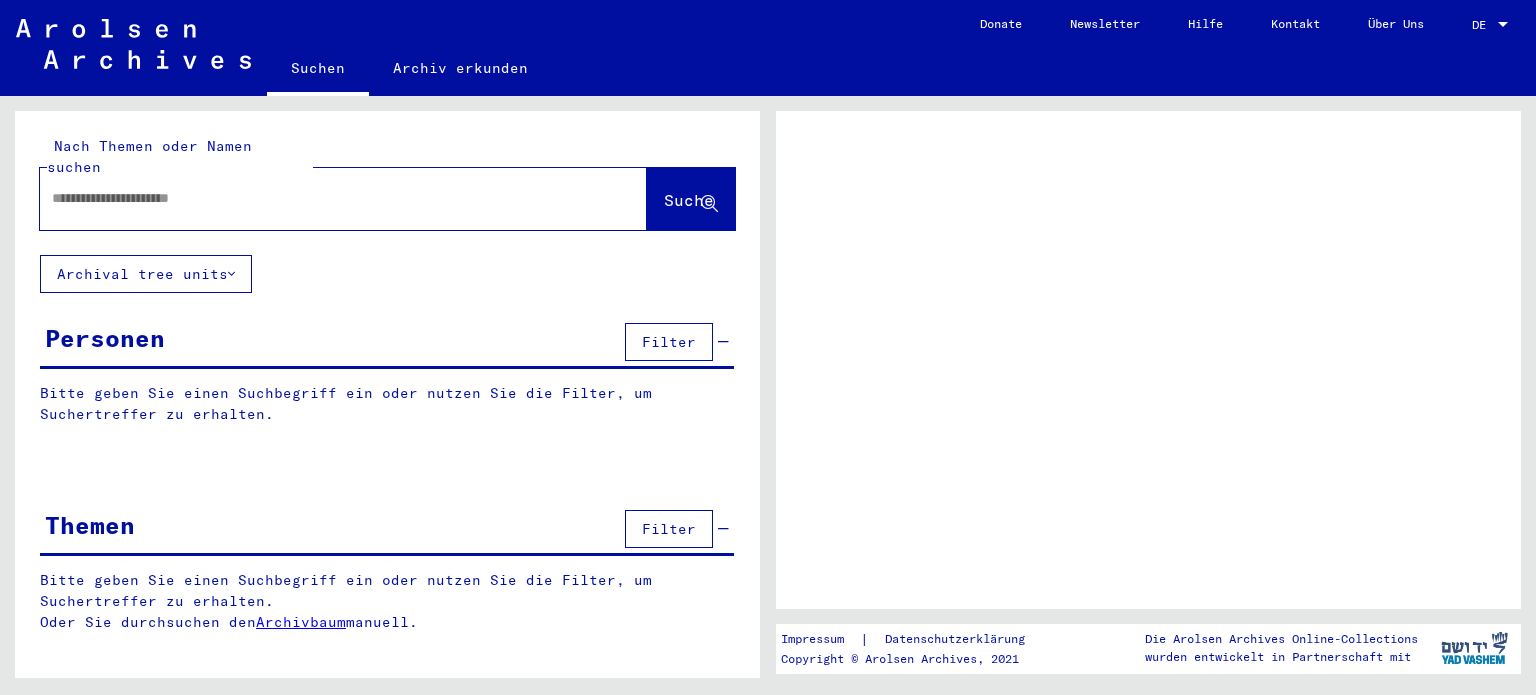 scroll, scrollTop: 0, scrollLeft: 0, axis: both 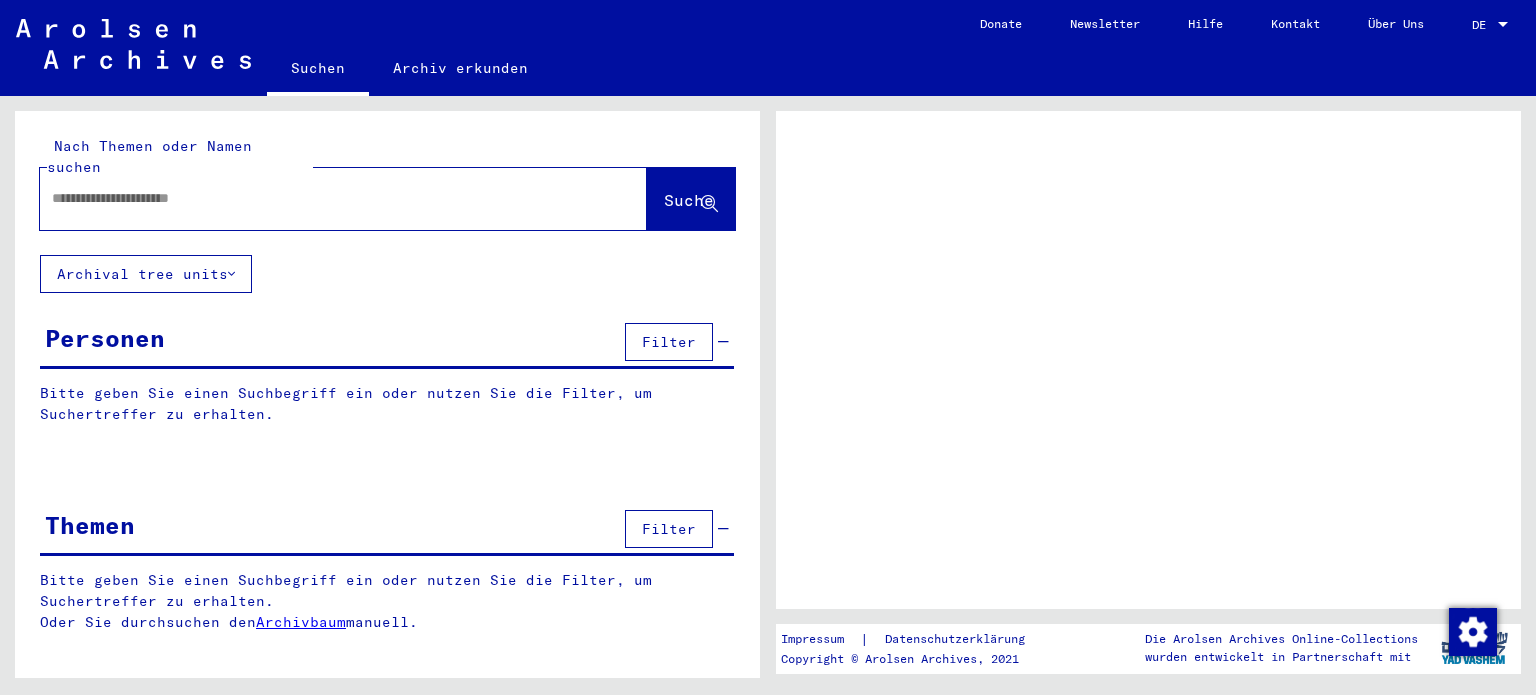 click at bounding box center [325, 198] 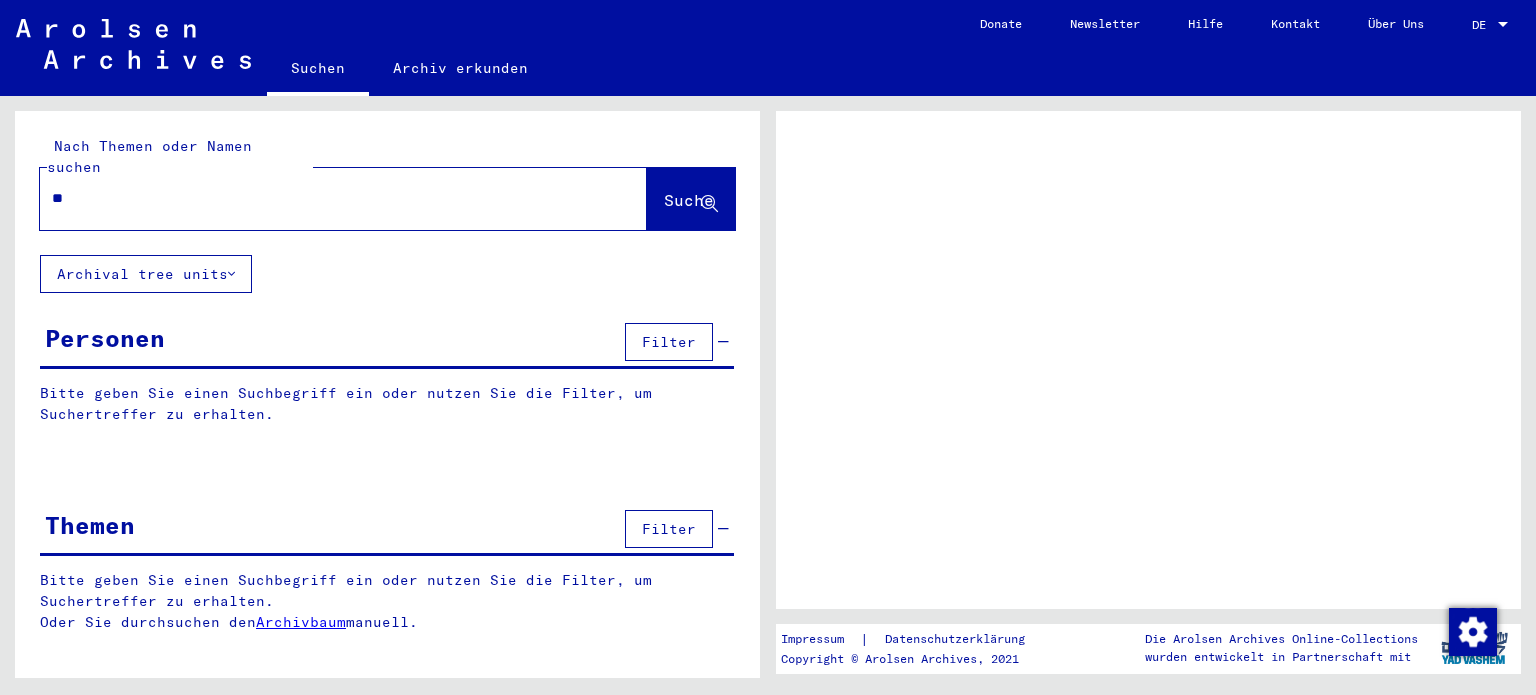 type on "*" 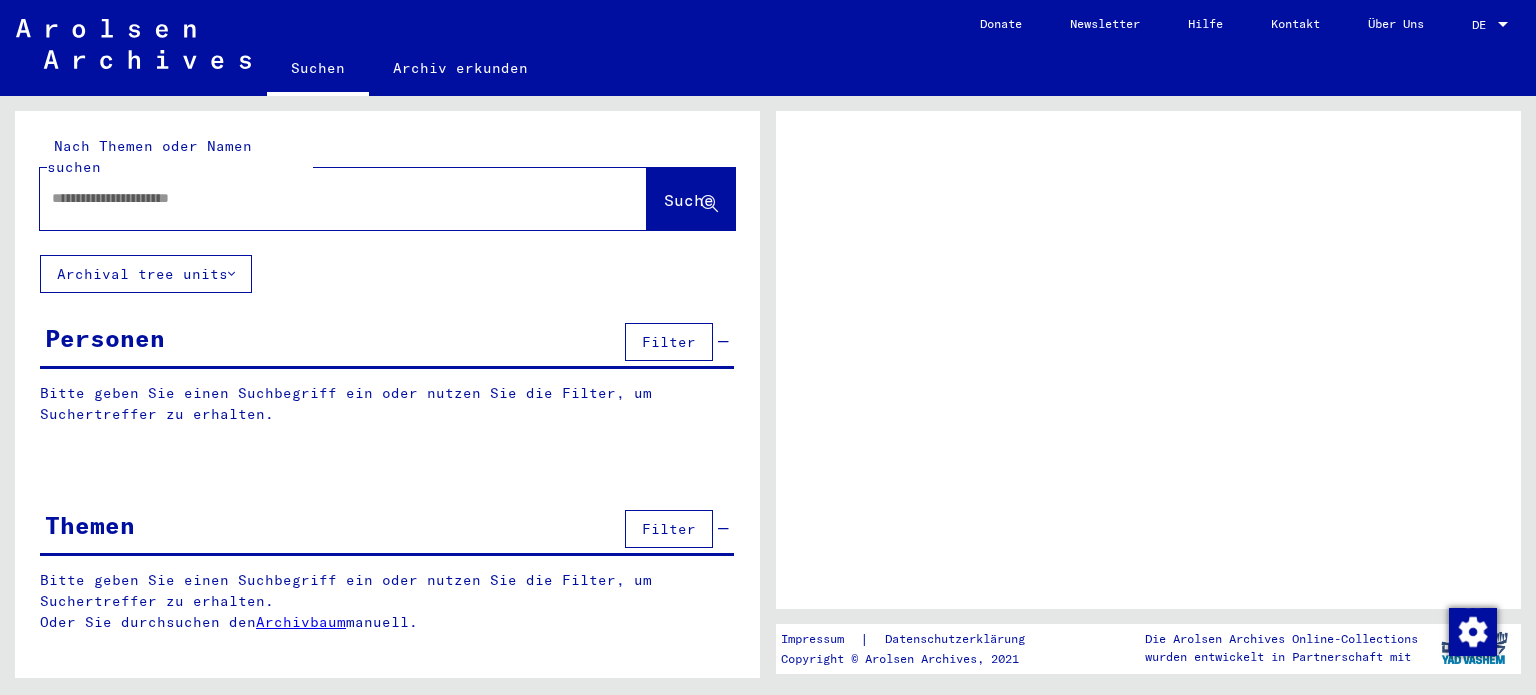 paste on "********" 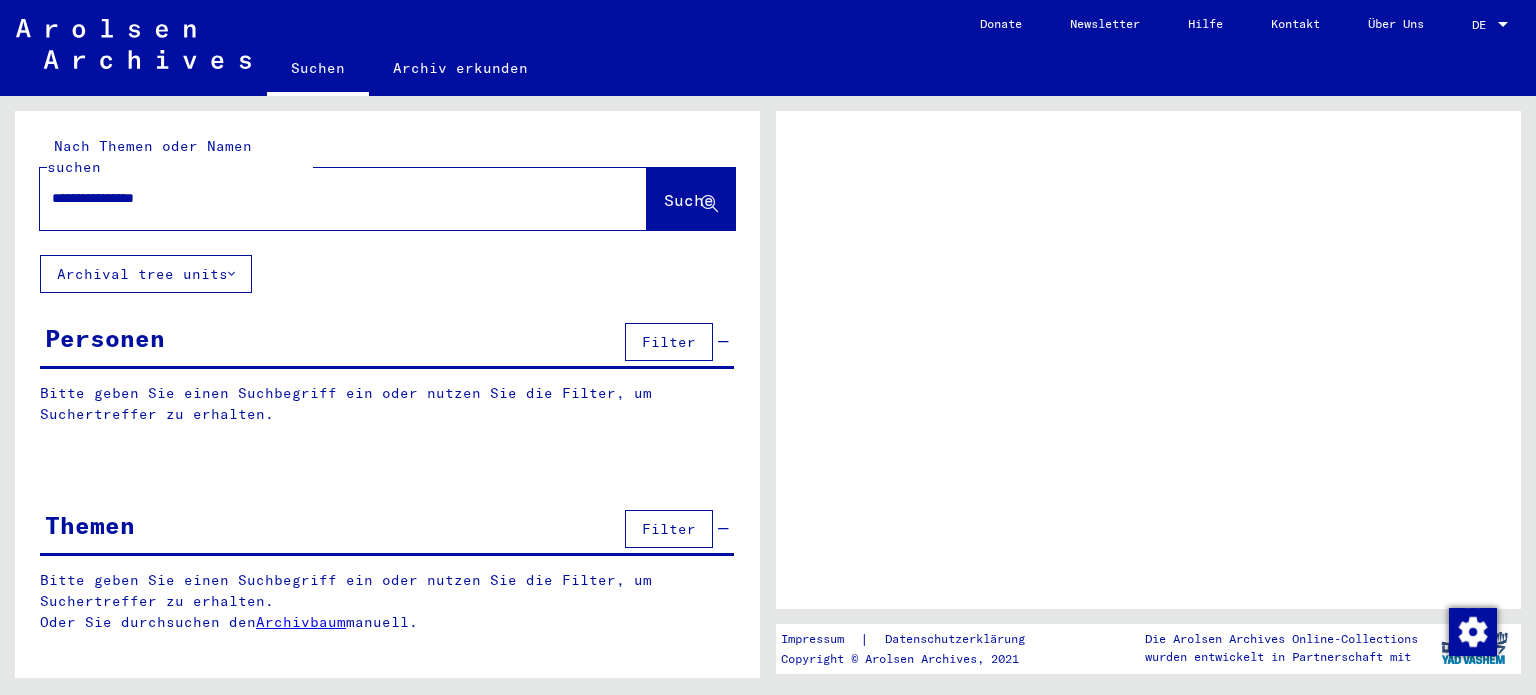 type on "**********" 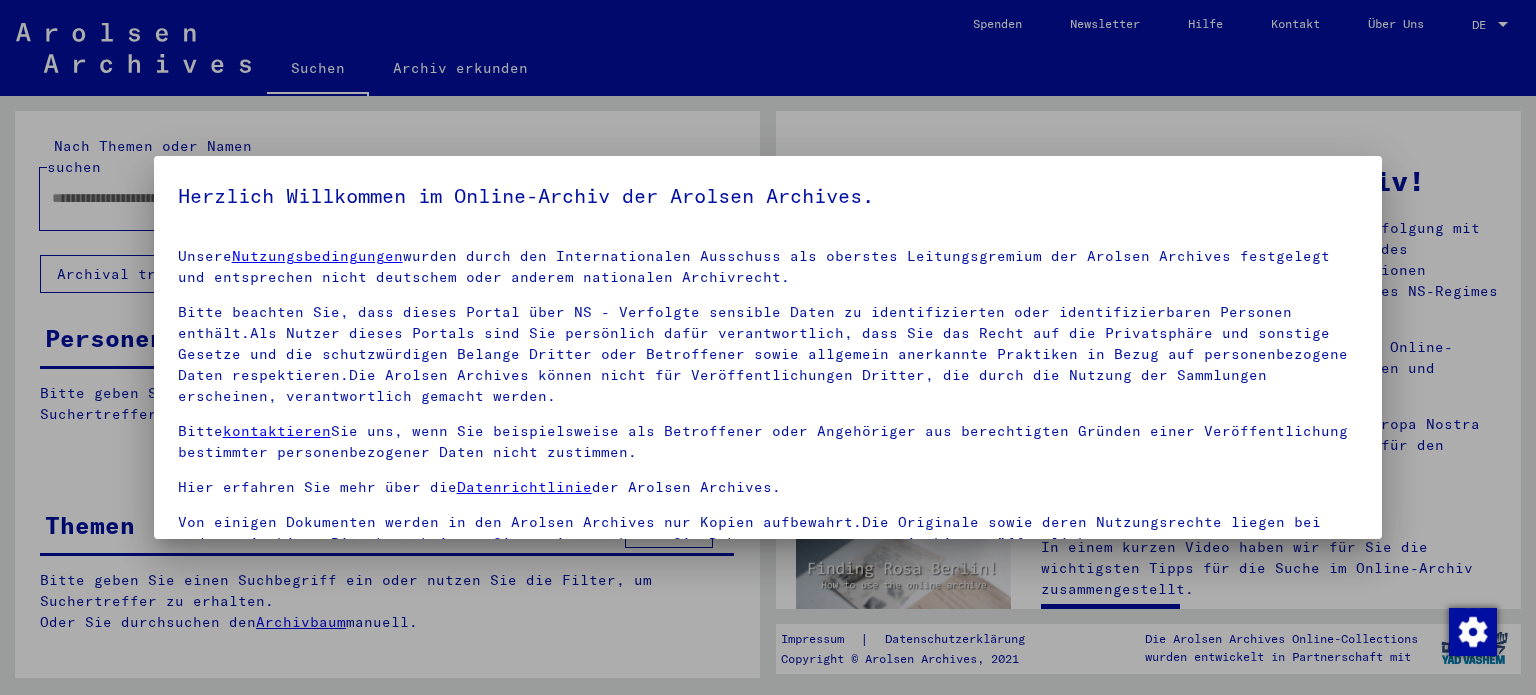 scroll, scrollTop: 169, scrollLeft: 0, axis: vertical 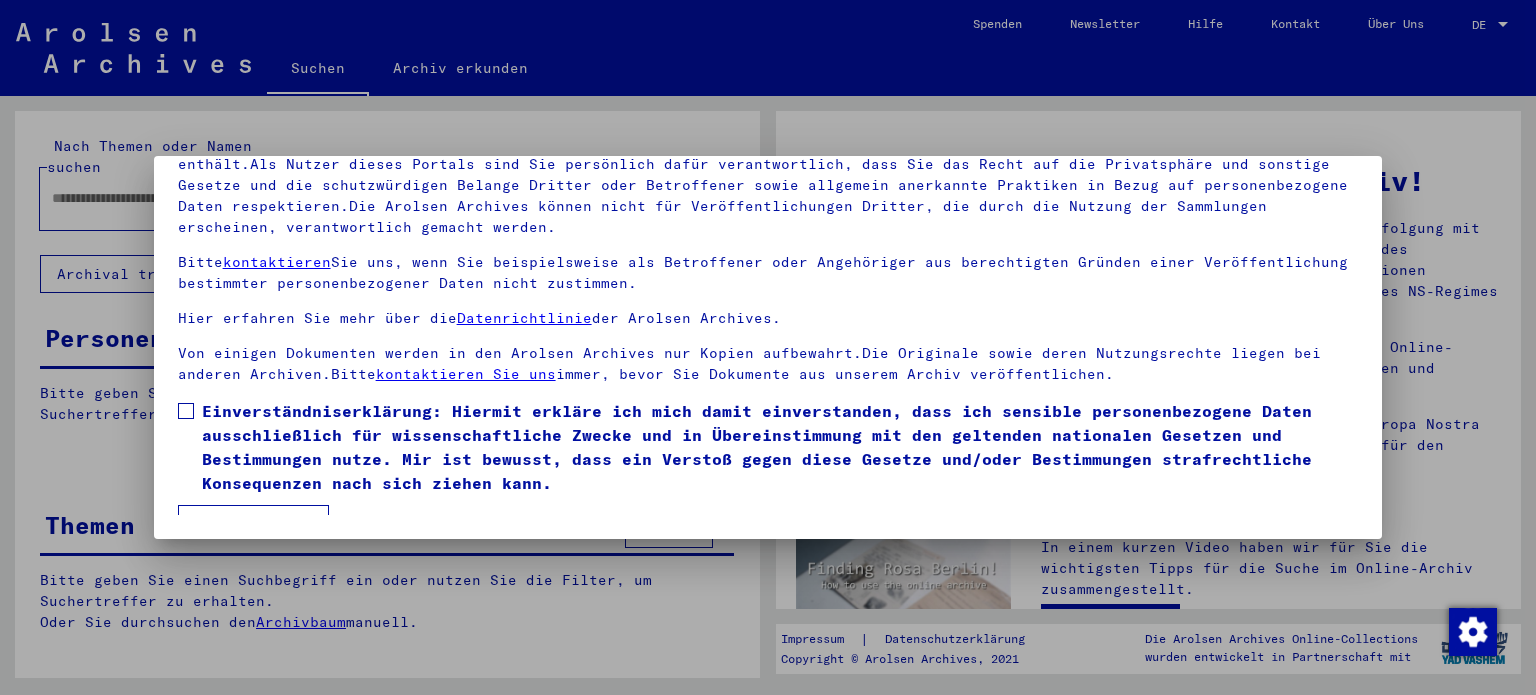 click on "Unsere  Nutzungsbedingungen  wurden durch den Internationalen Ausschuss als oberstes Leitungsgremium der Arolsen Archives festgelegt und entsprechen nicht deutschem oder anderem nationalen Archivrecht. Bitte beachten Sie, dass dieses Portal über NS - Verfolgte sensible Daten zu identifizierten oder identifizierbaren Personen enthält.Als Nutzer dieses Portals sind Sie persönlich dafür verantwortlich, dass Sie das Recht auf die Privatsphäre und sonstige Gesetze und die schutzwürdigen Belange Dritter oder Betroffener sowie allgemein anerkannte Praktiken in Bezug auf personenbezogene Daten respektieren.Die Arolsen Archives können nicht für Veröffentlichungen Dritter, die durch die Nutzung der Sammlungen erscheinen, verantwortlich gemacht werden. Bitte  kontaktieren  Sie uns, wenn Sie beispielsweise als Betroffener oder Angehöriger aus berechtigten Gründen einer Veröffentlichung bestimmter personenbezogener Daten nicht zustimmen. Hier erfahren Sie mehr über die  Datenrichtlinie  der Arolsen Archives." at bounding box center [768, 289] 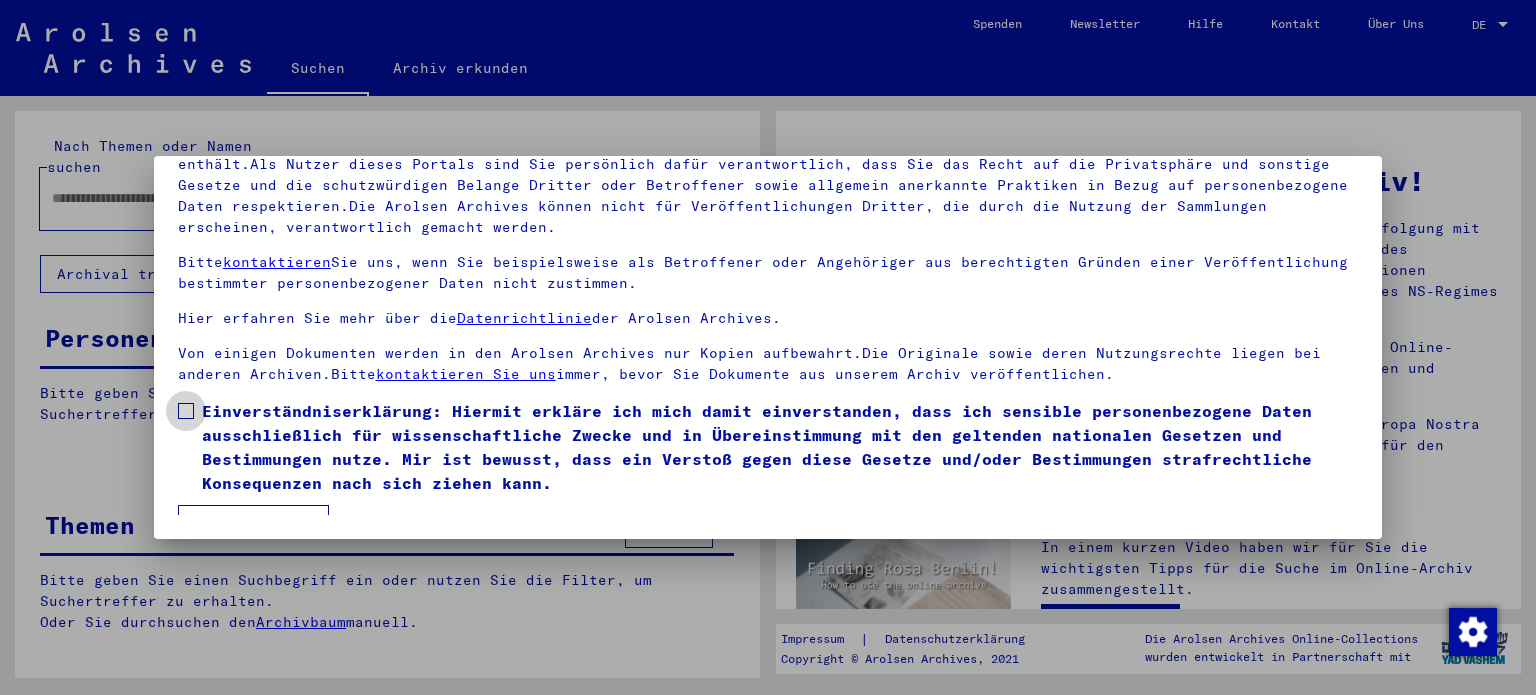 click on "Einverständniserklärung: Hiermit erkläre ich mich damit einverstanden, dass ich sensible personenbezogene Daten ausschließlich für wissenschaftliche Zwecke und in Übereinstimmung mit den geltenden nationalen Gesetzen und Bestimmungen nutze. Mir ist bewusst, dass ein Verstoß gegen diese Gesetze und/oder Bestimmungen strafrechtliche Konsequenzen nach sich ziehen kann." at bounding box center [768, 447] 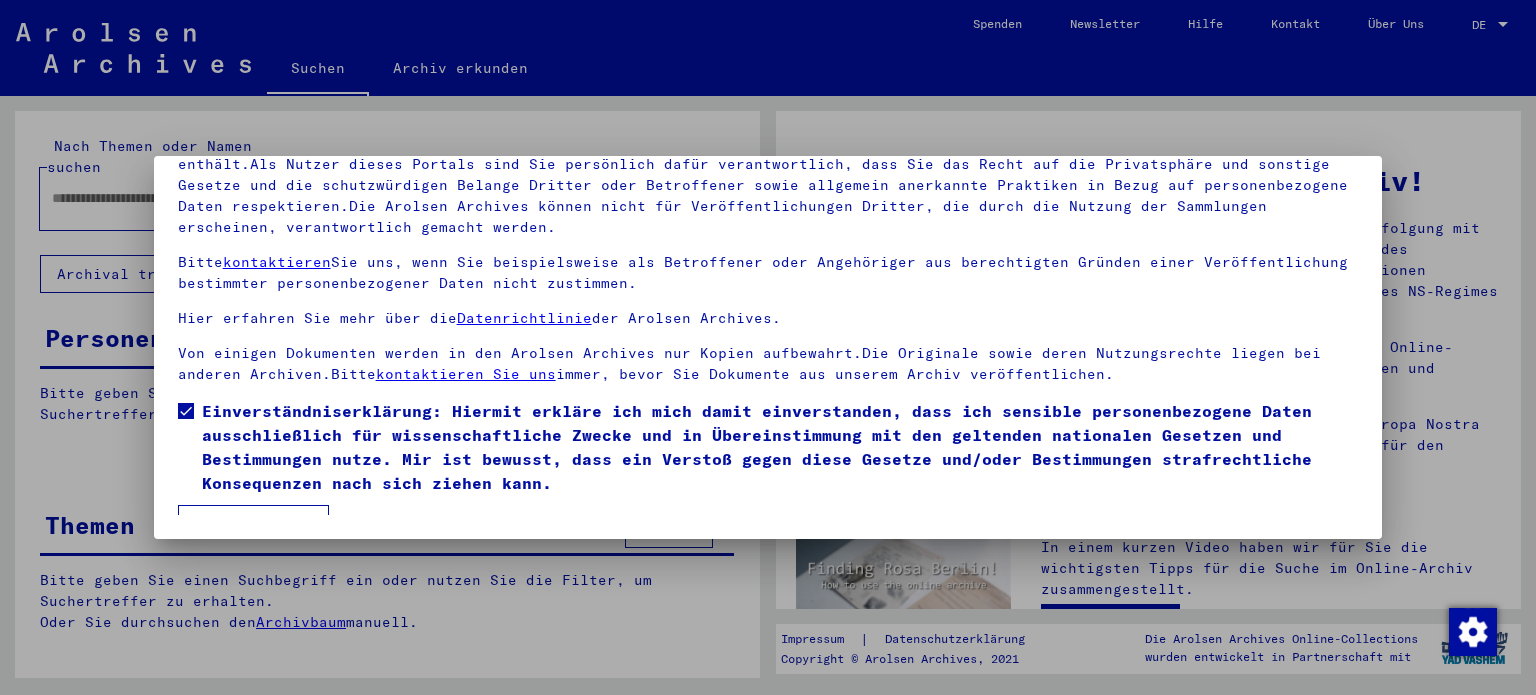 scroll, scrollTop: 28, scrollLeft: 0, axis: vertical 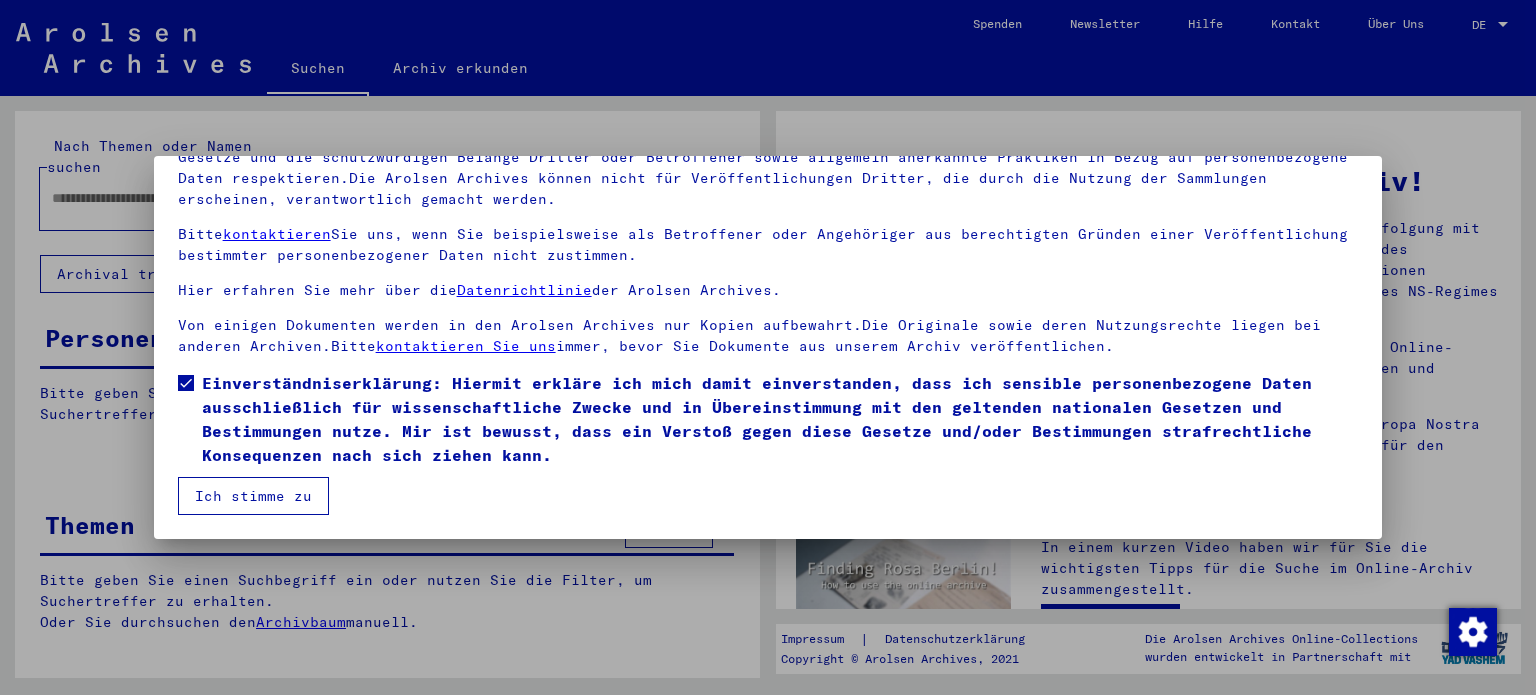 click on "Ich stimme zu" at bounding box center [253, 496] 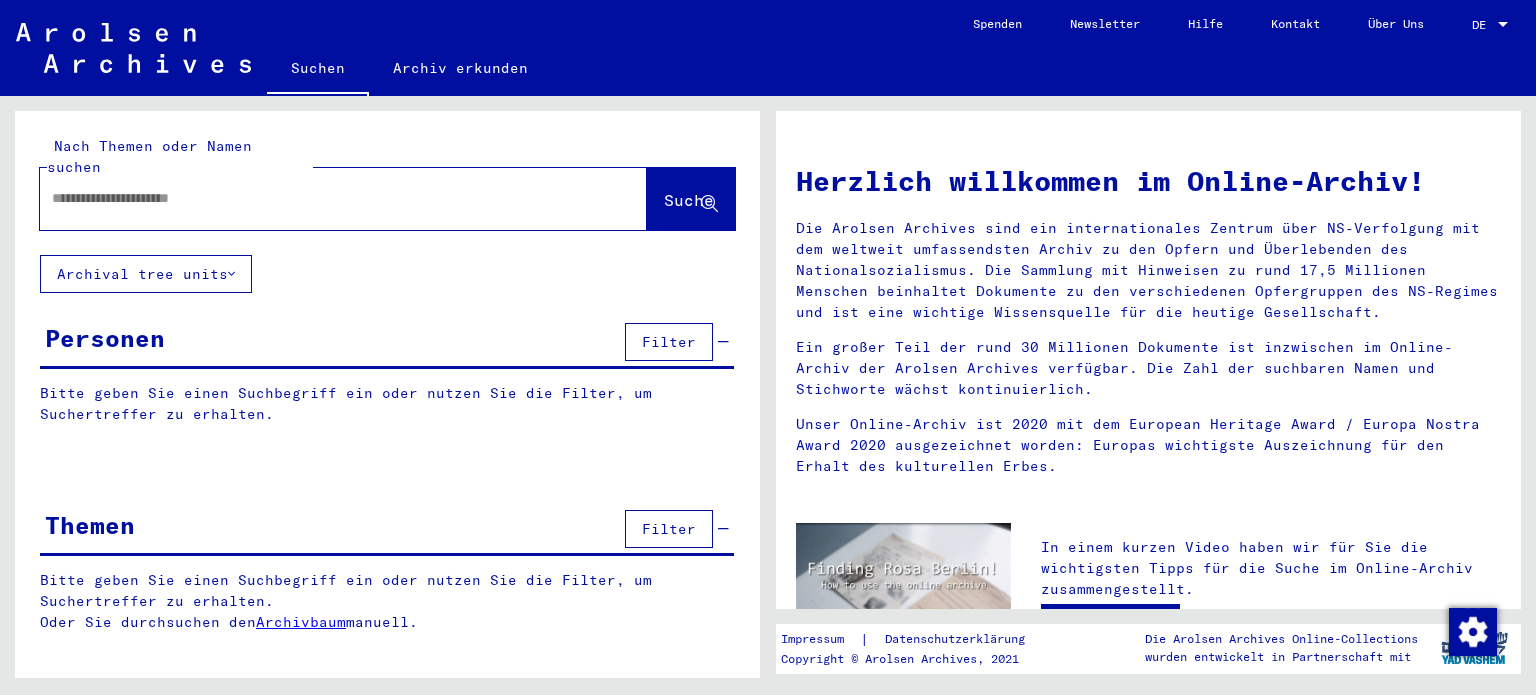 click 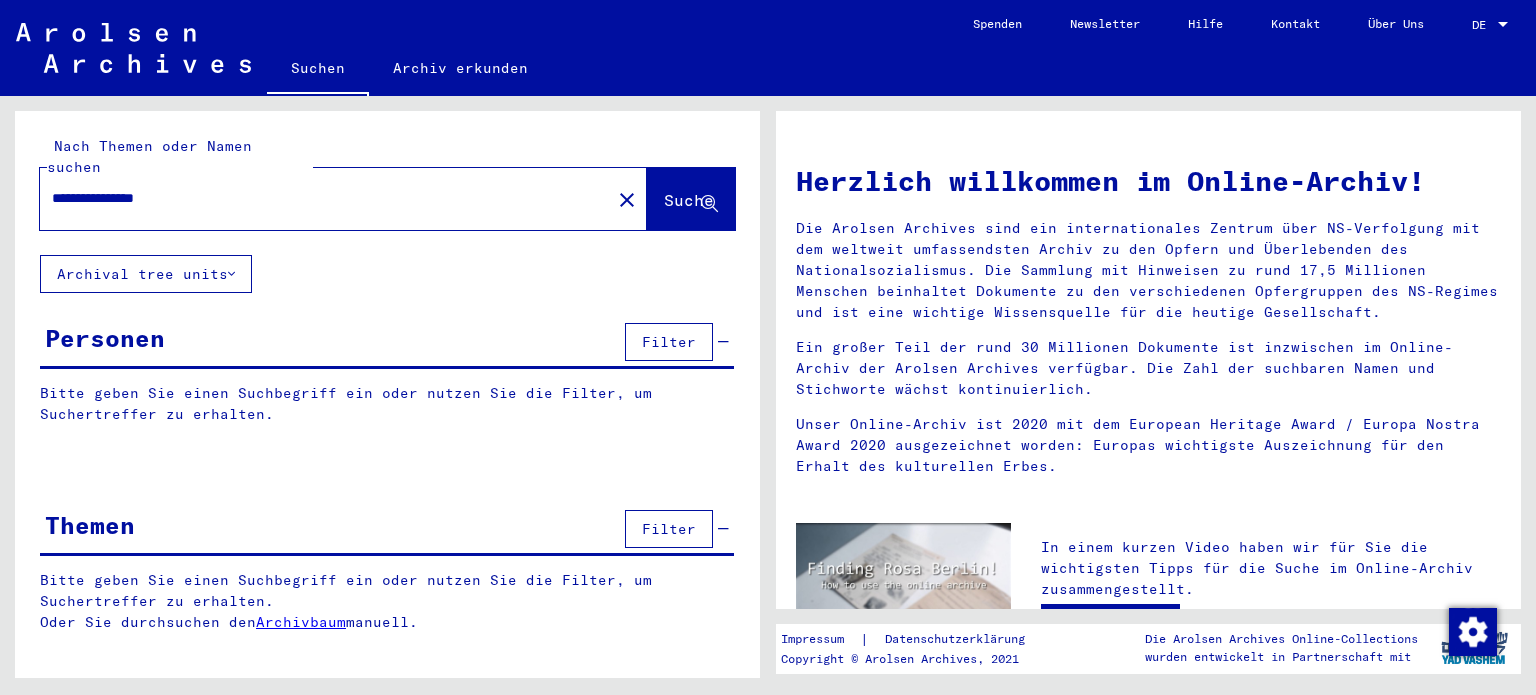 type on "**********" 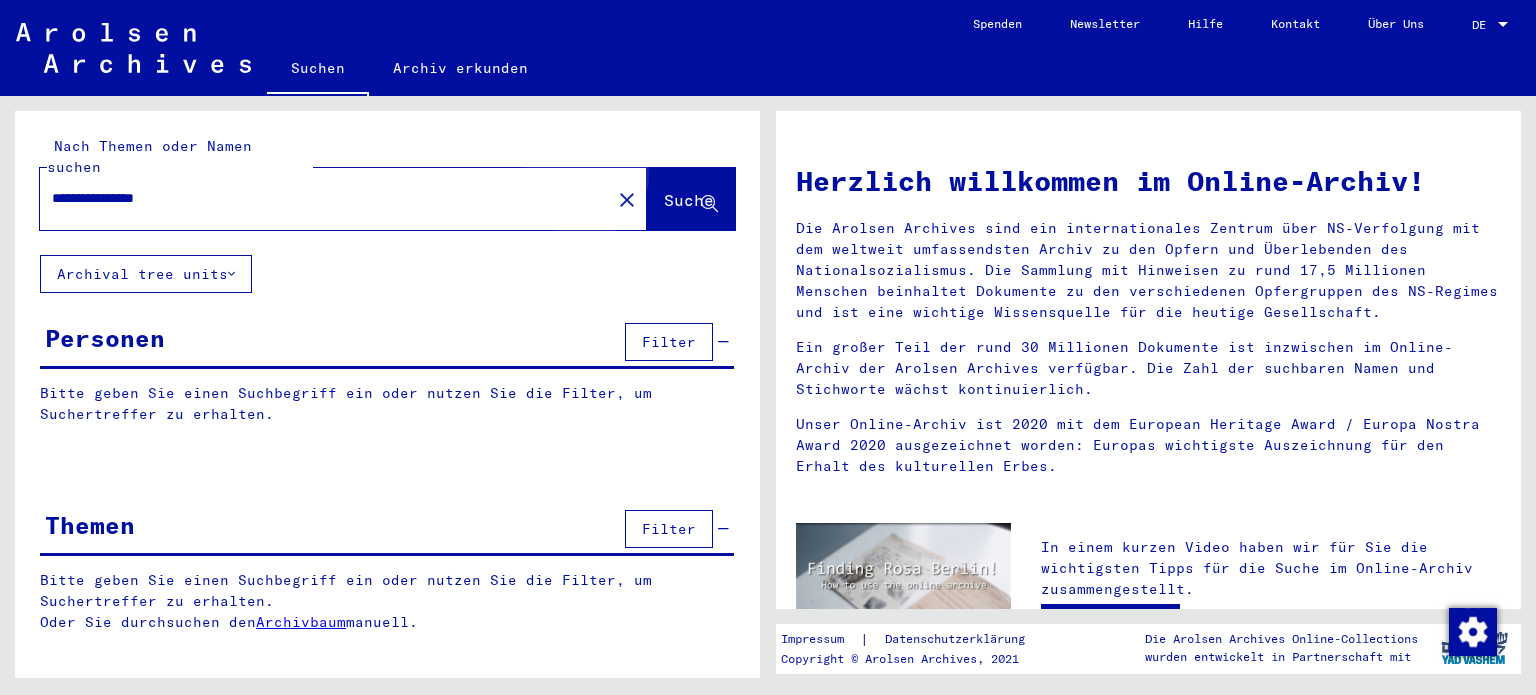 click on "Suche" 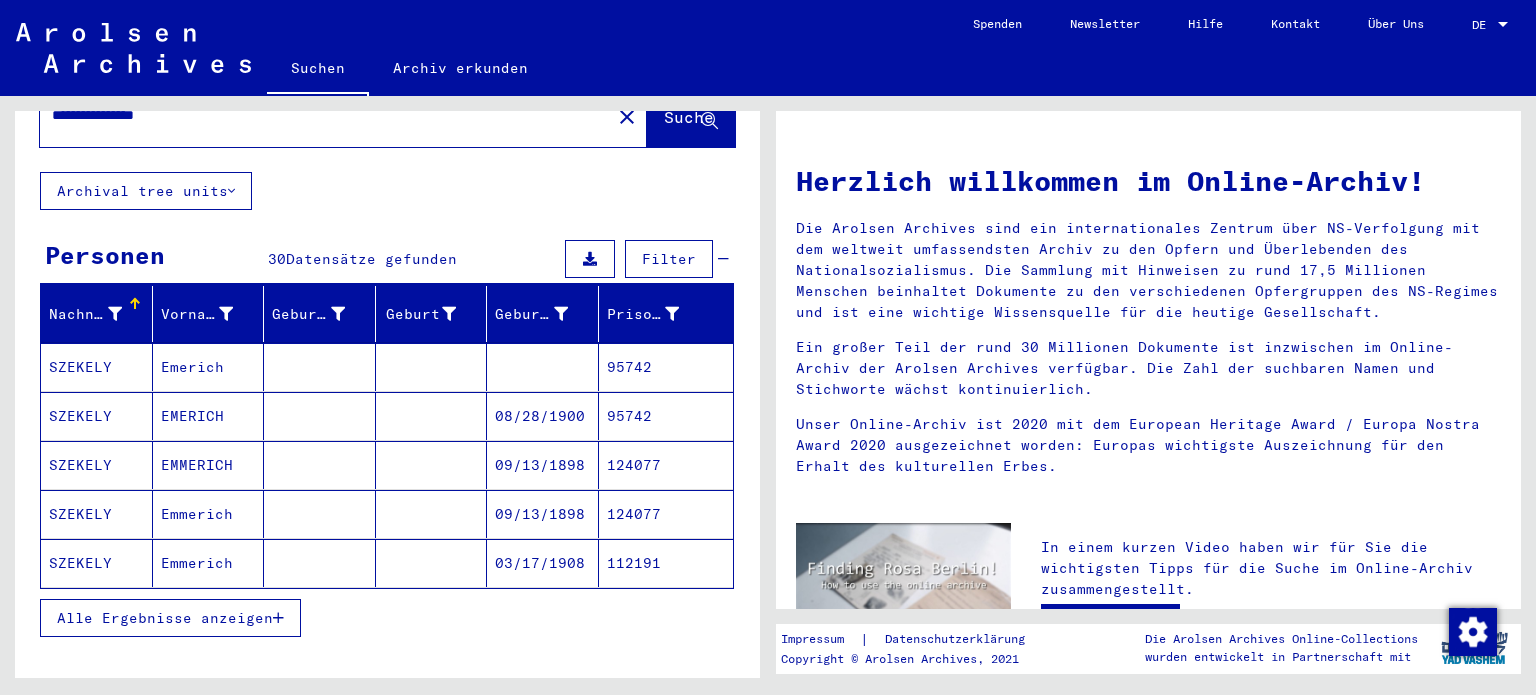 scroll, scrollTop: 91, scrollLeft: 0, axis: vertical 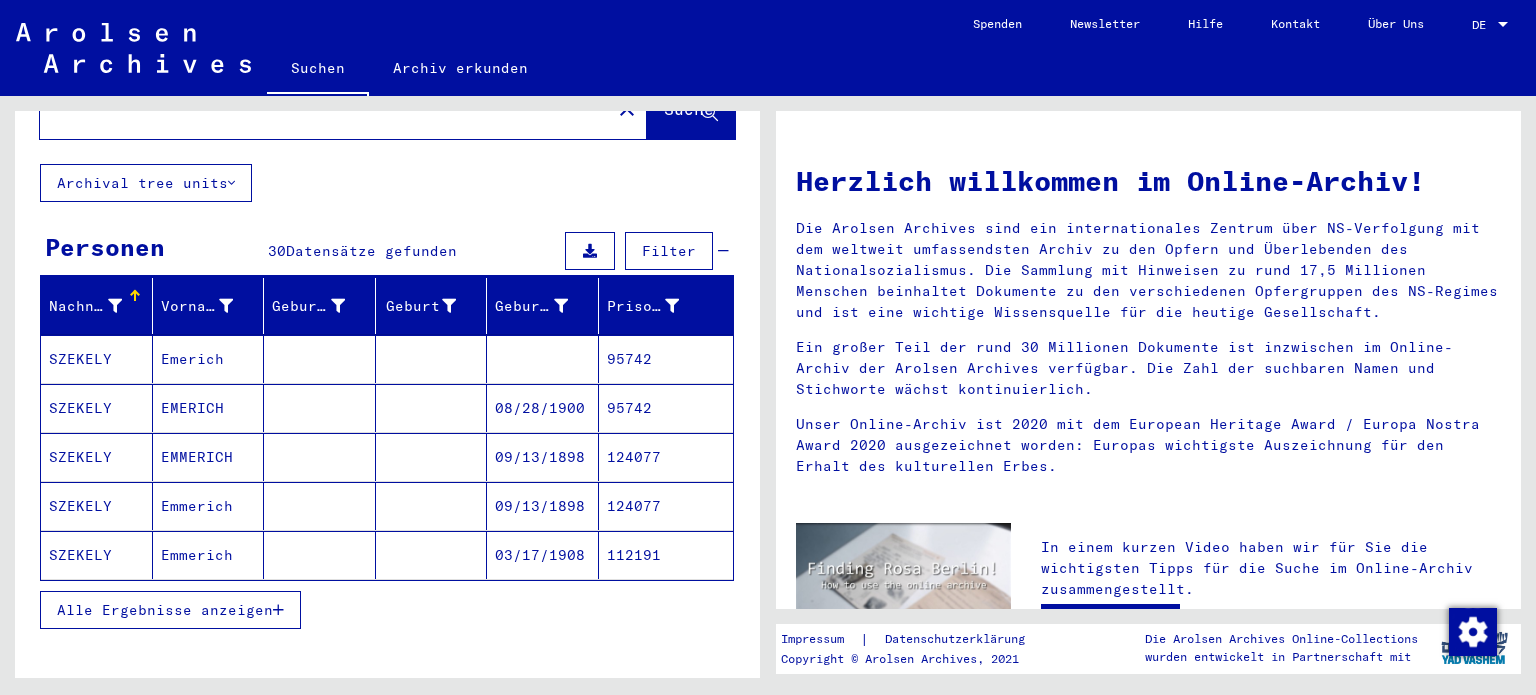 click on "Emmerich" 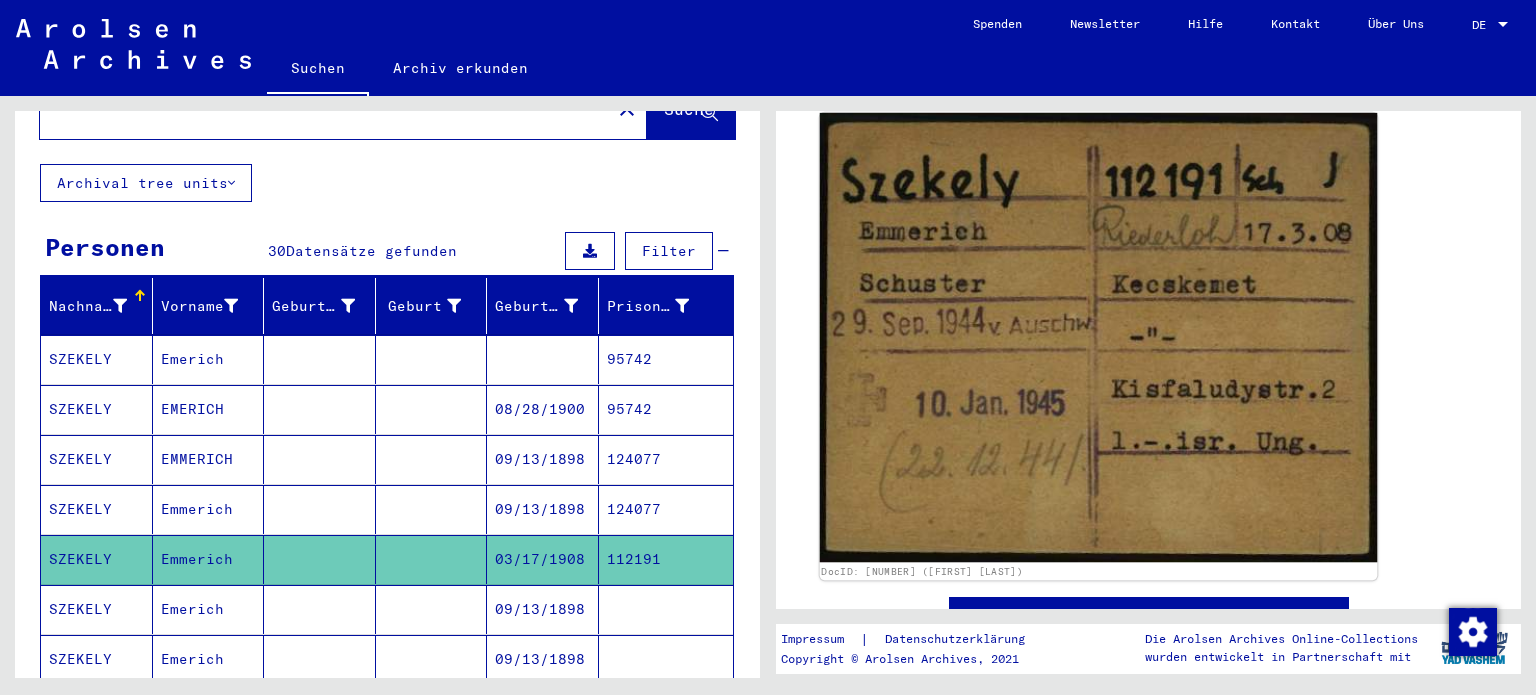 scroll, scrollTop: 288, scrollLeft: 0, axis: vertical 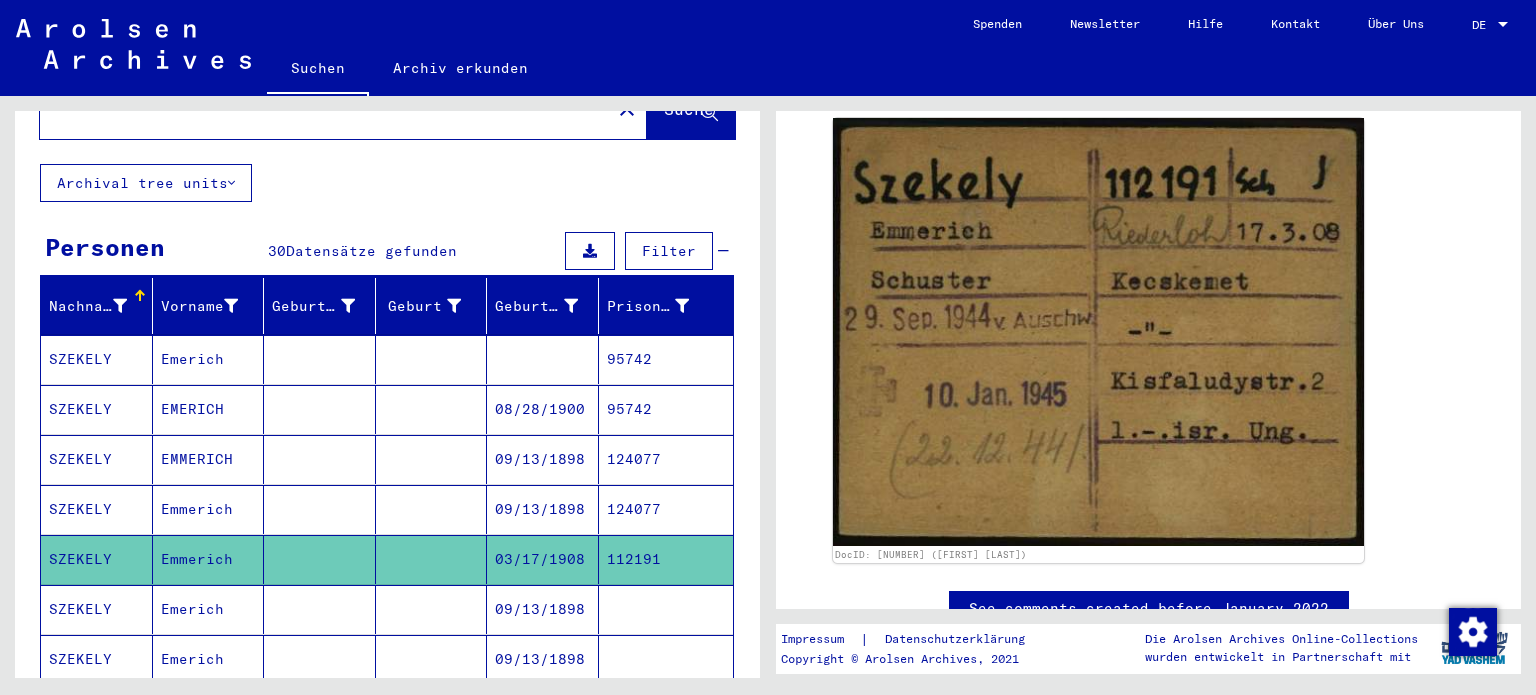 click on "SZEKELY" at bounding box center [97, 559] 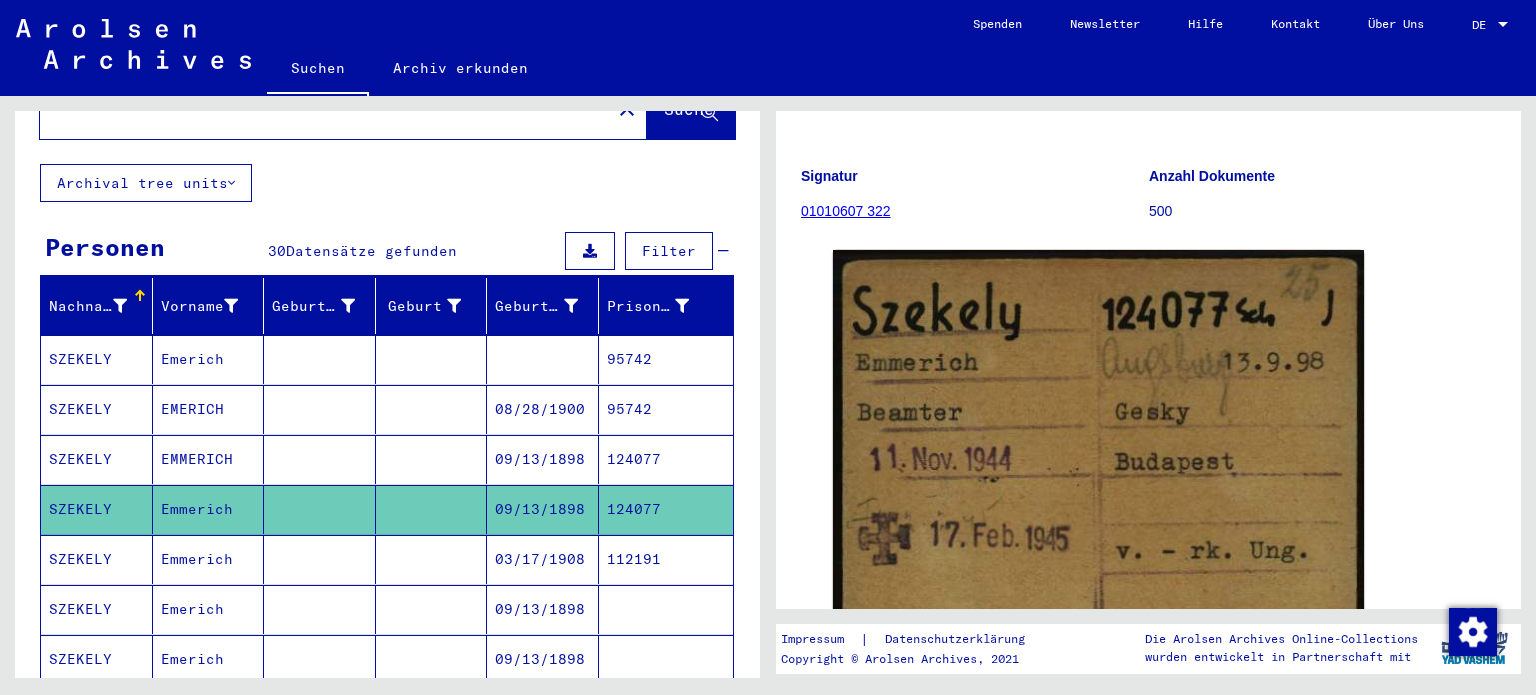 scroll, scrollTop: 161, scrollLeft: 0, axis: vertical 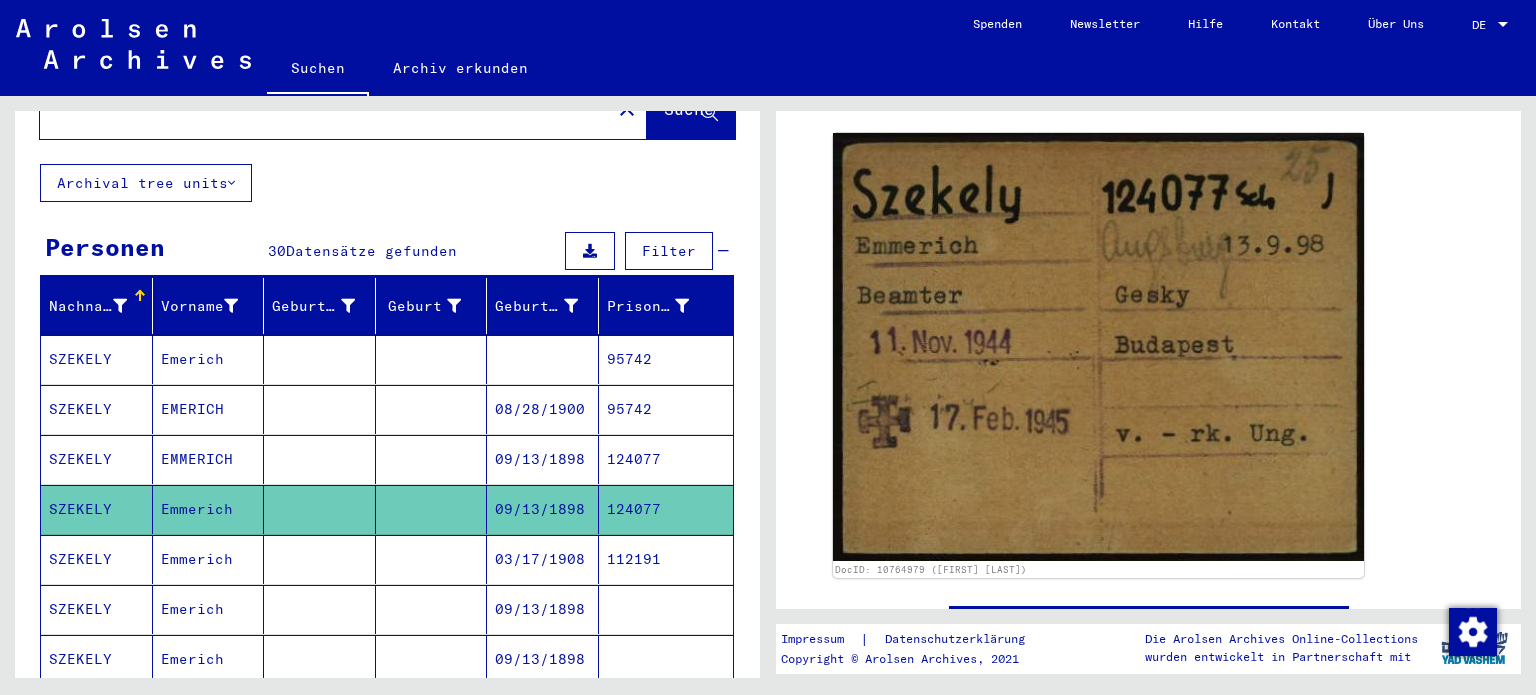 click on "SZEKELY" at bounding box center (97, 409) 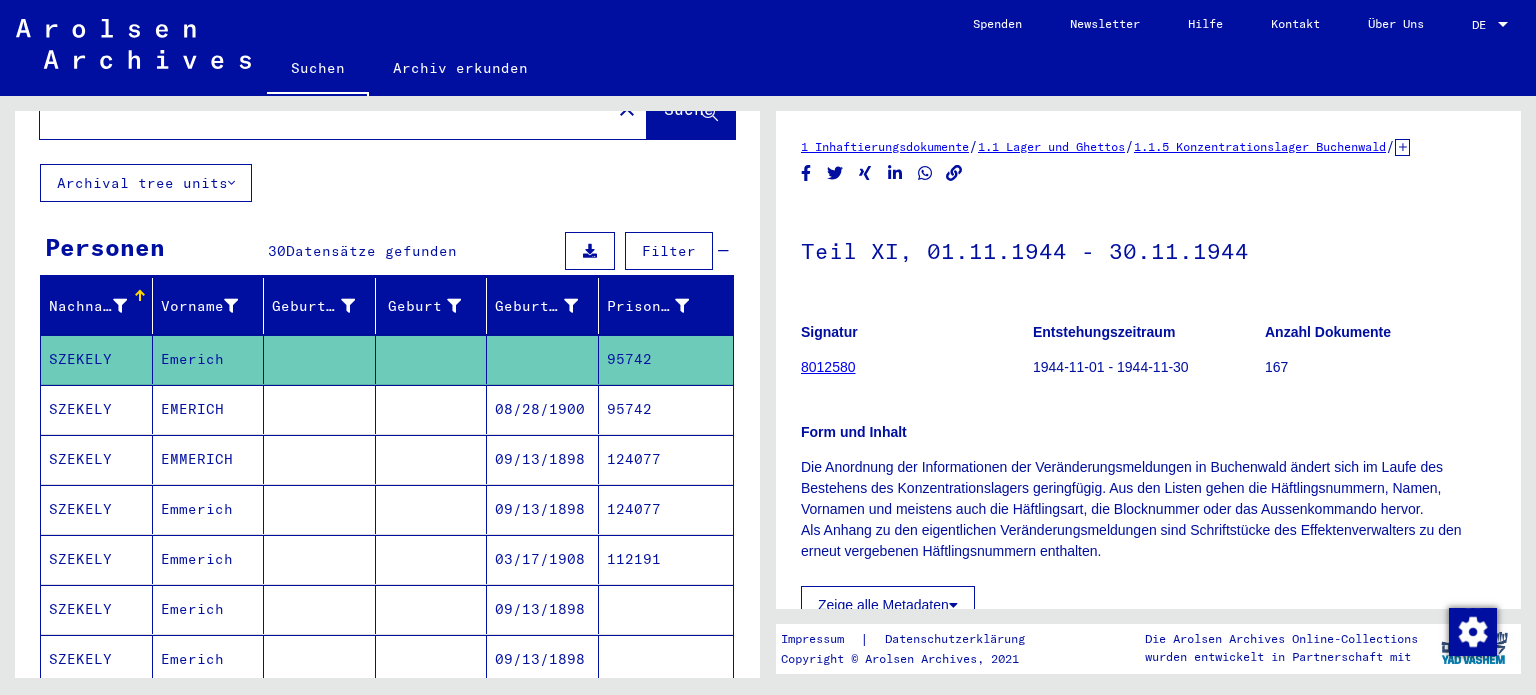 scroll, scrollTop: 0, scrollLeft: 0, axis: both 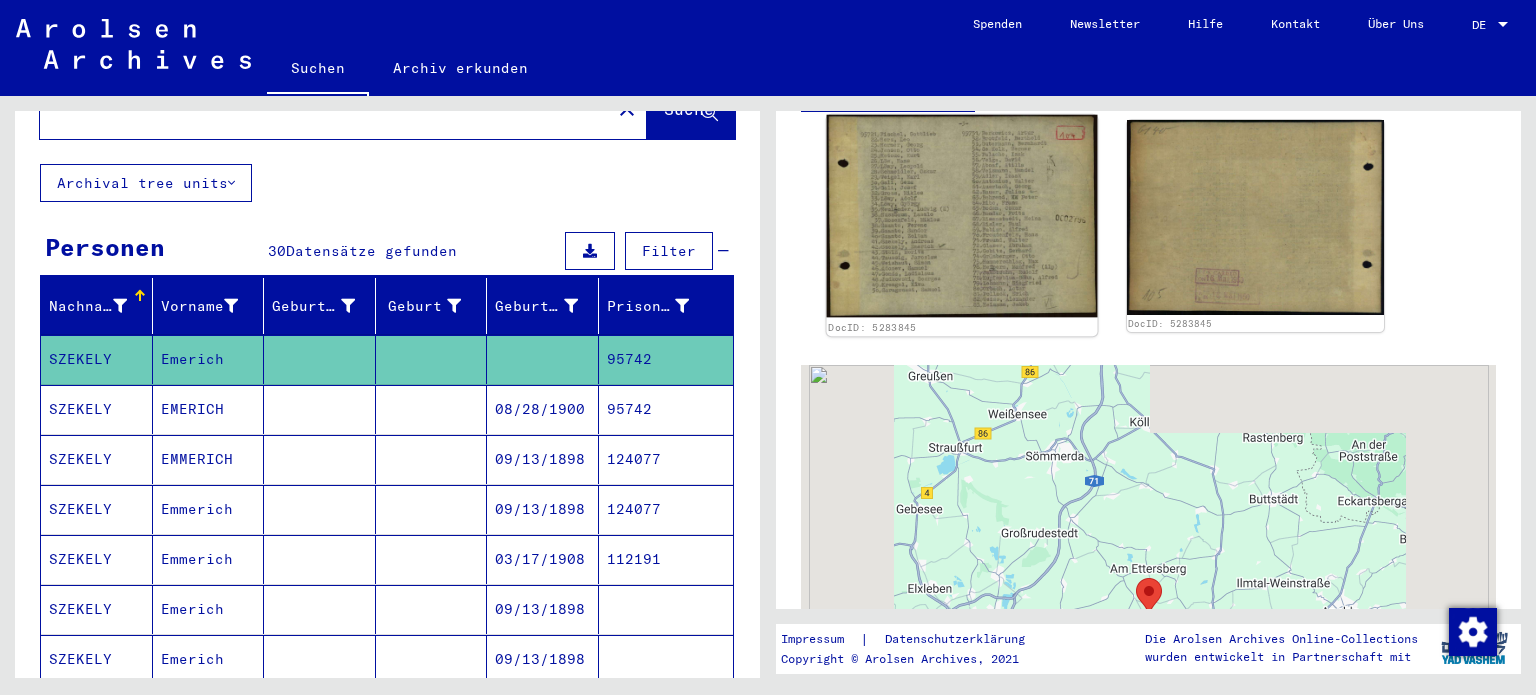 click 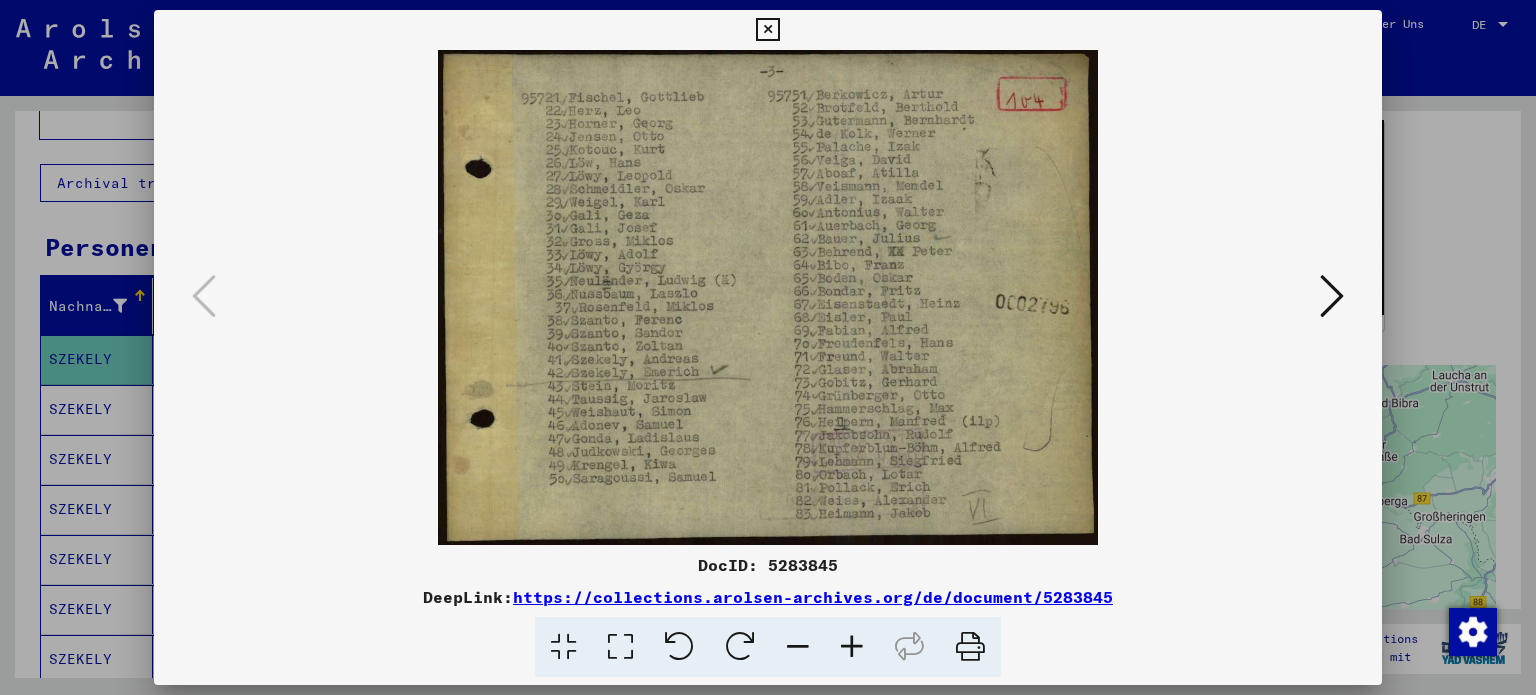 click at bounding box center (1332, 296) 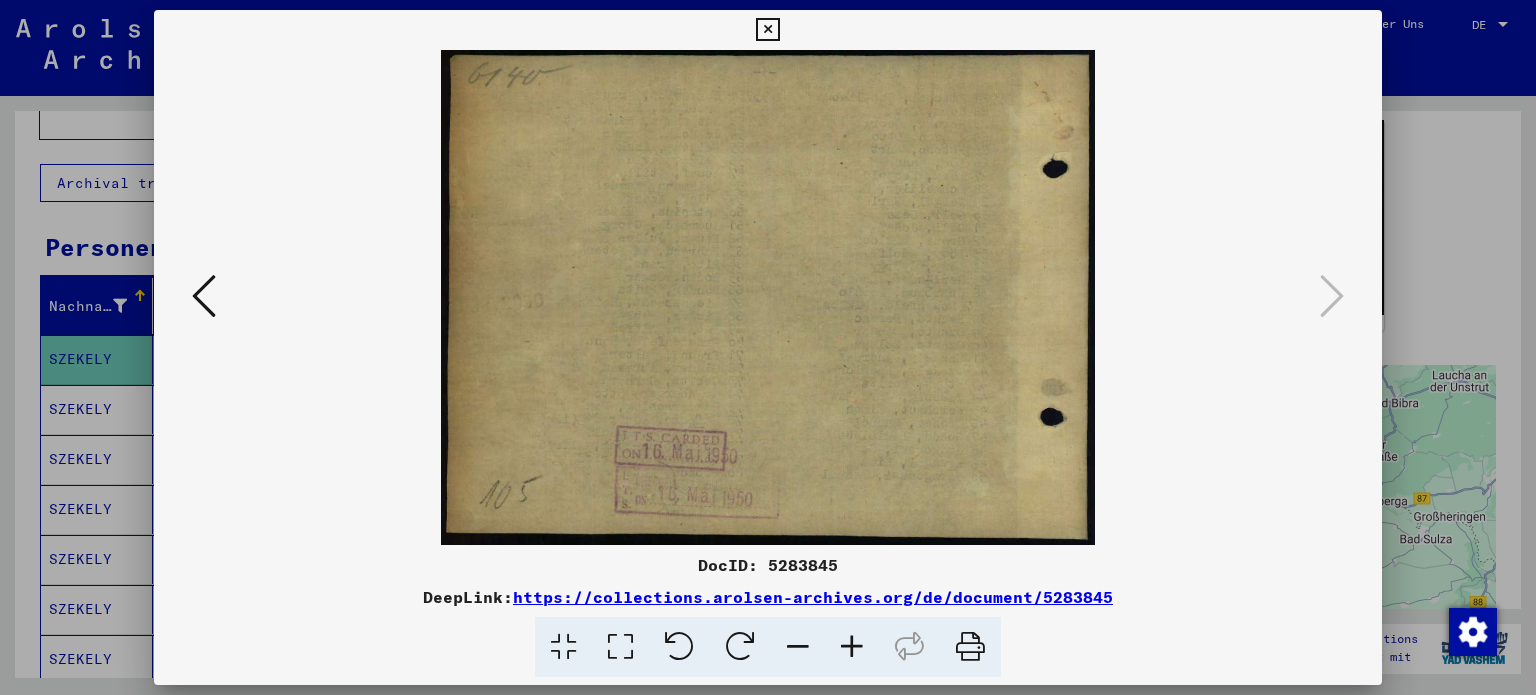 click at bounding box center [768, 347] 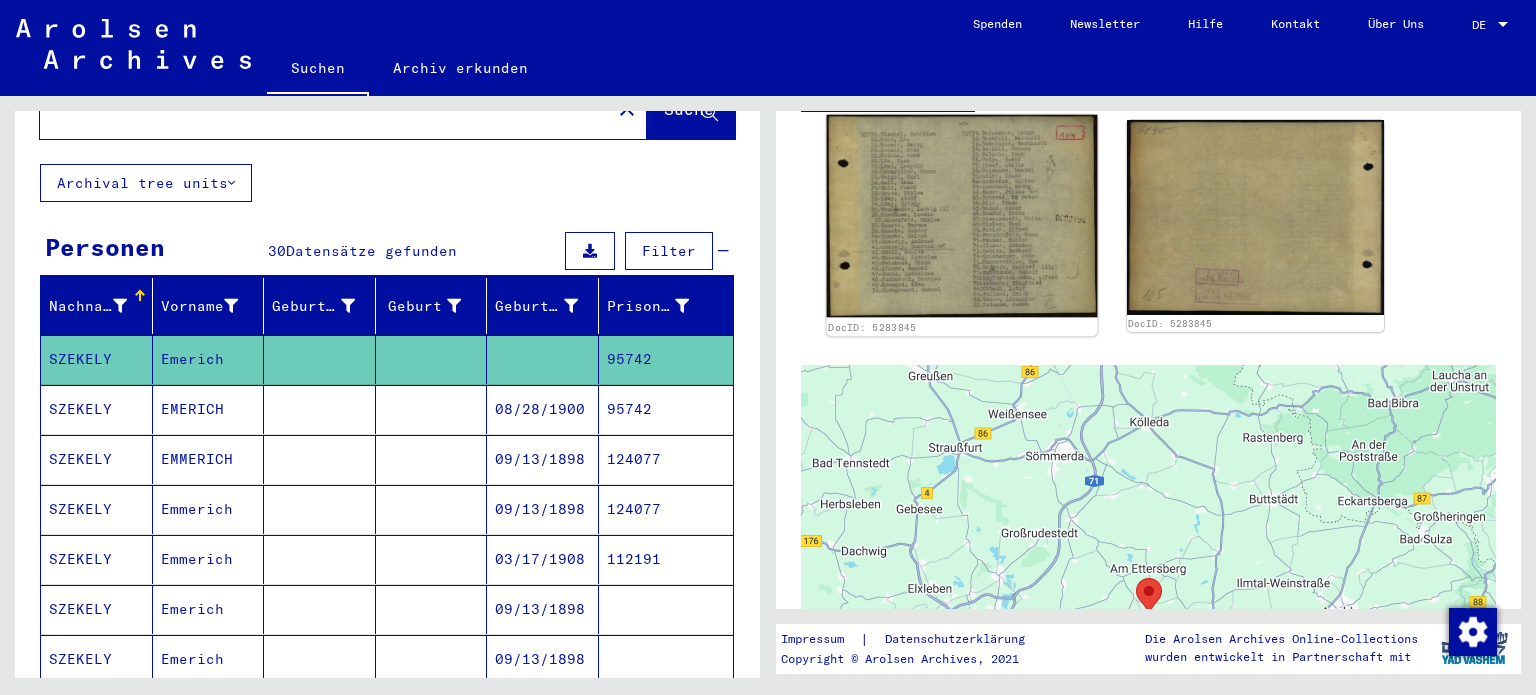 click 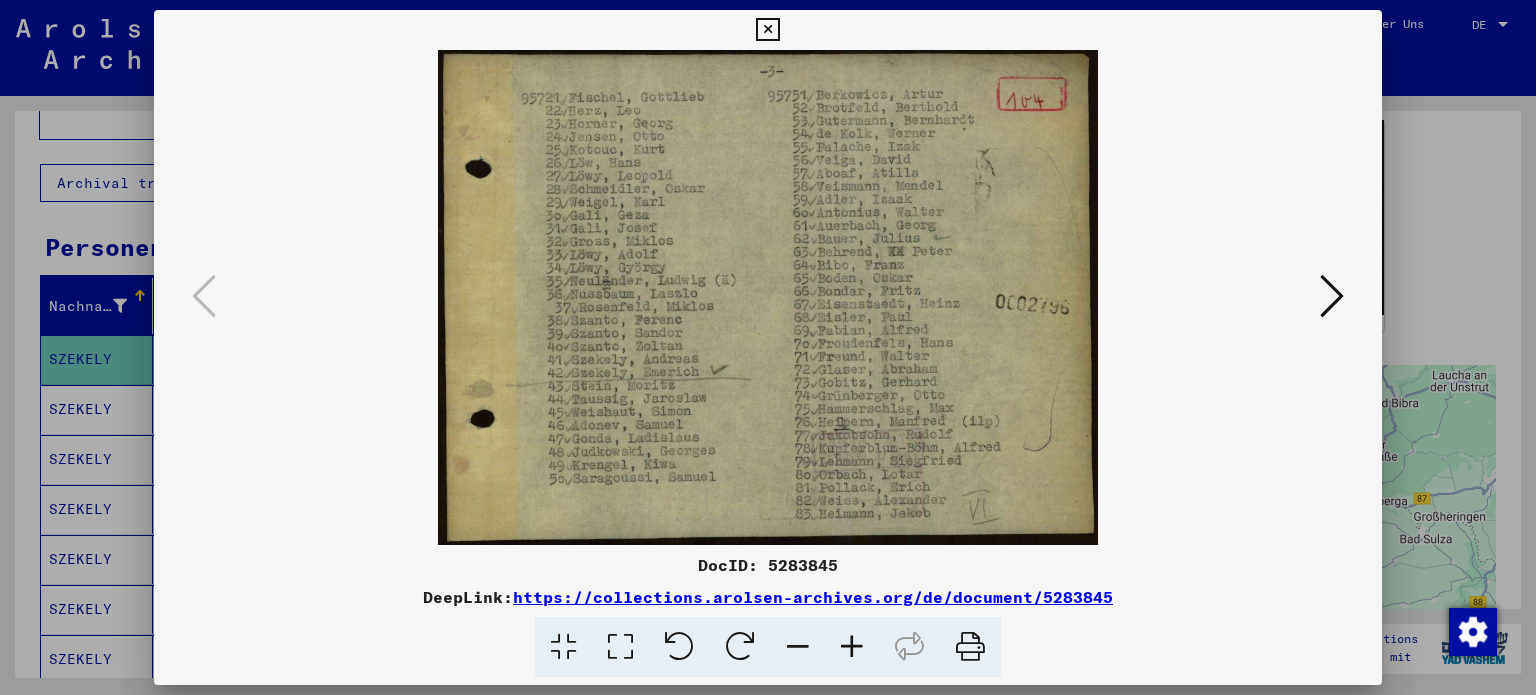 click at bounding box center (767, 30) 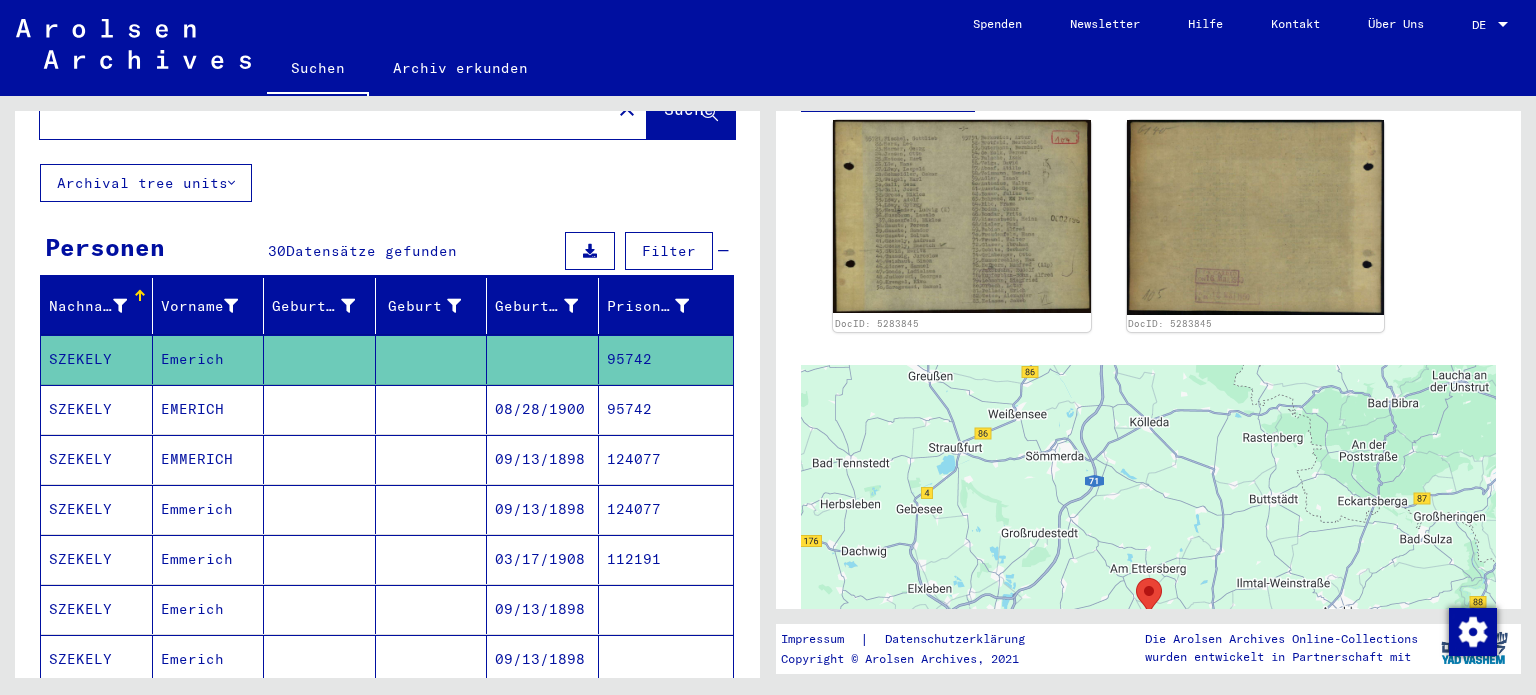 click on "EMERICH" at bounding box center (209, 459) 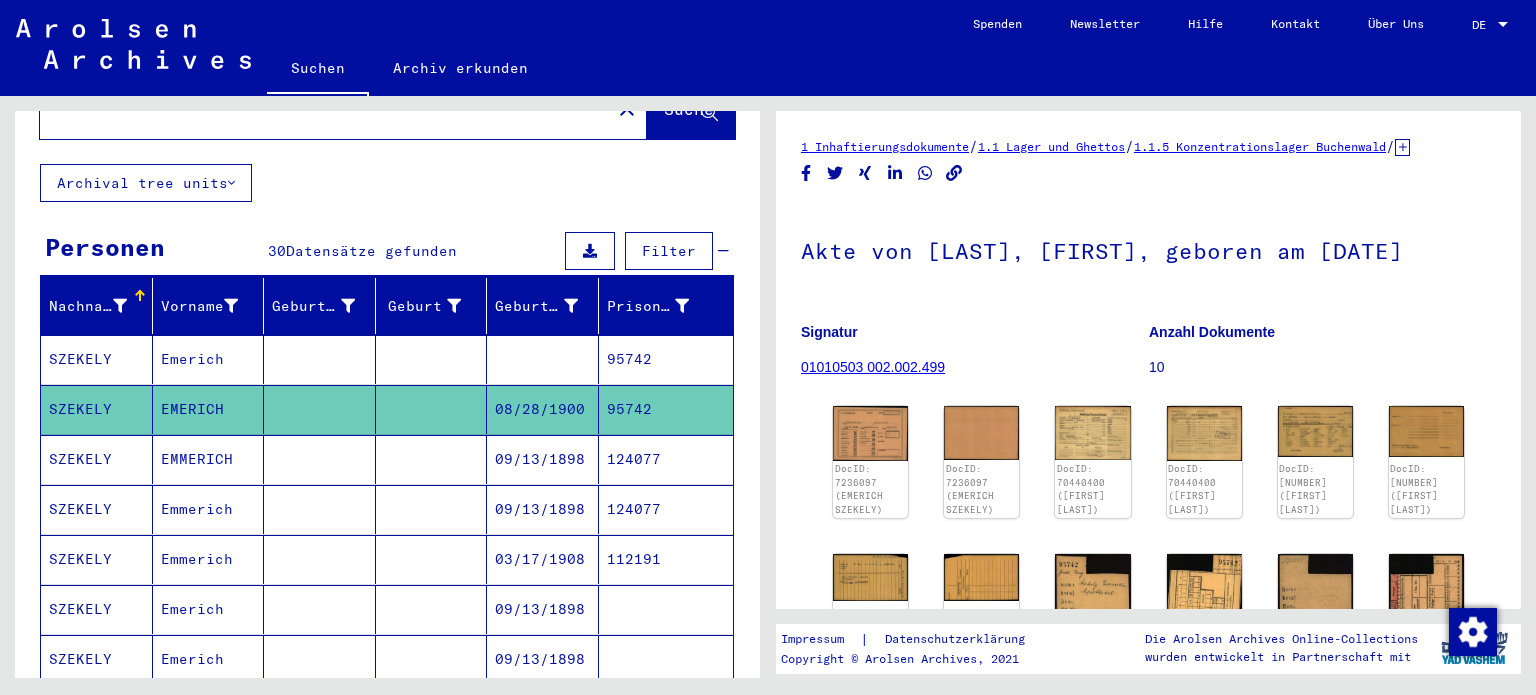 scroll, scrollTop: 0, scrollLeft: 0, axis: both 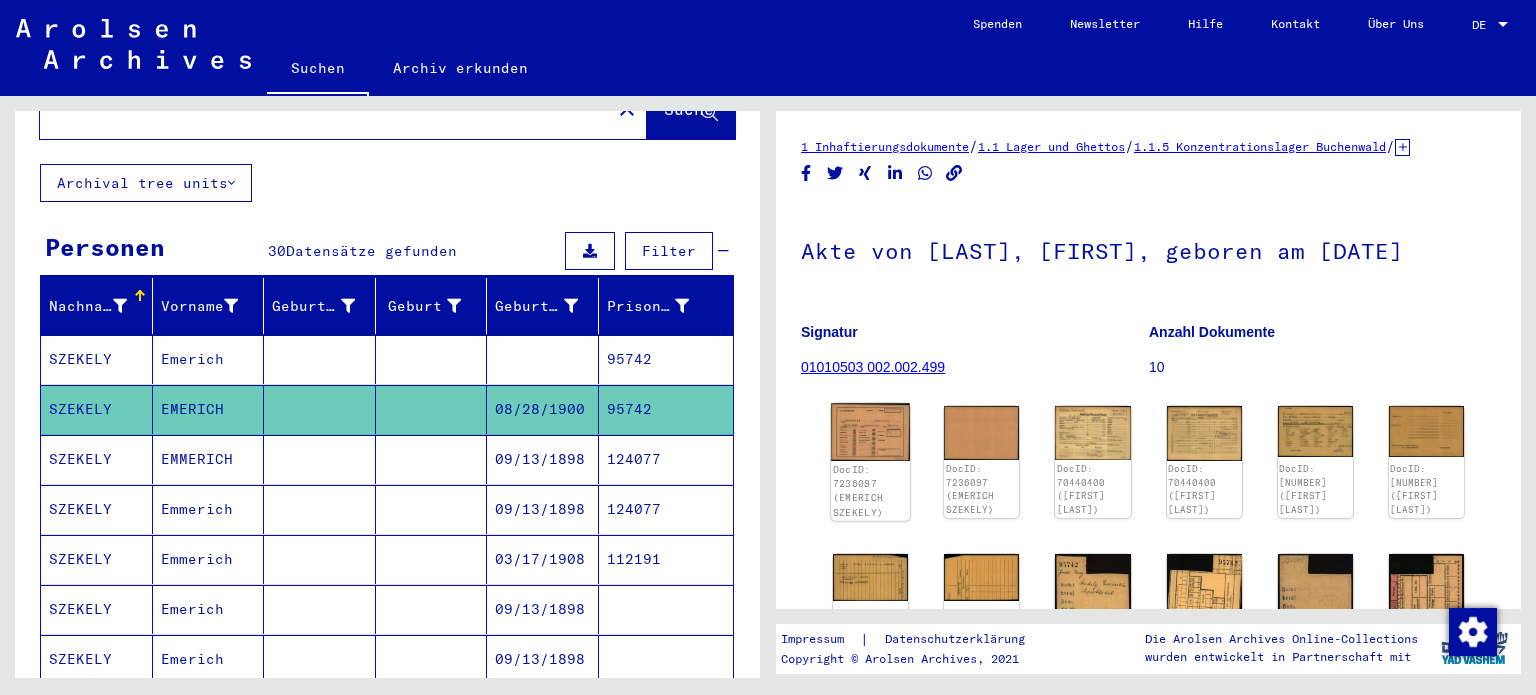 click 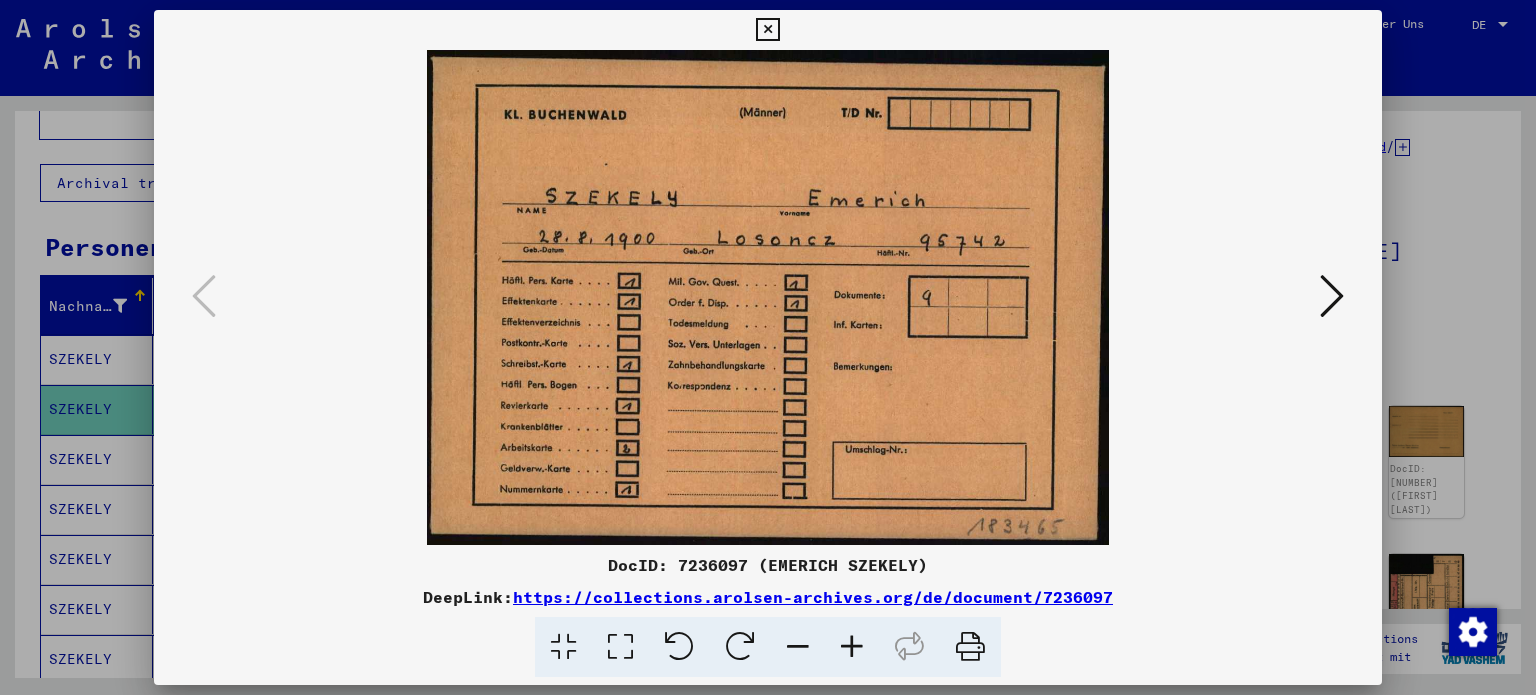 type 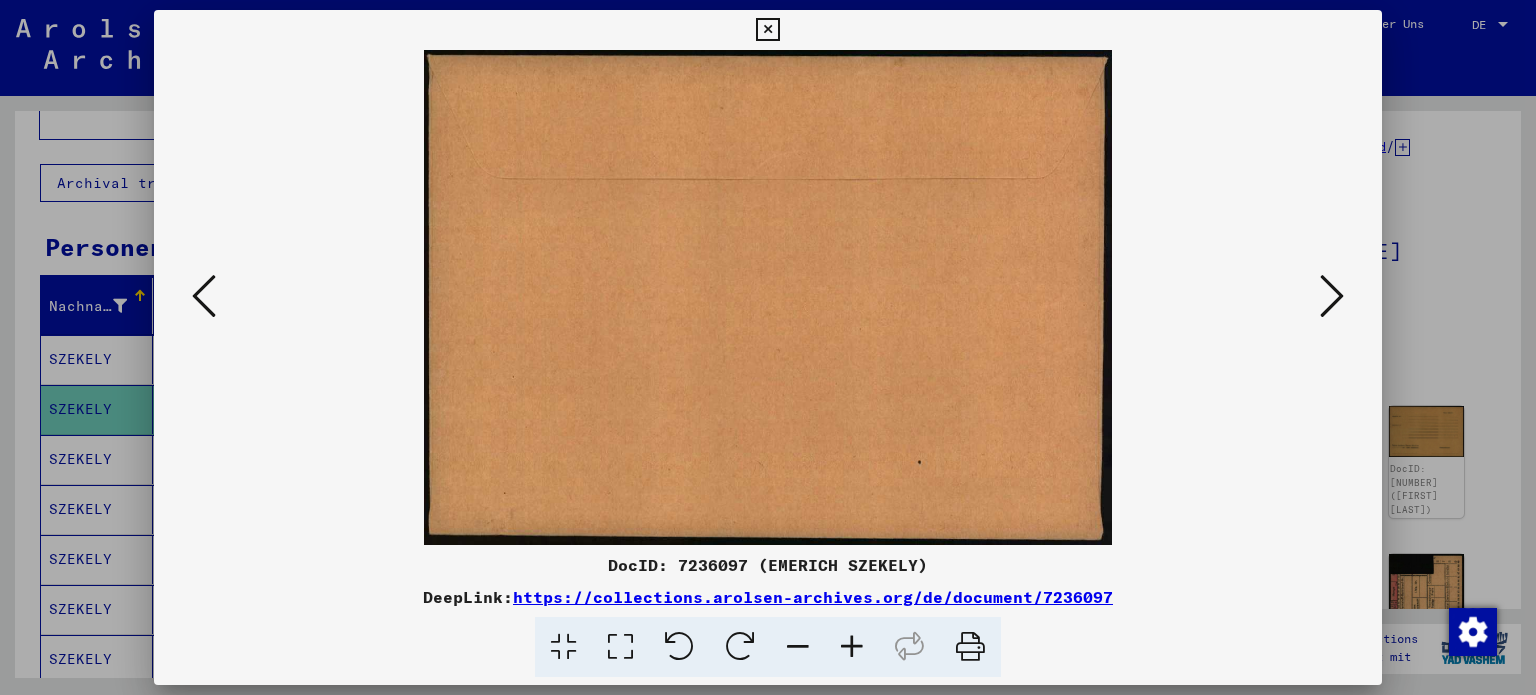 click at bounding box center [1332, 296] 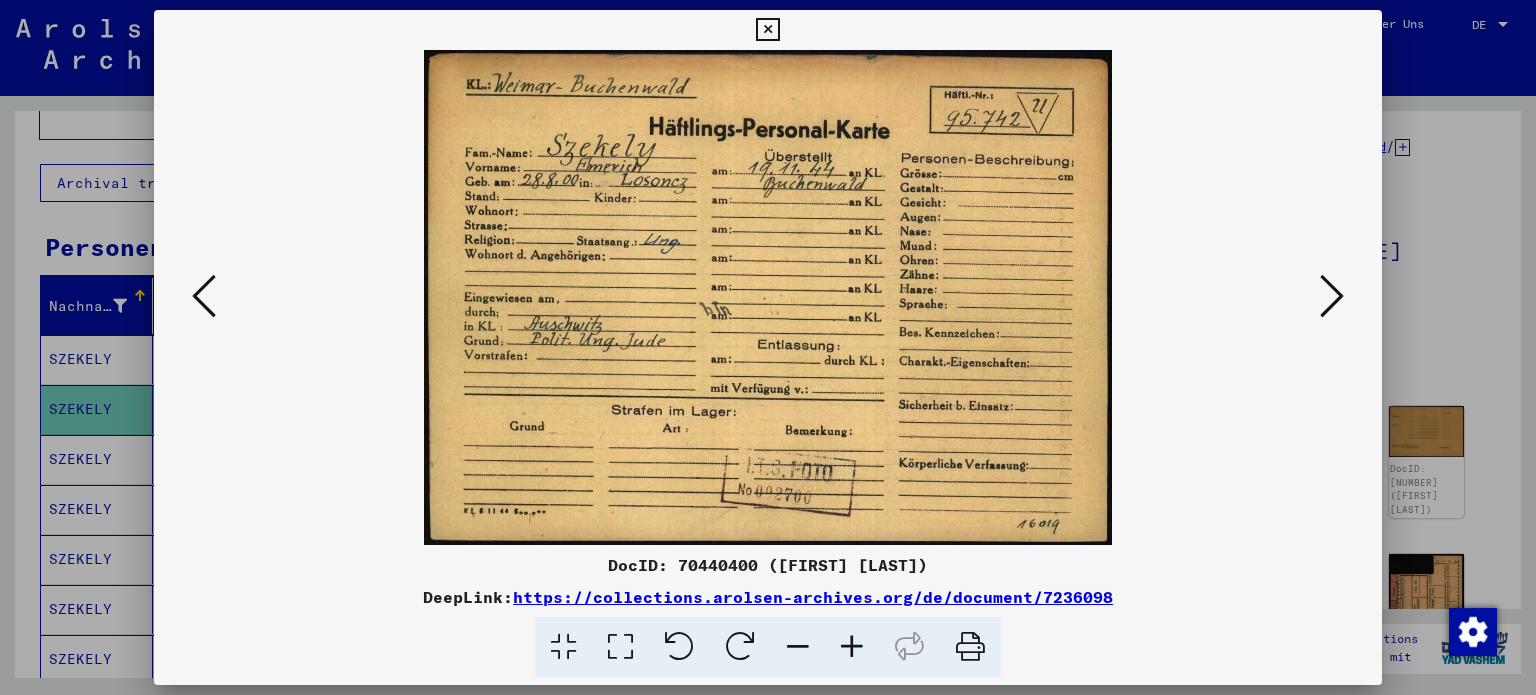 click at bounding box center [1332, 296] 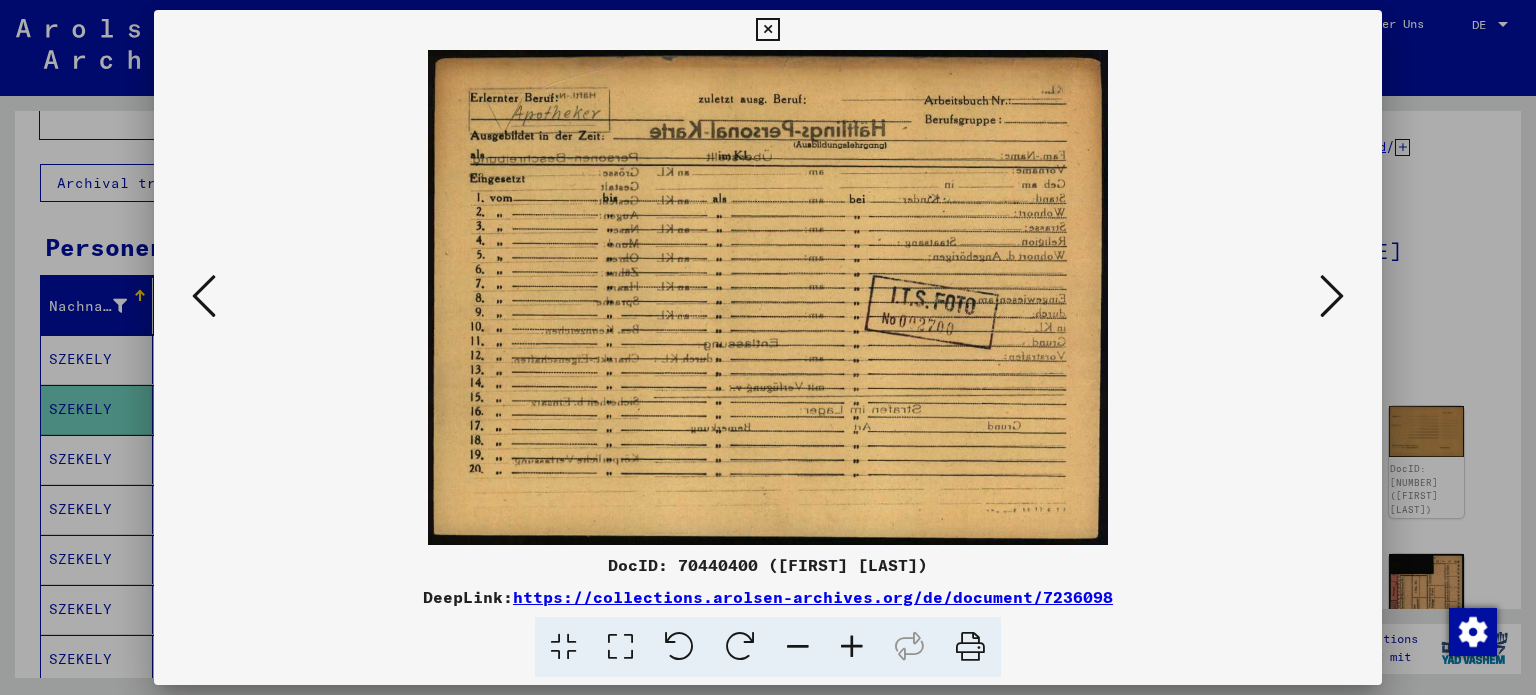 click at bounding box center [1332, 296] 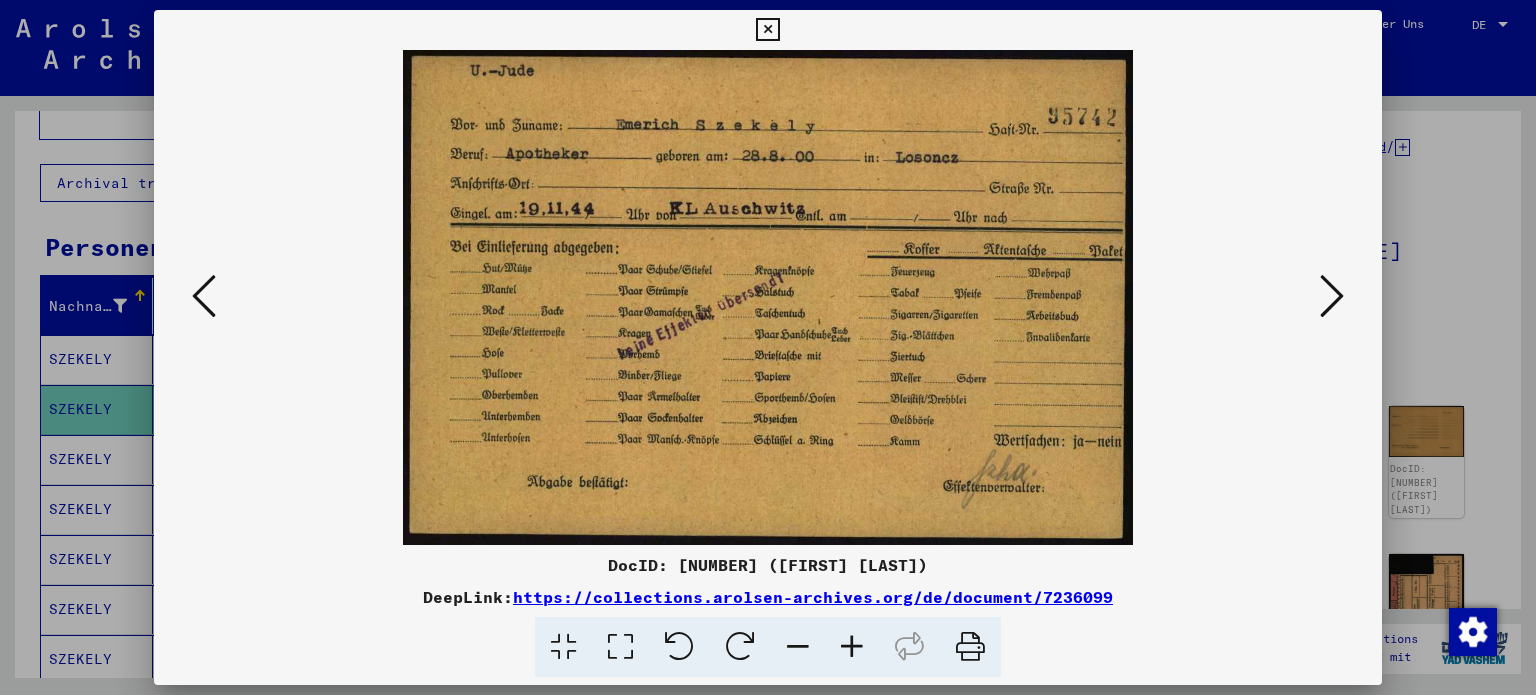 type 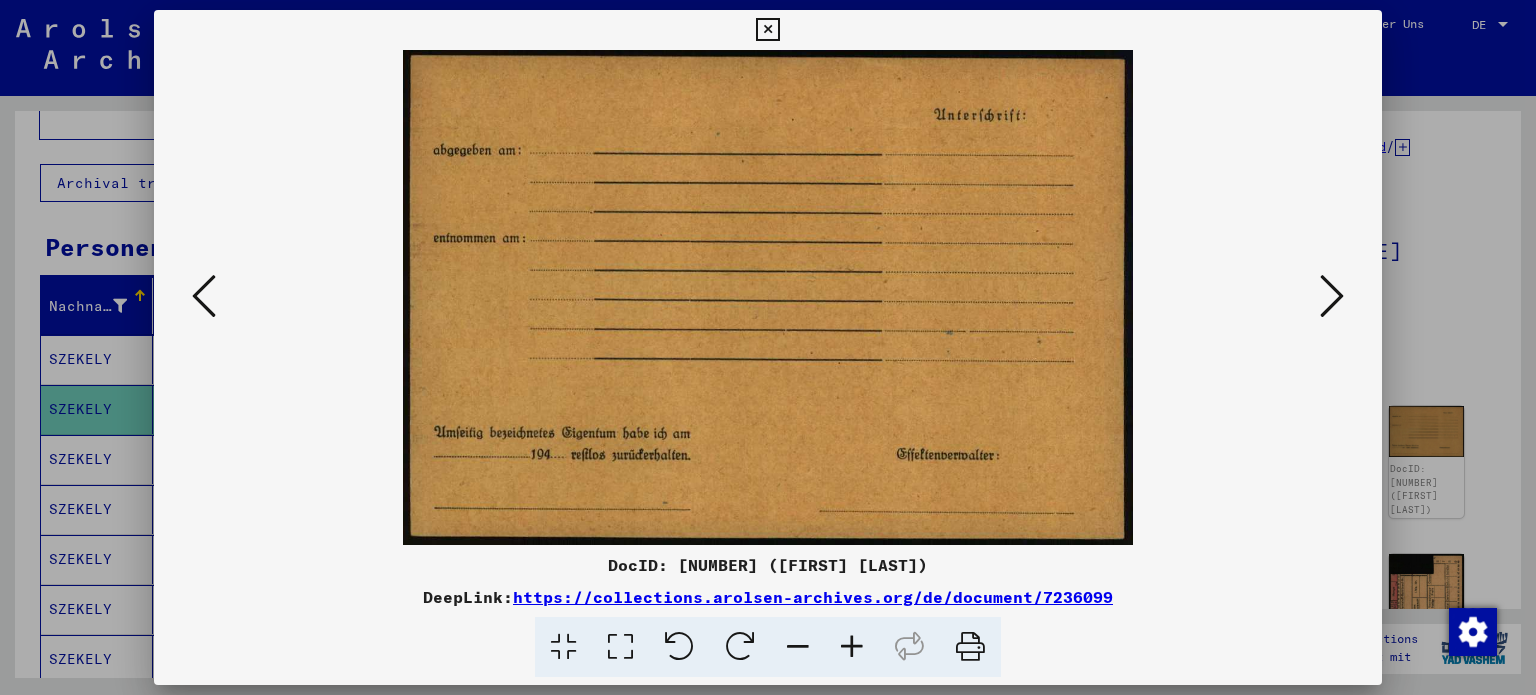 click at bounding box center (1332, 296) 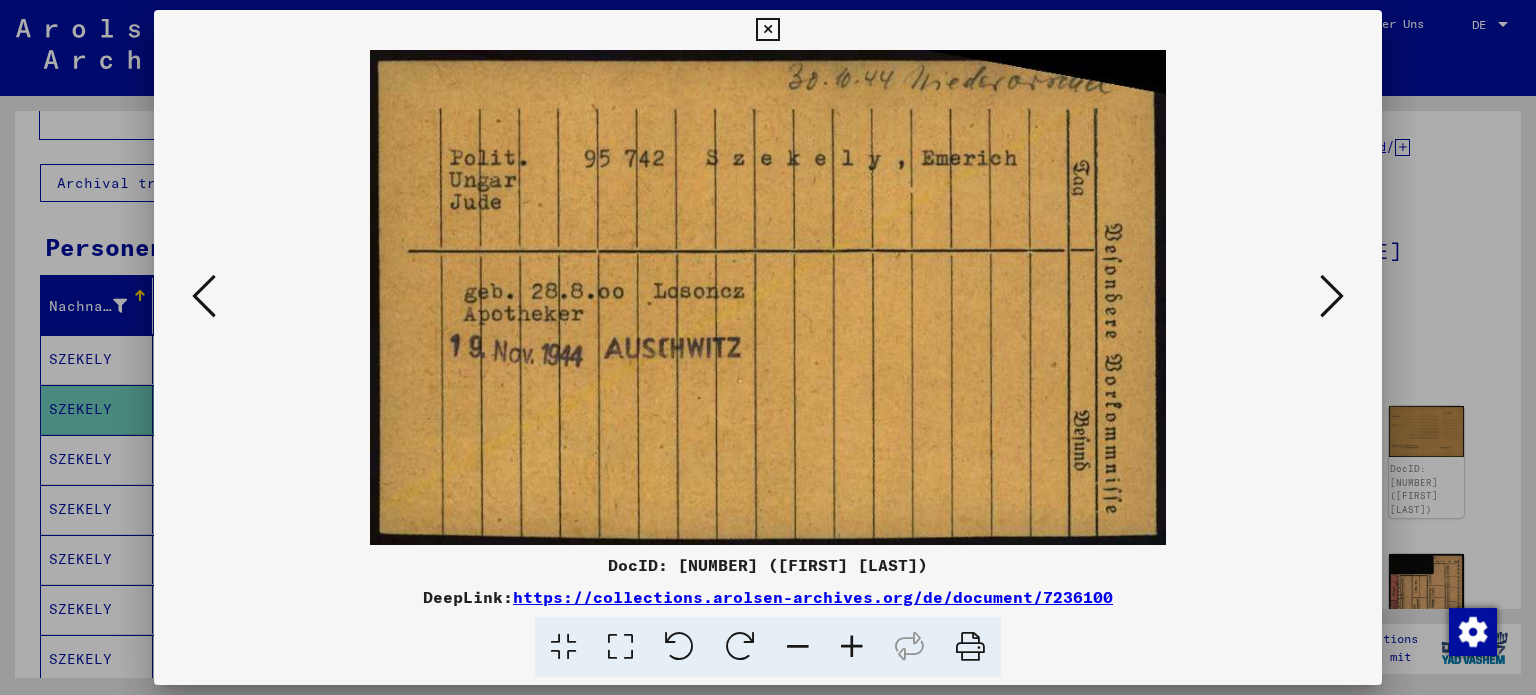 click at bounding box center [1332, 296] 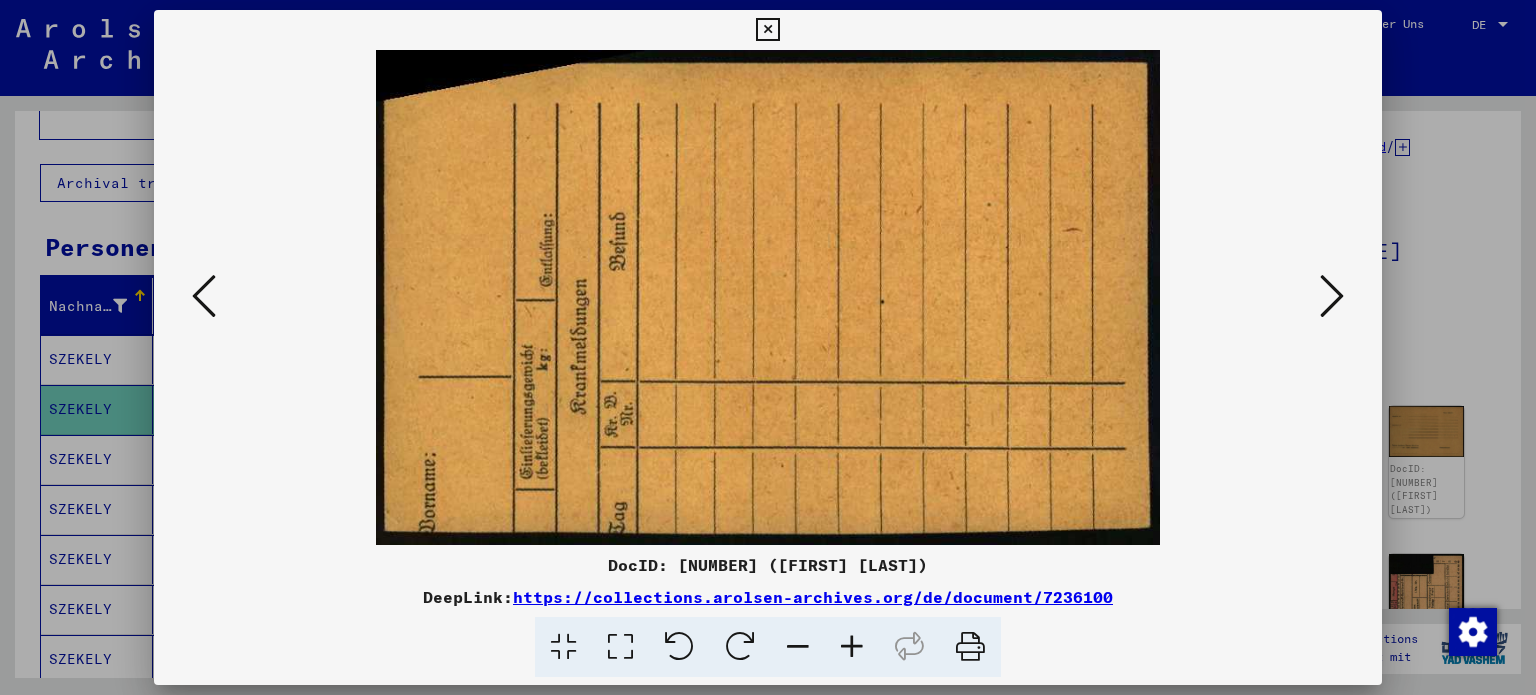 click at bounding box center [204, 296] 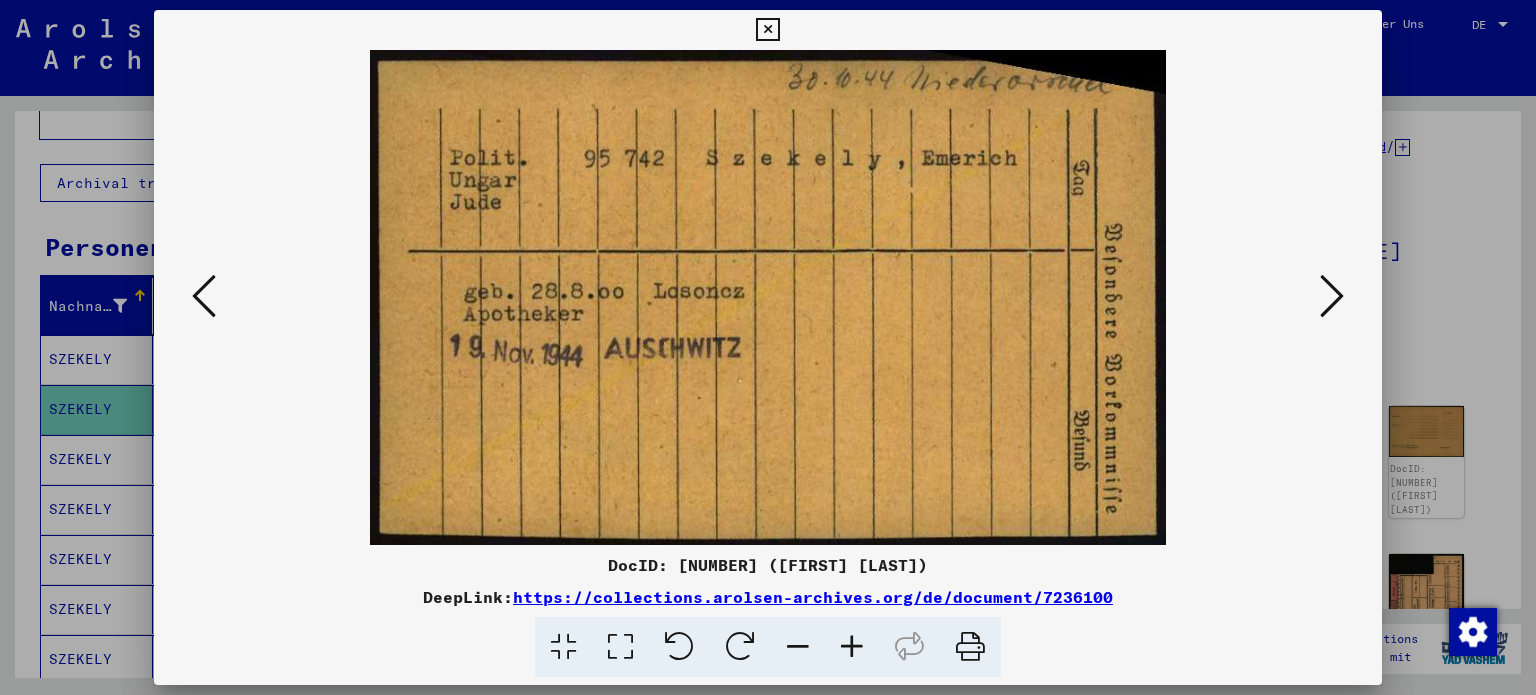 click at bounding box center [768, 347] 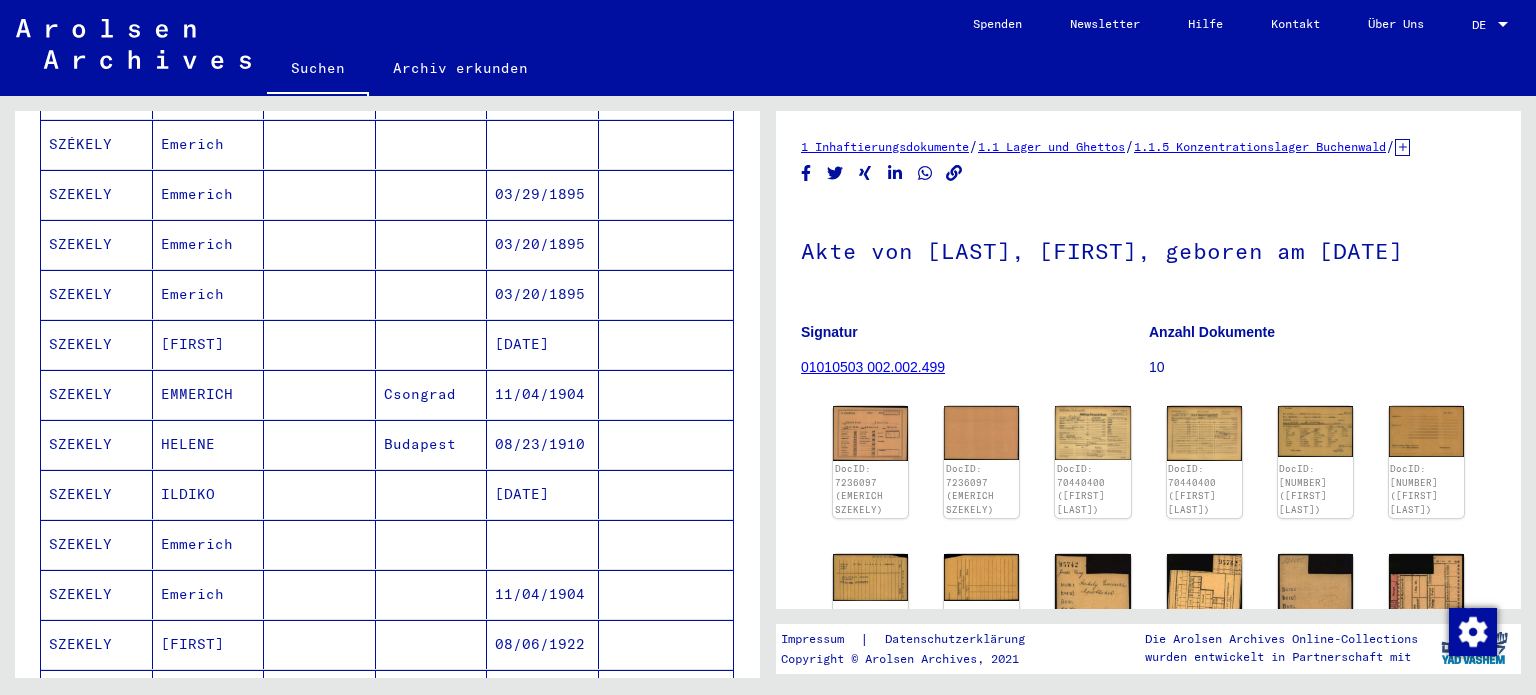 scroll, scrollTop: 907, scrollLeft: 0, axis: vertical 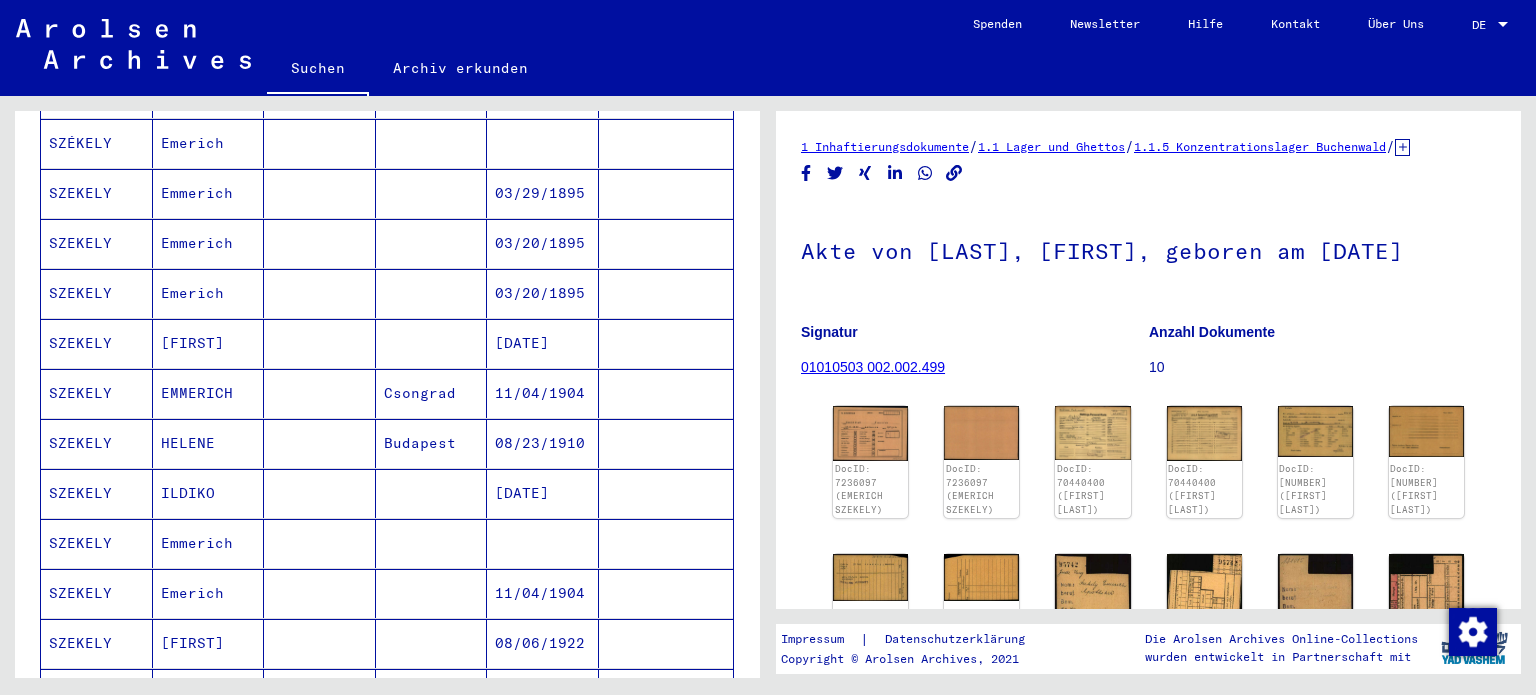 click on "SZEKELY" at bounding box center (97, 493) 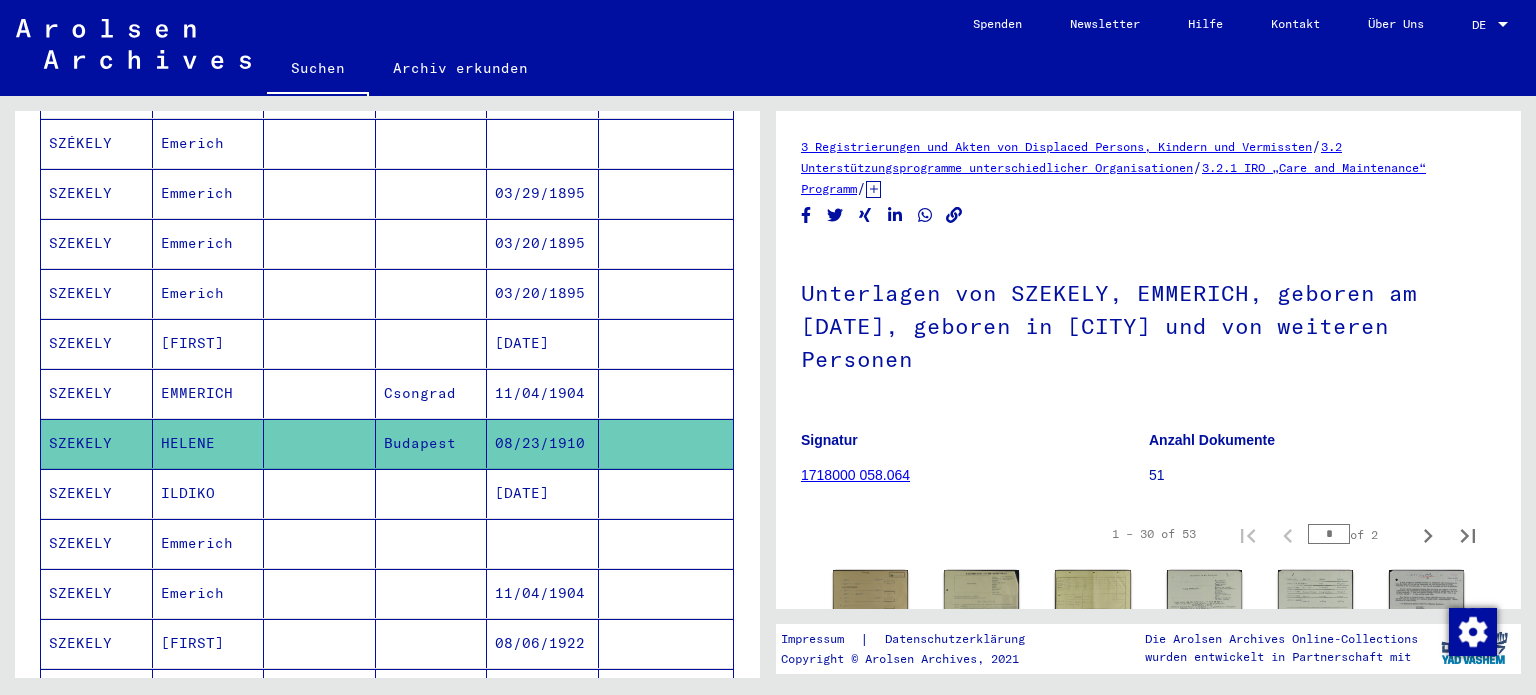 scroll, scrollTop: 0, scrollLeft: 0, axis: both 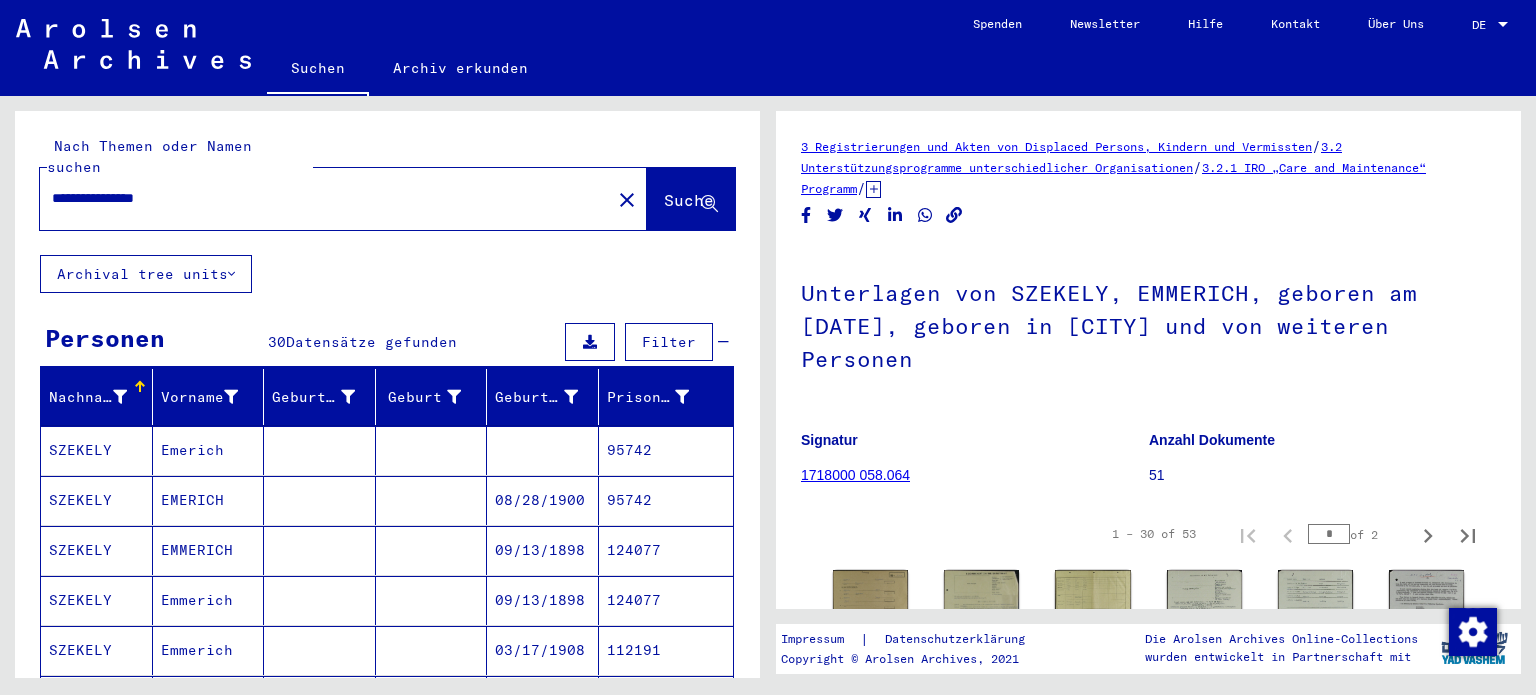 click on "**********" at bounding box center [325, 198] 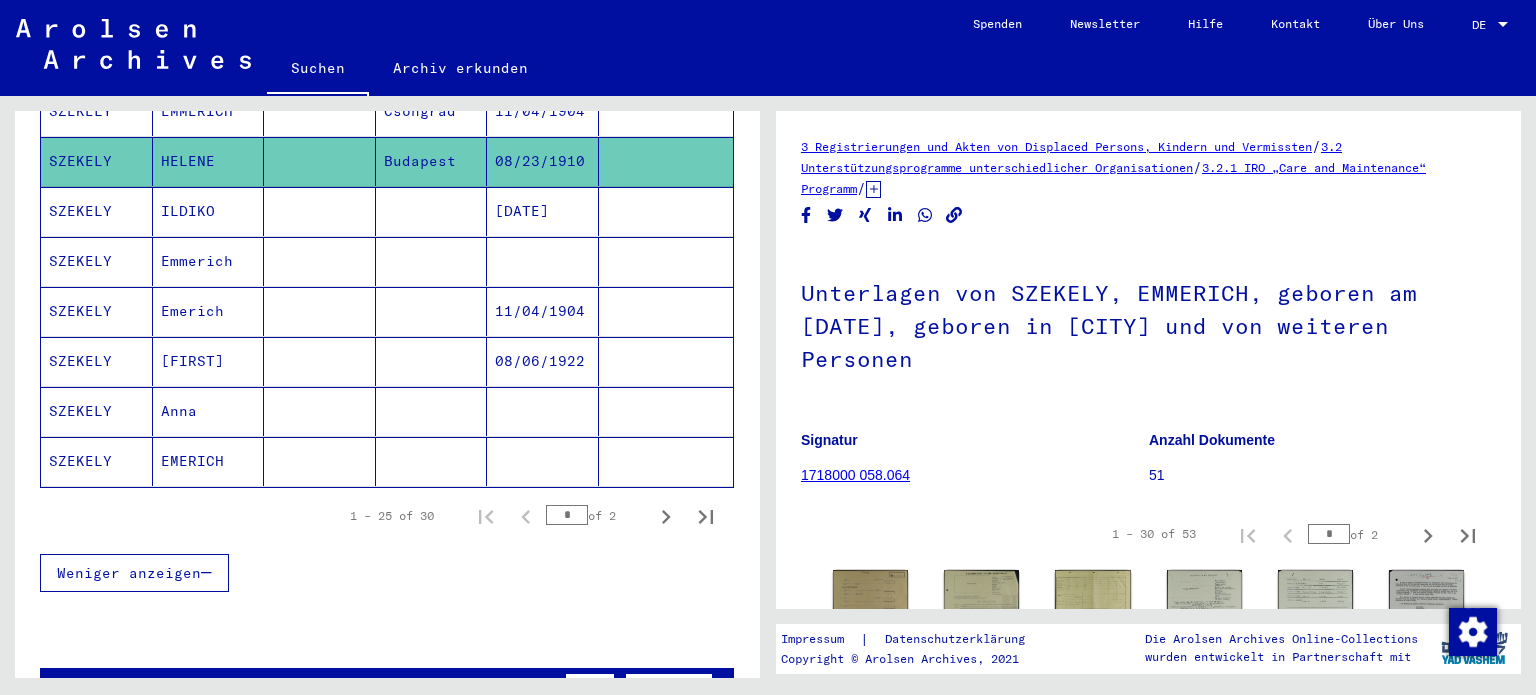 scroll, scrollTop: 1188, scrollLeft: 0, axis: vertical 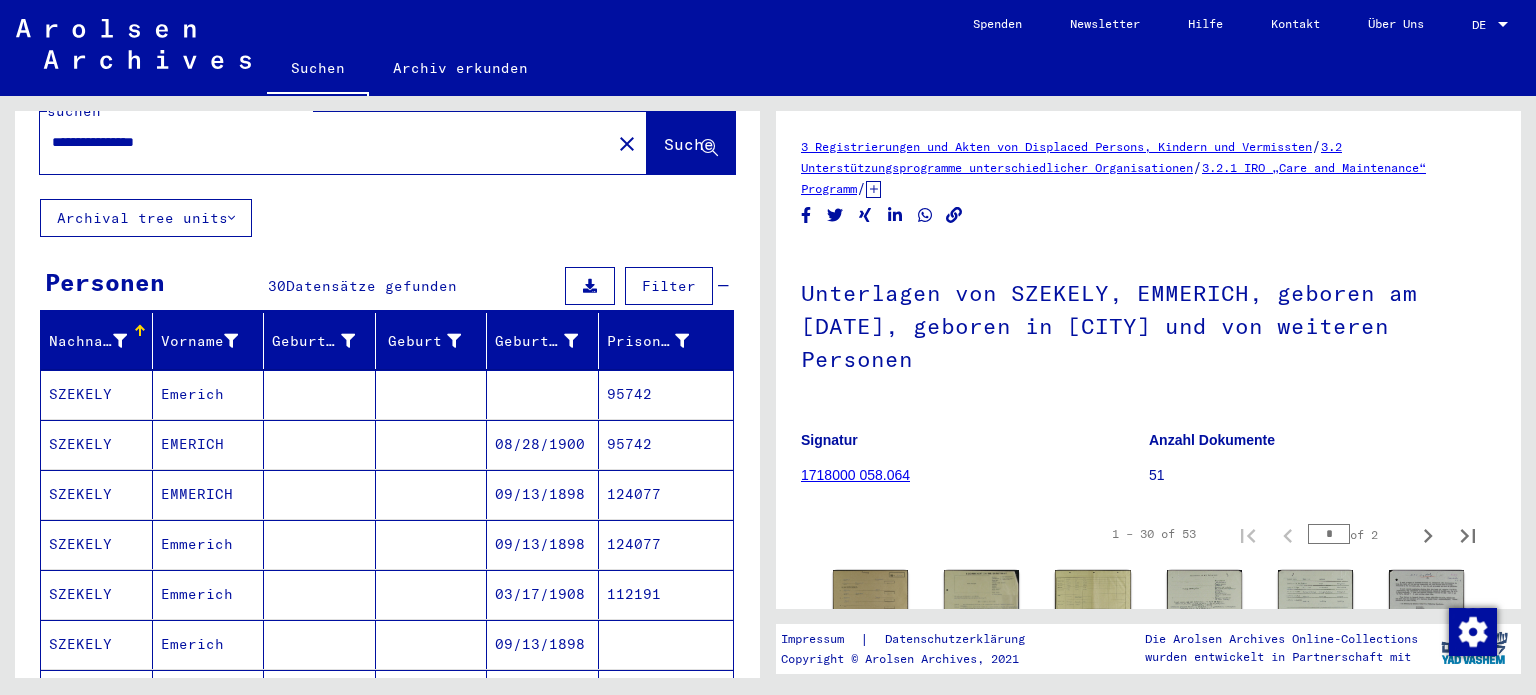 click on "**********" at bounding box center (325, 142) 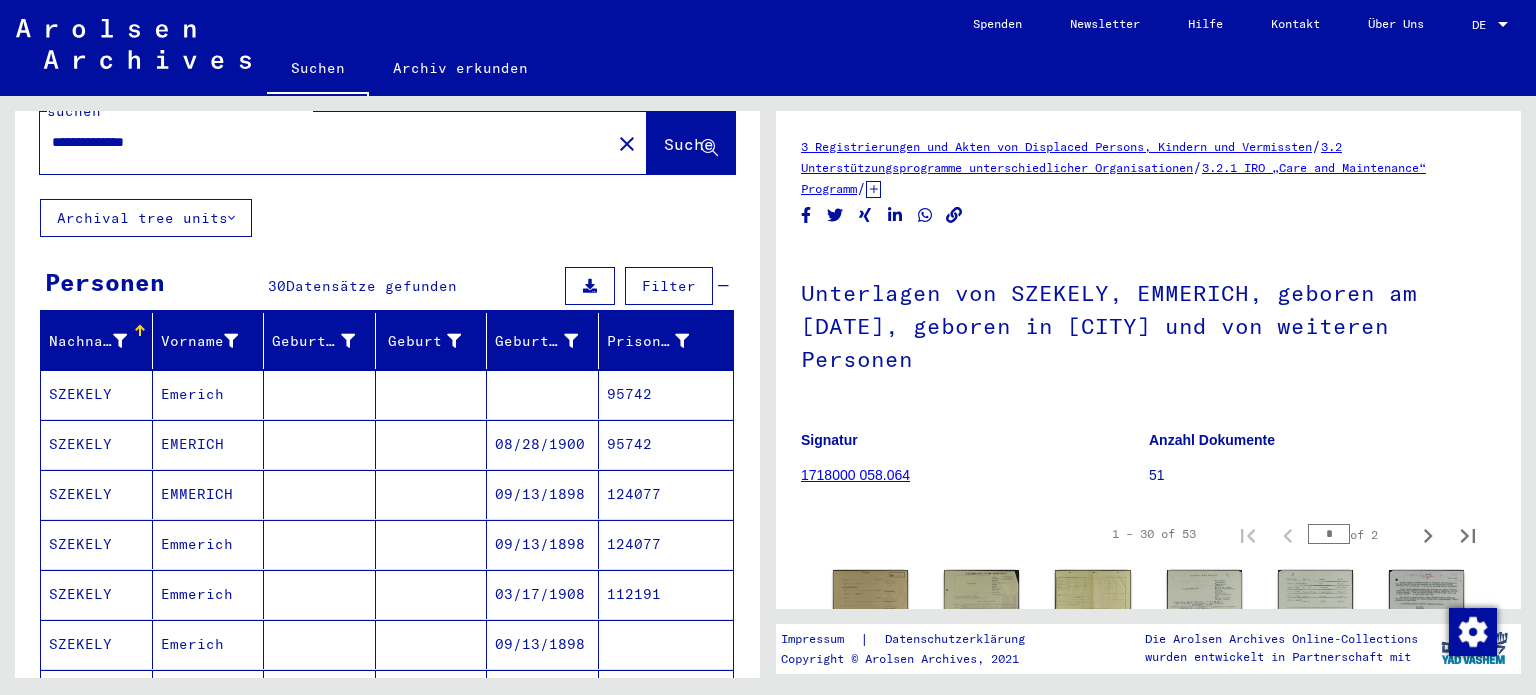 type on "**********" 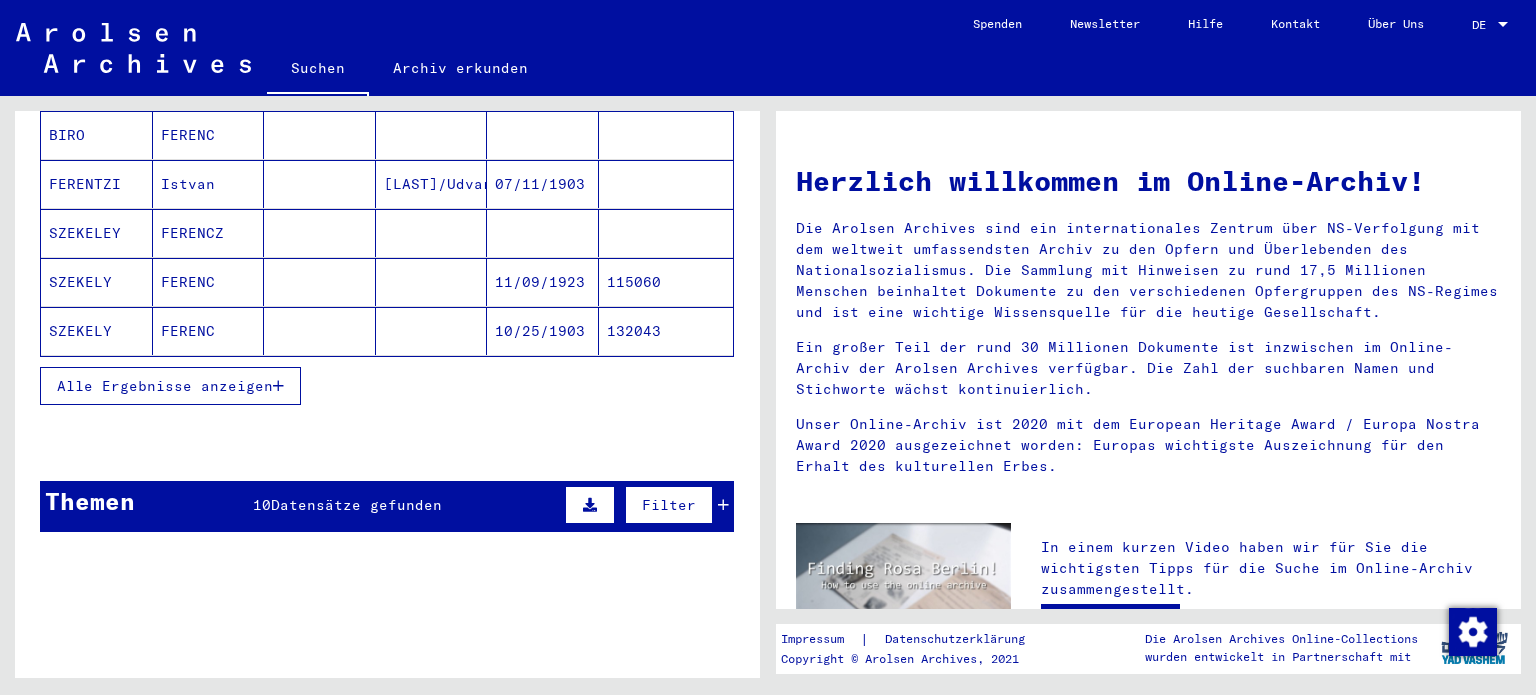 scroll, scrollTop: 316, scrollLeft: 0, axis: vertical 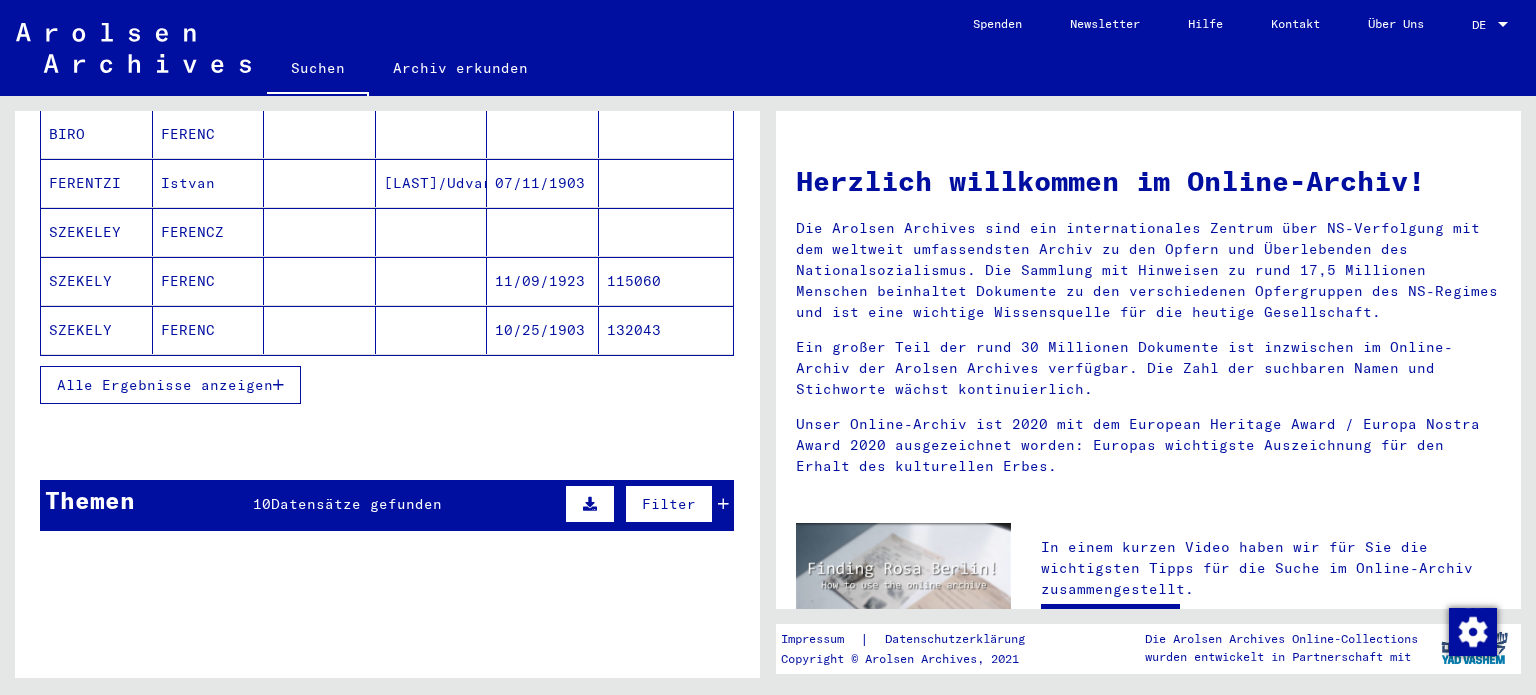 click on "Alle Ergebnisse anzeigen" at bounding box center (165, 385) 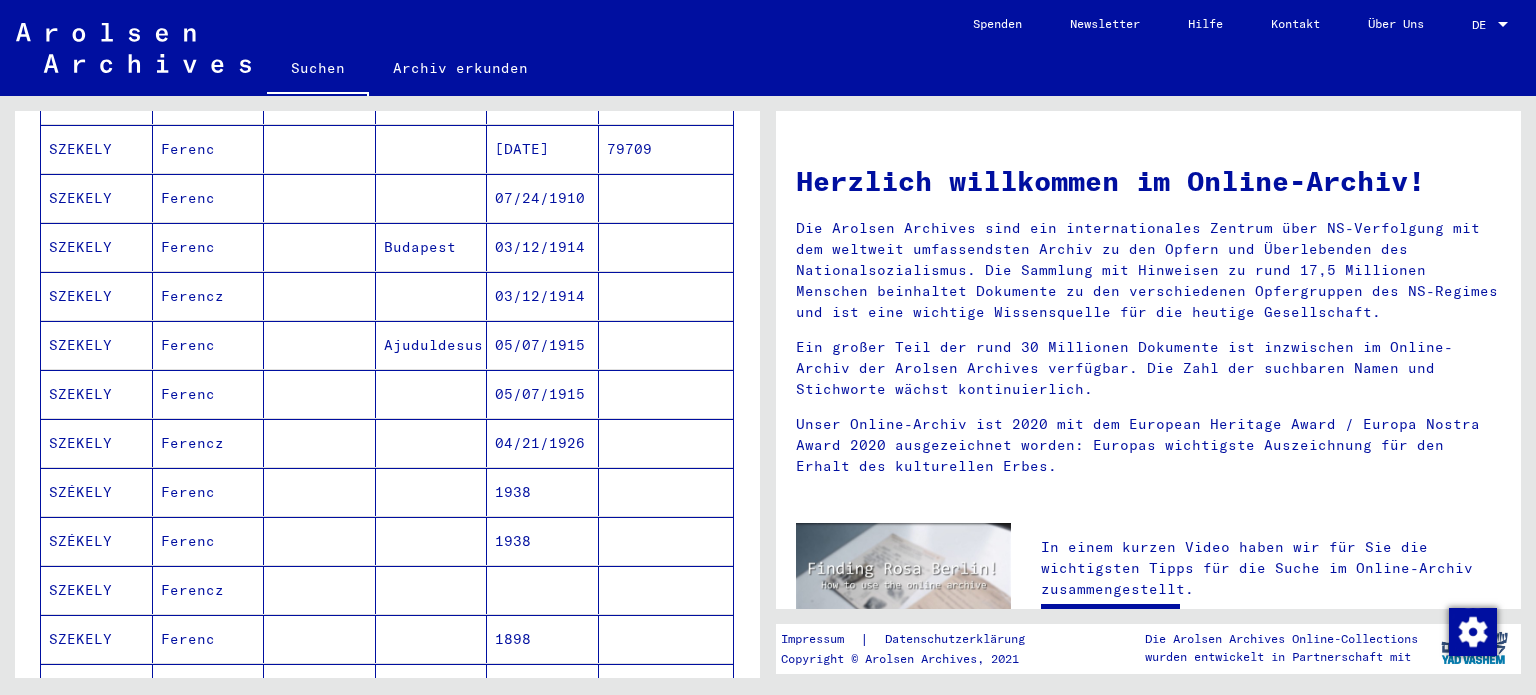 scroll, scrollTop: 596, scrollLeft: 0, axis: vertical 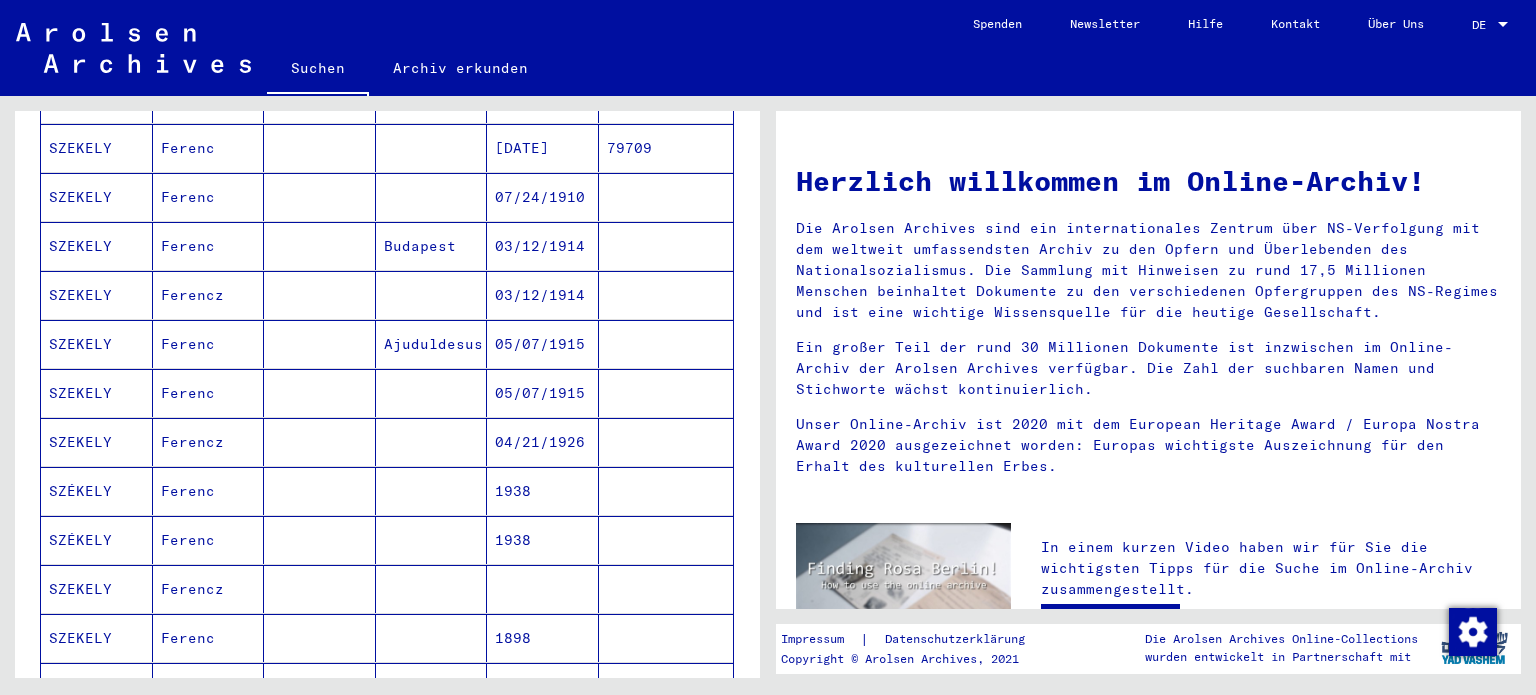 click on "SZEKELY" at bounding box center (97, 295) 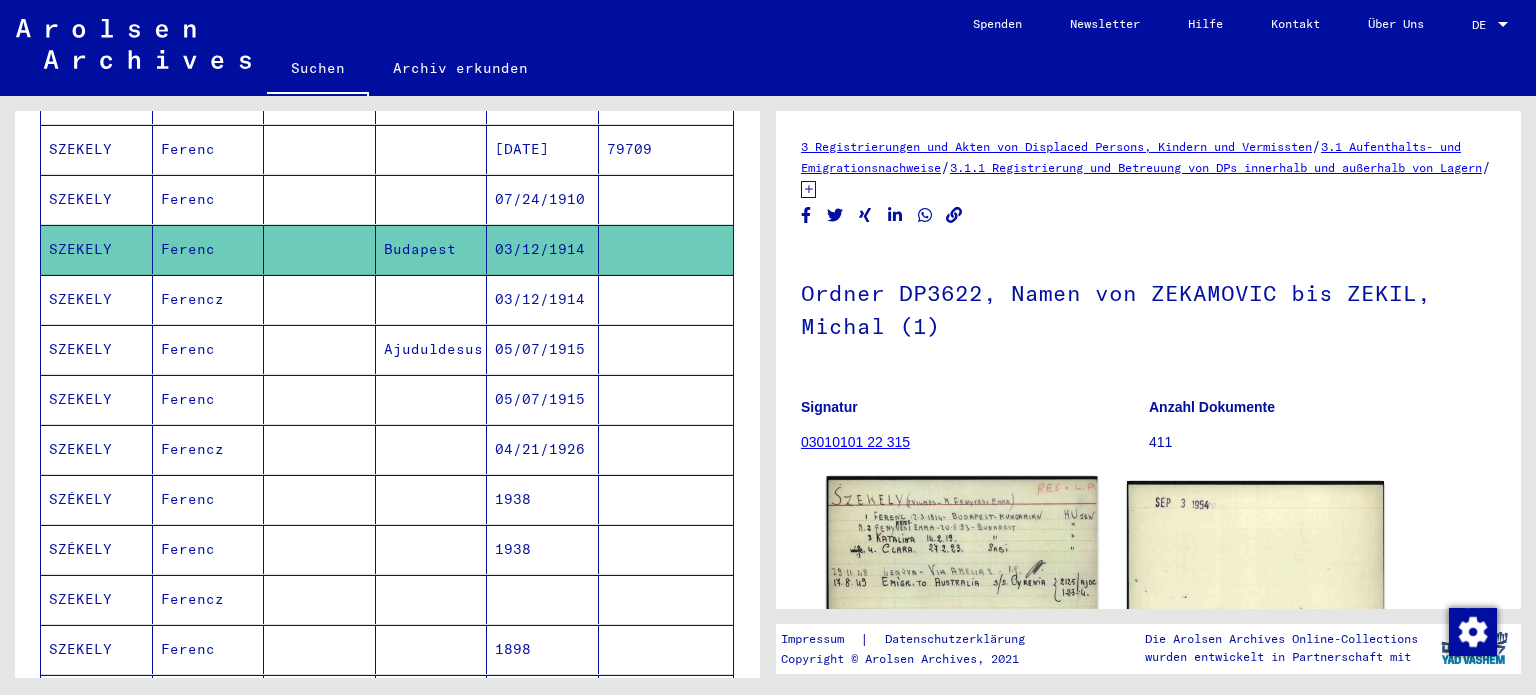 scroll, scrollTop: 0, scrollLeft: 0, axis: both 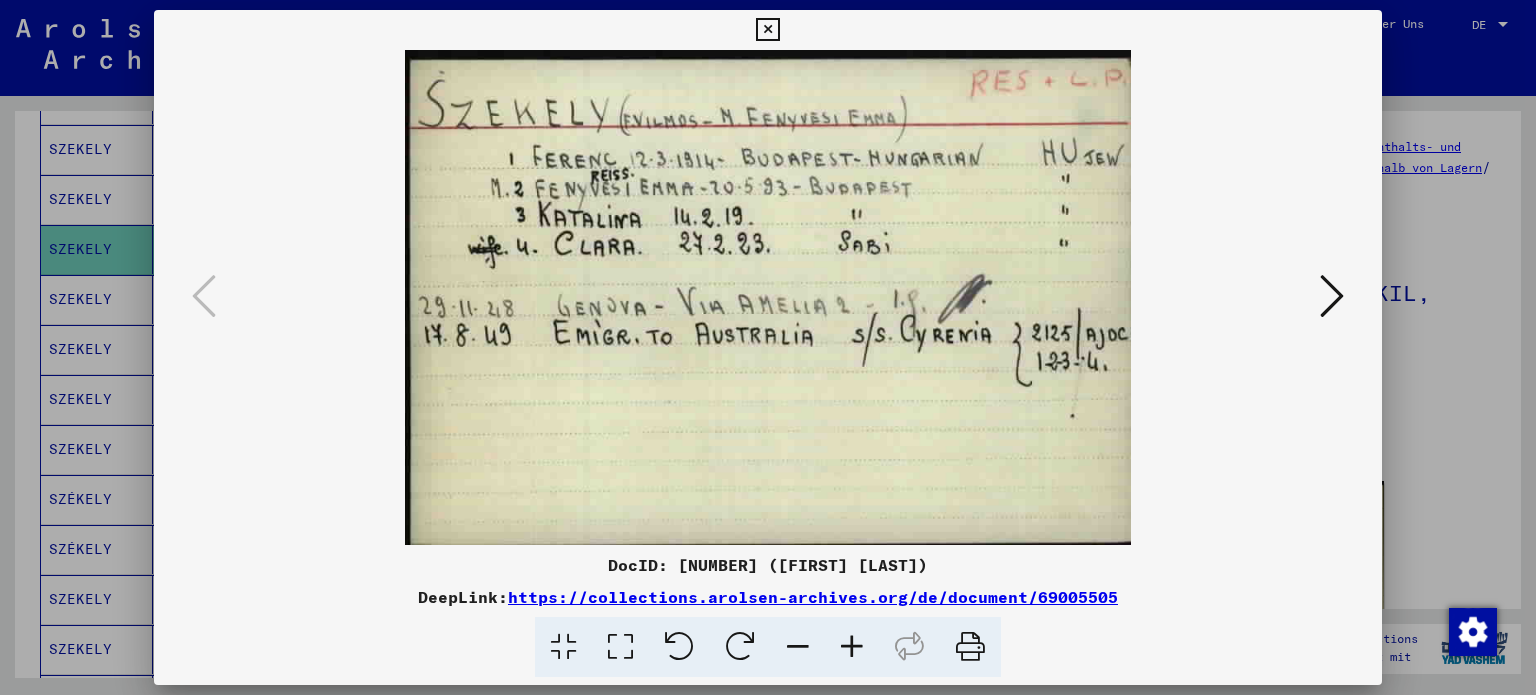 type 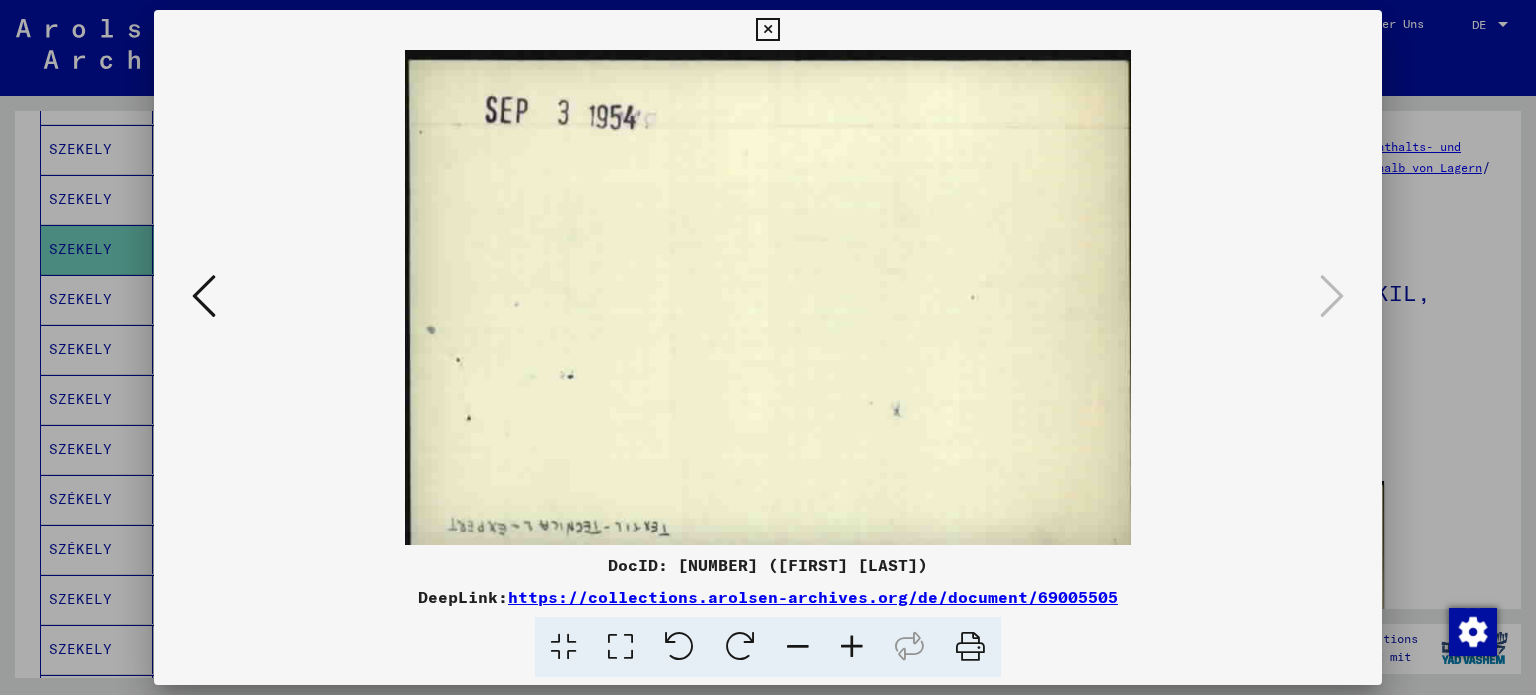 click at bounding box center (768, 347) 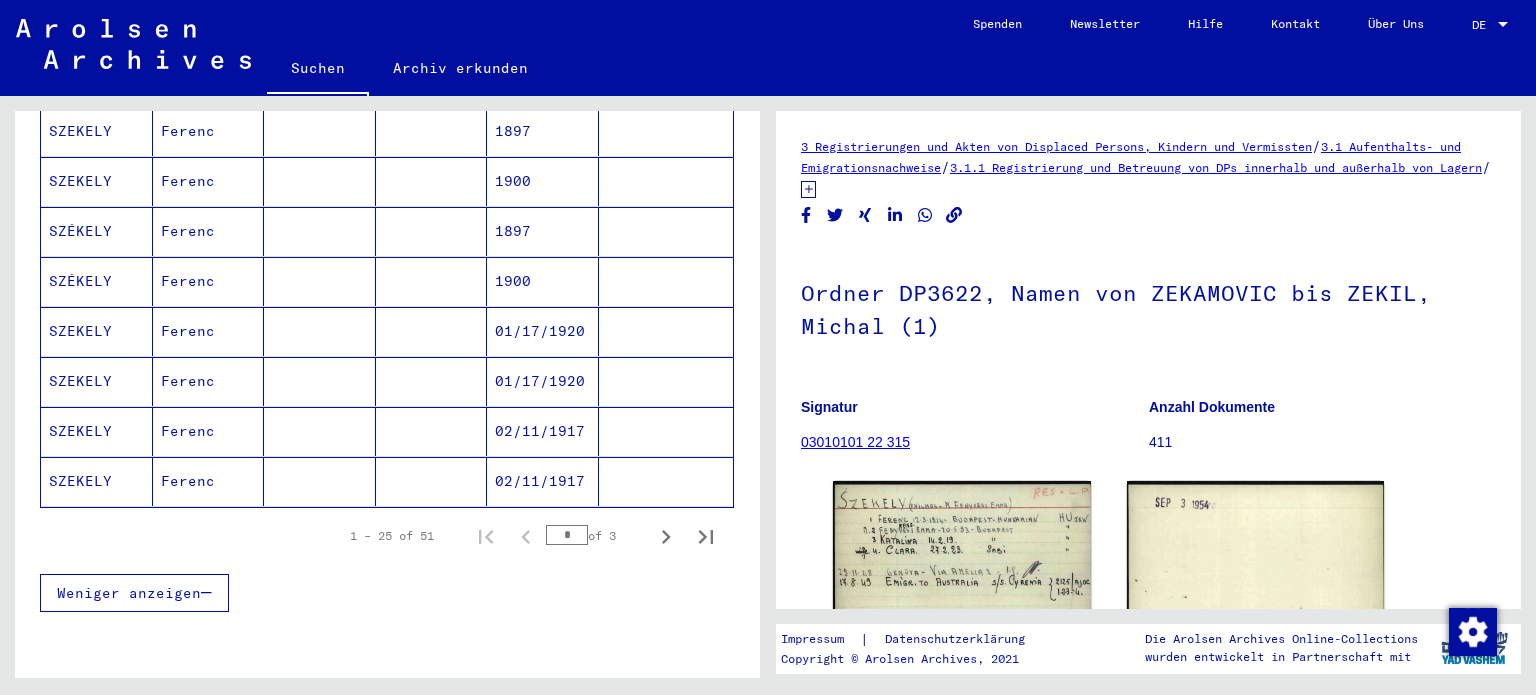 scroll, scrollTop: 1172, scrollLeft: 0, axis: vertical 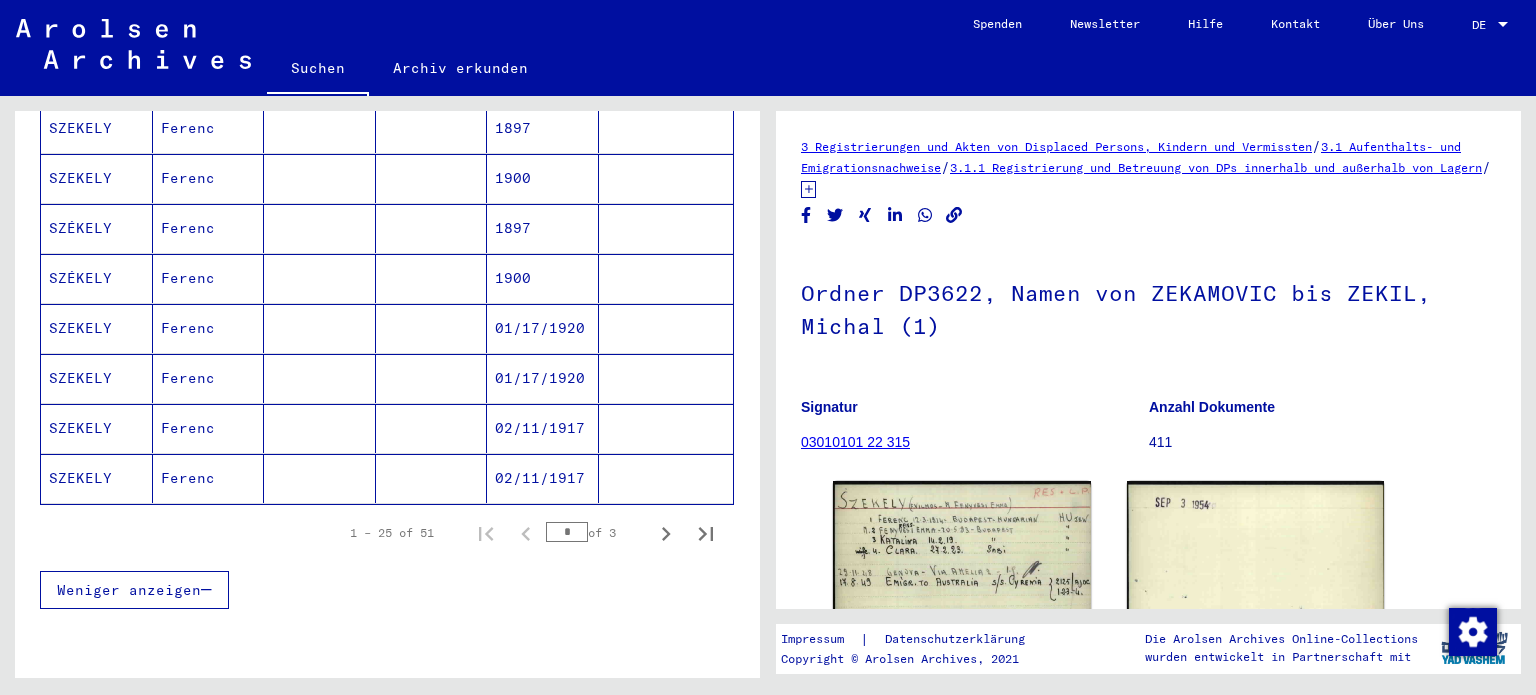 click on "SZEKELY" 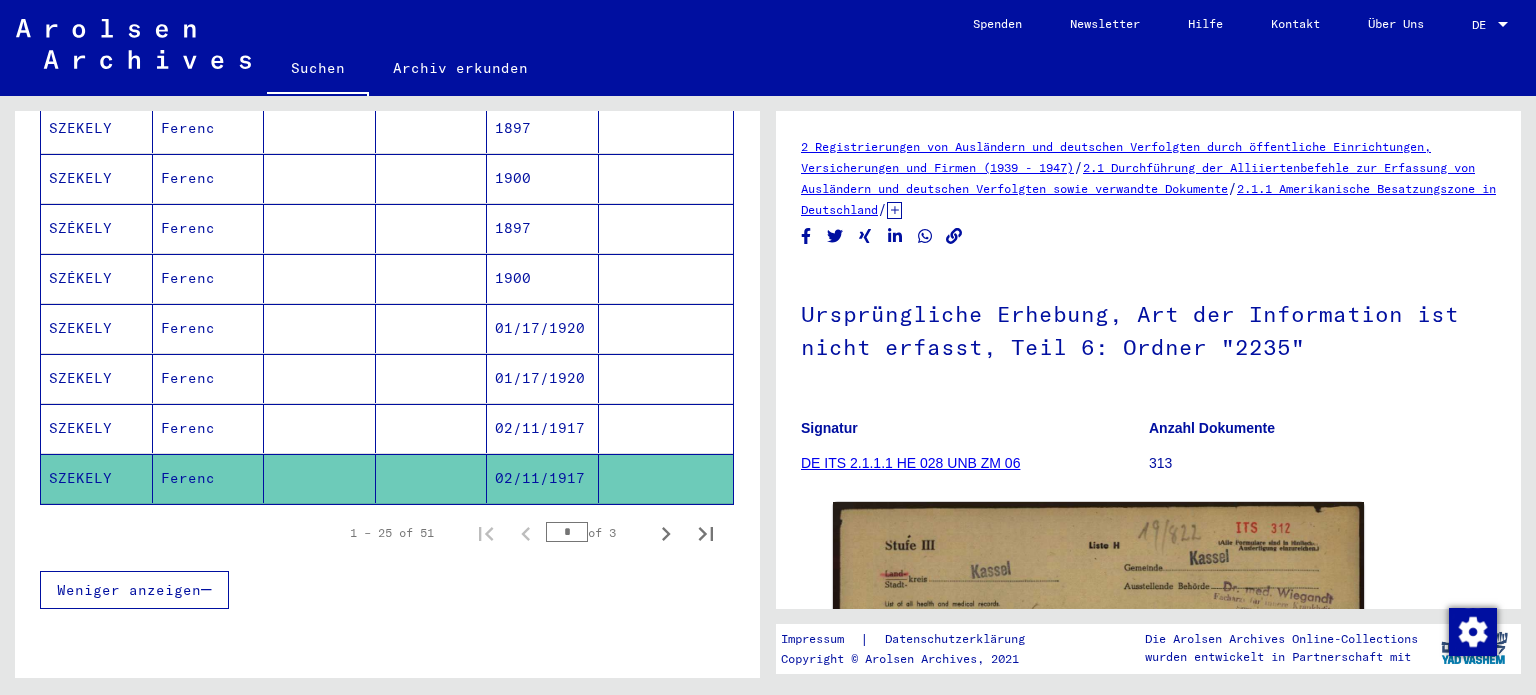 scroll, scrollTop: 0, scrollLeft: 0, axis: both 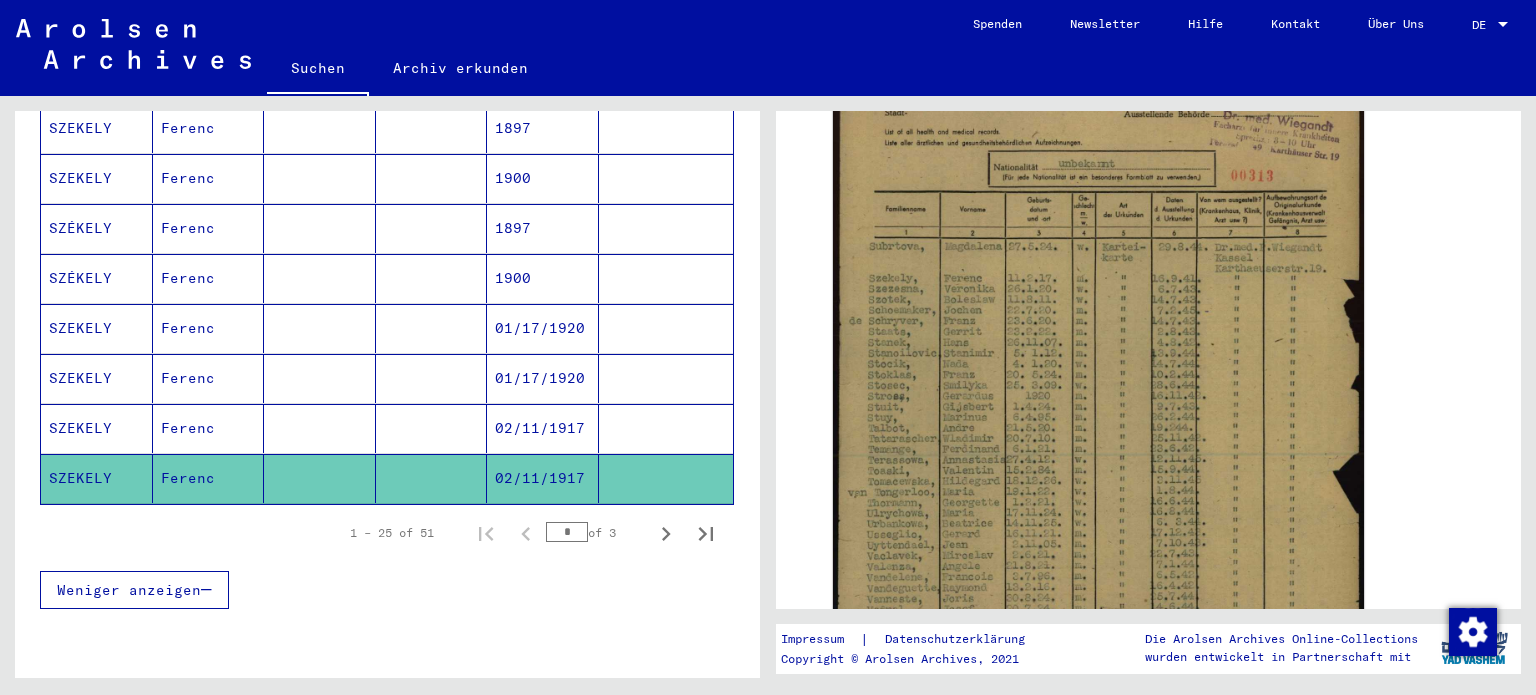 click on "Ferenc" at bounding box center (209, 478) 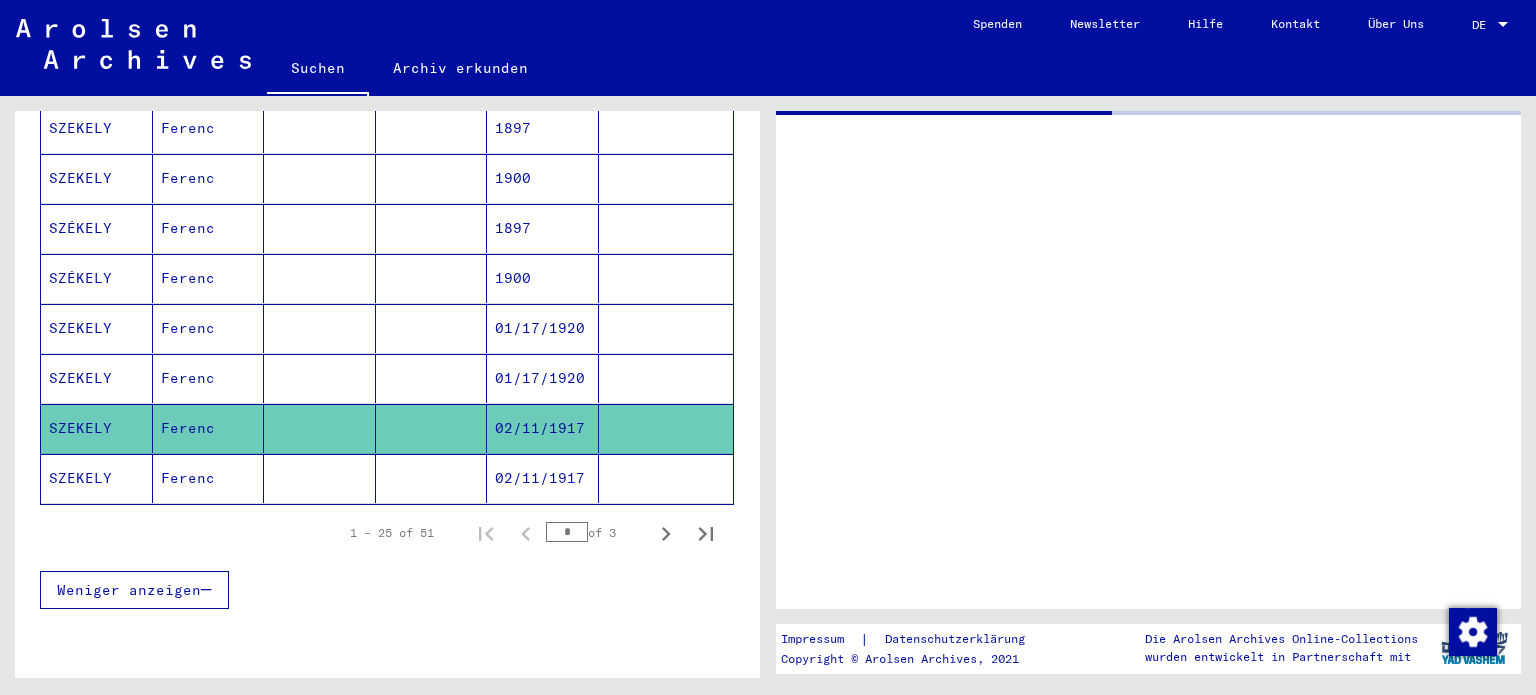 scroll, scrollTop: 0, scrollLeft: 0, axis: both 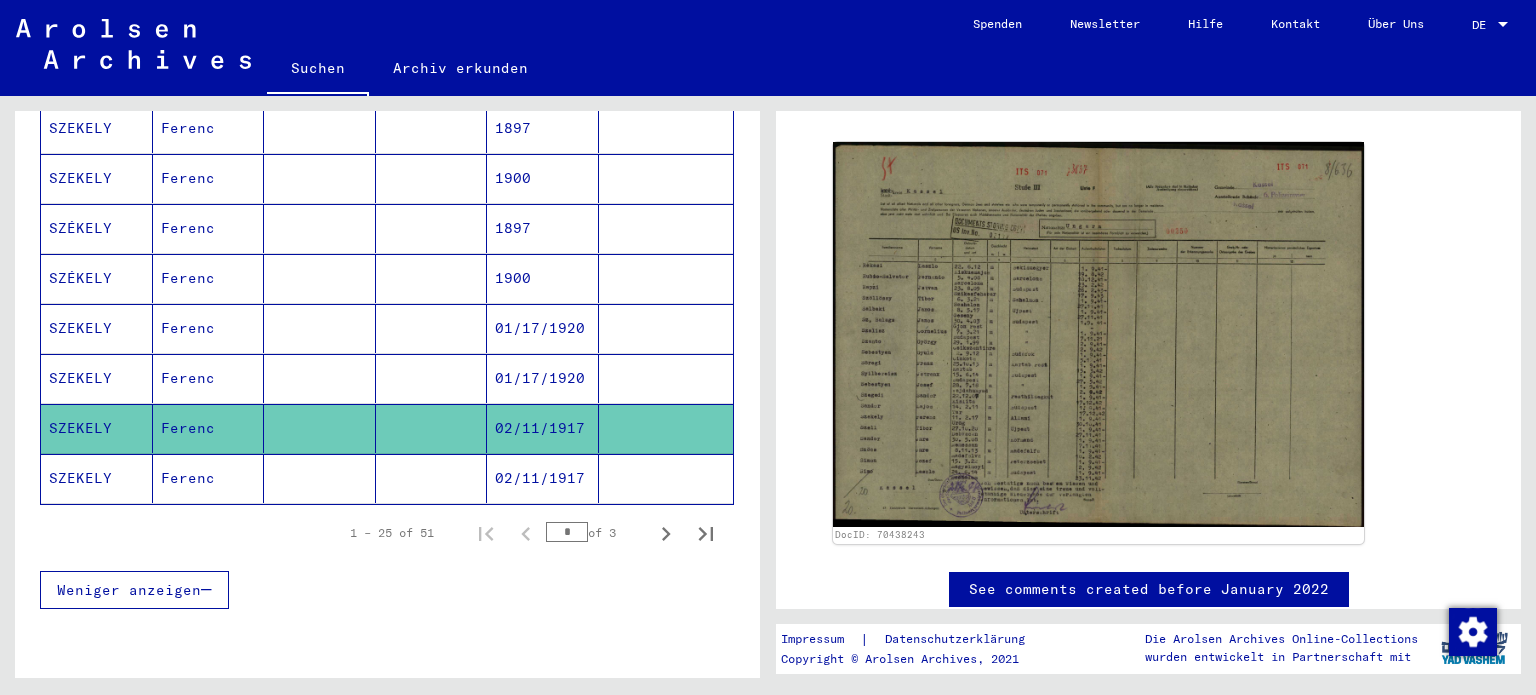 click on "SZEKELY" at bounding box center [97, 428] 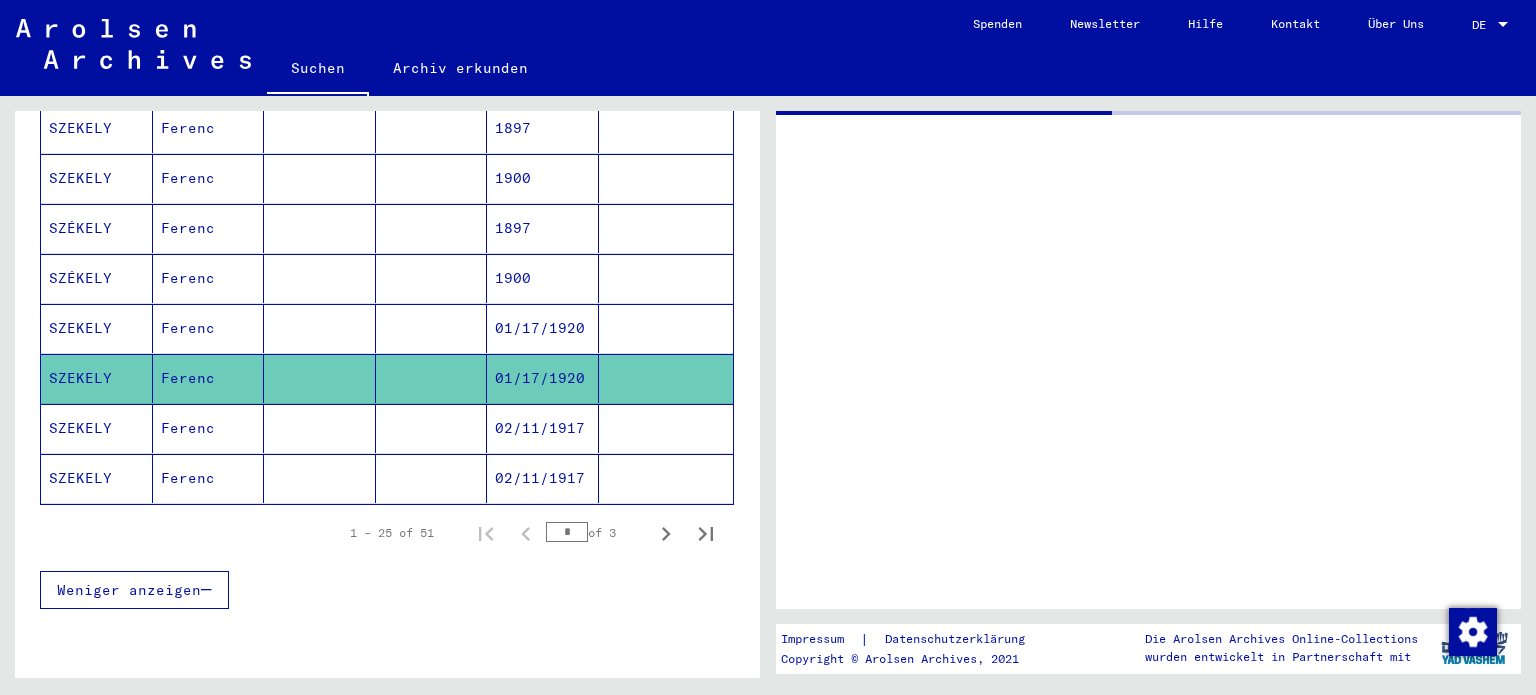 scroll, scrollTop: 0, scrollLeft: 0, axis: both 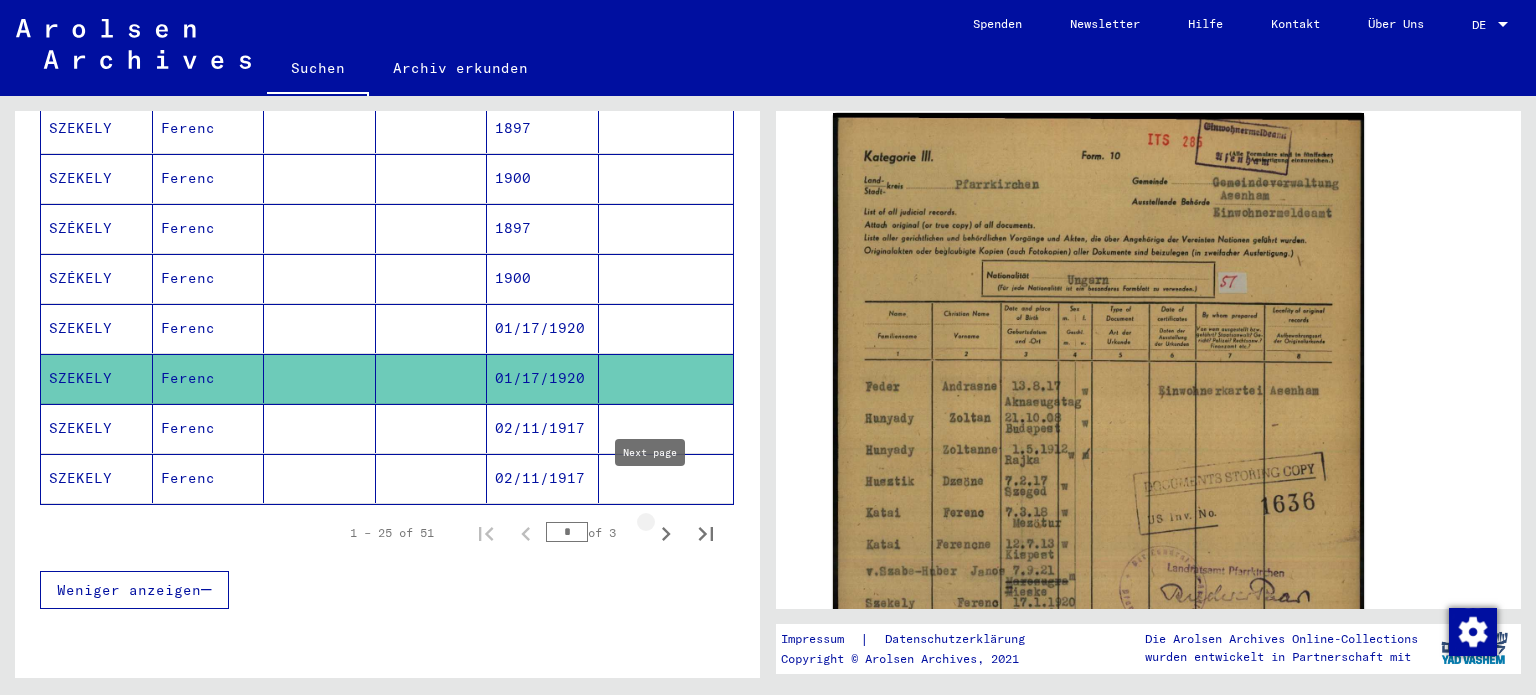 click 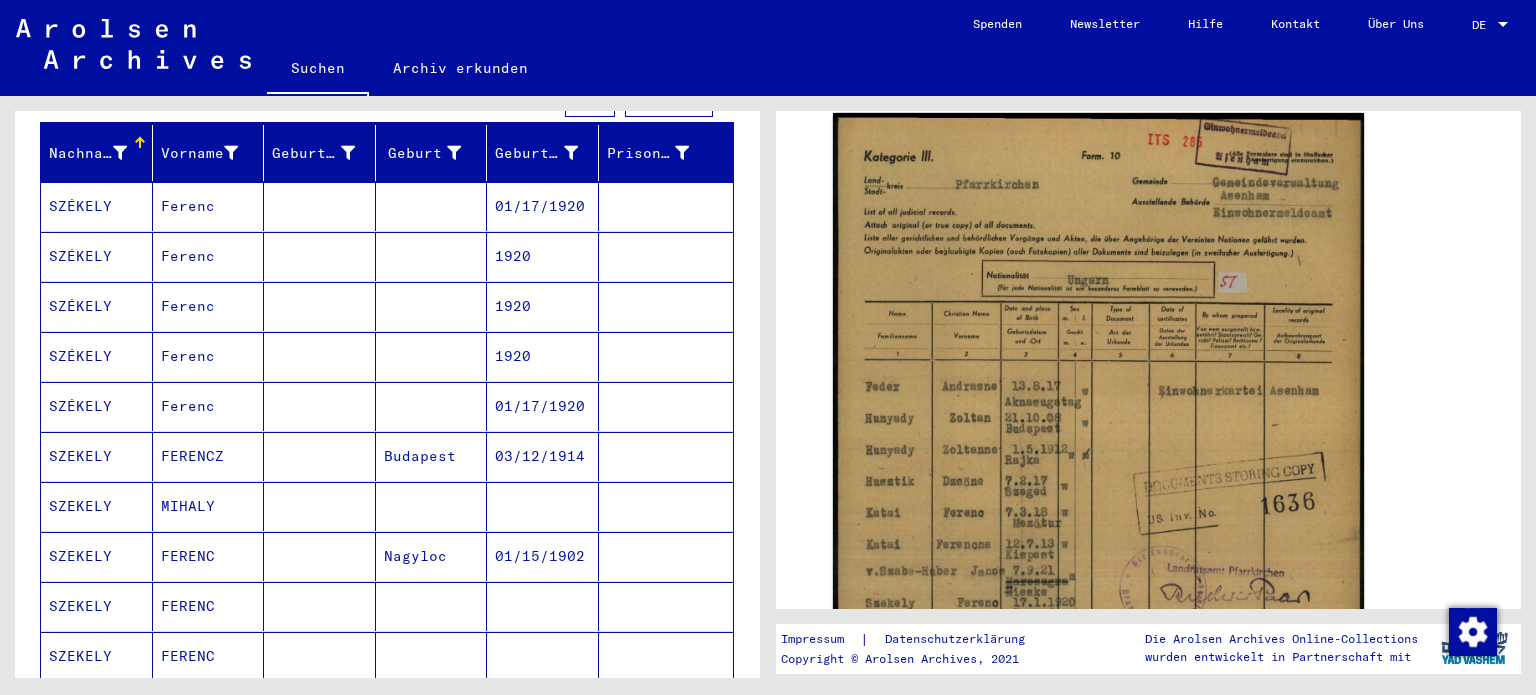 scroll, scrollTop: 244, scrollLeft: 0, axis: vertical 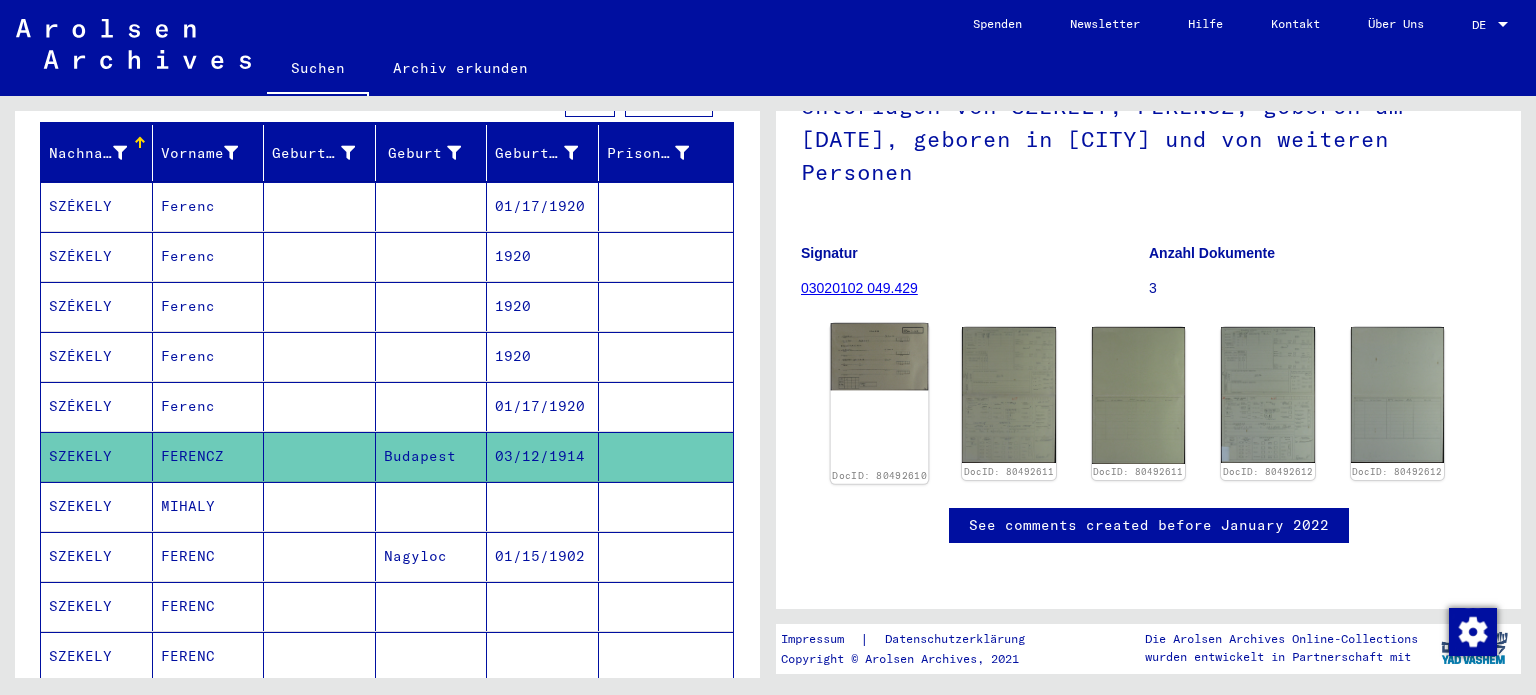 click 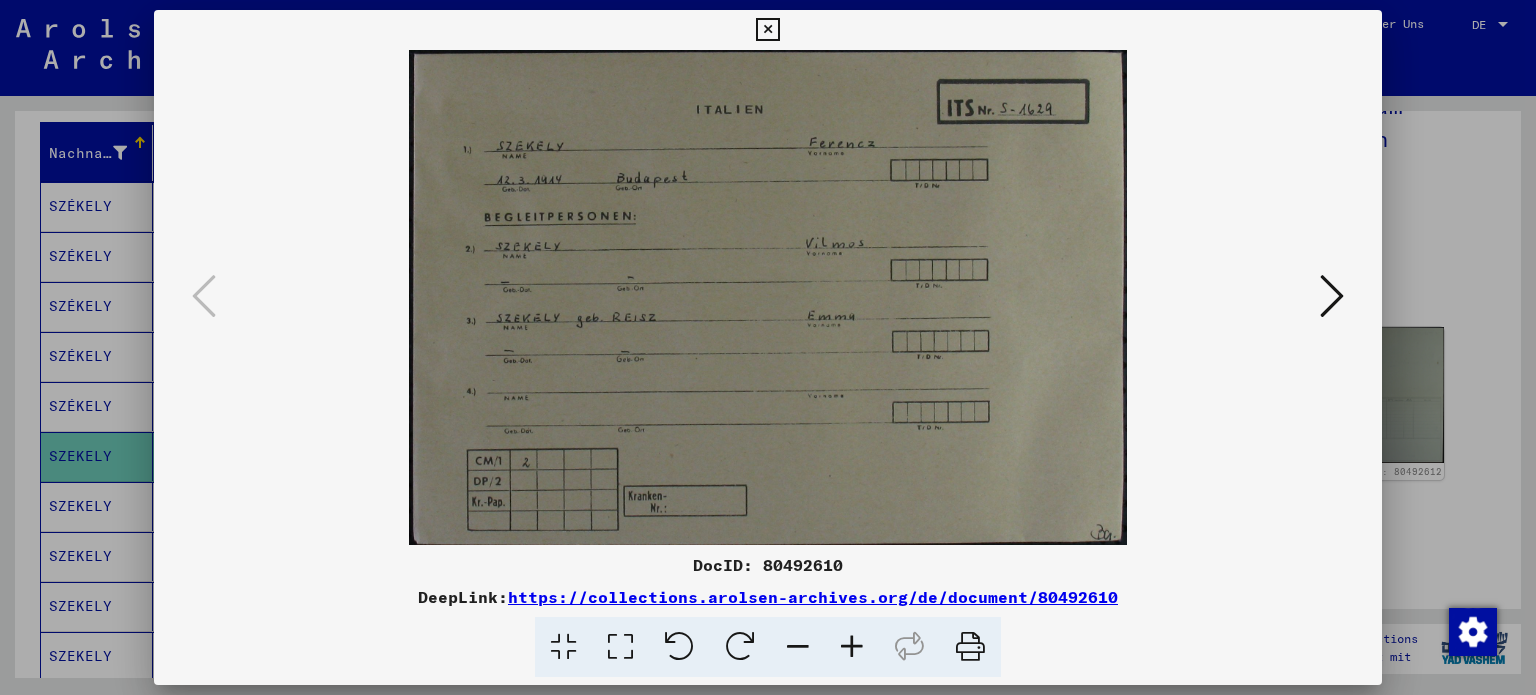 type 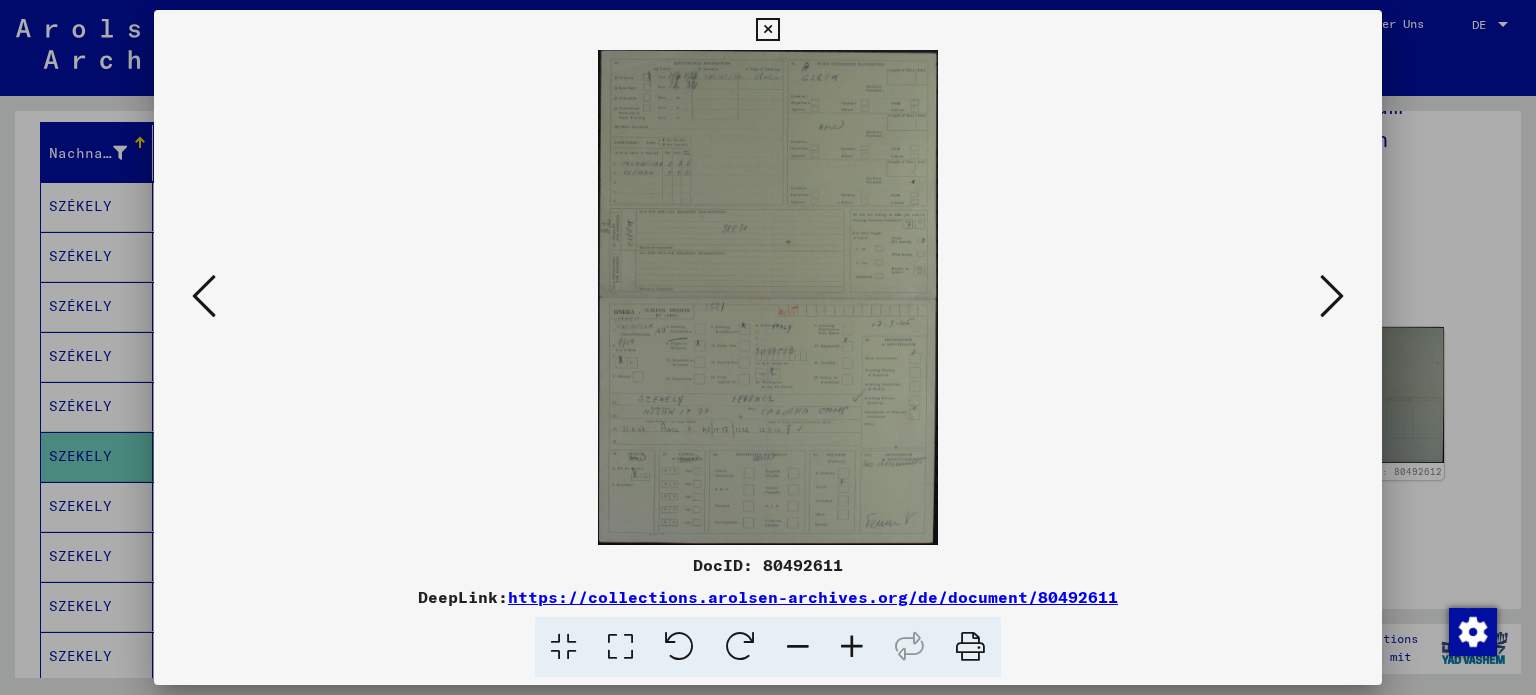 click at bounding box center [852, 647] 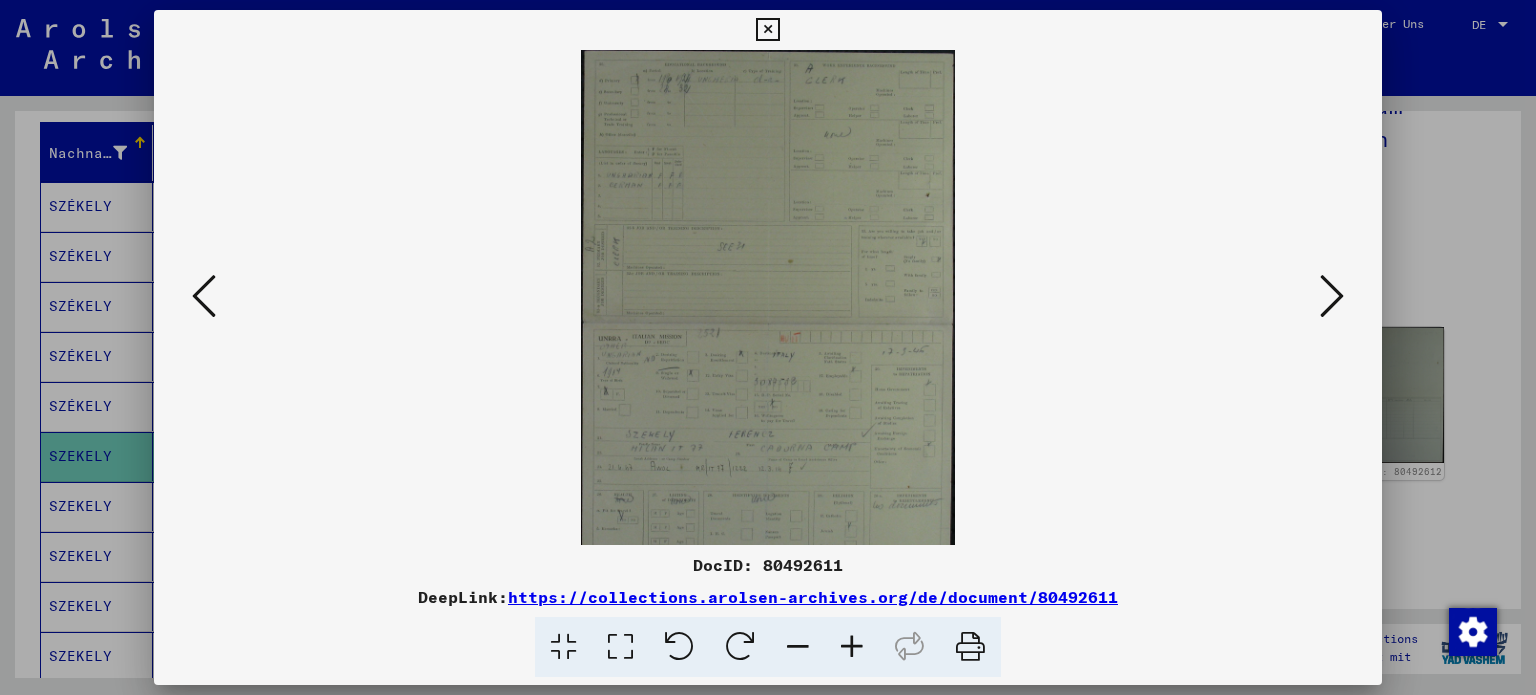 click at bounding box center (1332, 296) 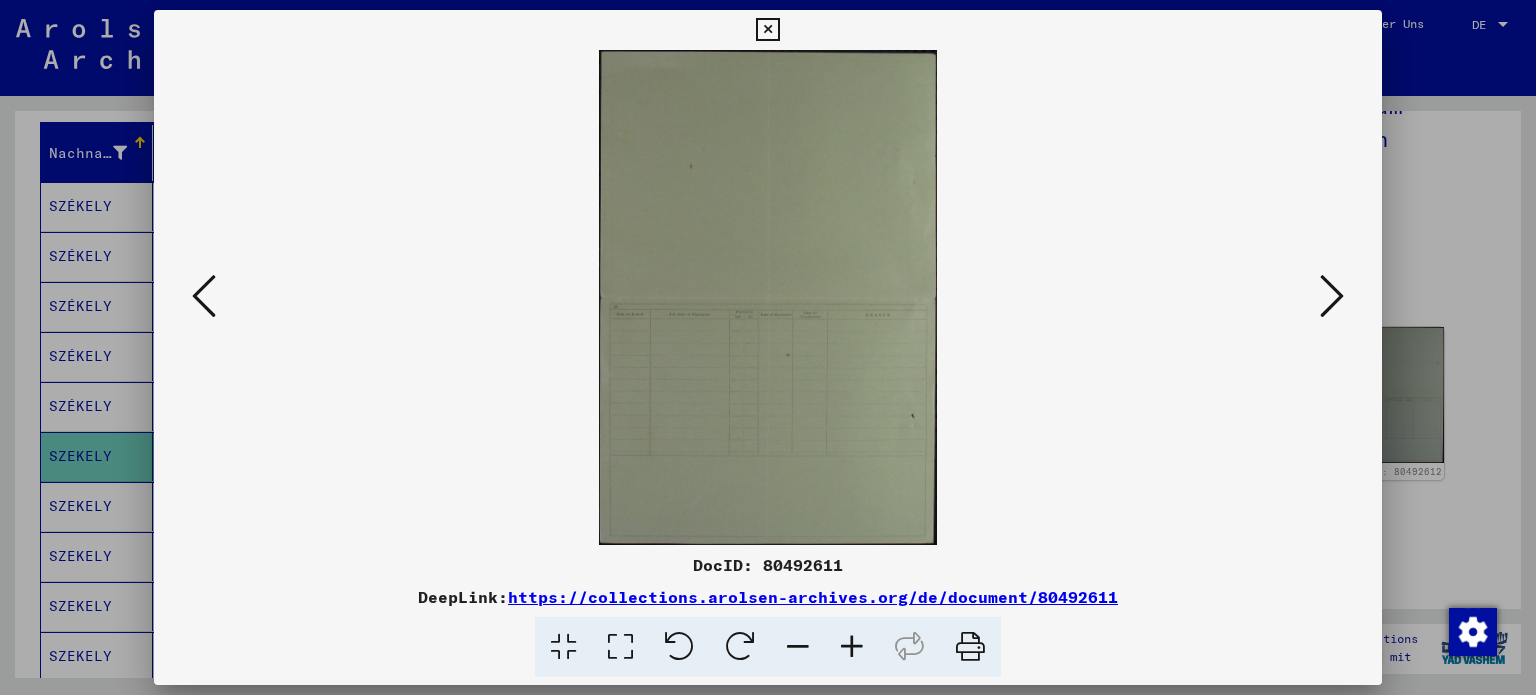 click at bounding box center [1332, 296] 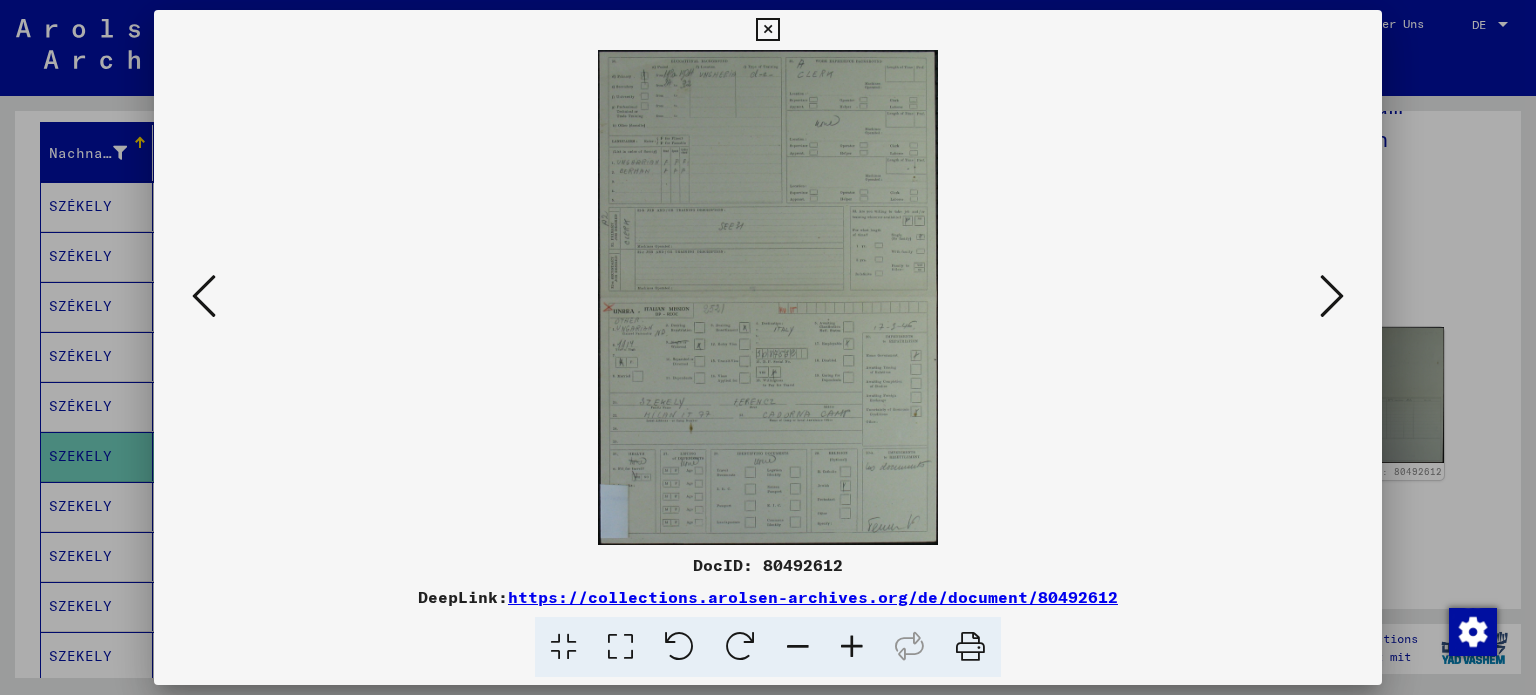 click at bounding box center (768, 347) 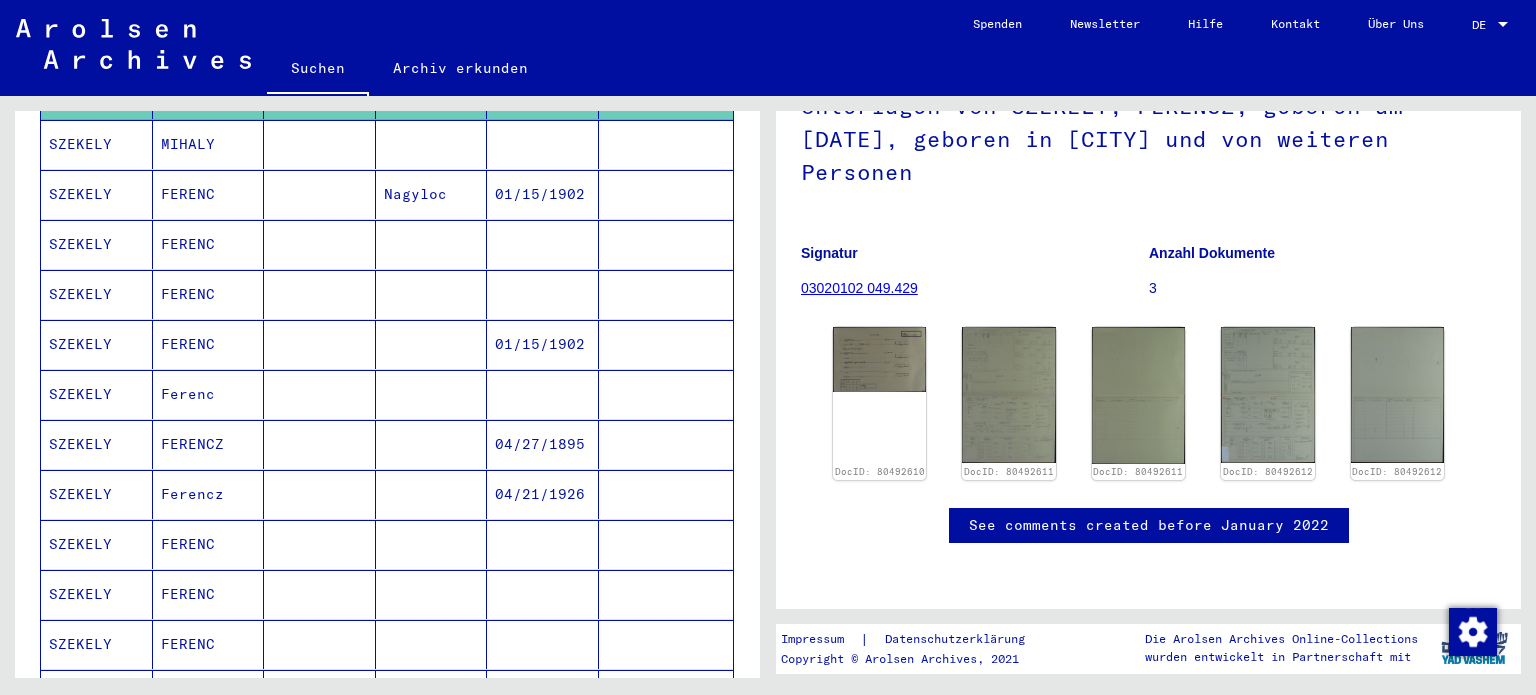 scroll, scrollTop: 683, scrollLeft: 0, axis: vertical 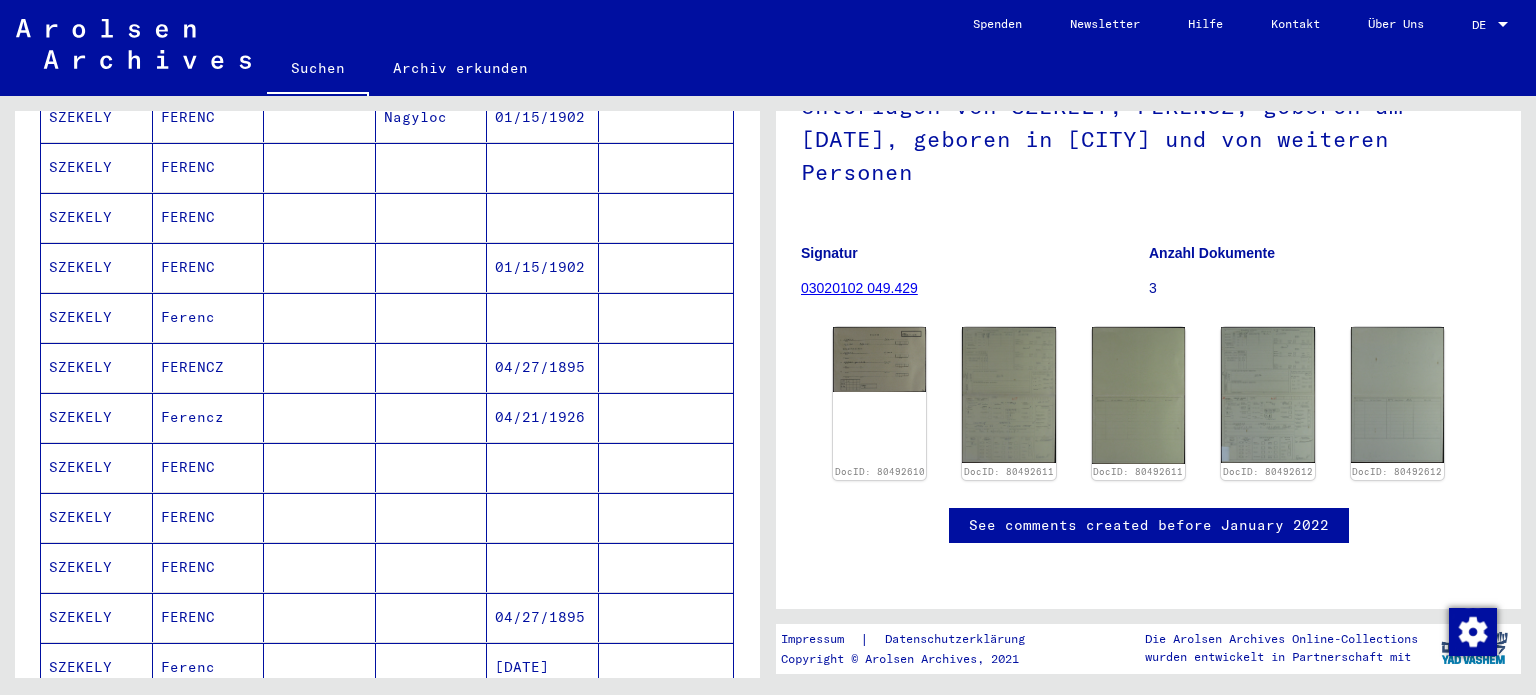 click on "SZEKELY" at bounding box center (97, 517) 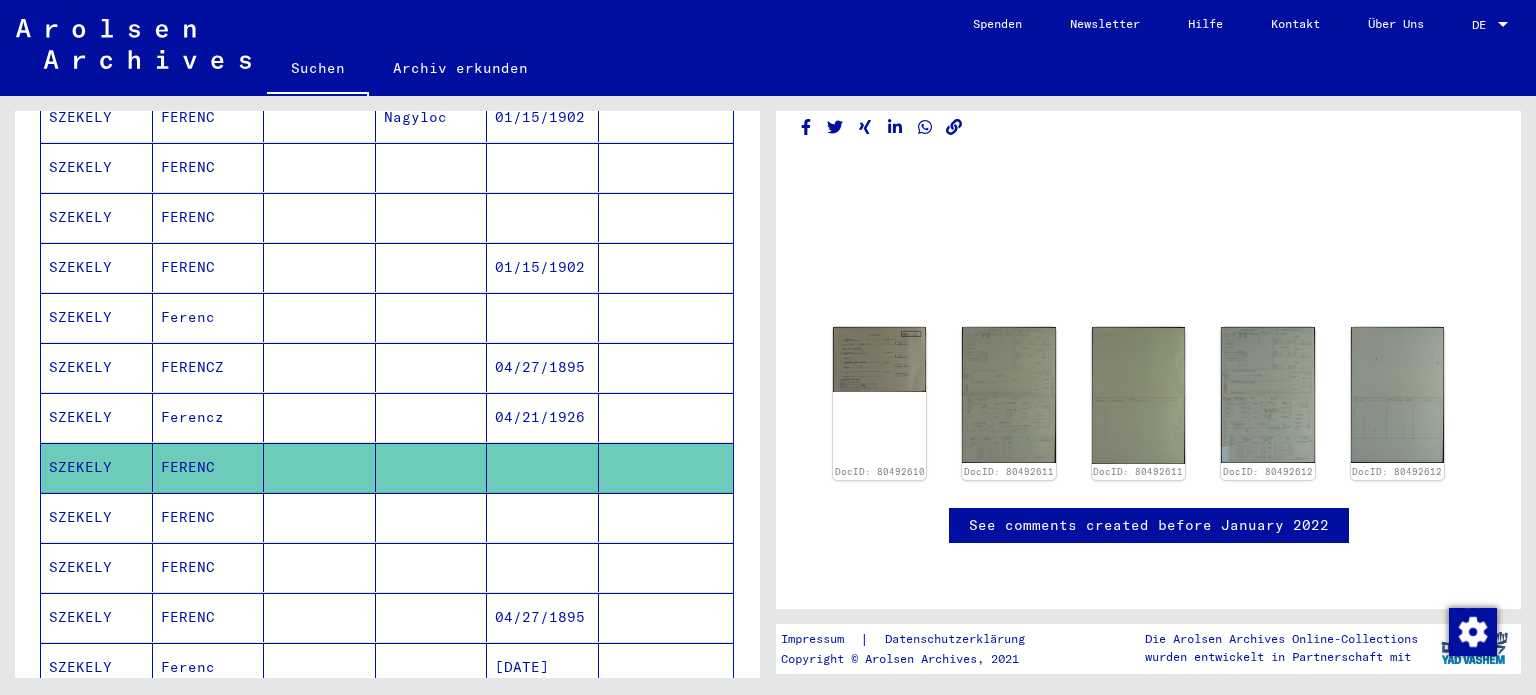 scroll, scrollTop: 204, scrollLeft: 0, axis: vertical 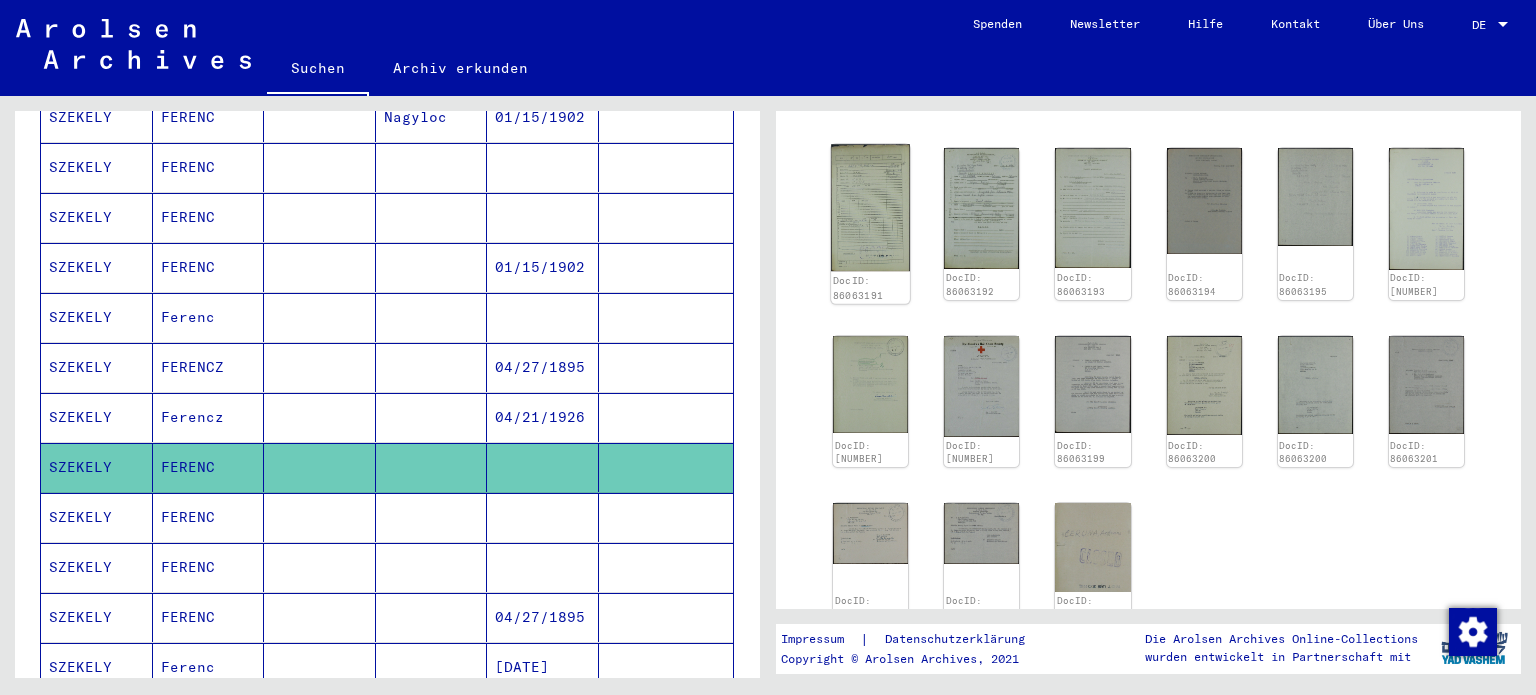 click 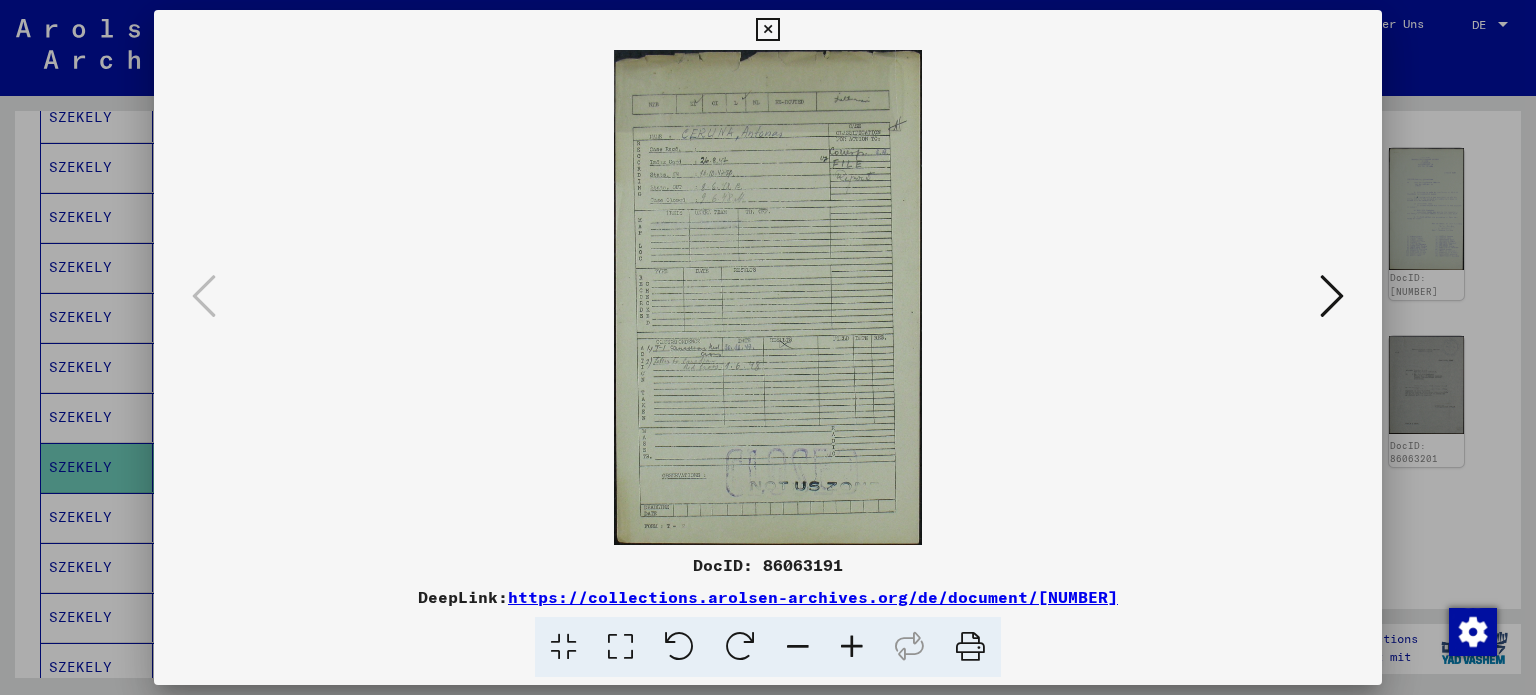 type 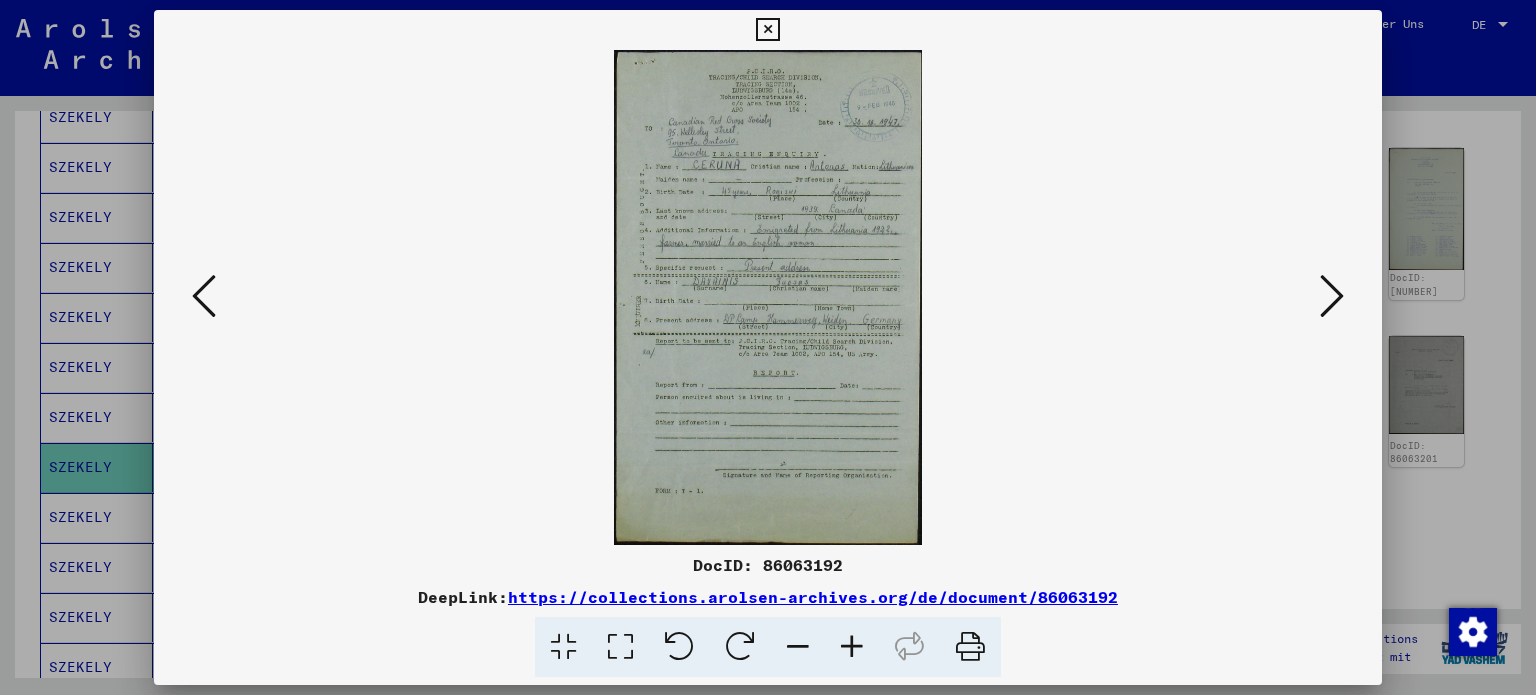 click at bounding box center (852, 647) 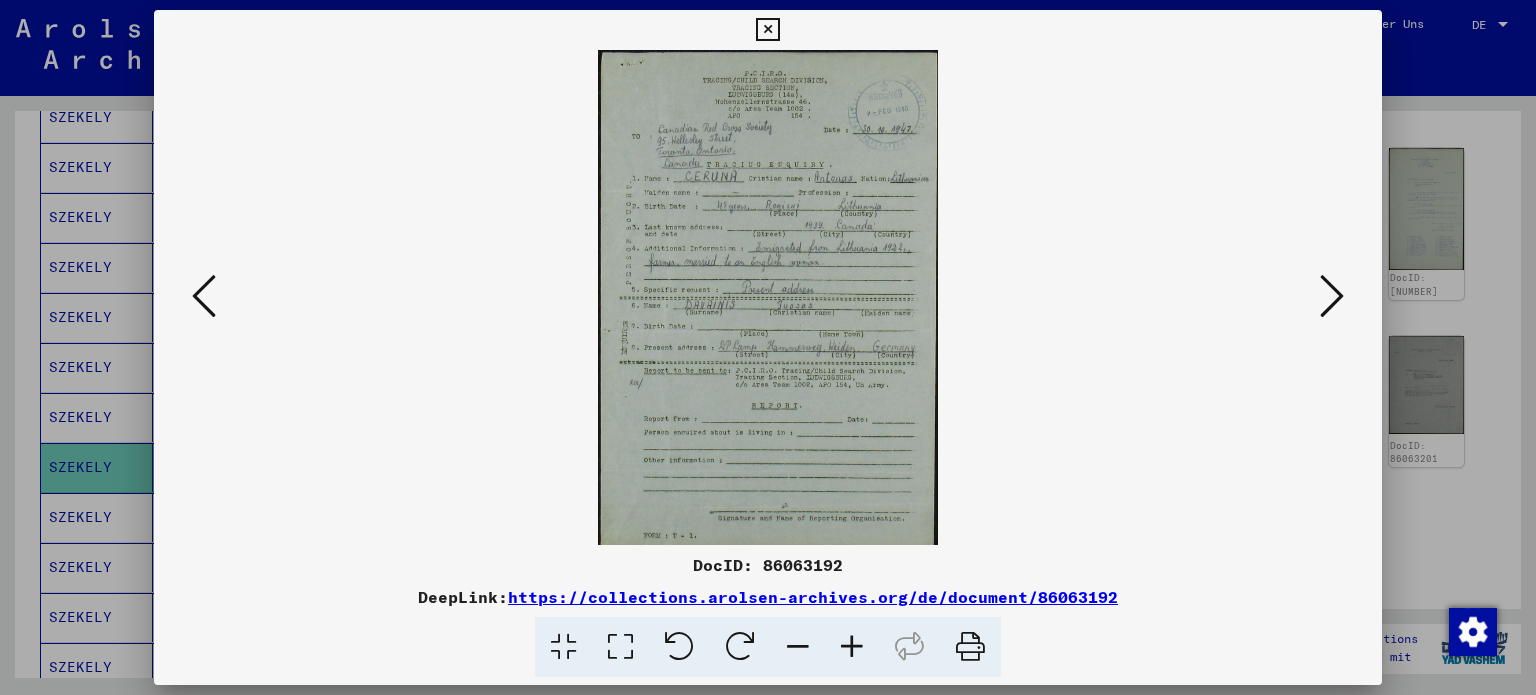 click at bounding box center [852, 647] 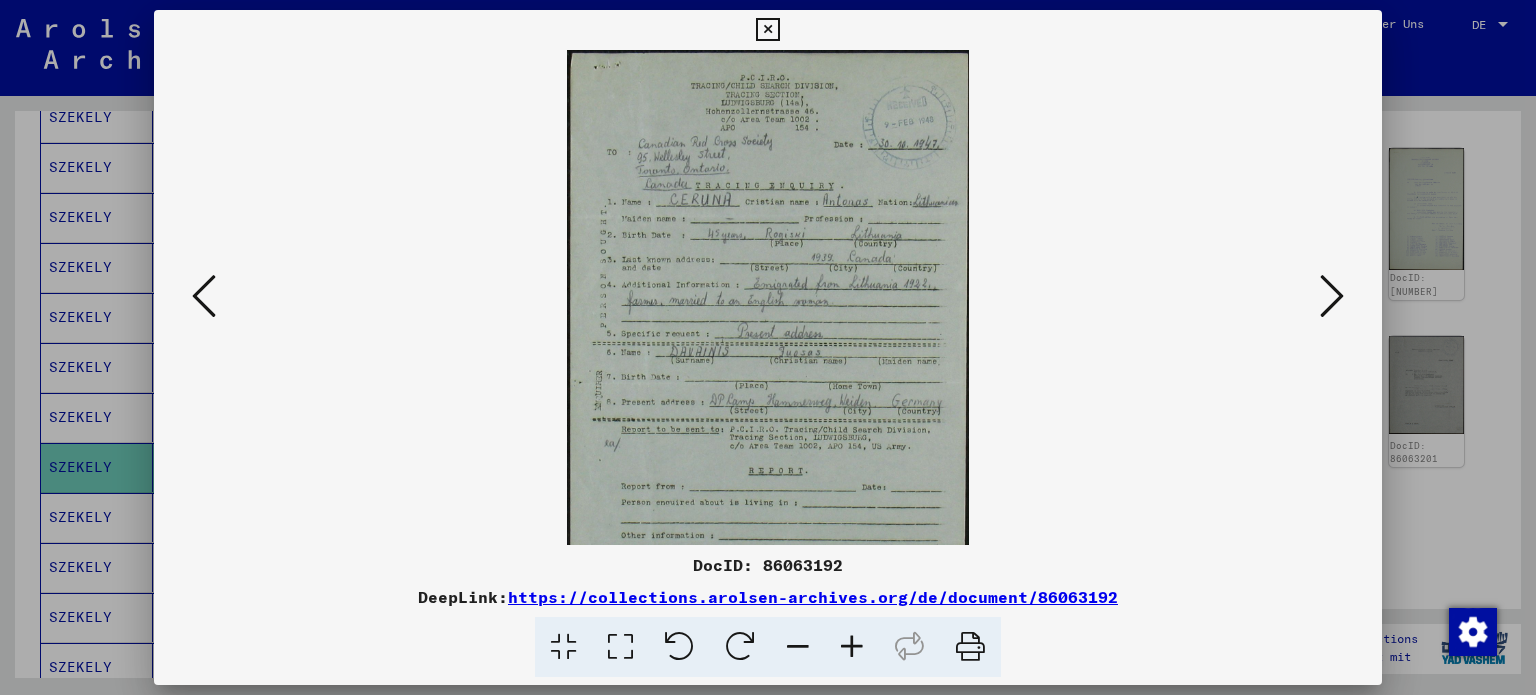 click at bounding box center (852, 647) 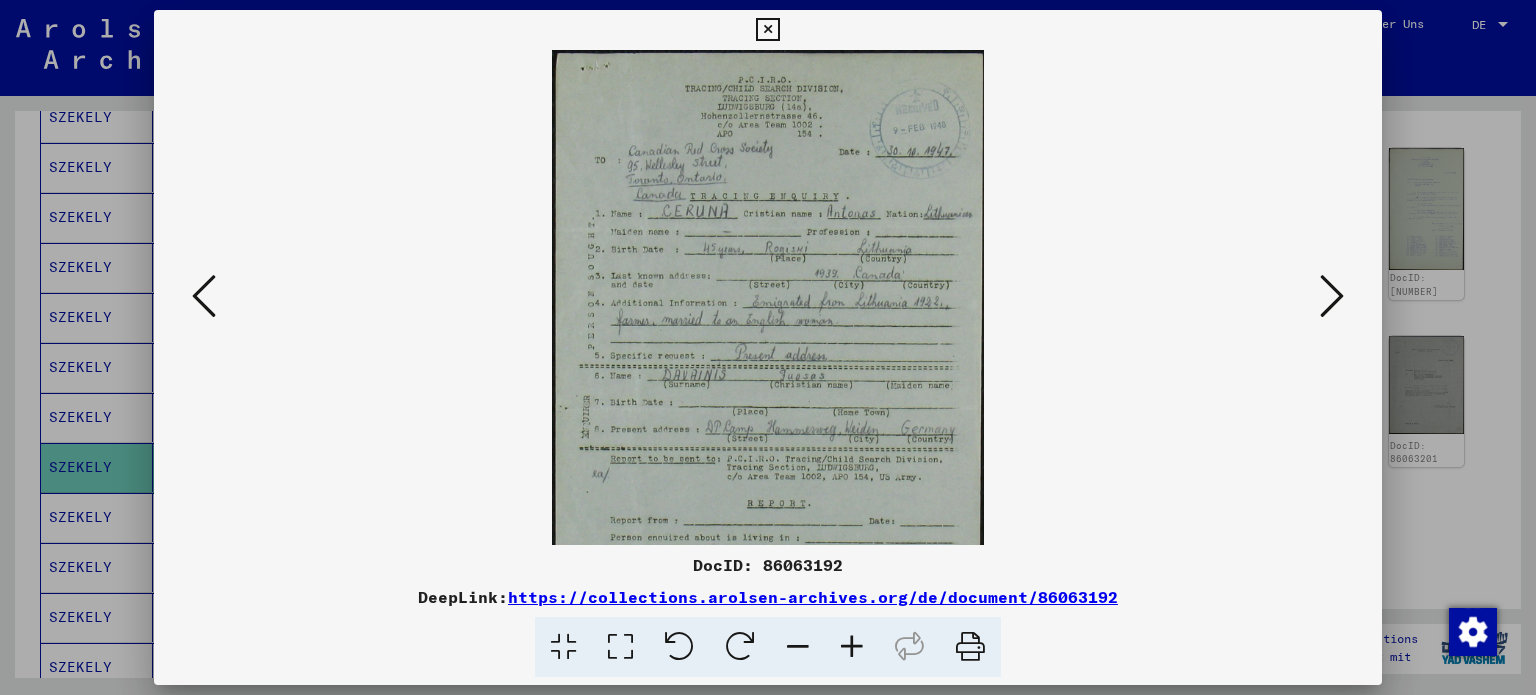 click at bounding box center (852, 647) 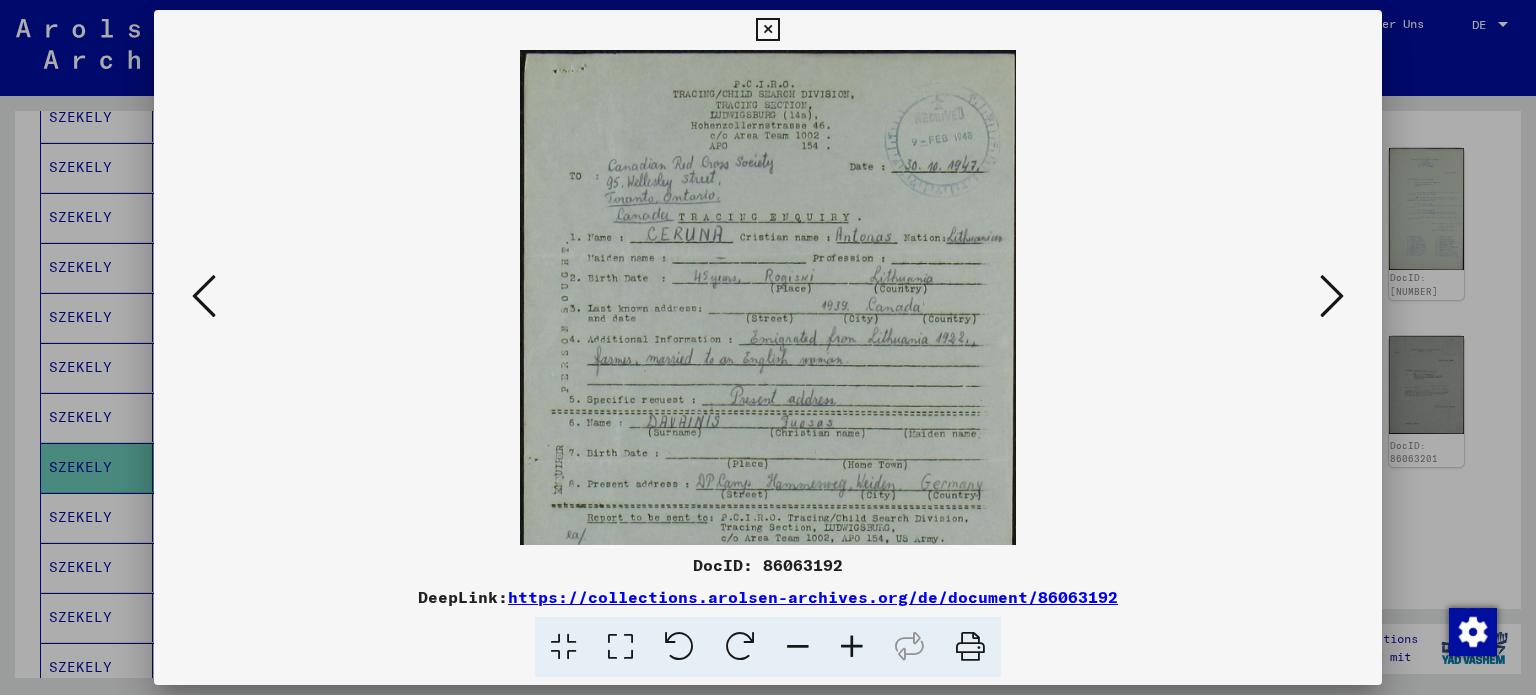 click at bounding box center [852, 647] 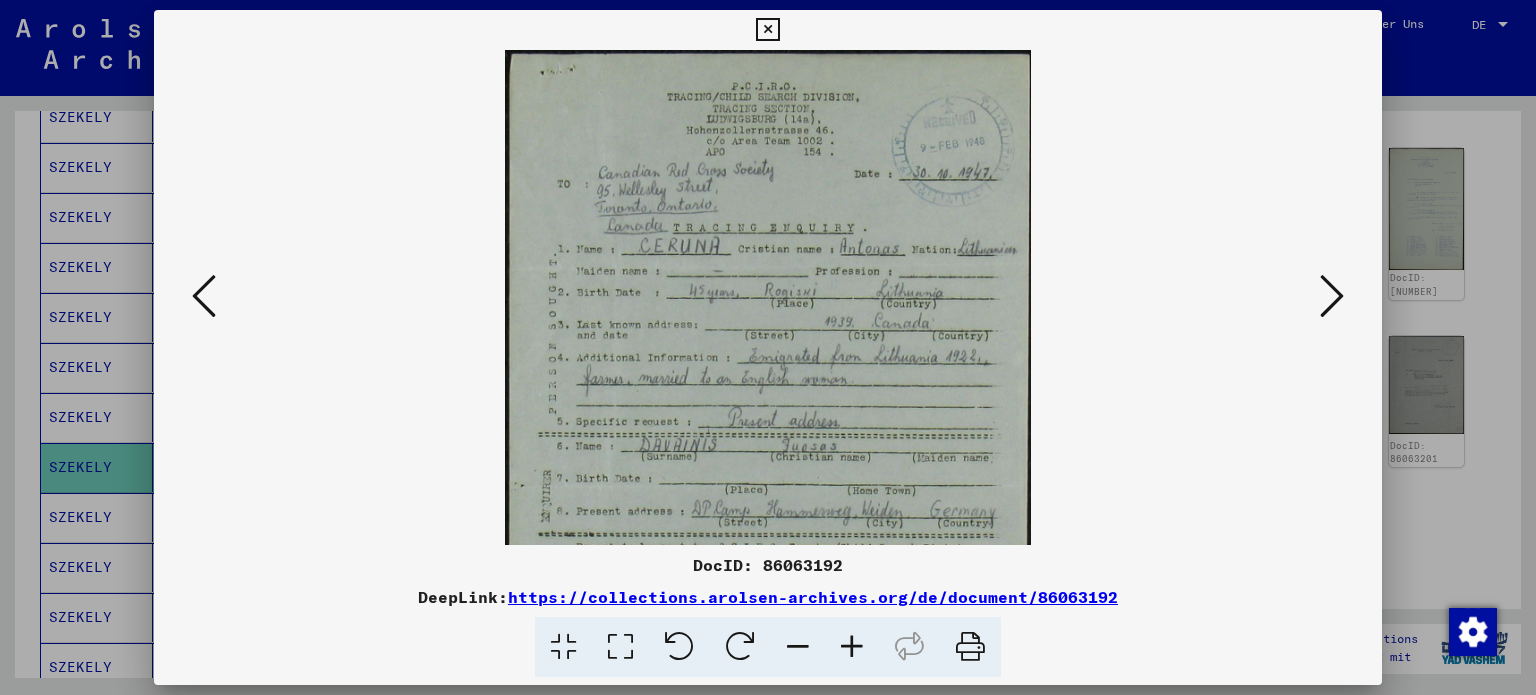 click at bounding box center (852, 647) 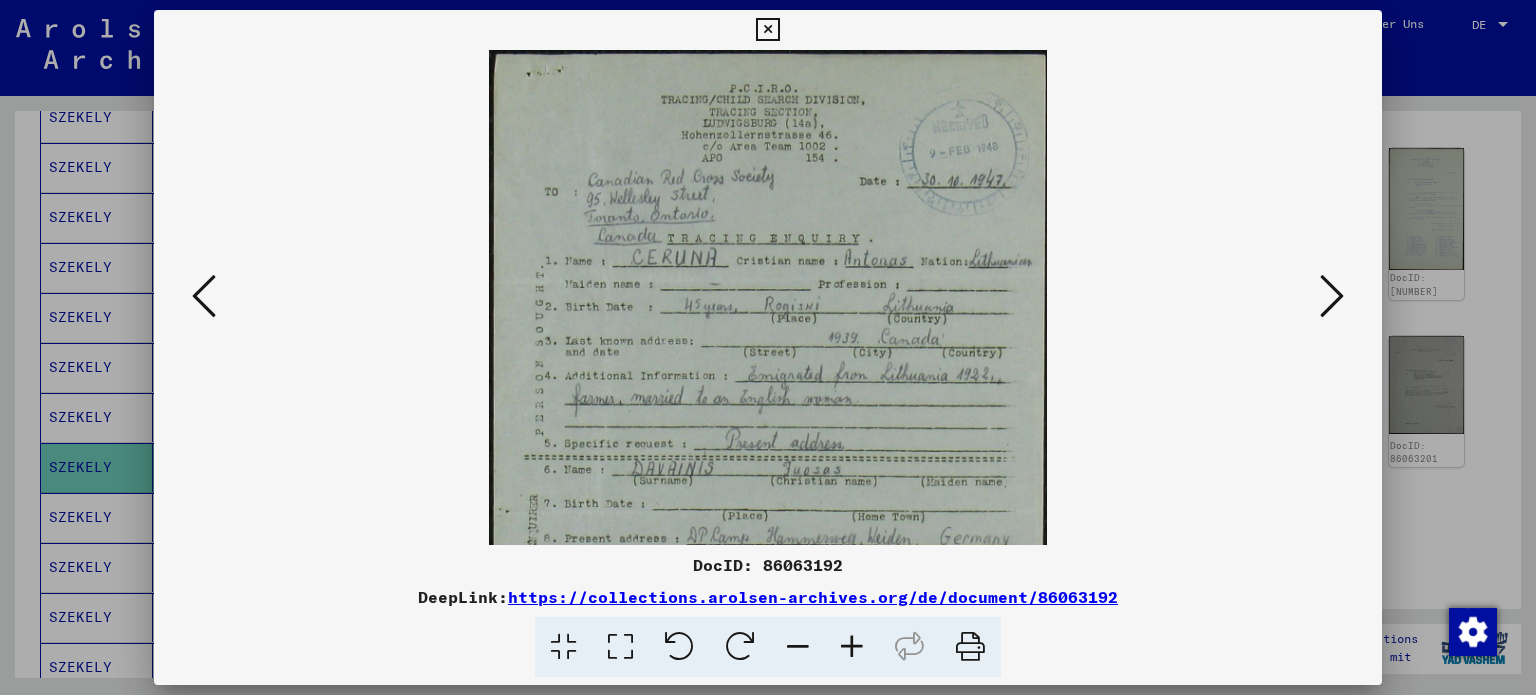 click at bounding box center (852, 647) 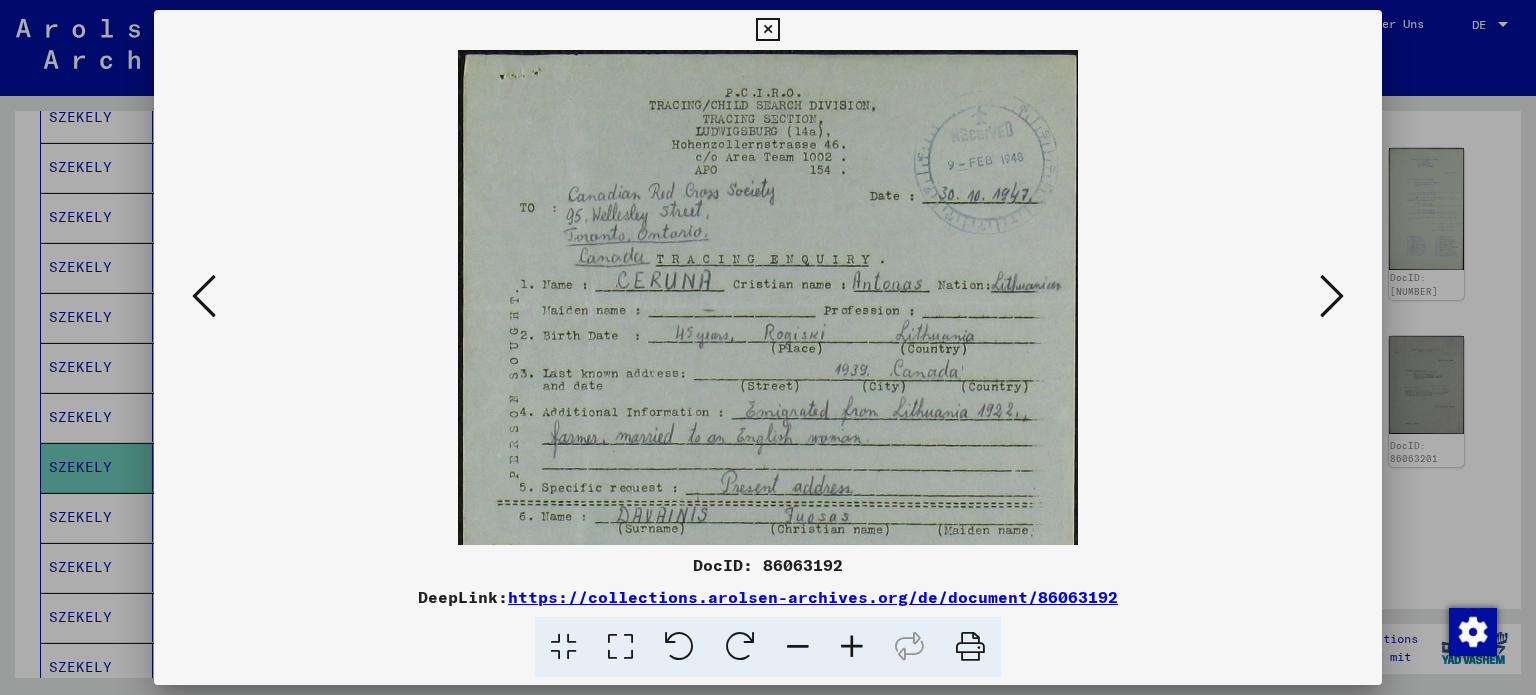 click at bounding box center (852, 647) 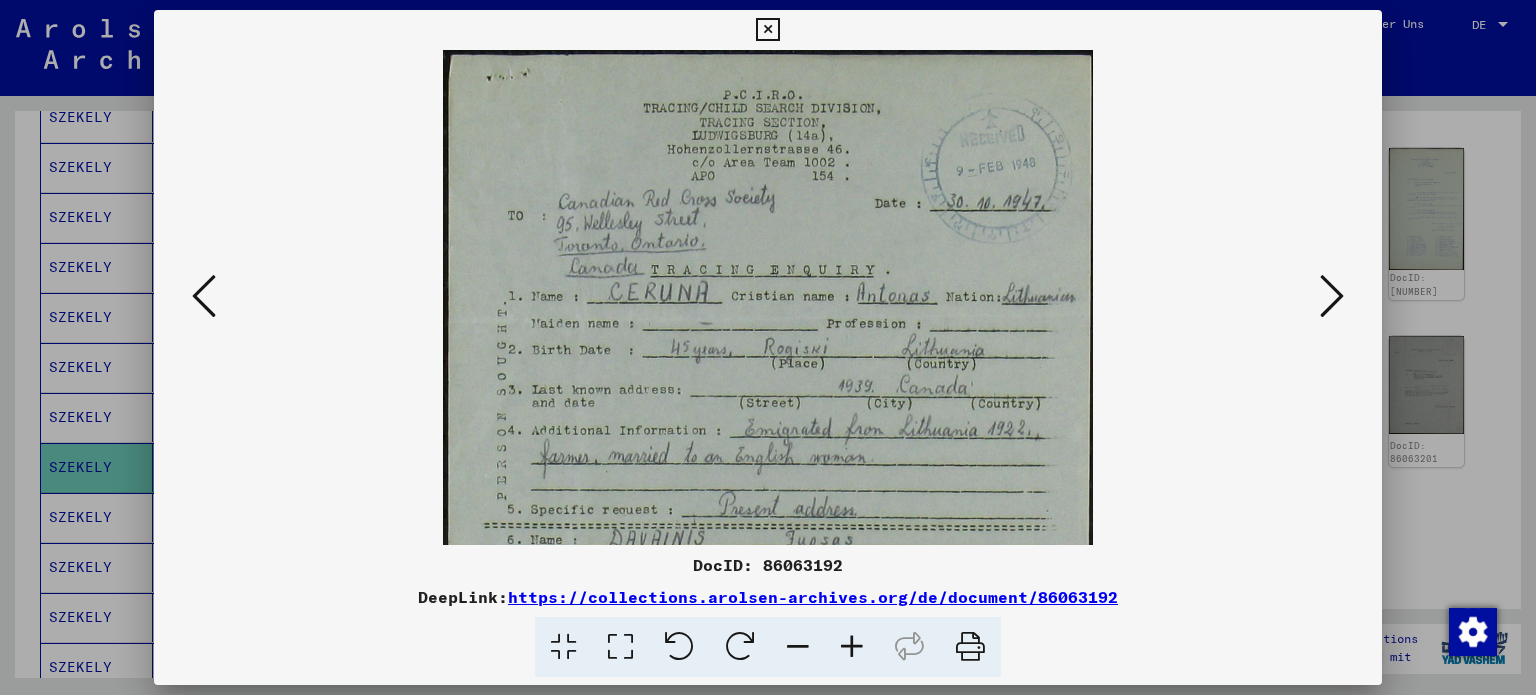 click at bounding box center [852, 647] 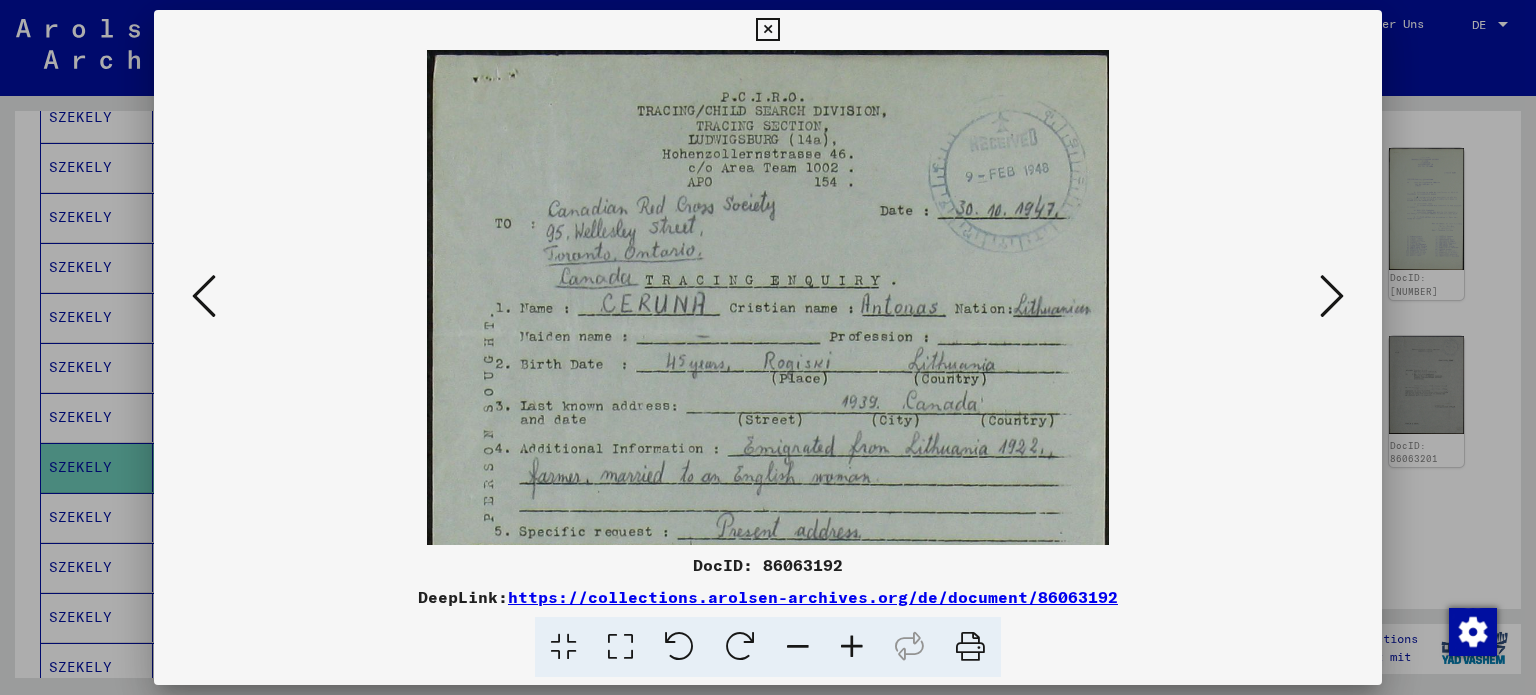 click at bounding box center (852, 647) 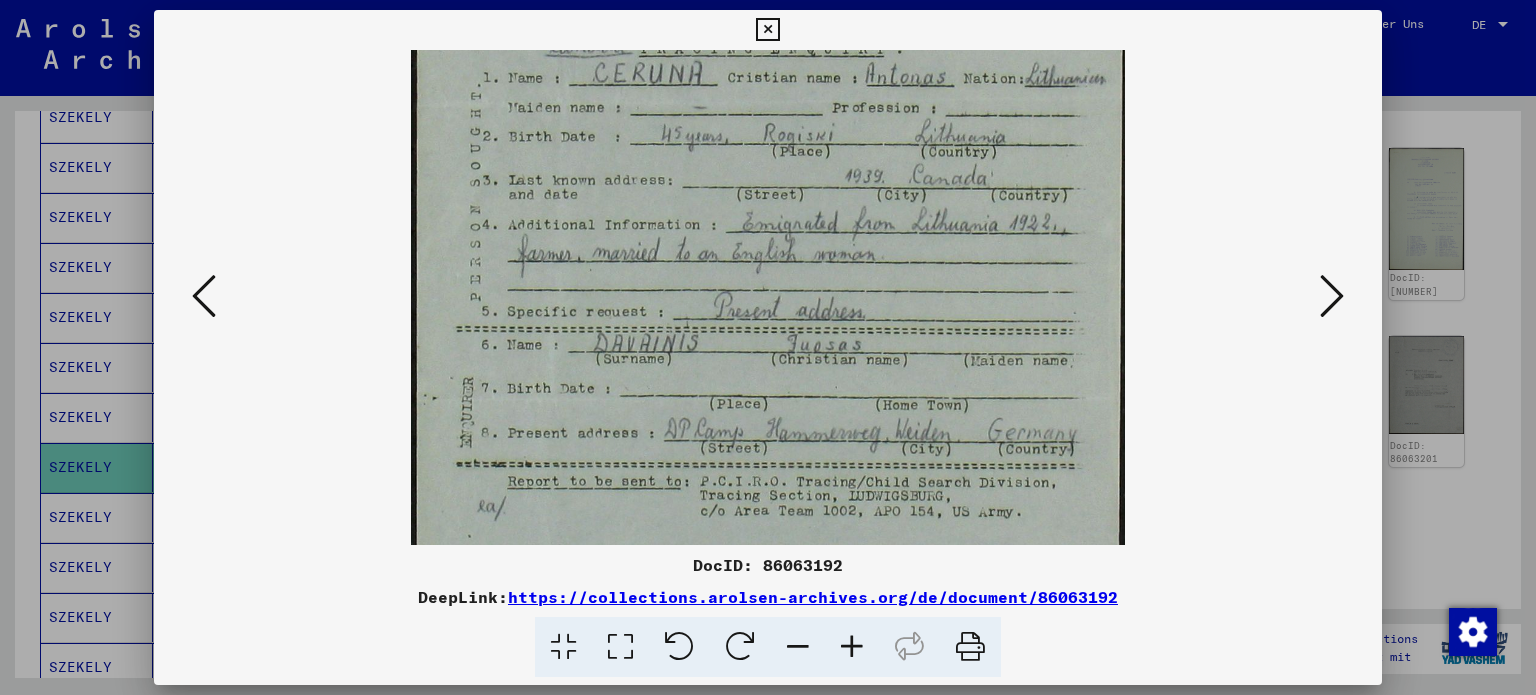 drag, startPoint x: 659, startPoint y: 382, endPoint x: 690, endPoint y: 140, distance: 243.97746 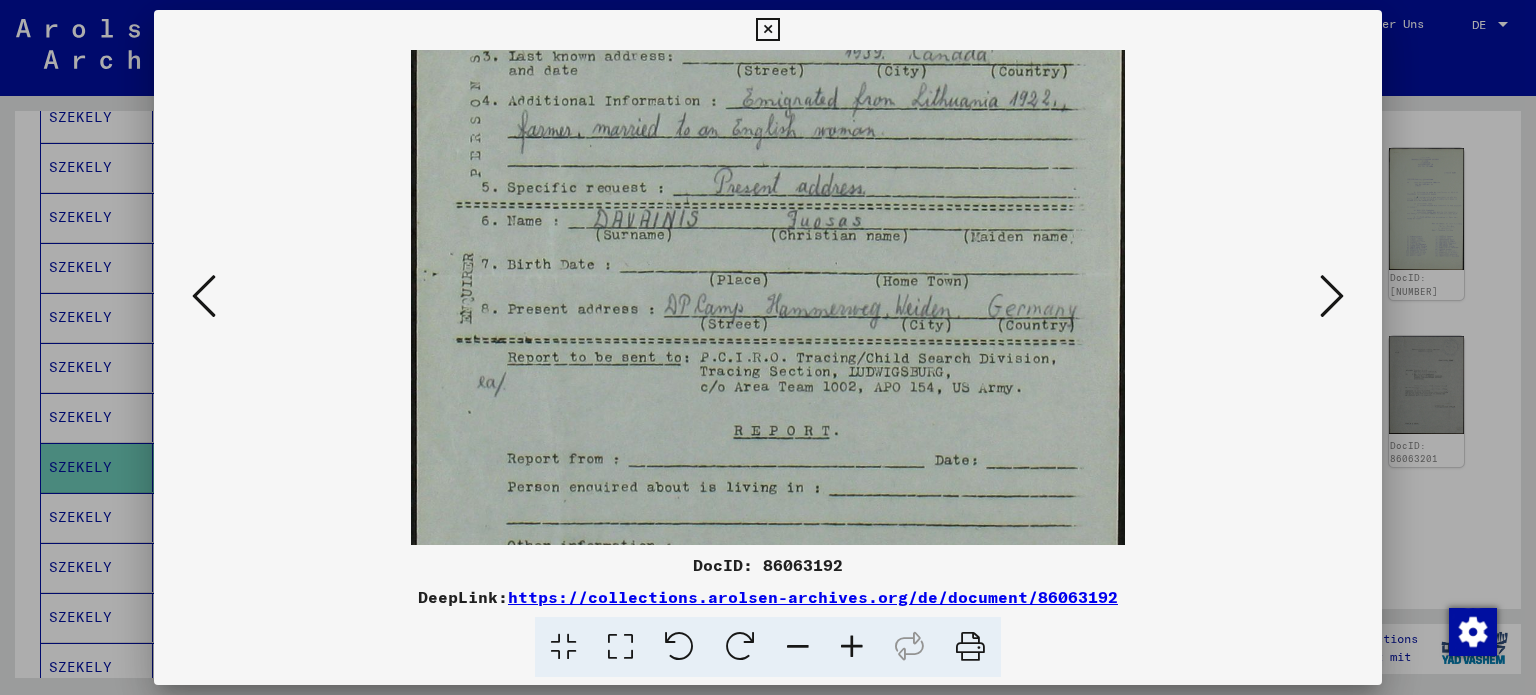 drag, startPoint x: 799, startPoint y: 427, endPoint x: 796, endPoint y: 273, distance: 154.02922 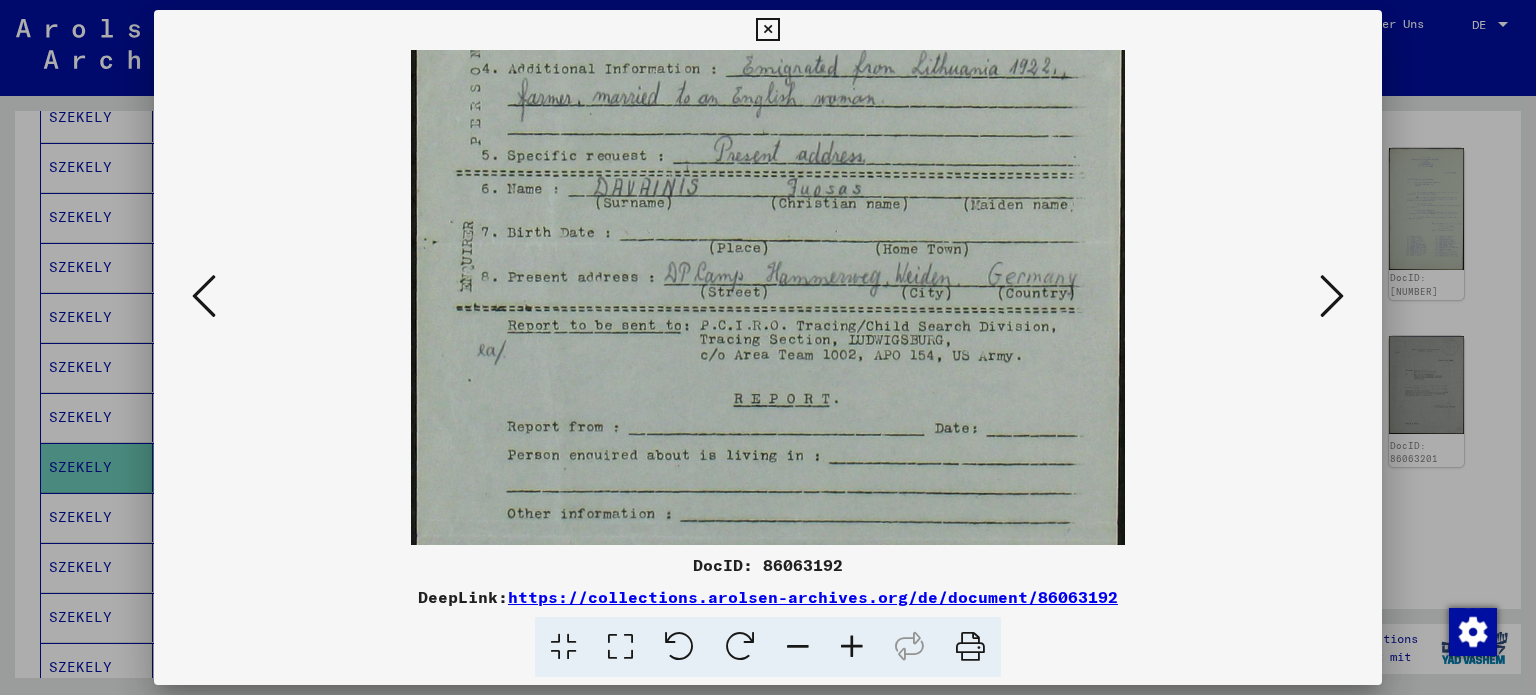 drag, startPoint x: 736, startPoint y: 335, endPoint x: 733, endPoint y: 134, distance: 201.02238 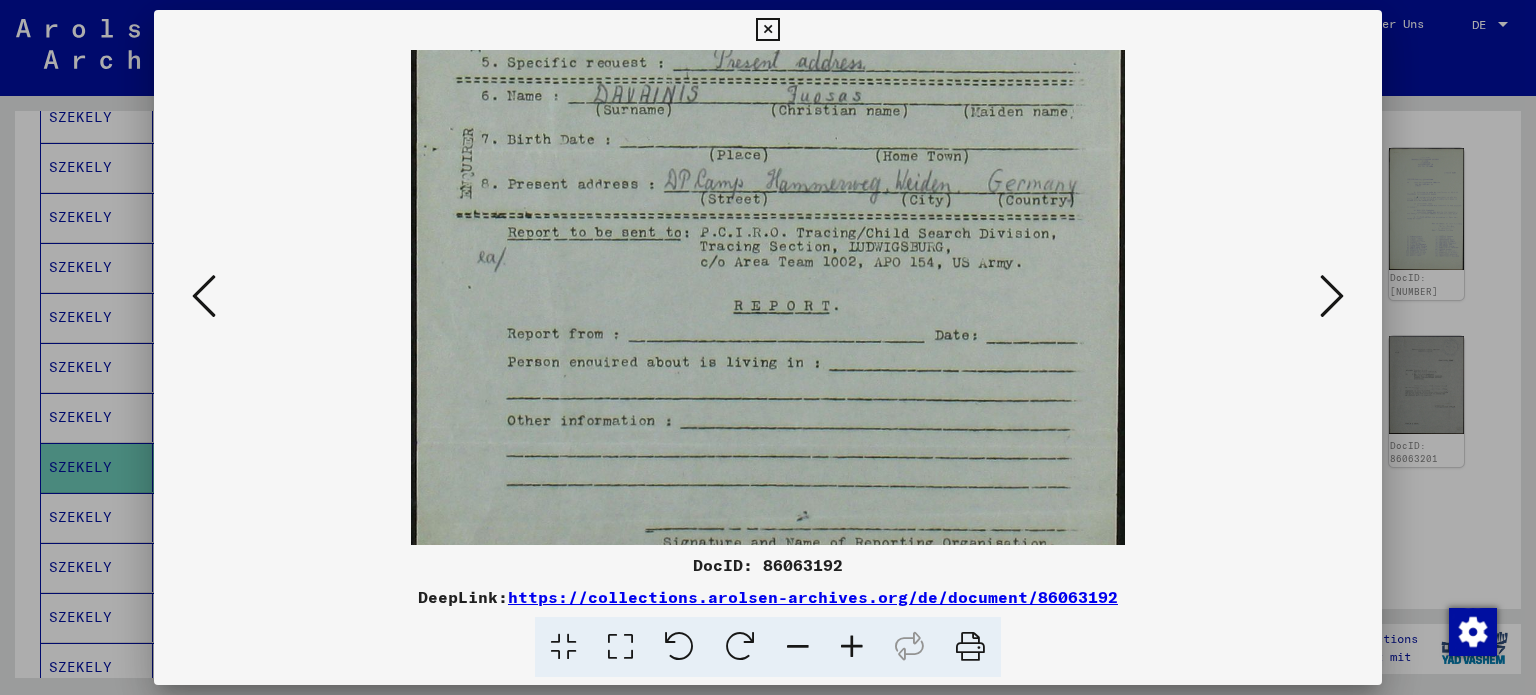 scroll, scrollTop: 649, scrollLeft: 0, axis: vertical 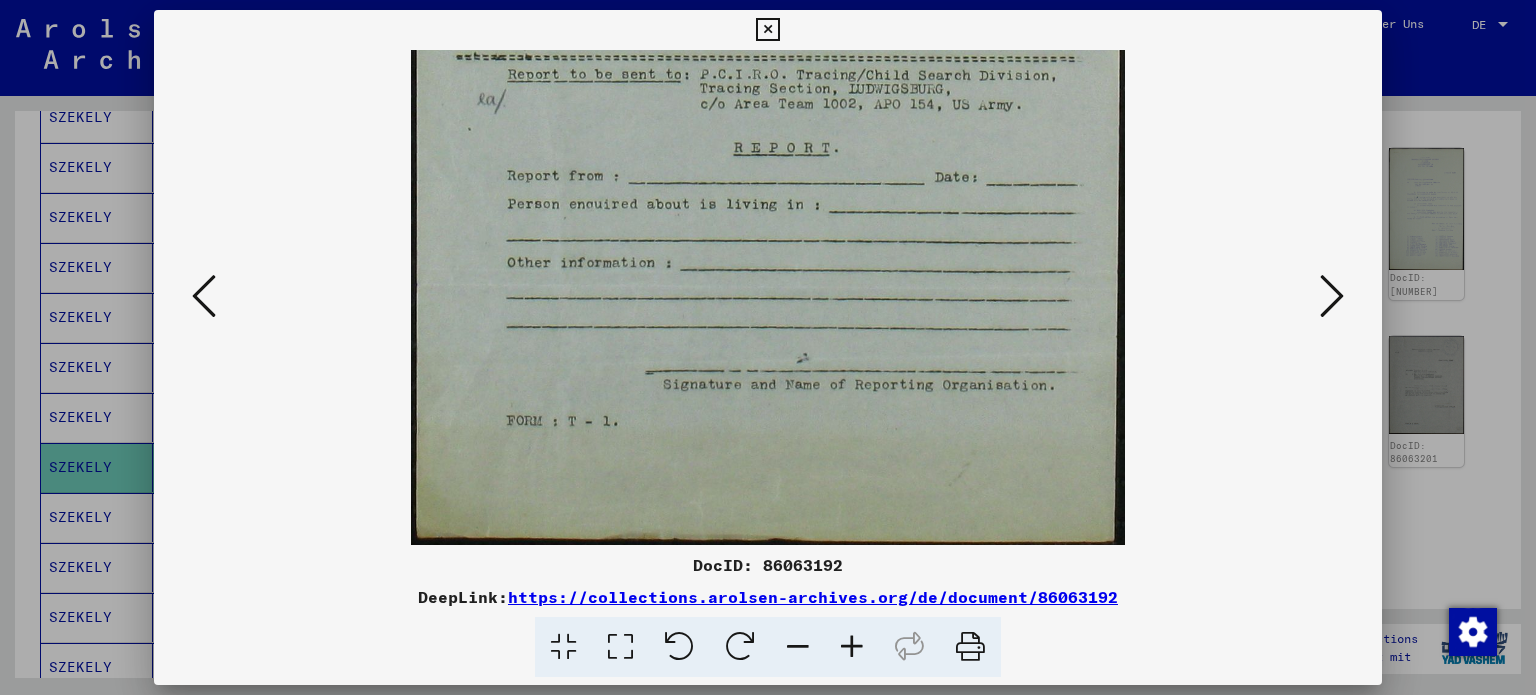 drag, startPoint x: 680, startPoint y: 340, endPoint x: 680, endPoint y: 125, distance: 215 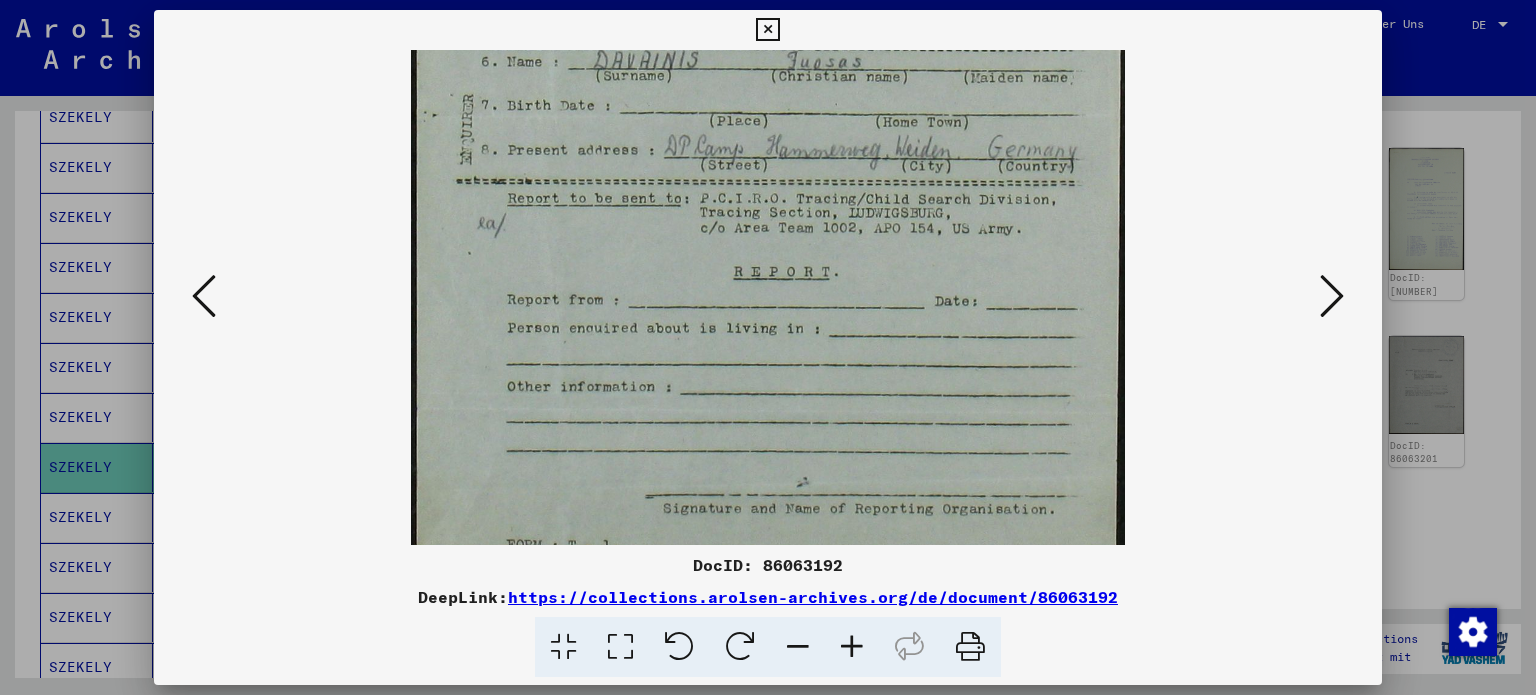 drag, startPoint x: 688, startPoint y: 213, endPoint x: 696, endPoint y: 374, distance: 161.19864 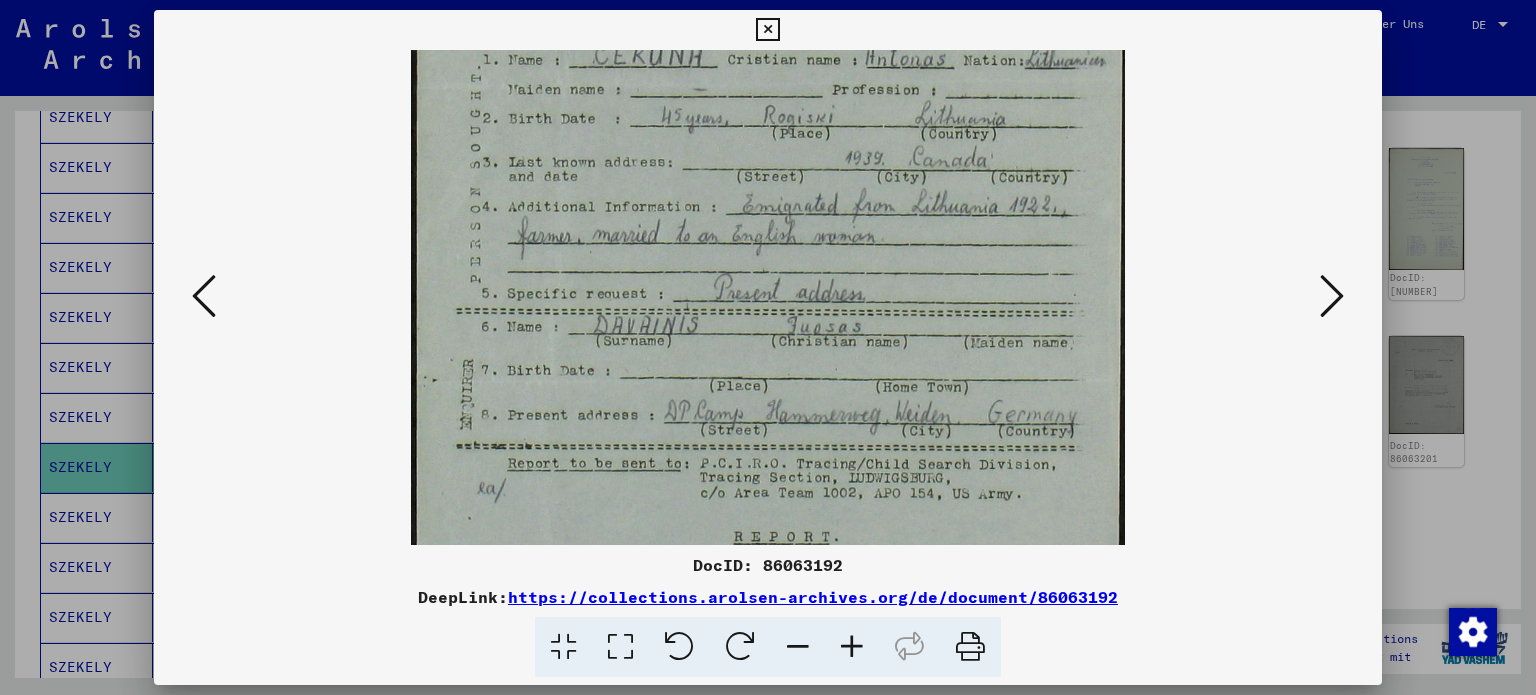 drag, startPoint x: 692, startPoint y: 223, endPoint x: 690, endPoint y: 460, distance: 237.00844 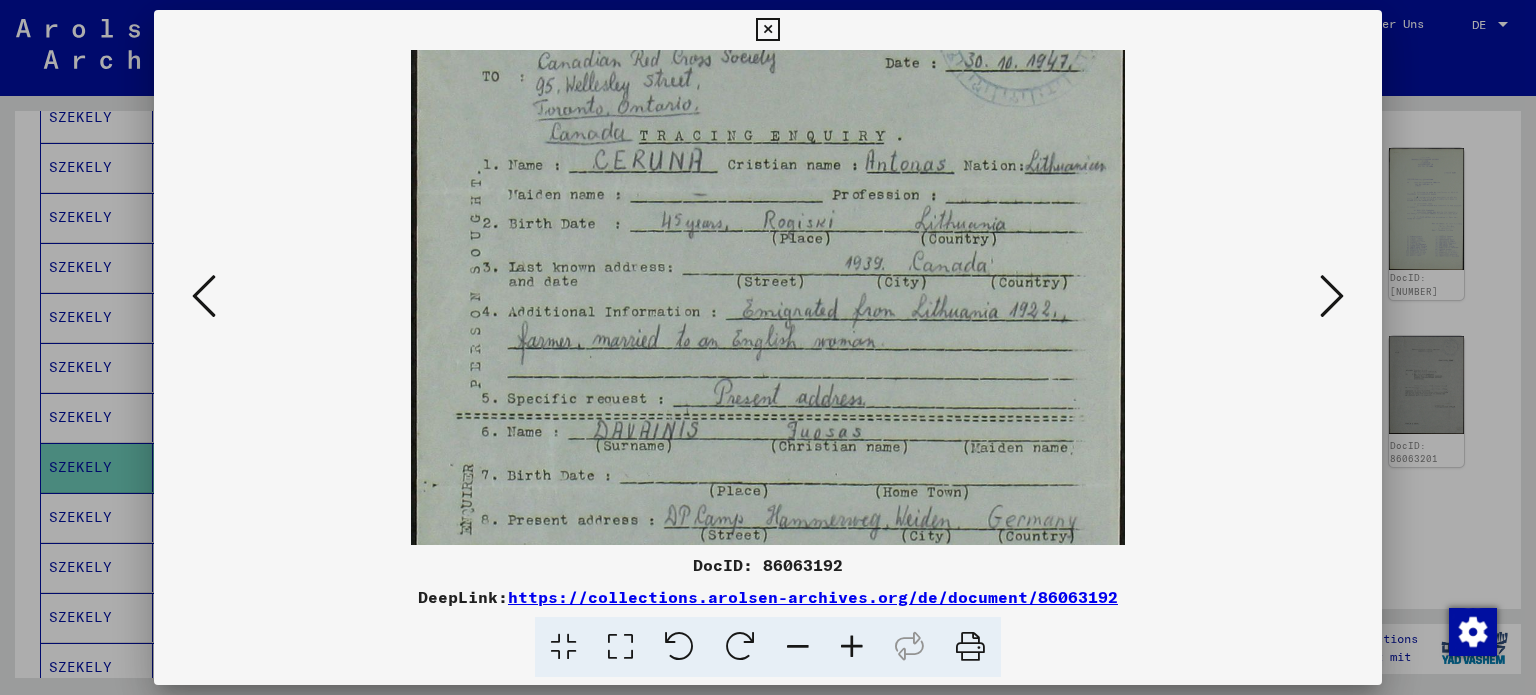 scroll, scrollTop: 100, scrollLeft: 0, axis: vertical 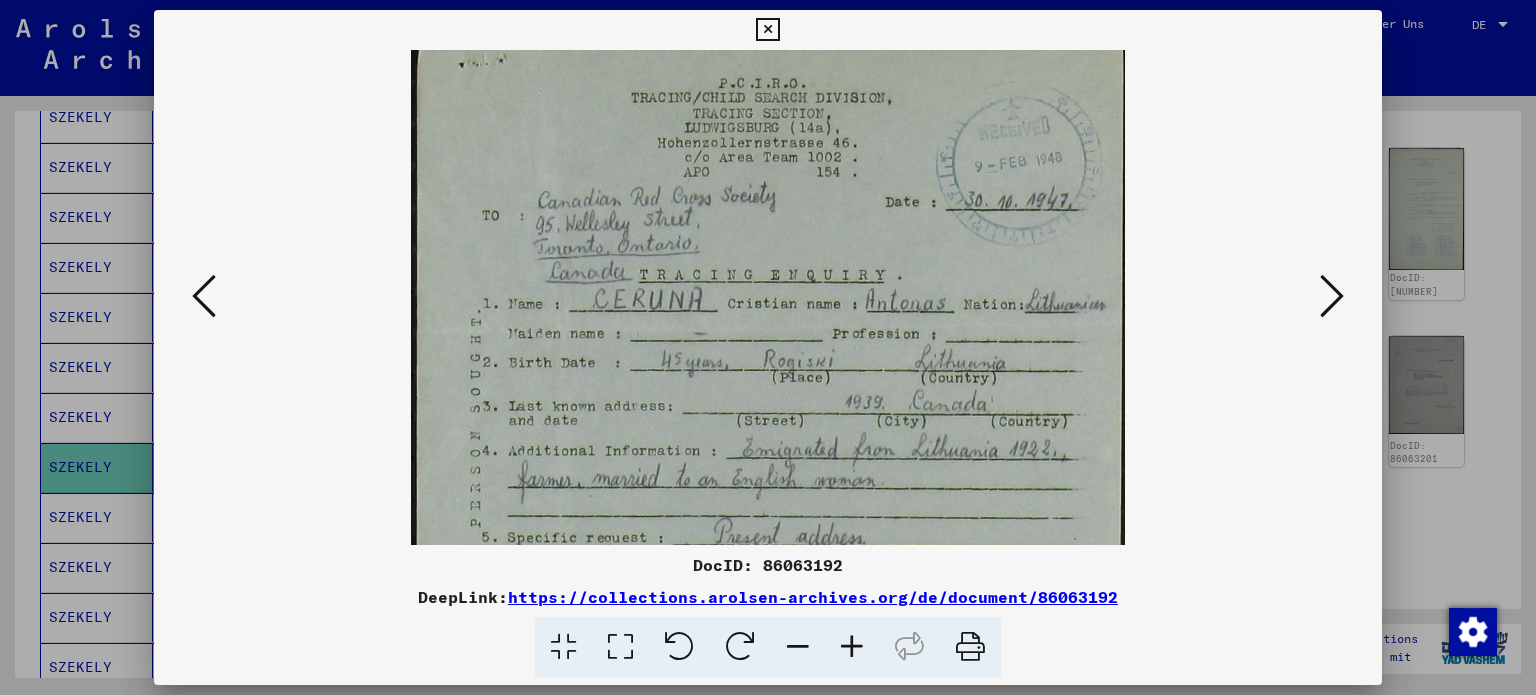 drag, startPoint x: 662, startPoint y: 268, endPoint x: 675, endPoint y: 519, distance: 251.33643 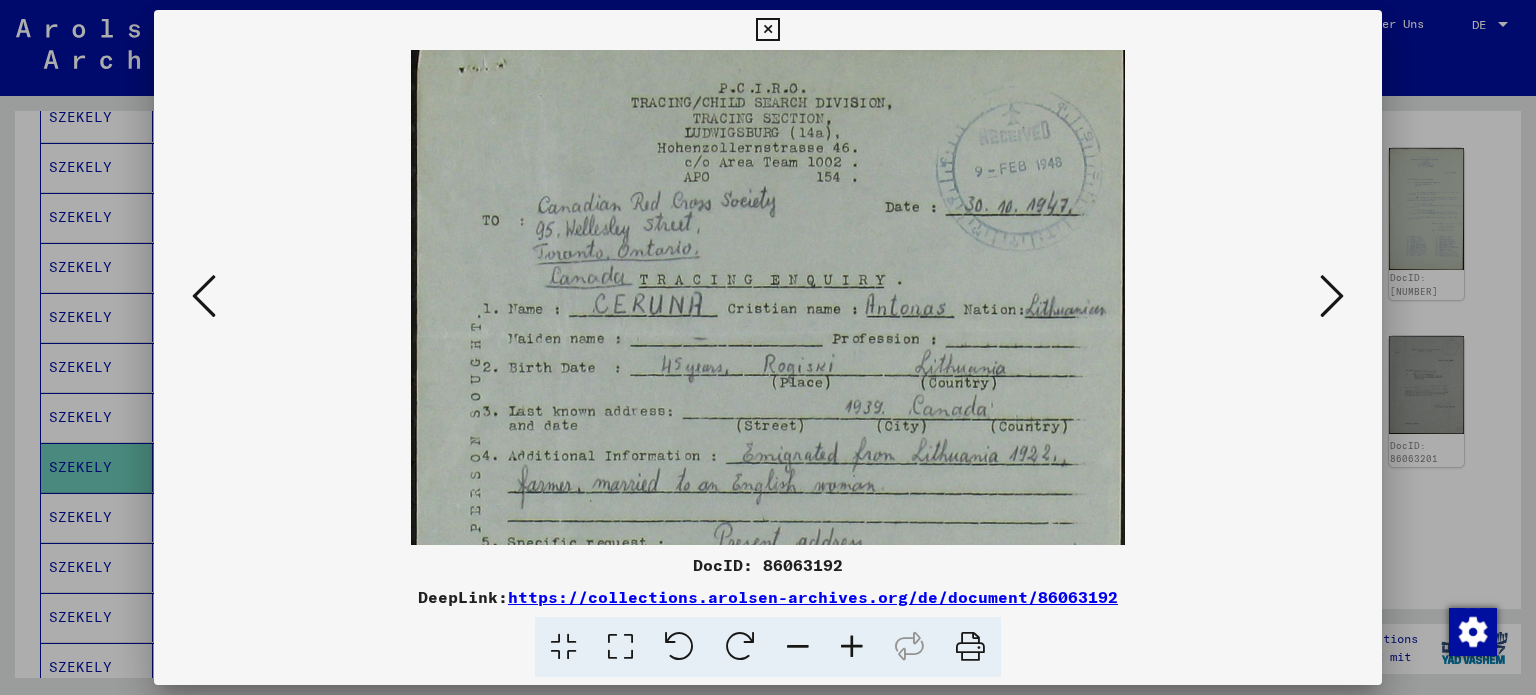 click at bounding box center [1332, 296] 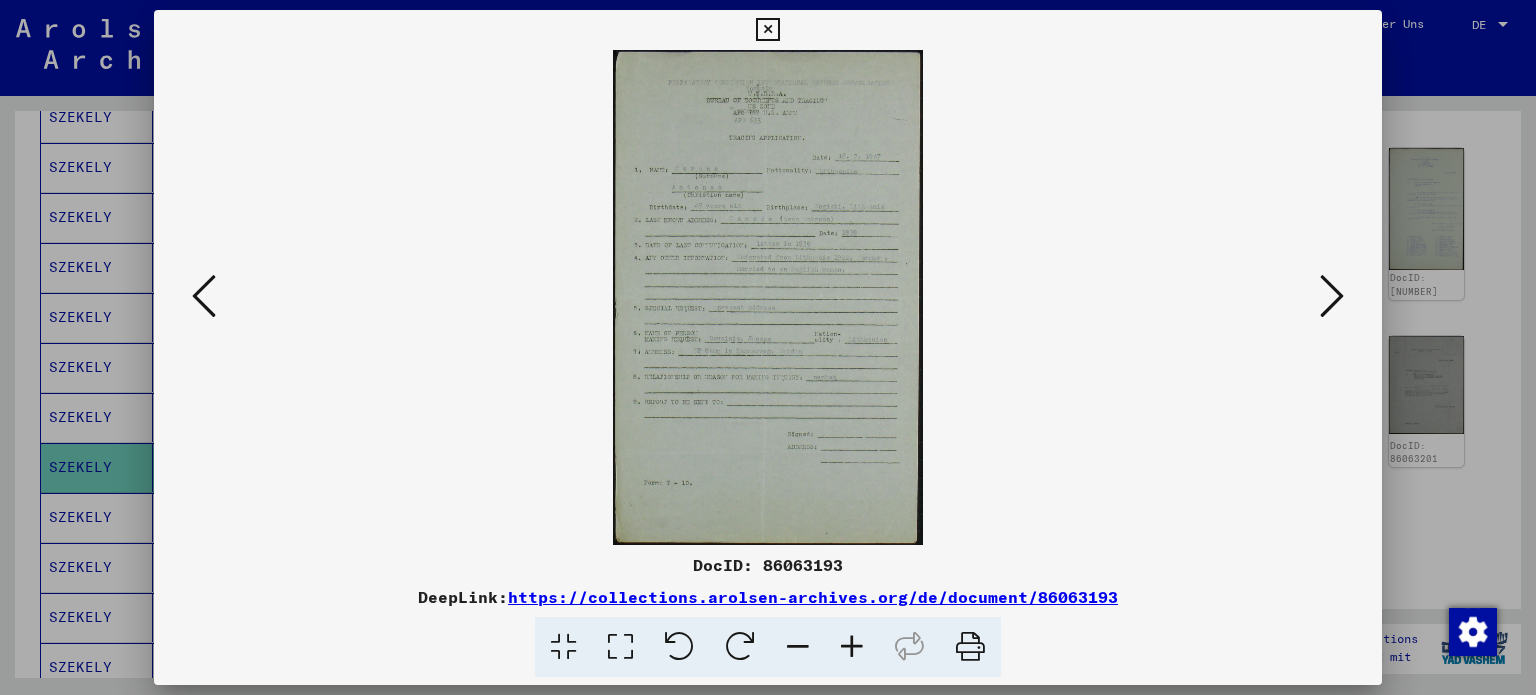 scroll, scrollTop: 0, scrollLeft: 0, axis: both 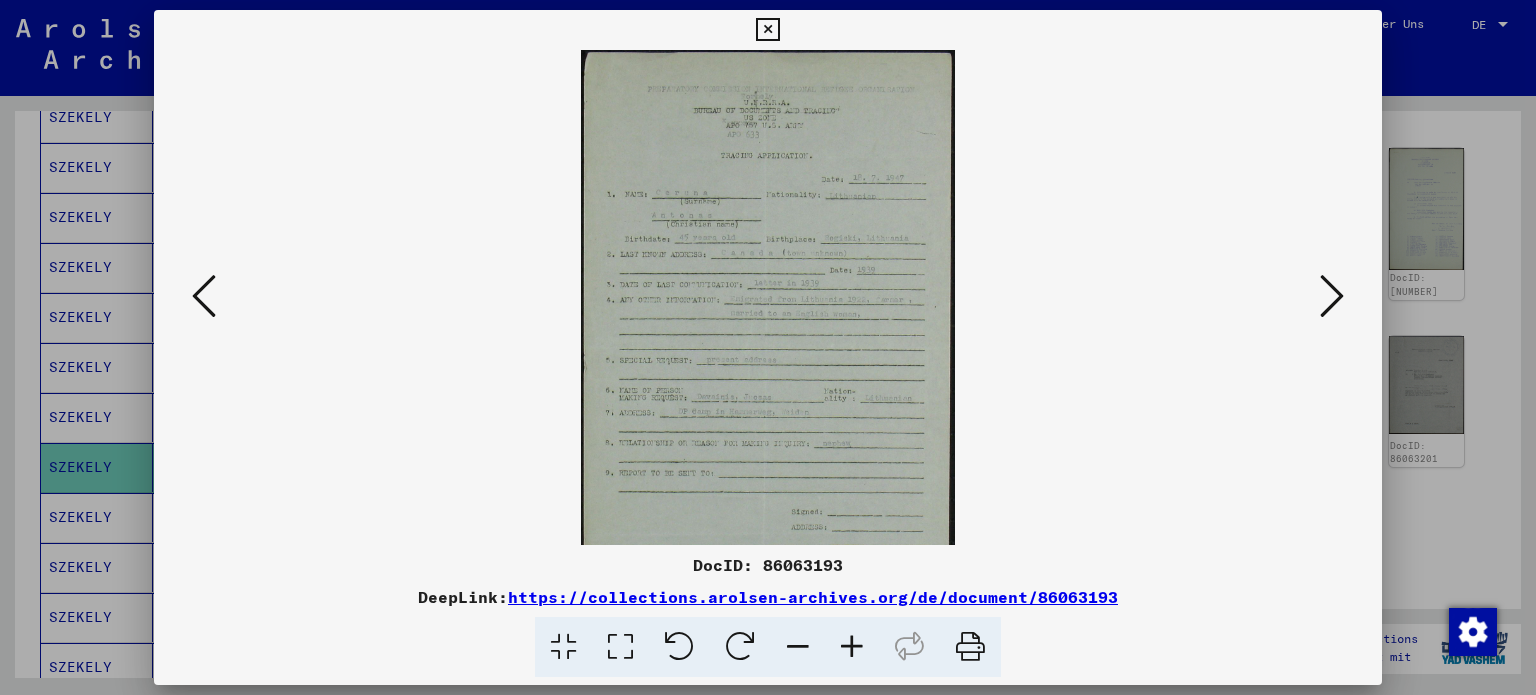 click at bounding box center (852, 647) 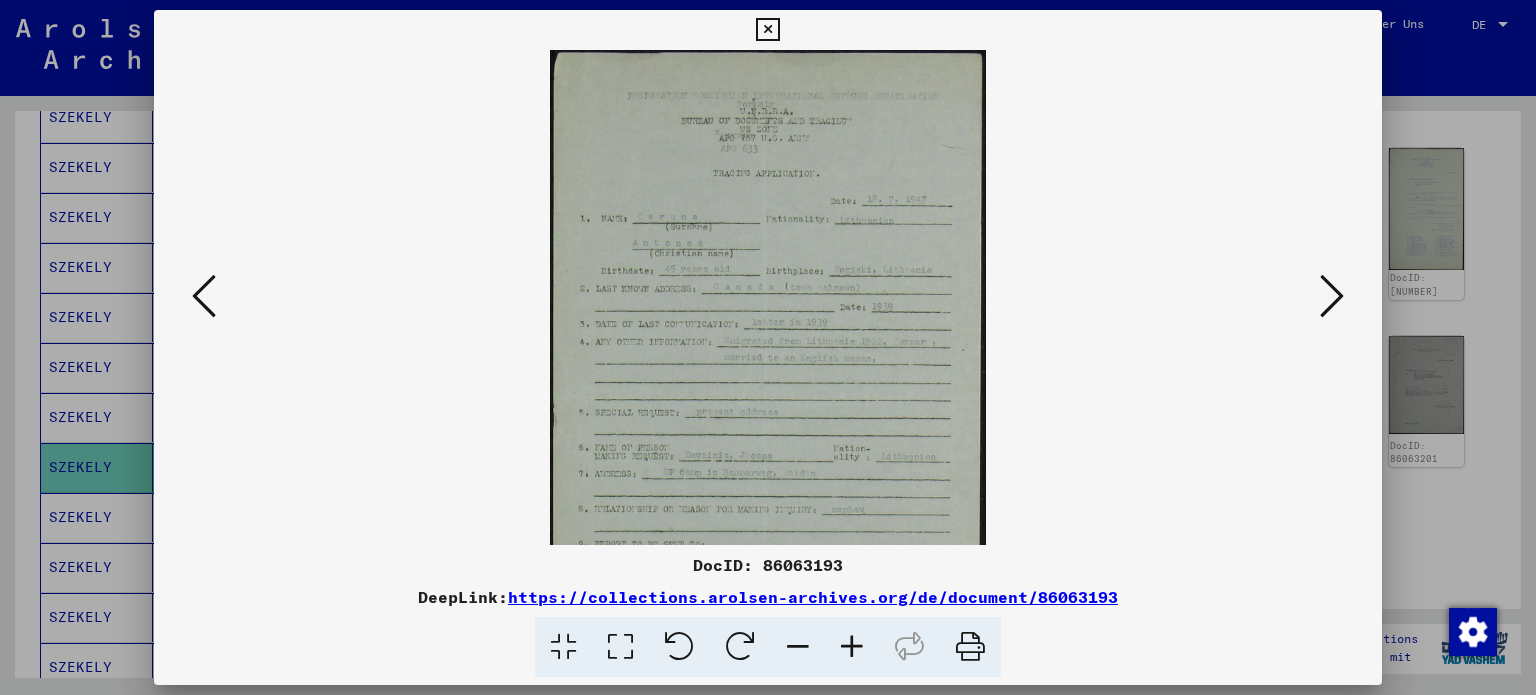 click at bounding box center [852, 647] 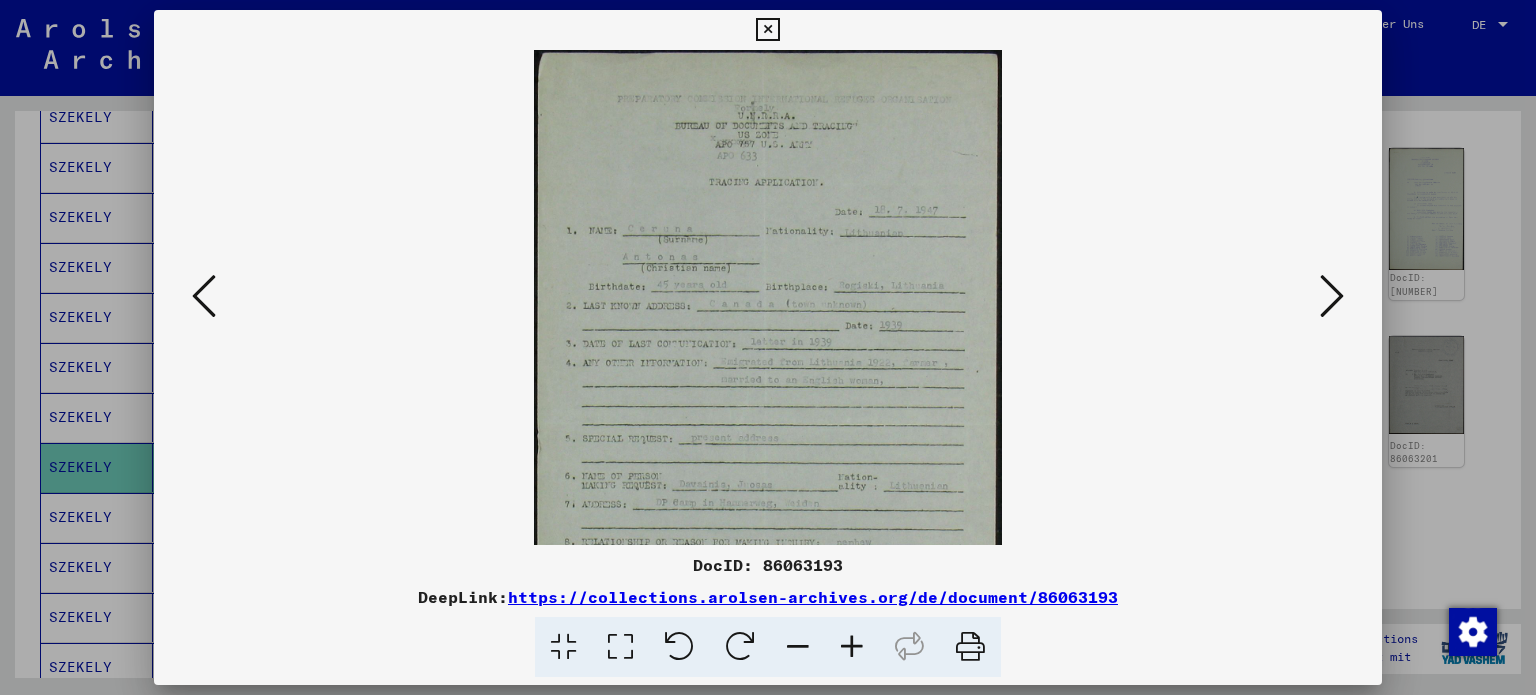 click at bounding box center [852, 647] 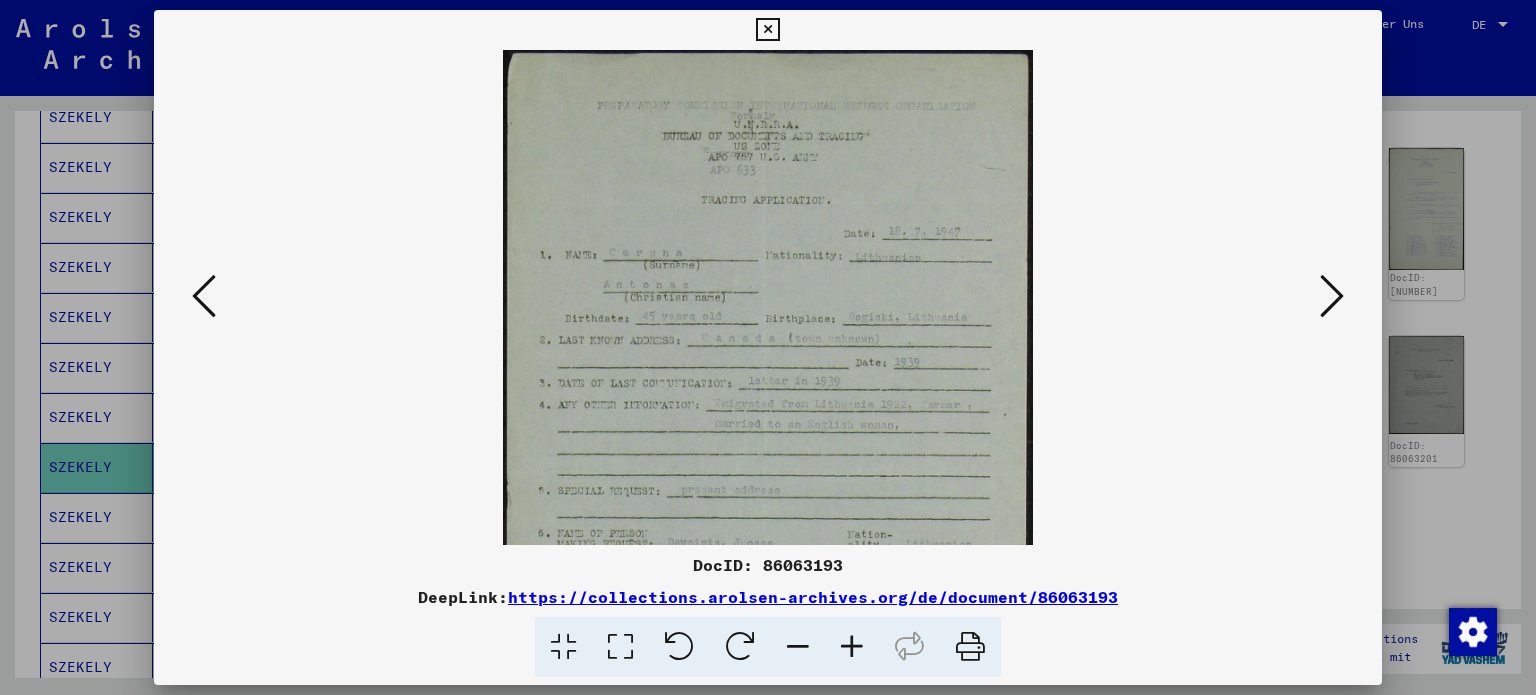 click at bounding box center (852, 647) 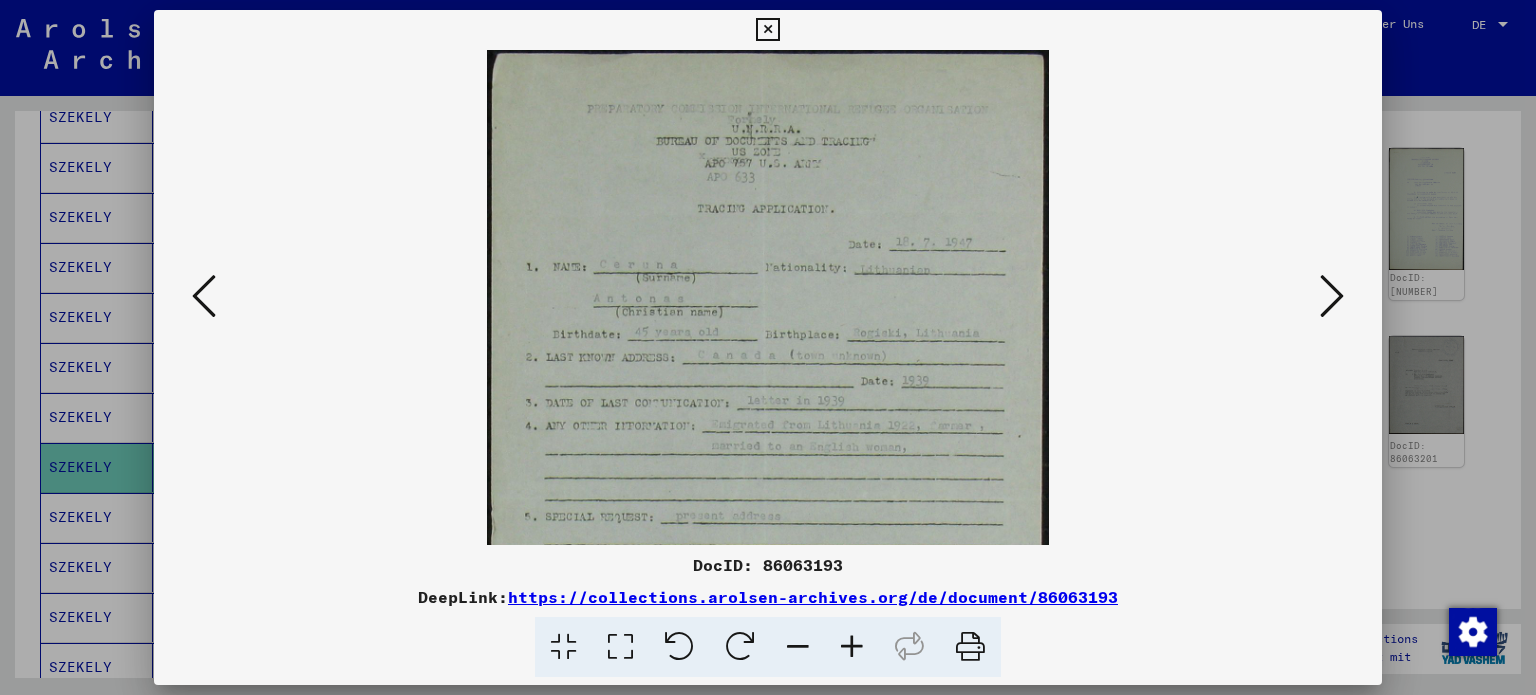 click at bounding box center [852, 647] 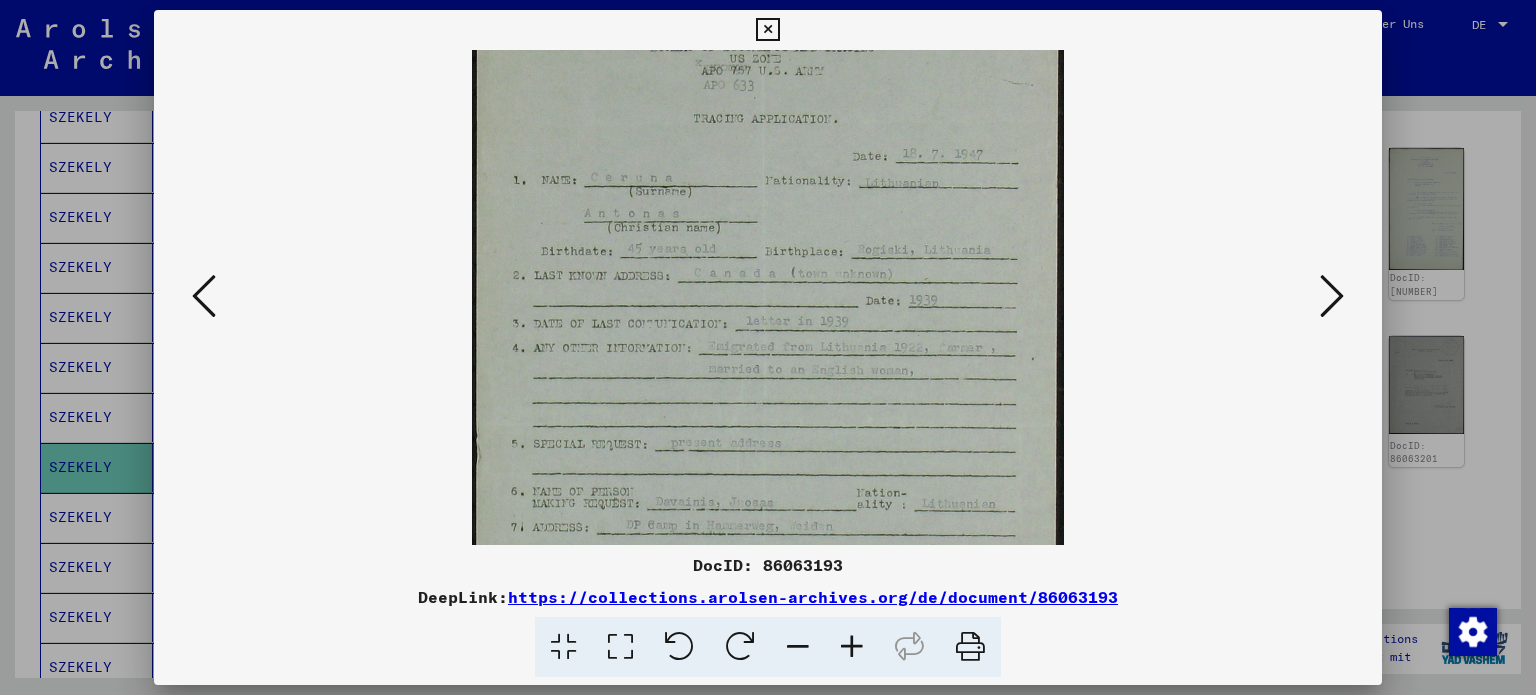 drag, startPoint x: 688, startPoint y: 275, endPoint x: 658, endPoint y: 163, distance: 115.948265 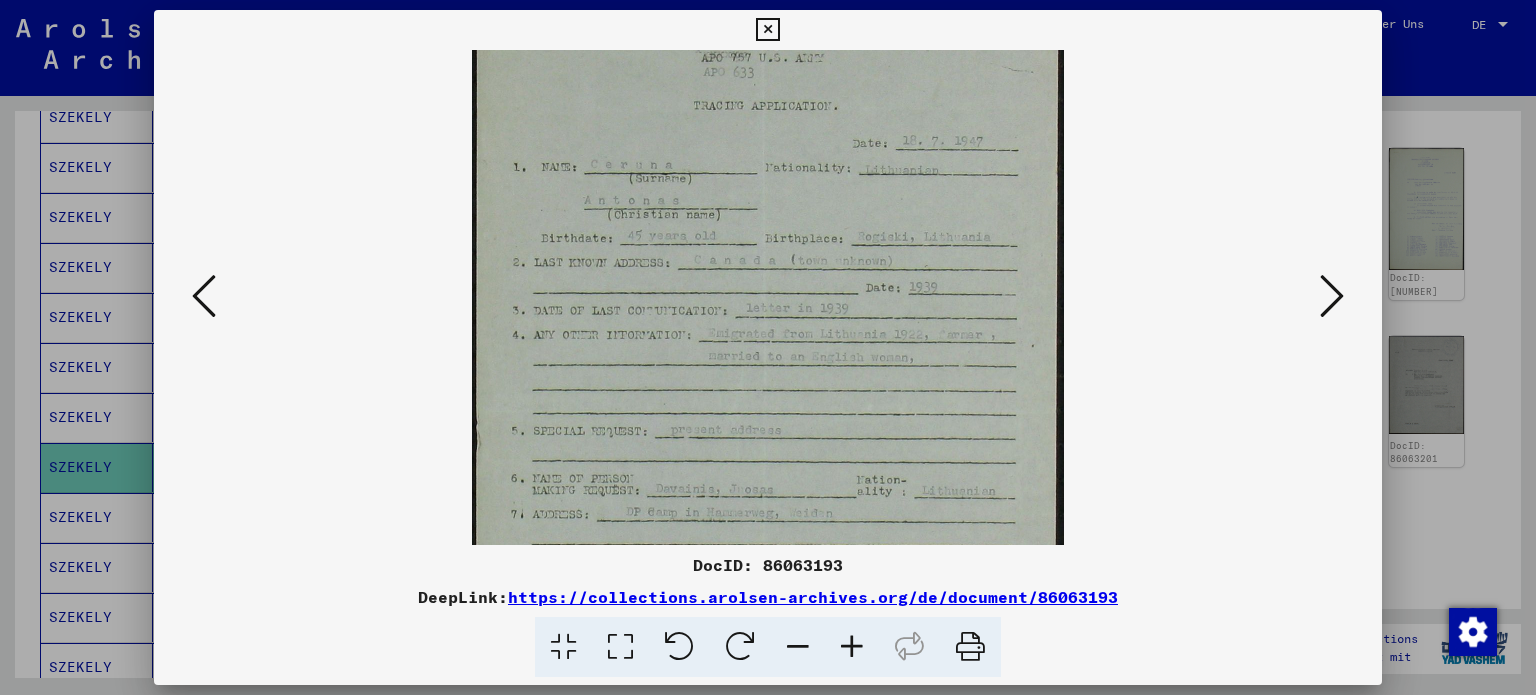 click at bounding box center (768, 347) 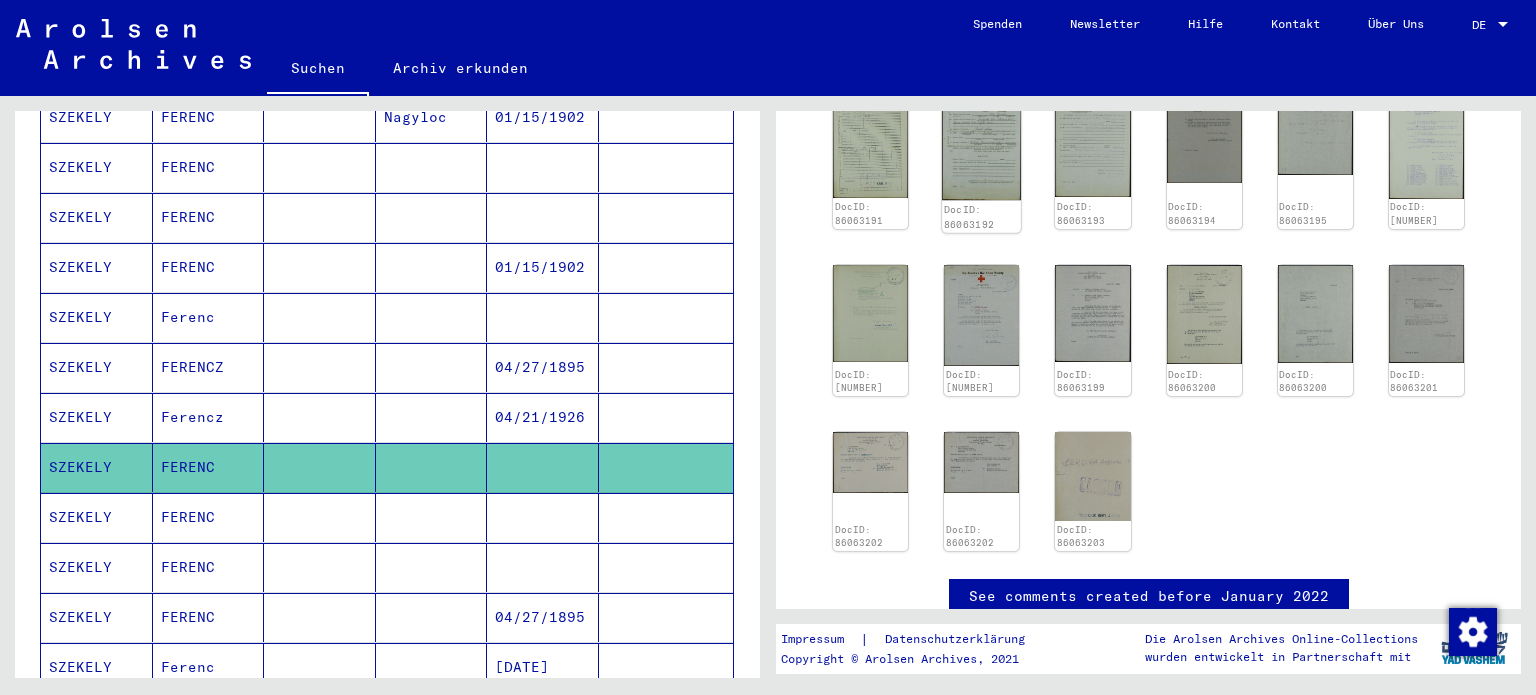 scroll, scrollTop: 312, scrollLeft: 0, axis: vertical 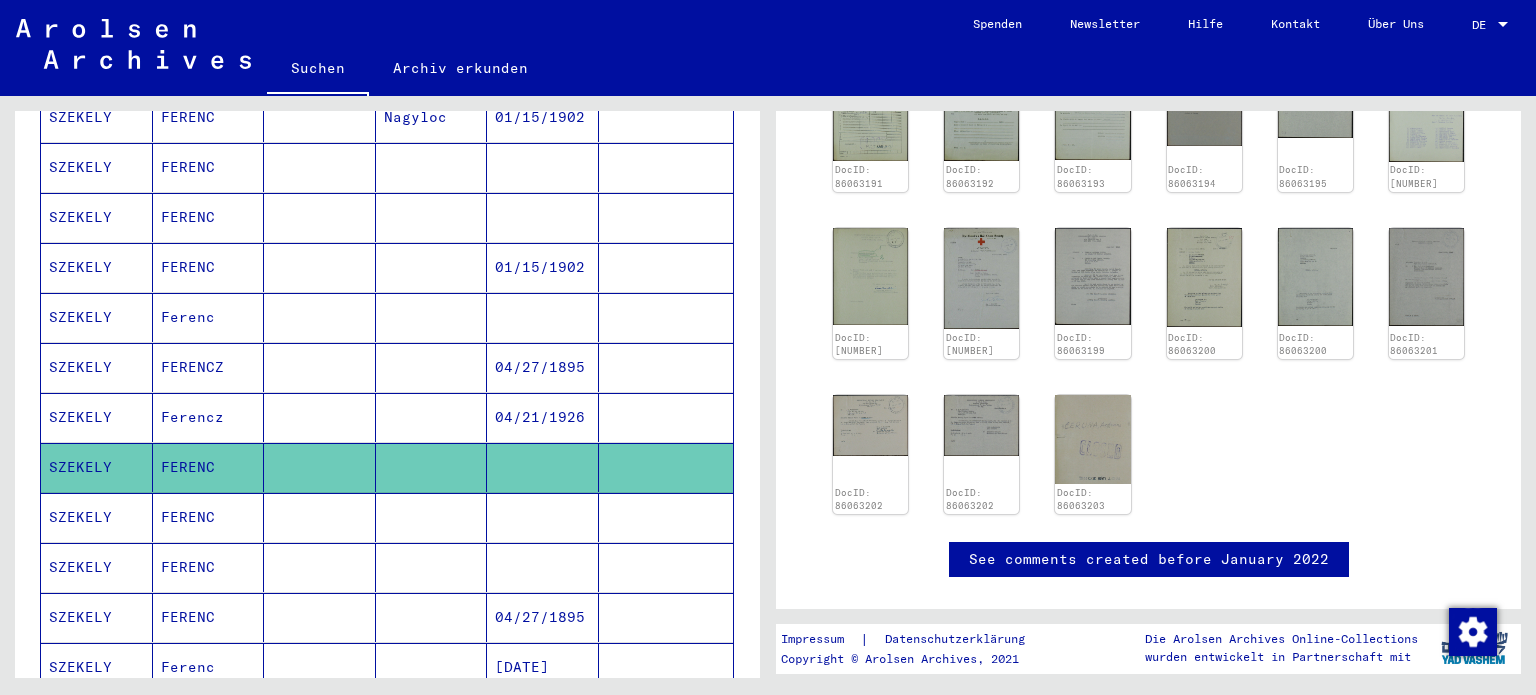 click on "SZEKELY" at bounding box center [97, 567] 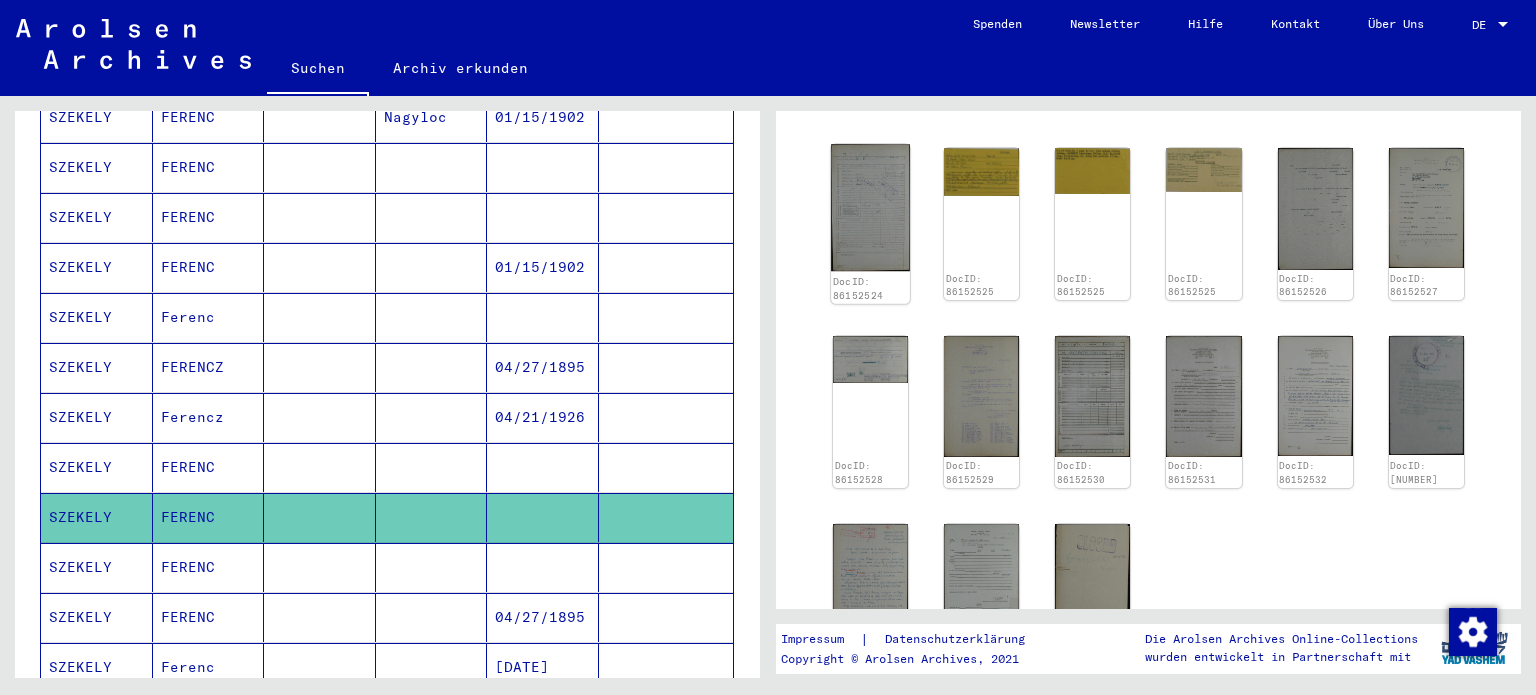 scroll, scrollTop: 172, scrollLeft: 0, axis: vertical 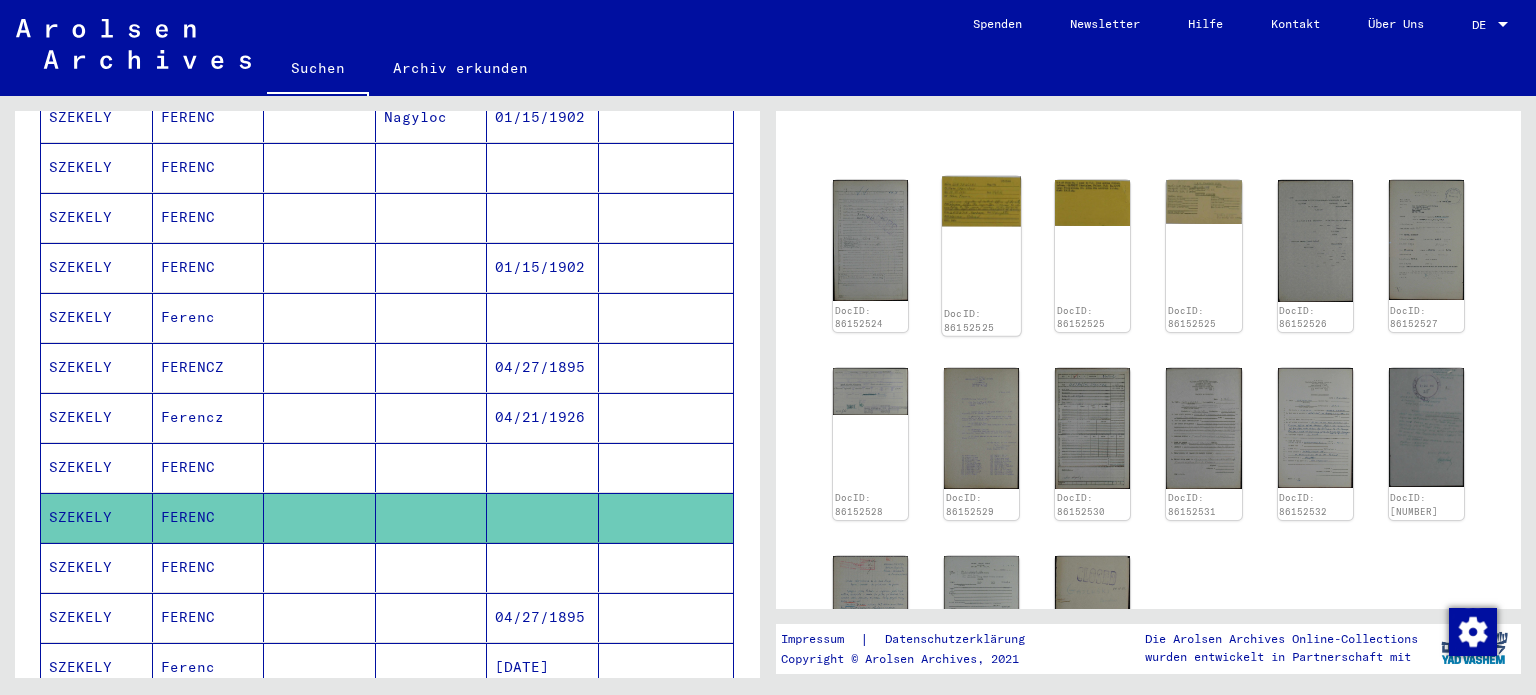 click 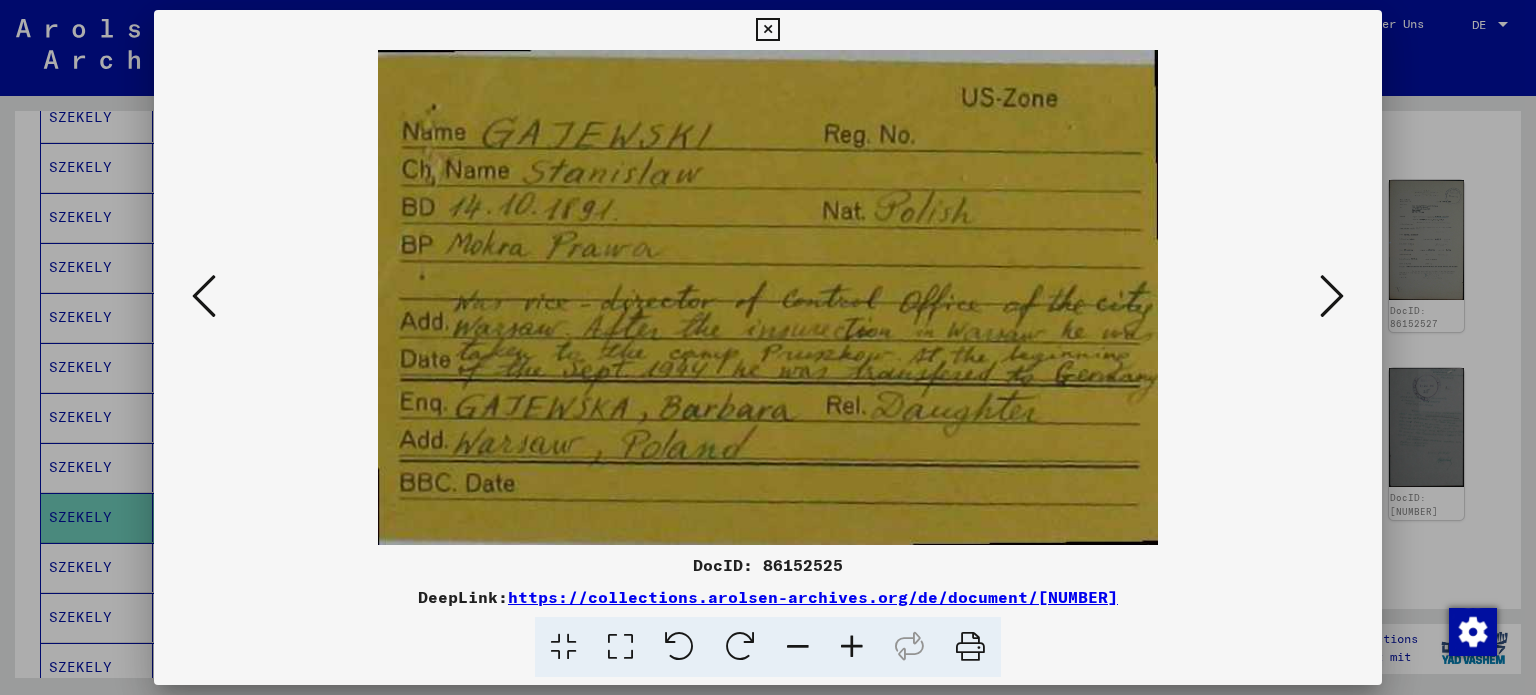 type 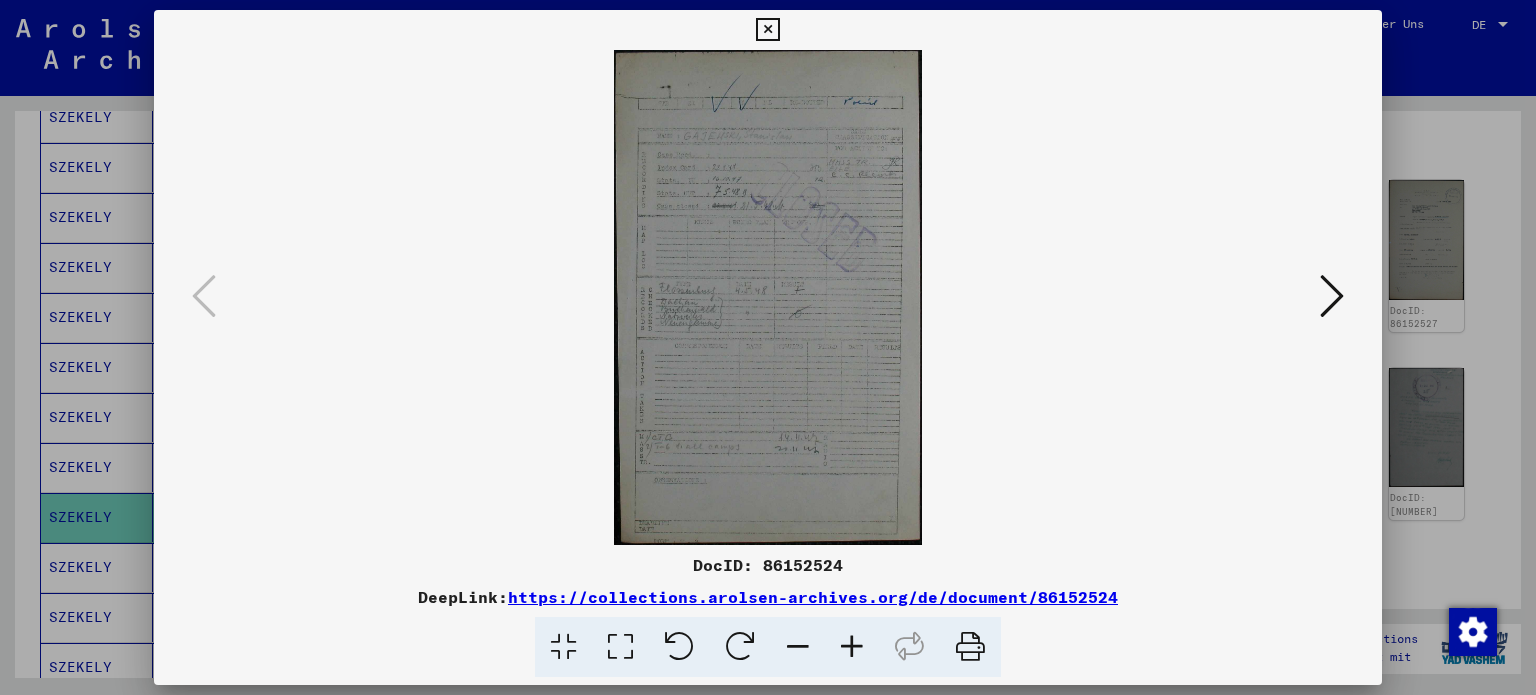 click at bounding box center [1332, 296] 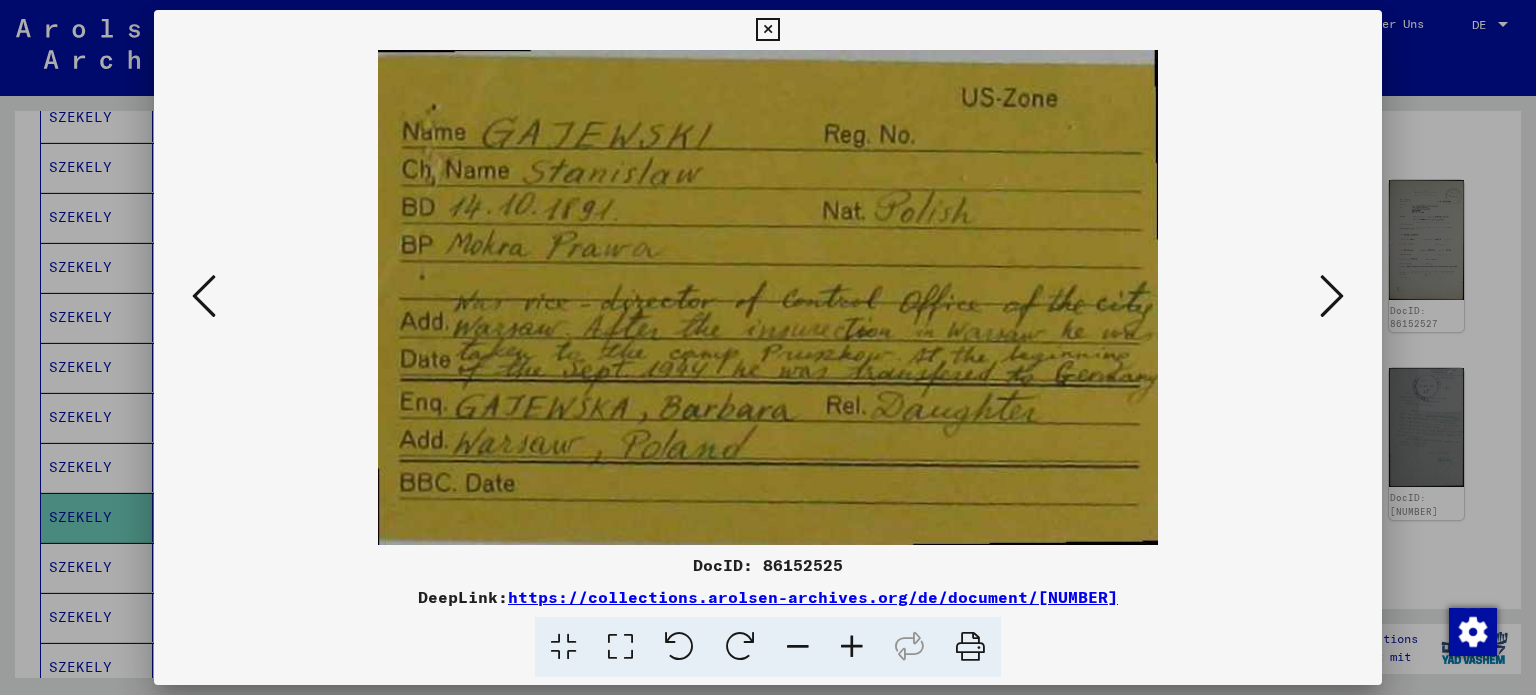 click at bounding box center [1332, 296] 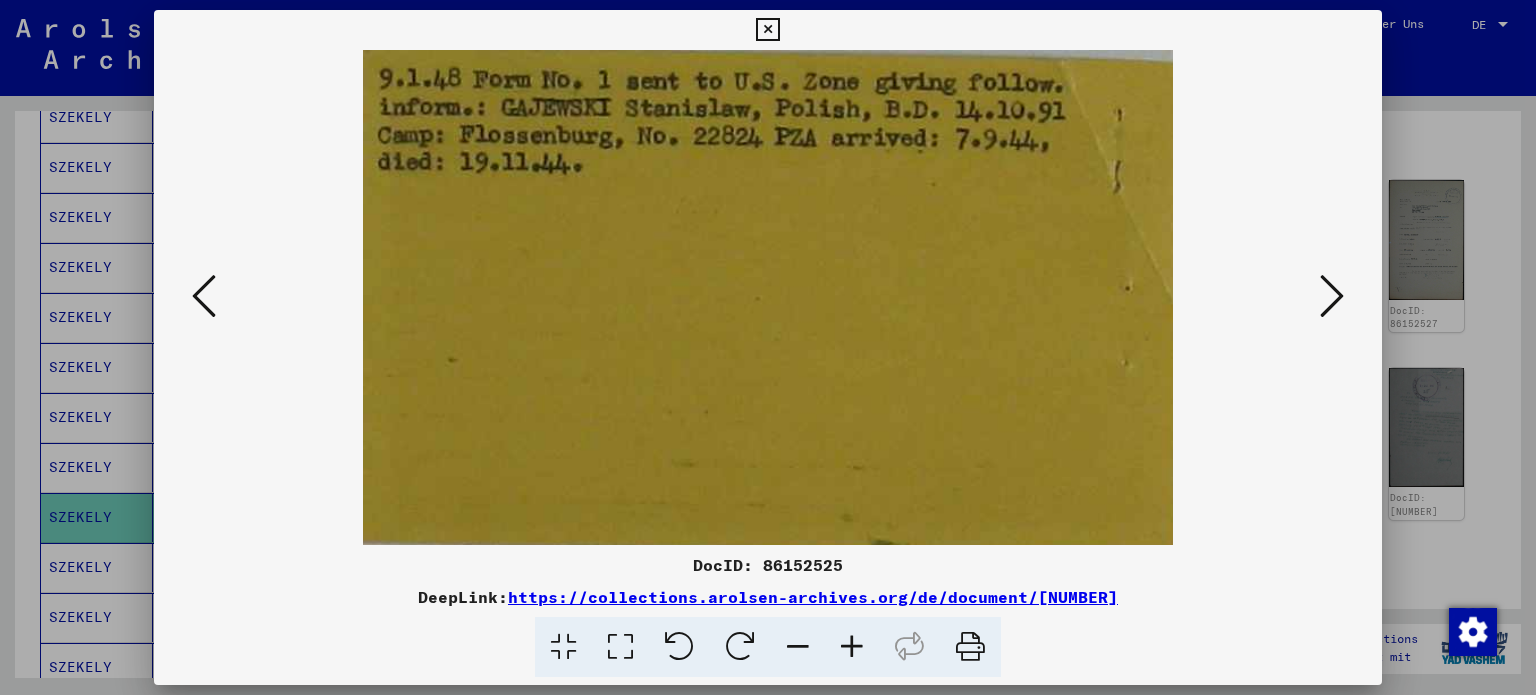 click at bounding box center [1332, 296] 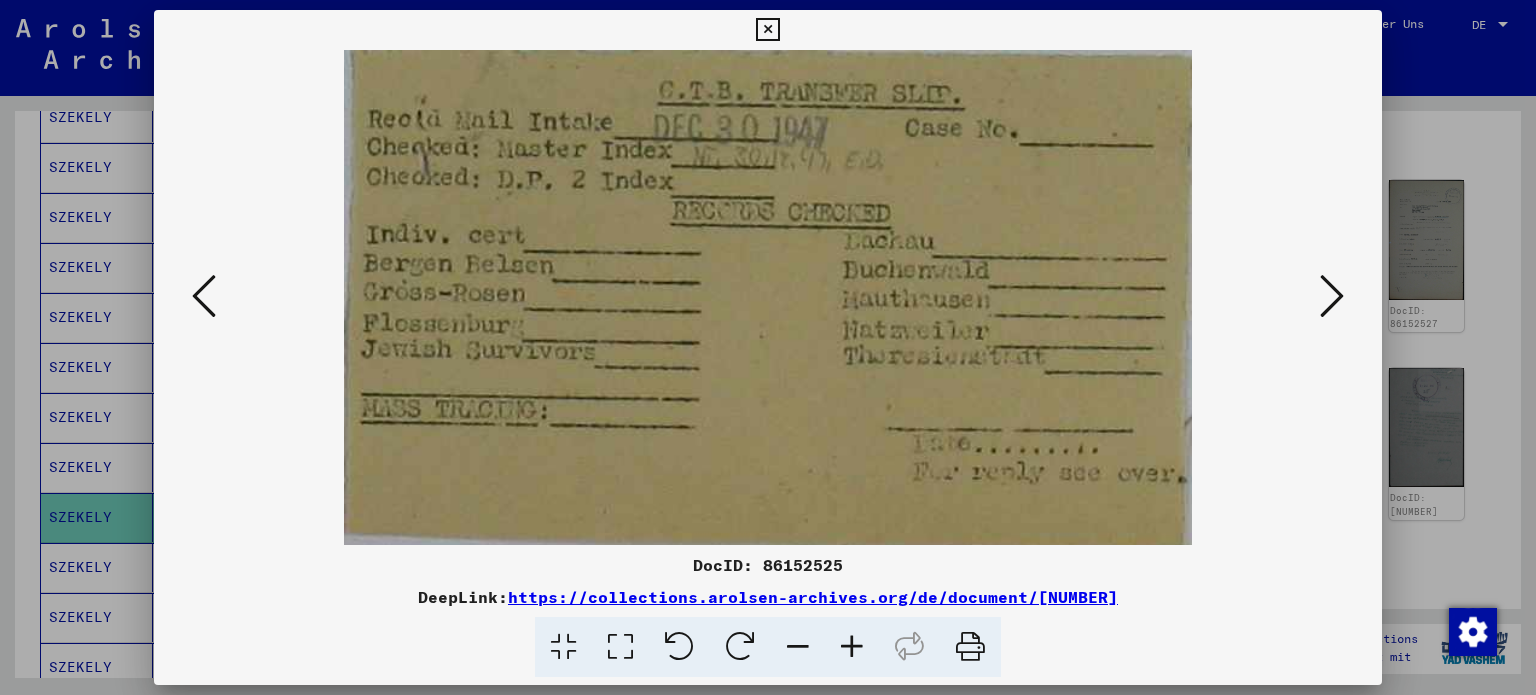 click at bounding box center (1332, 296) 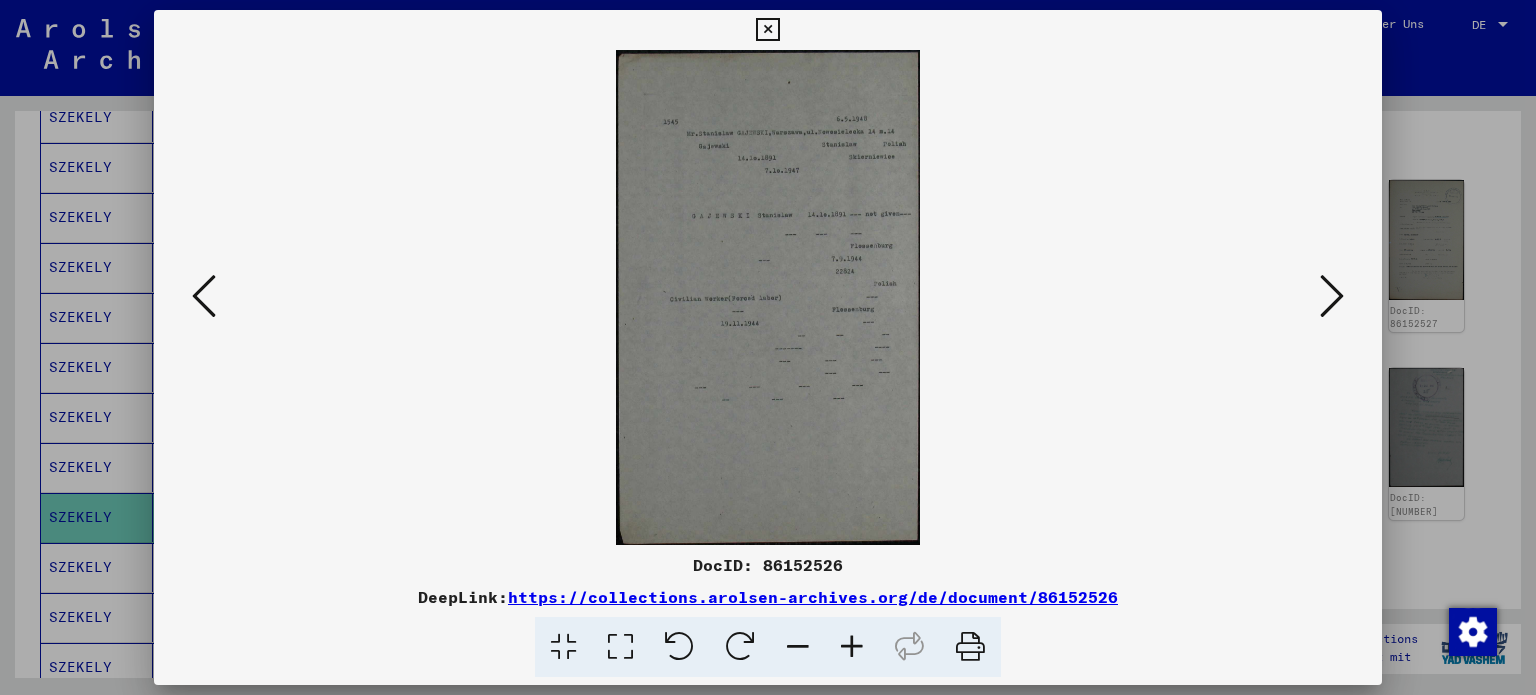 click at bounding box center (1332, 296) 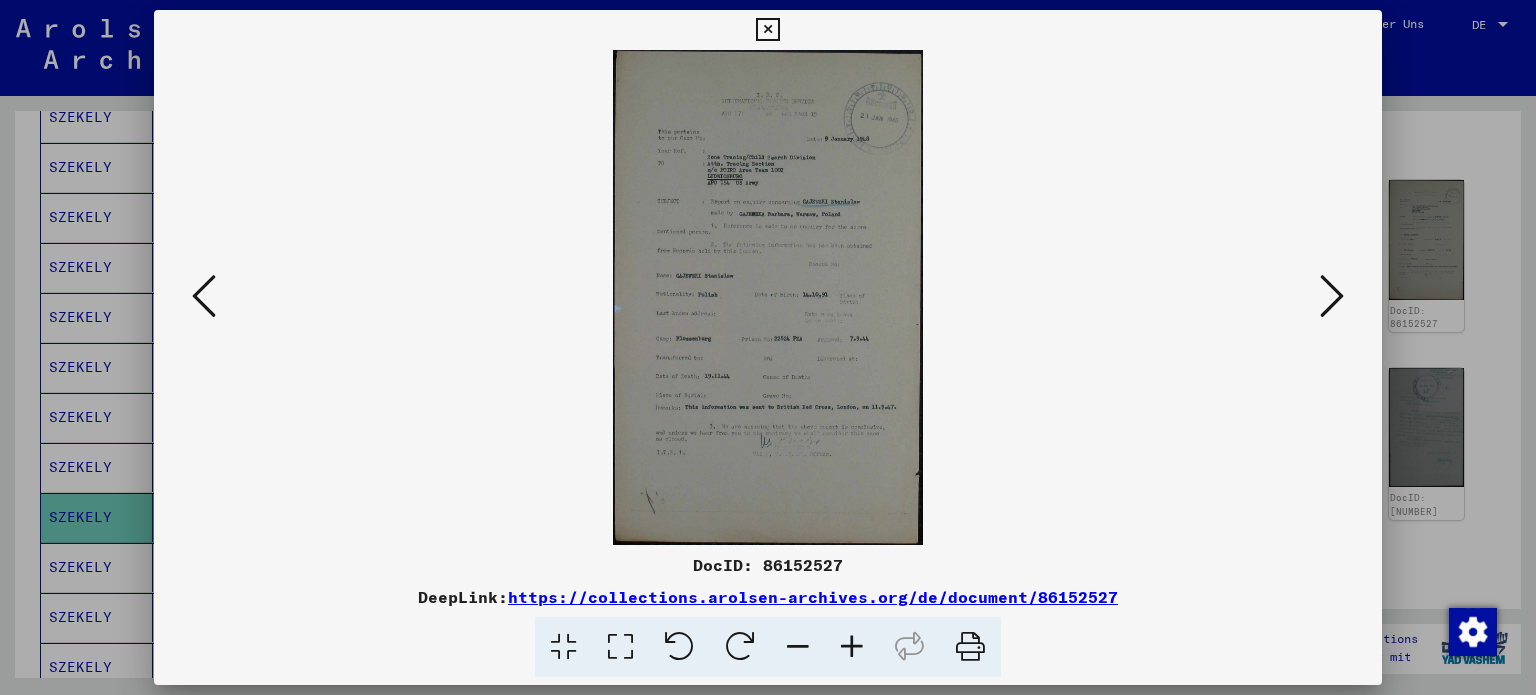 click at bounding box center [1332, 296] 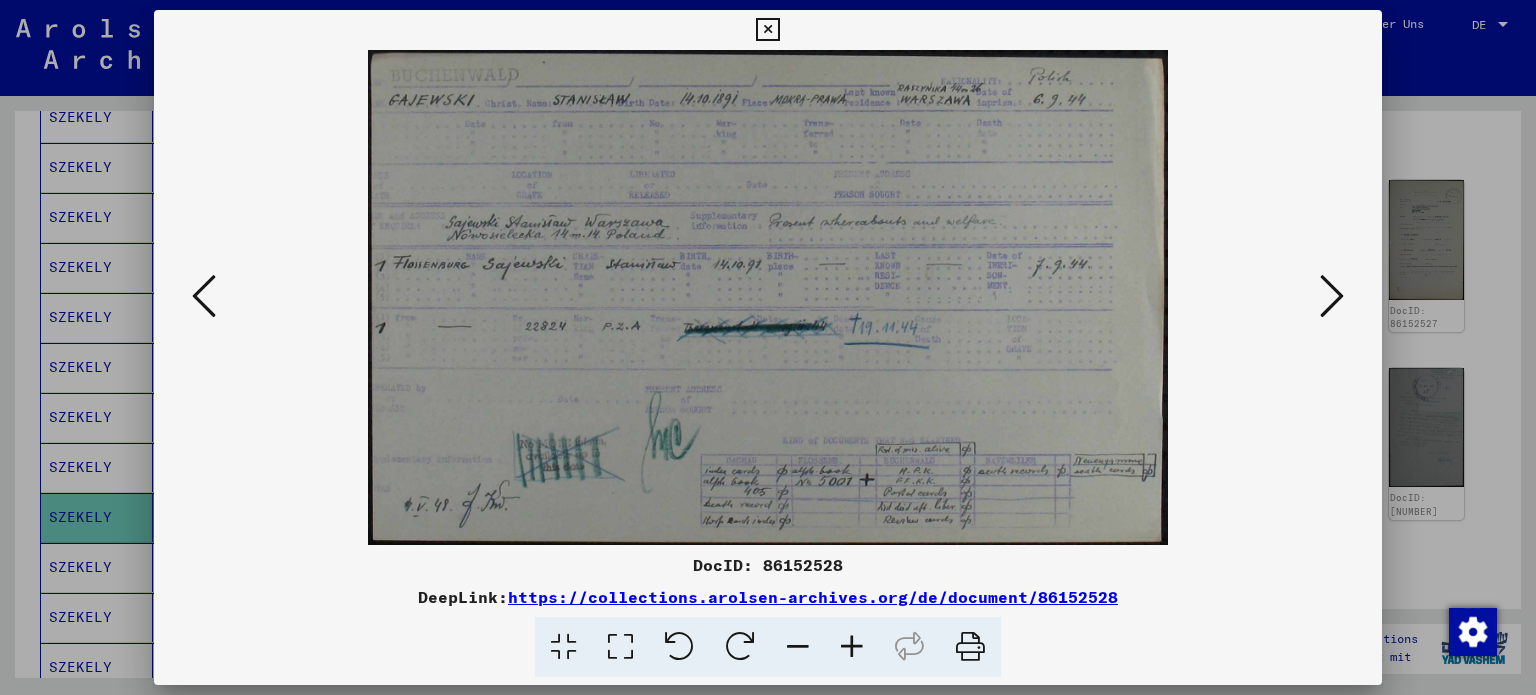 click at bounding box center (1332, 296) 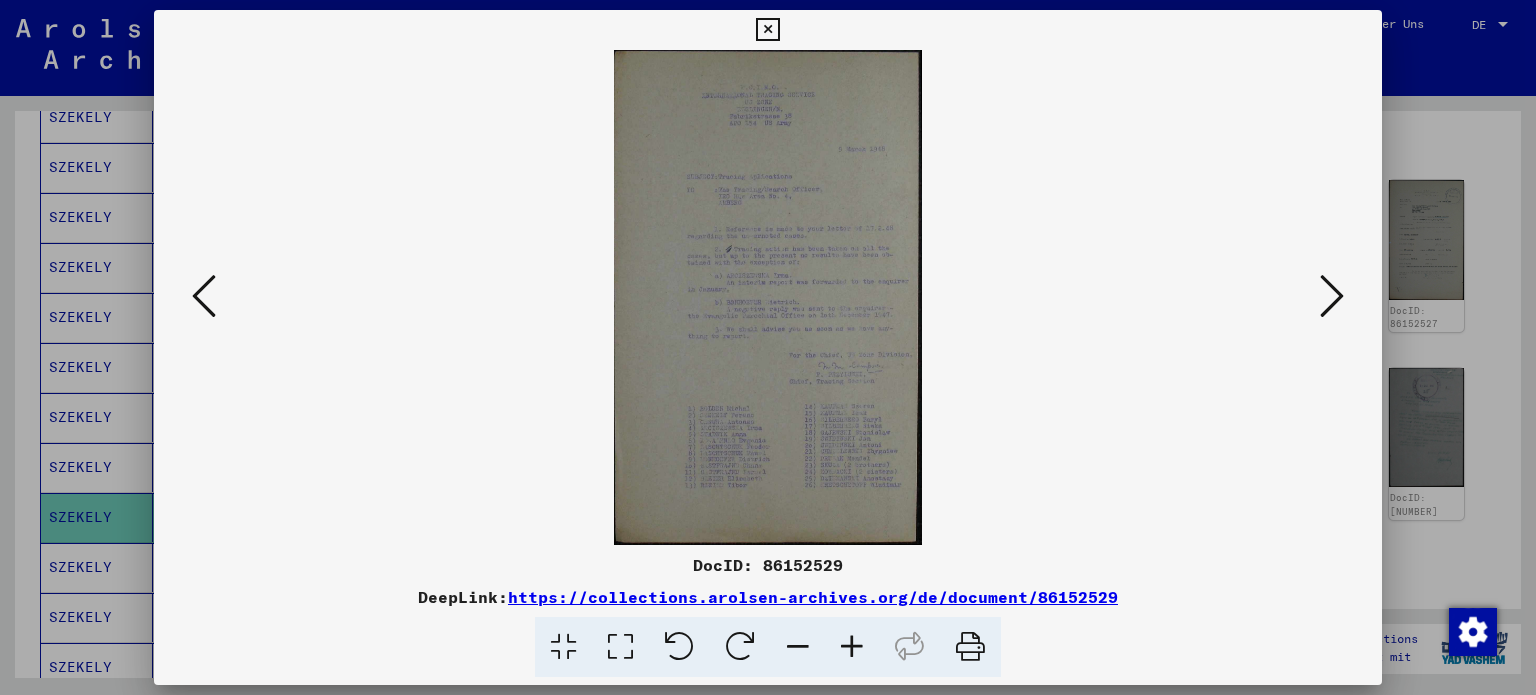 click at bounding box center (1332, 296) 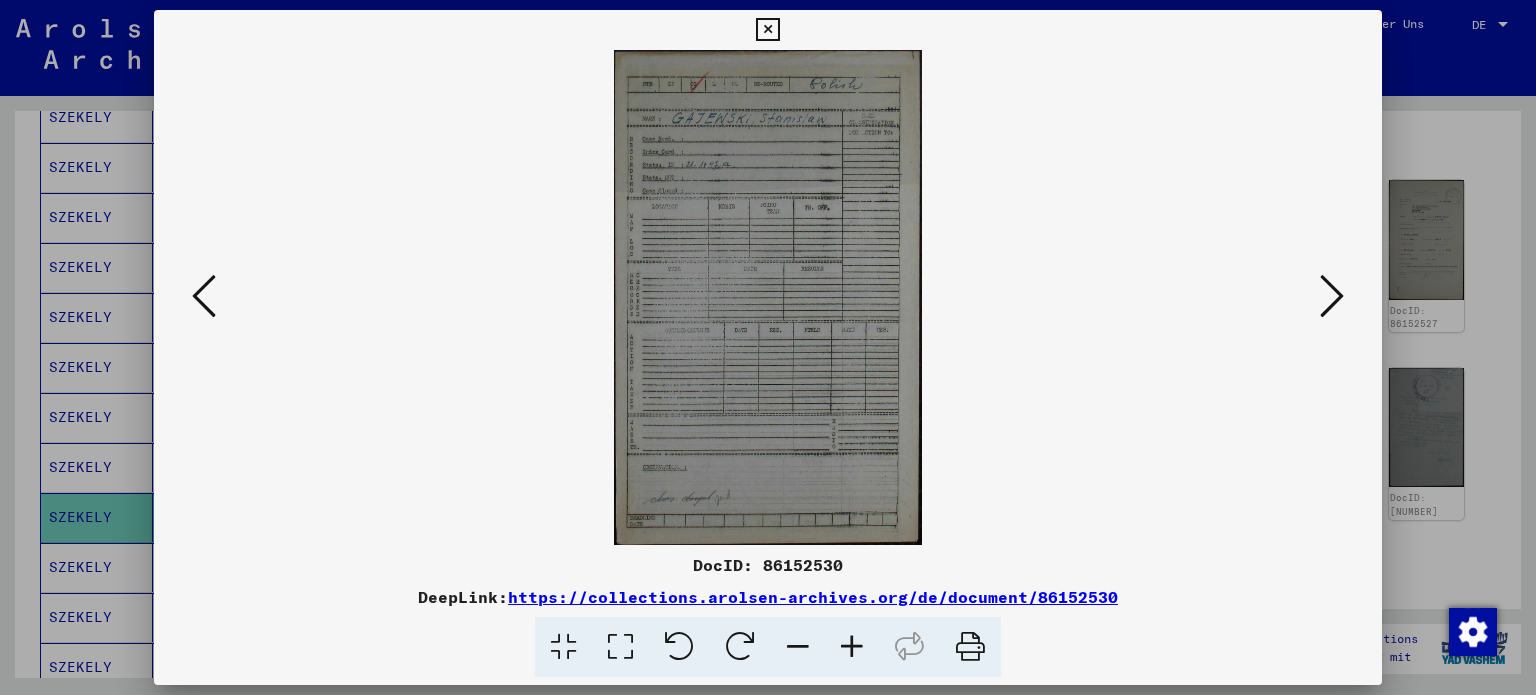 click at bounding box center [1332, 296] 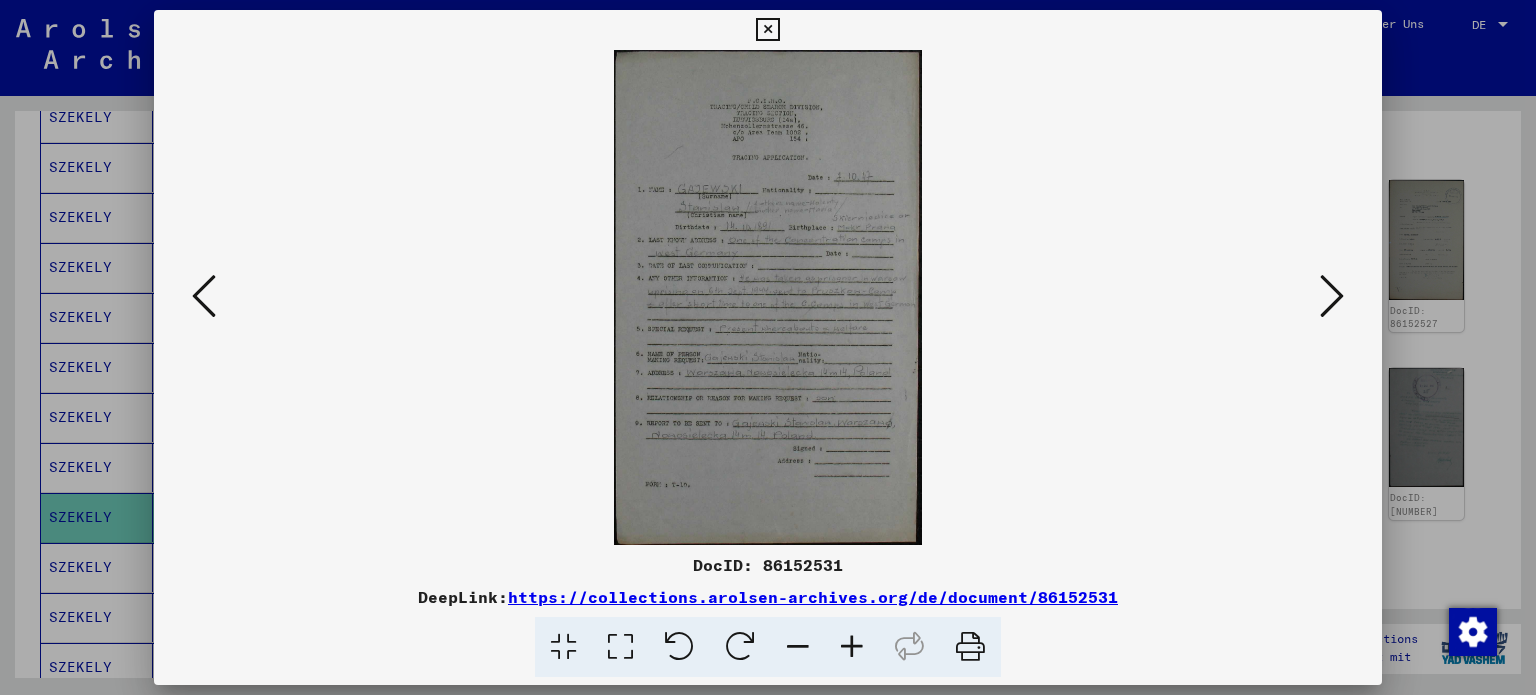 click at bounding box center (1332, 296) 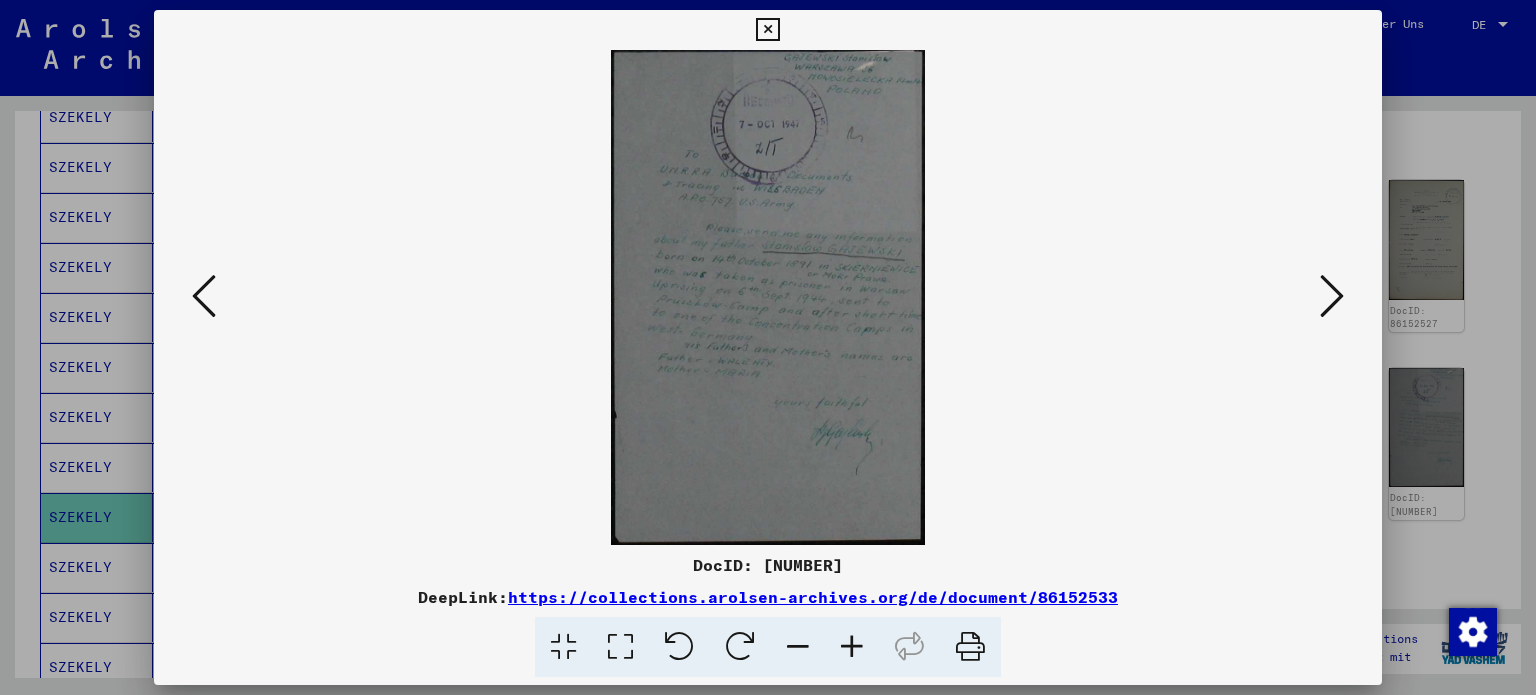click at bounding box center (1332, 296) 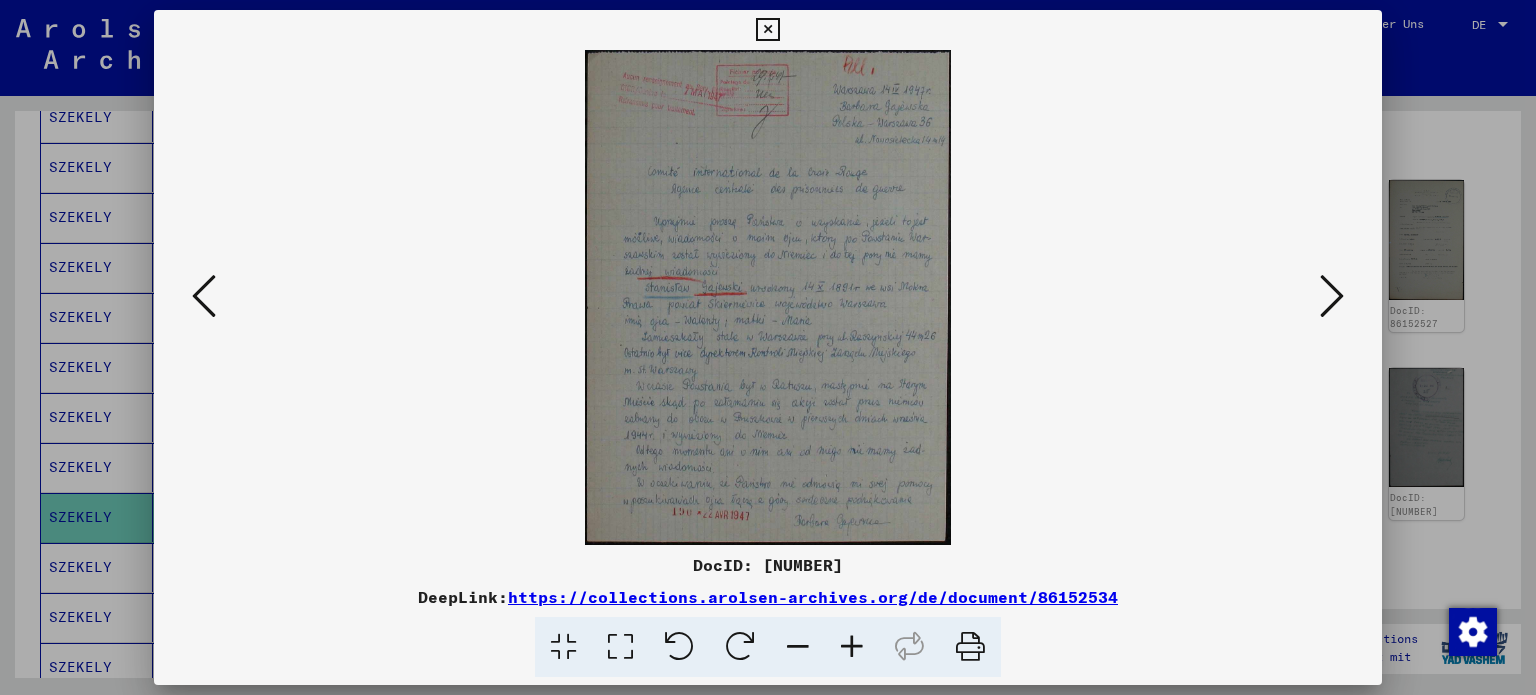 click at bounding box center [1332, 296] 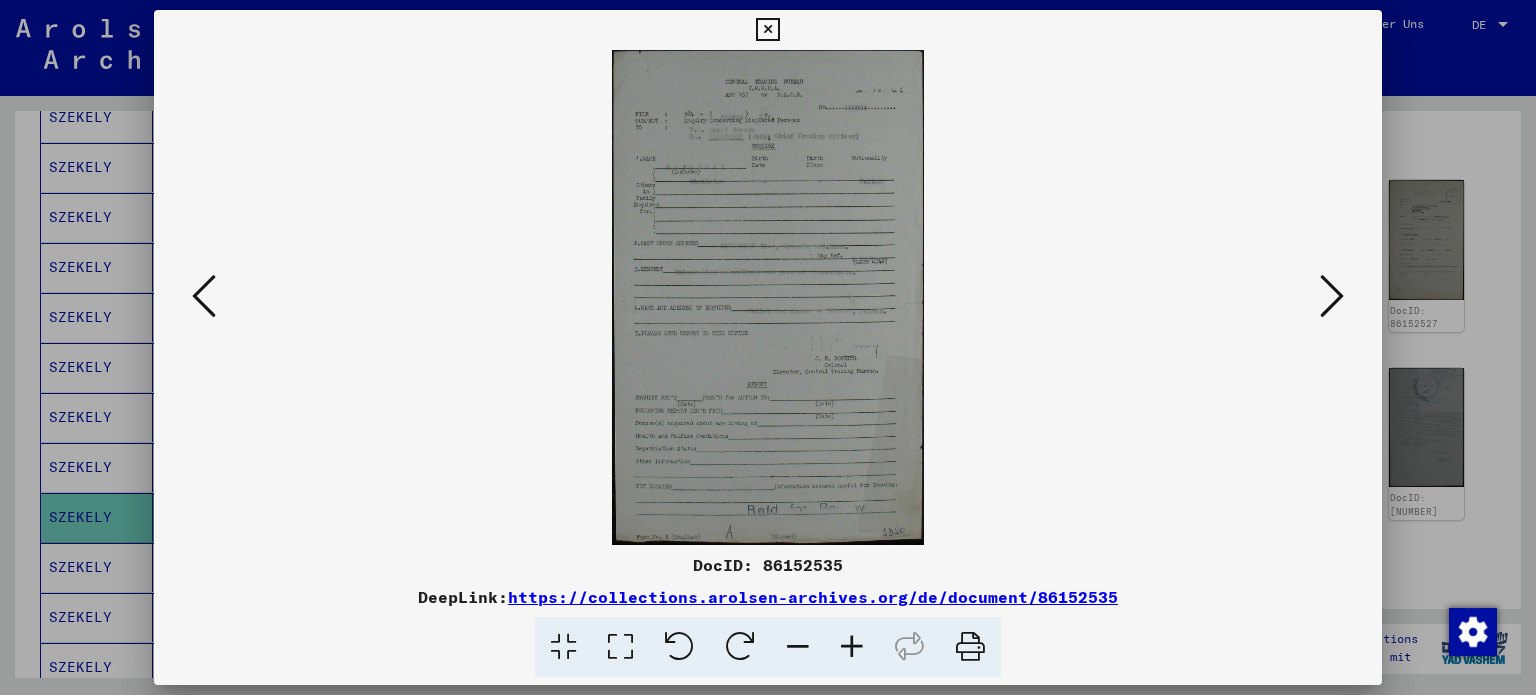 click at bounding box center (1332, 296) 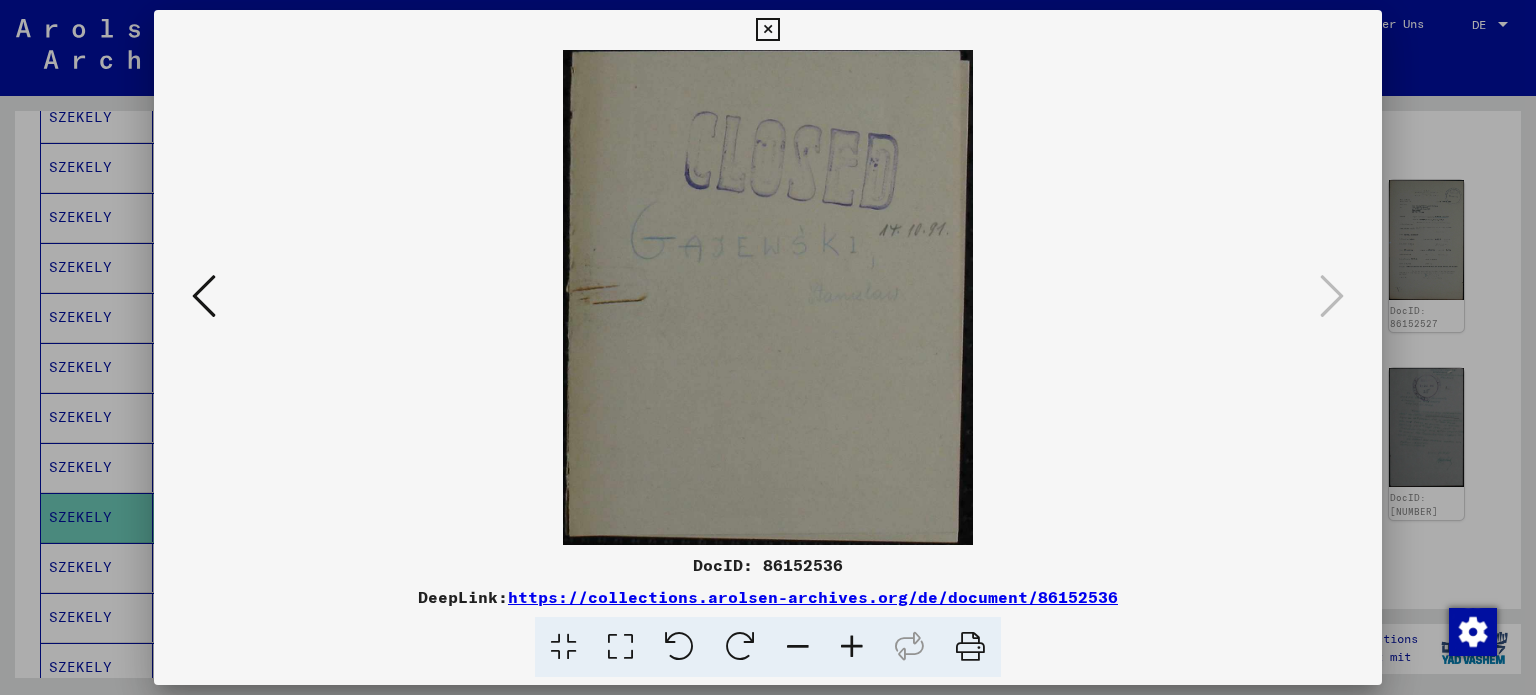 click at bounding box center [768, 347] 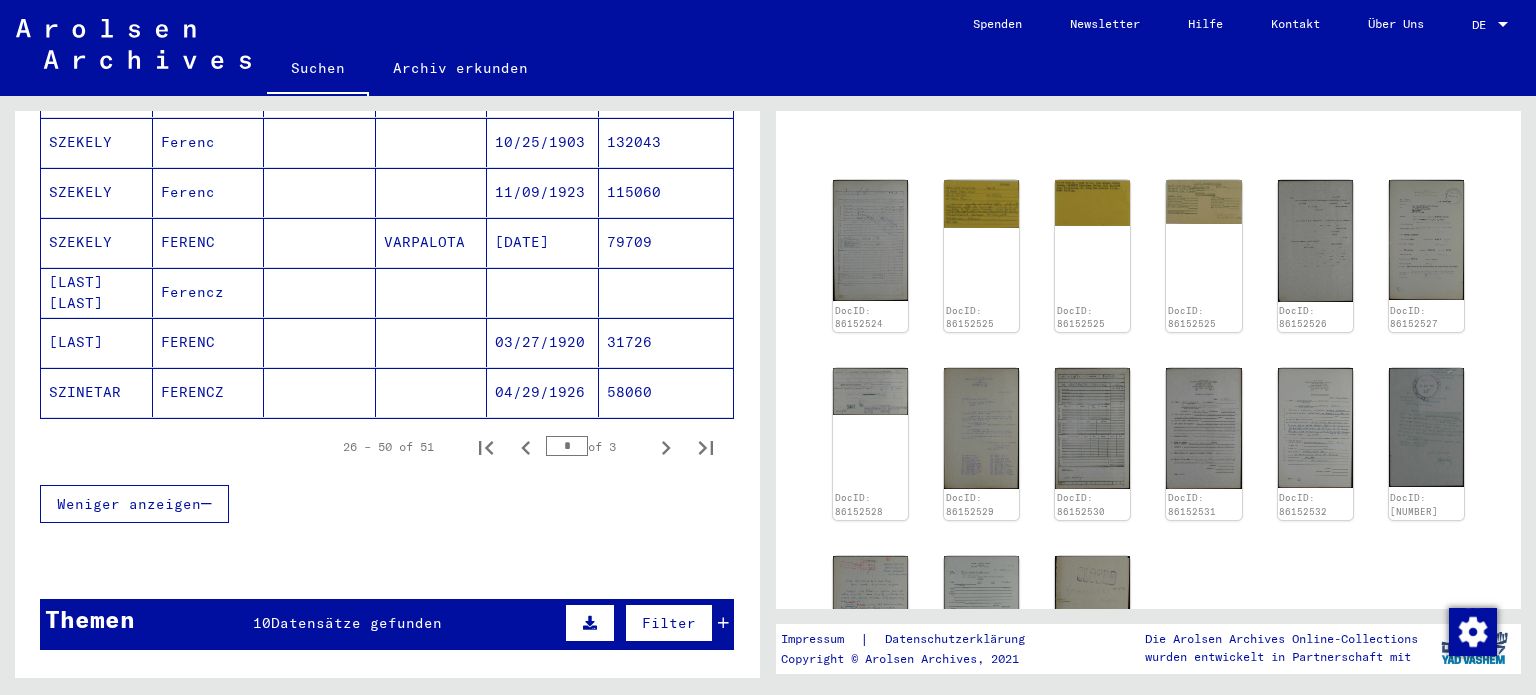 scroll, scrollTop: 1192, scrollLeft: 0, axis: vertical 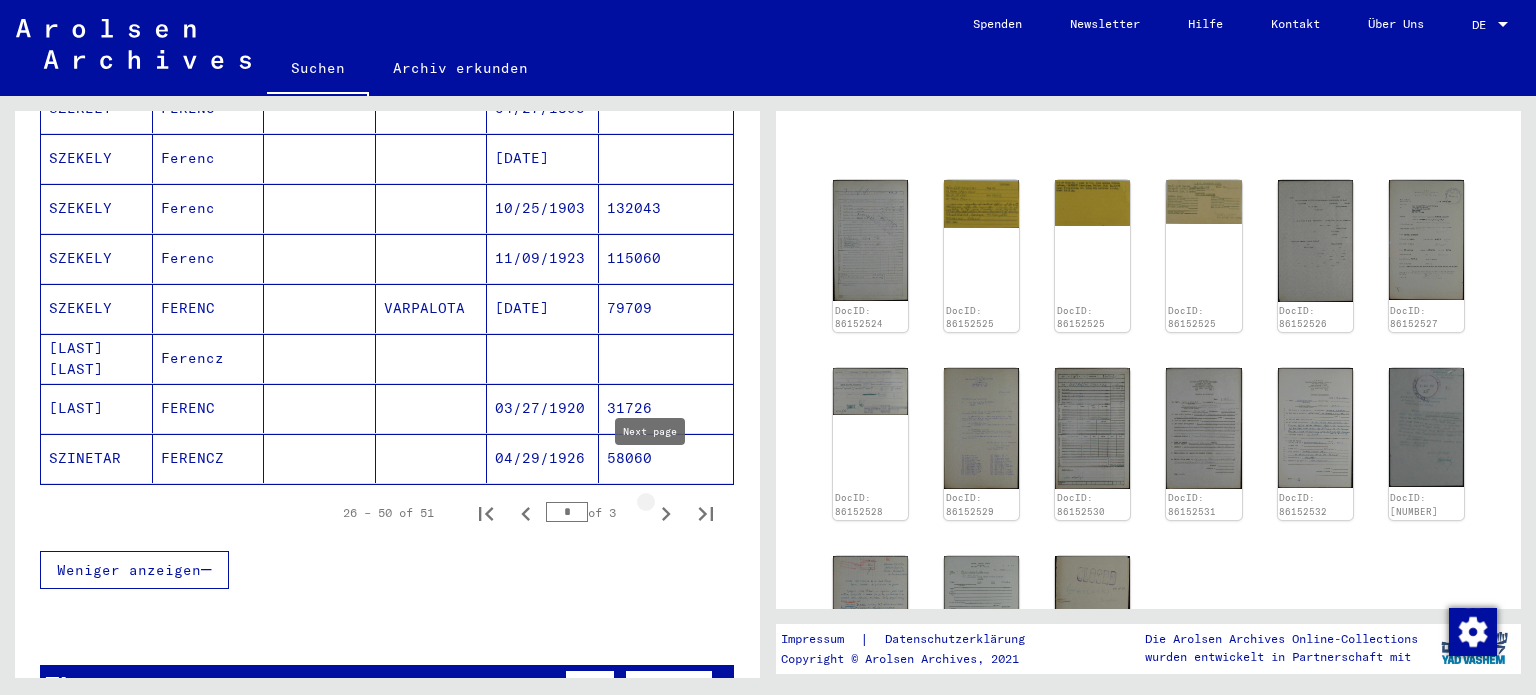 click 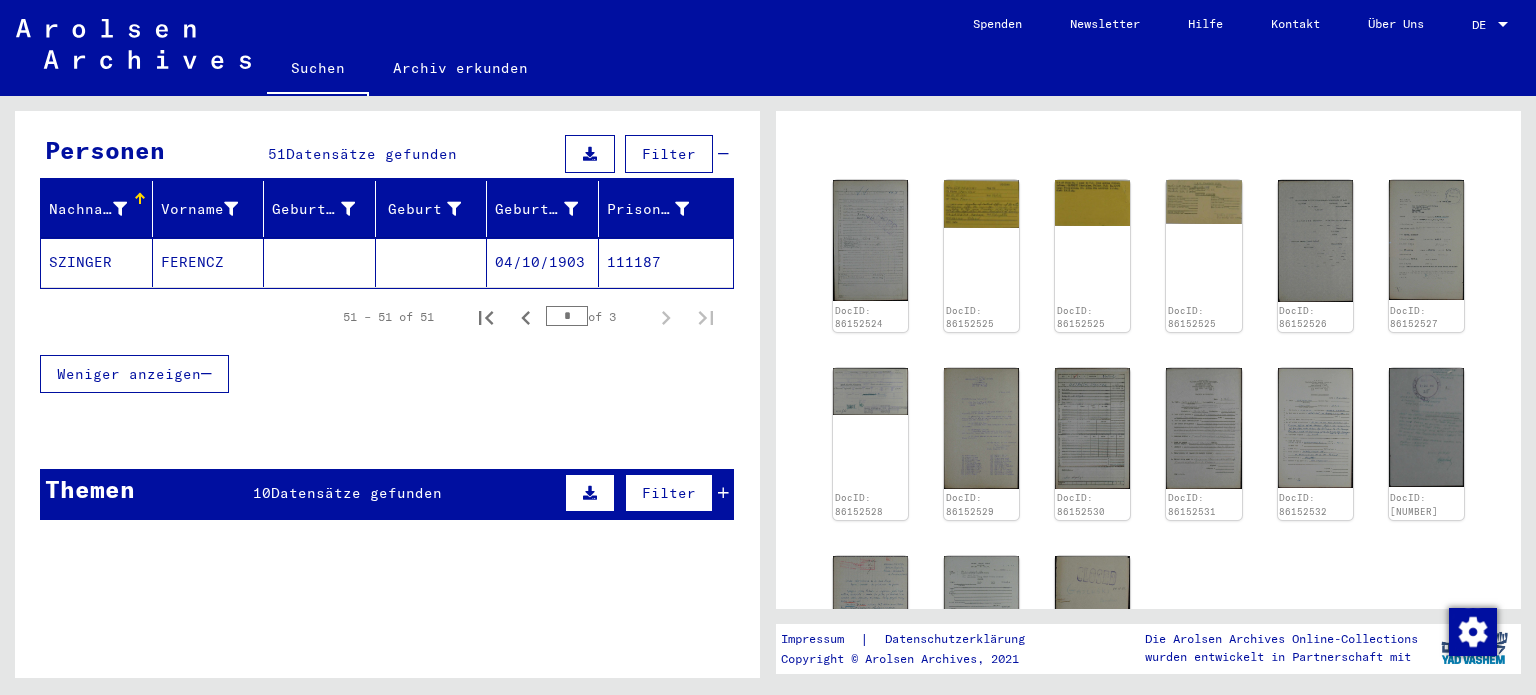 scroll, scrollTop: 0, scrollLeft: 0, axis: both 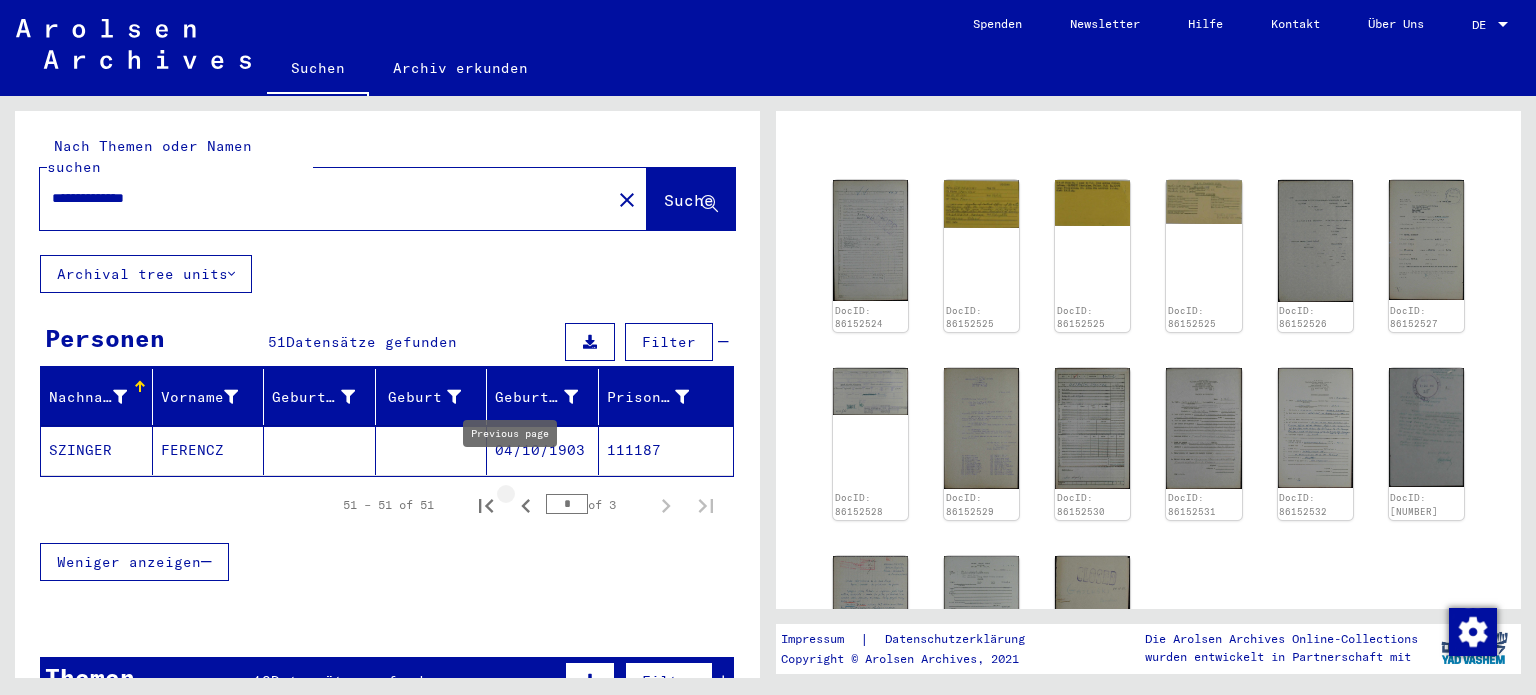 click 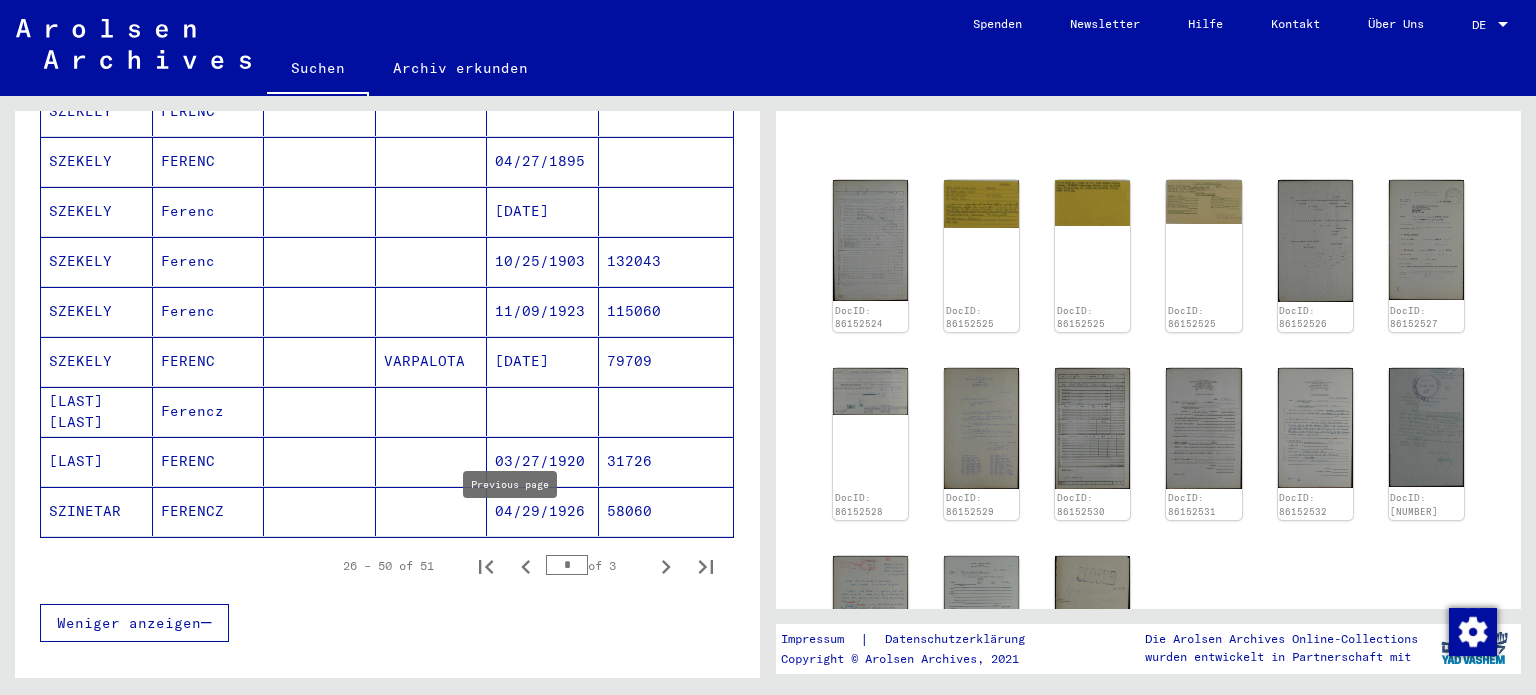 scroll, scrollTop: 1140, scrollLeft: 0, axis: vertical 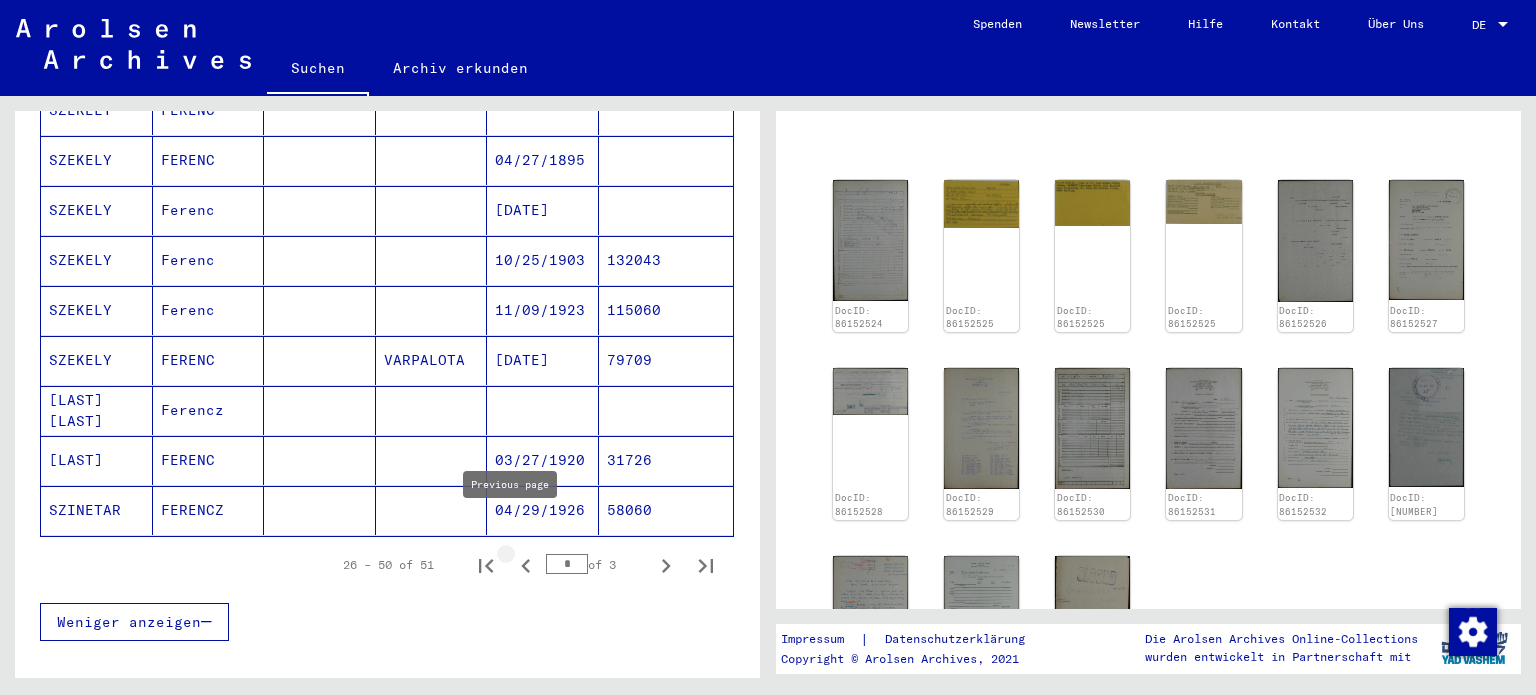 click at bounding box center (526, 565) 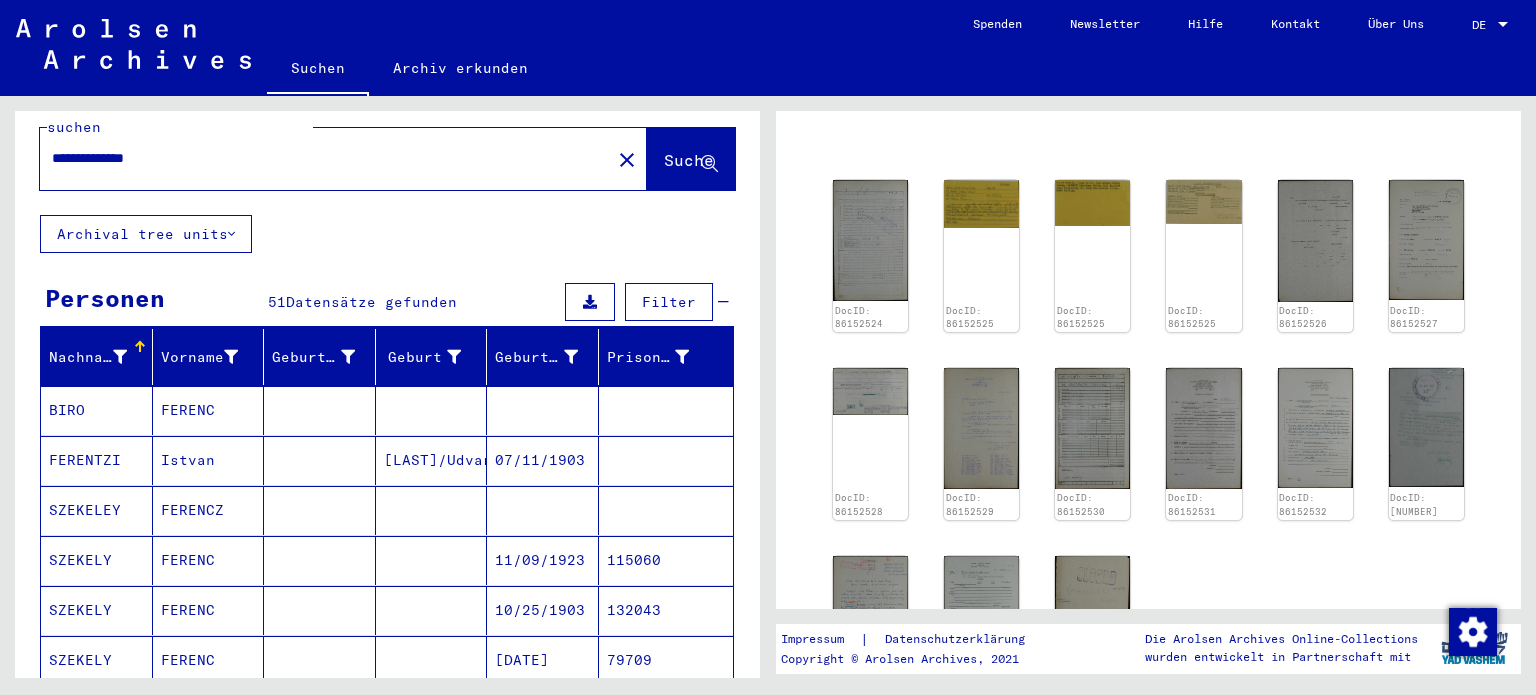 scroll, scrollTop: 0, scrollLeft: 0, axis: both 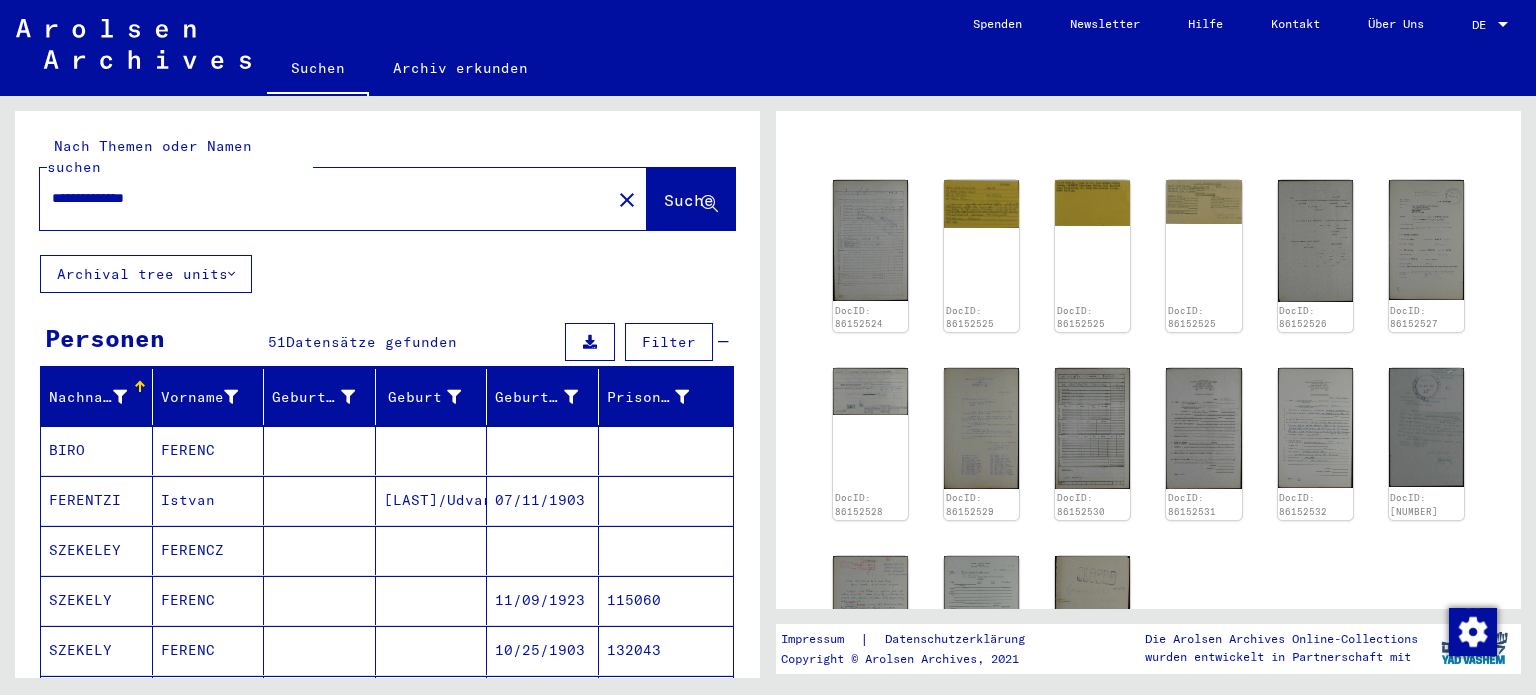 click on "**********" at bounding box center [325, 198] 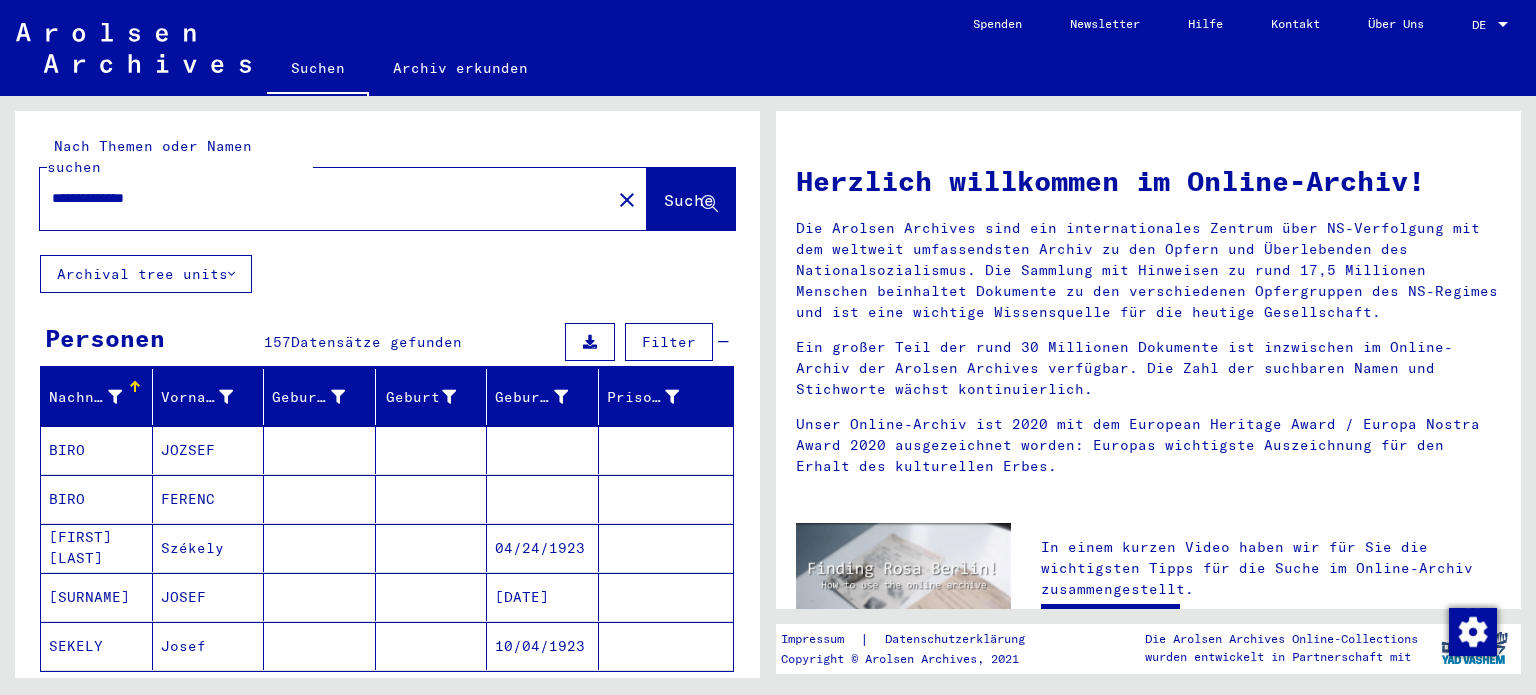 click on "**********" at bounding box center [319, 198] 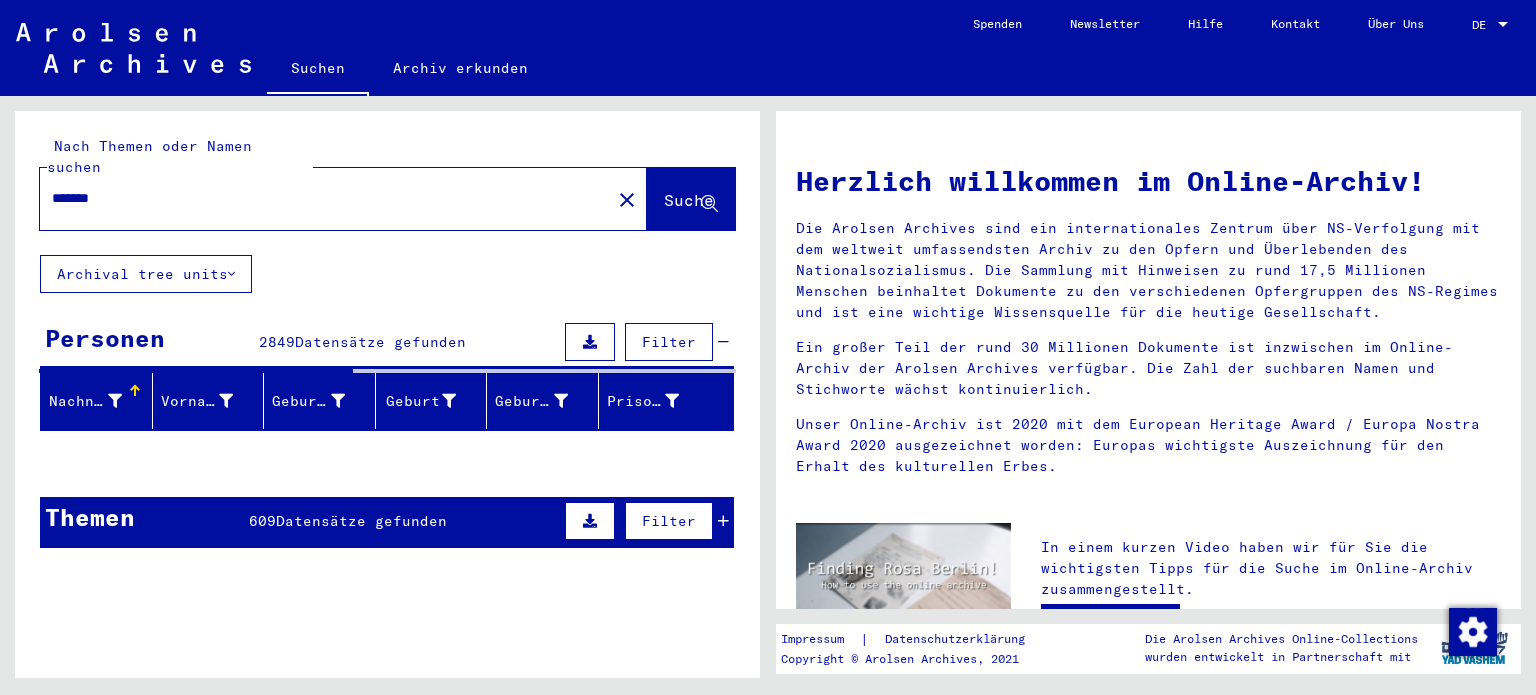 click on "Filter" at bounding box center [669, 342] 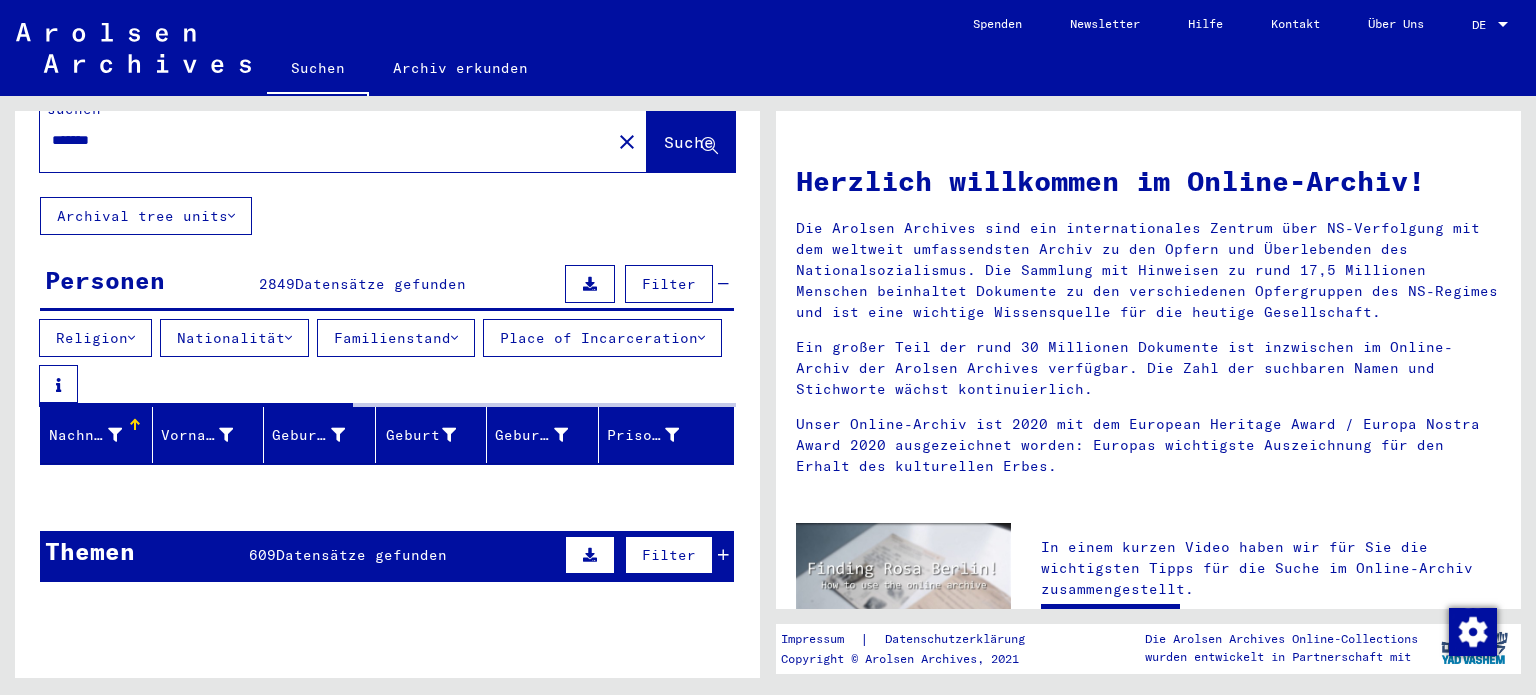 scroll, scrollTop: 60, scrollLeft: 0, axis: vertical 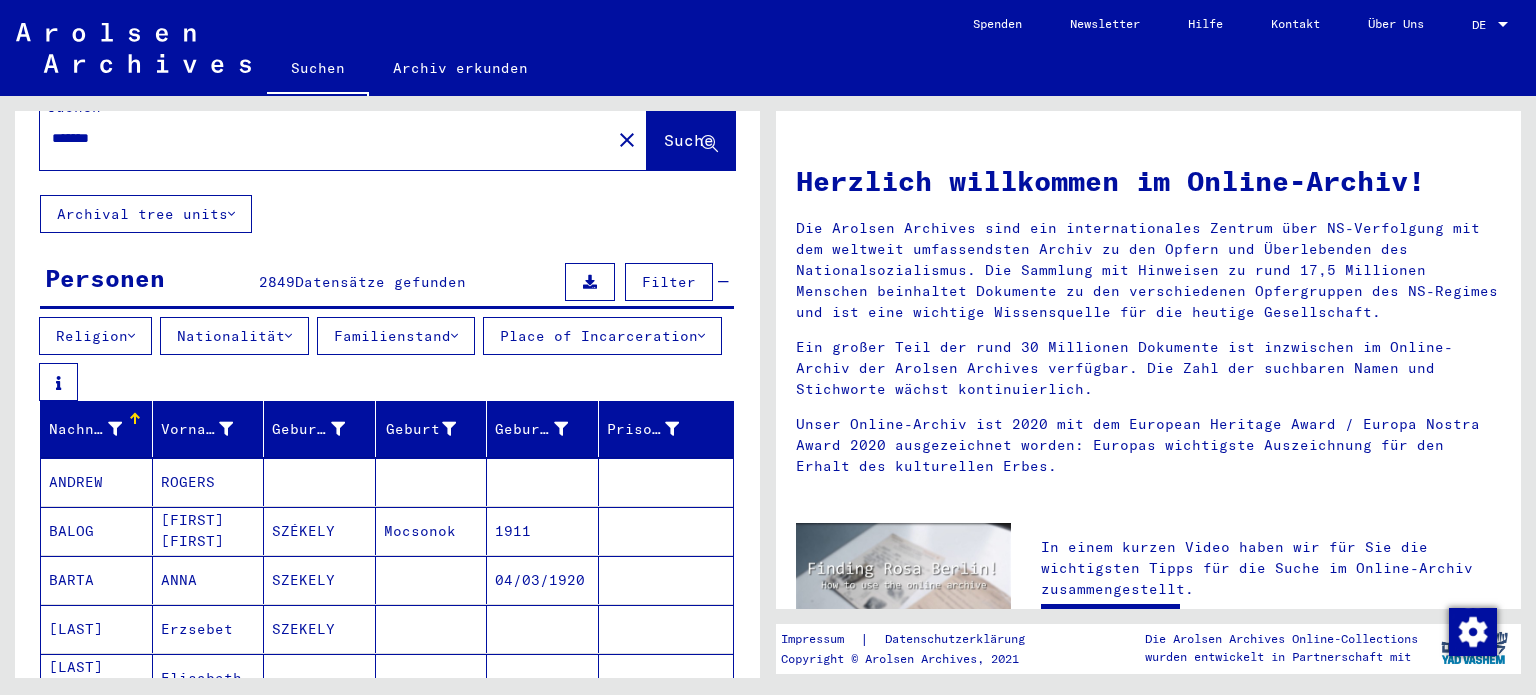click on "*******" at bounding box center [319, 138] 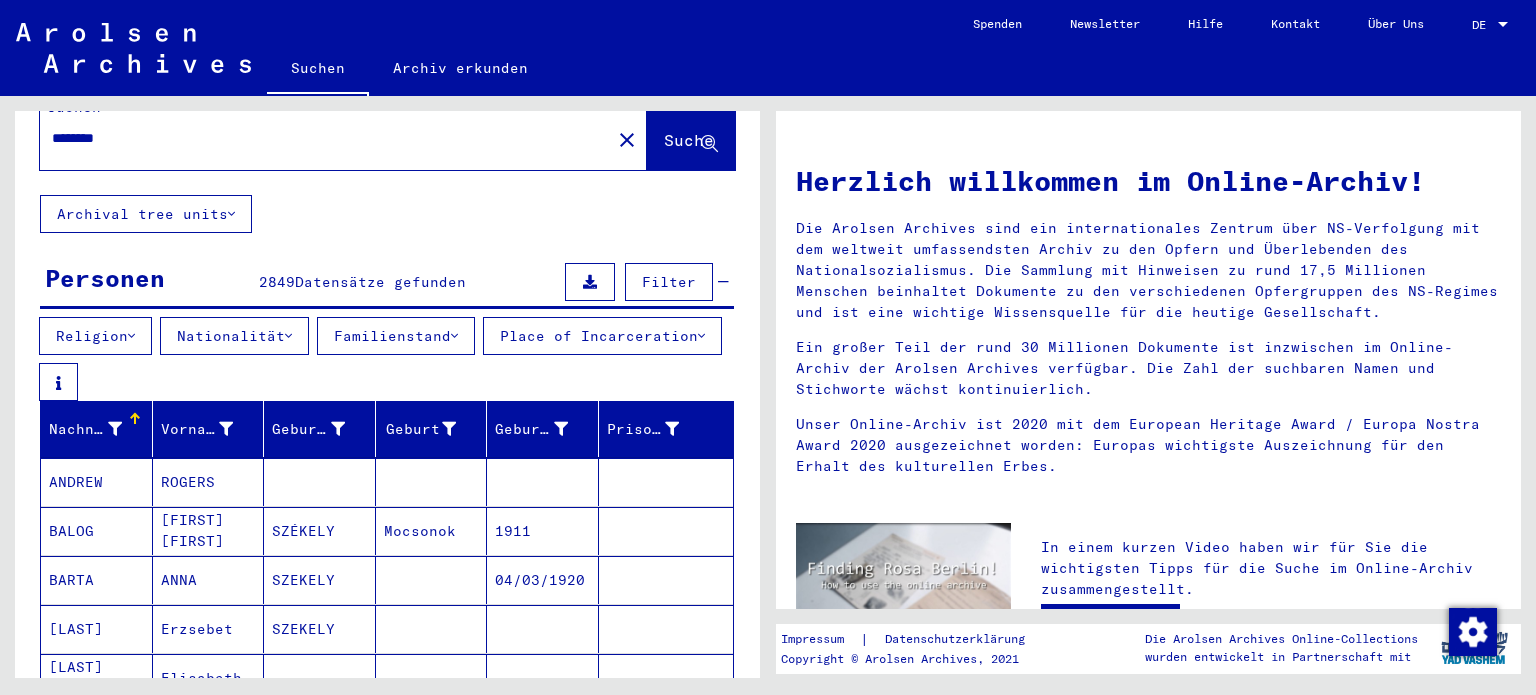 scroll, scrollTop: 56, scrollLeft: 0, axis: vertical 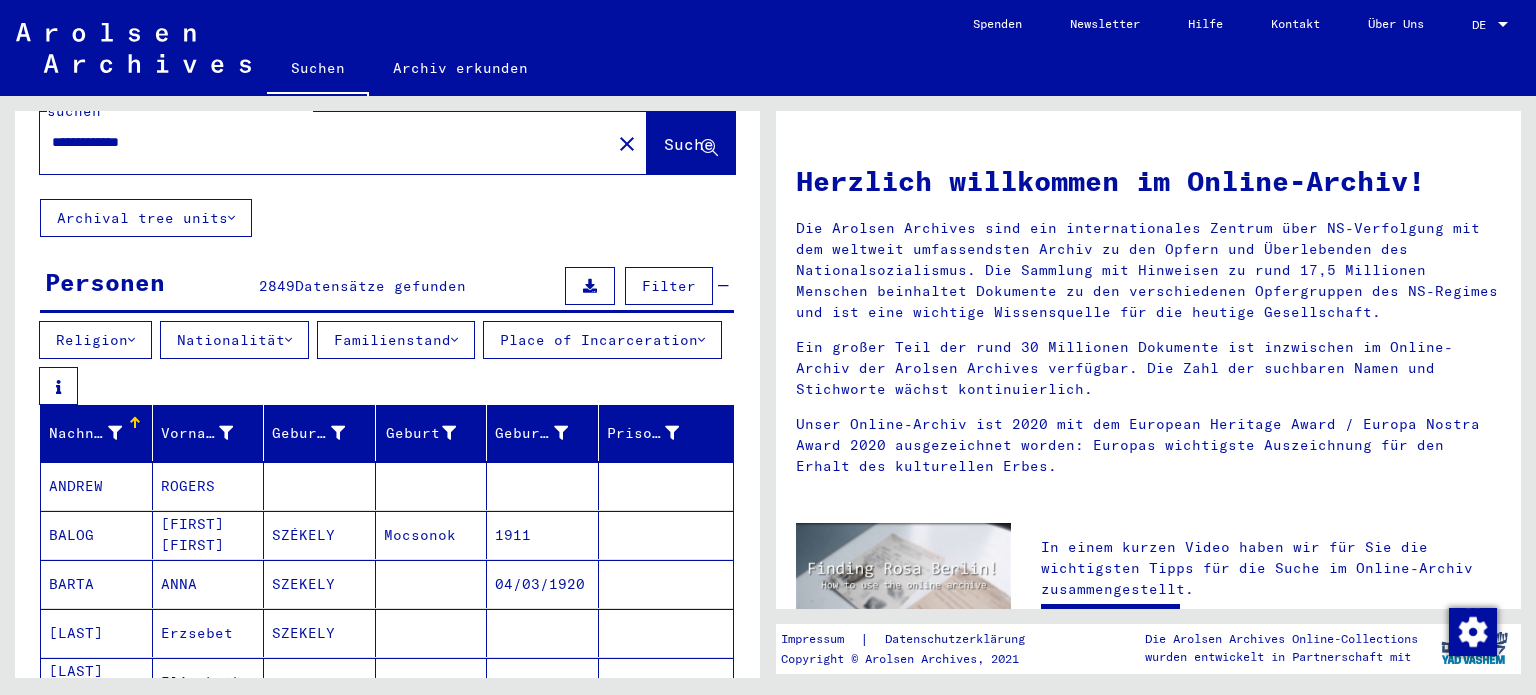 type on "**********" 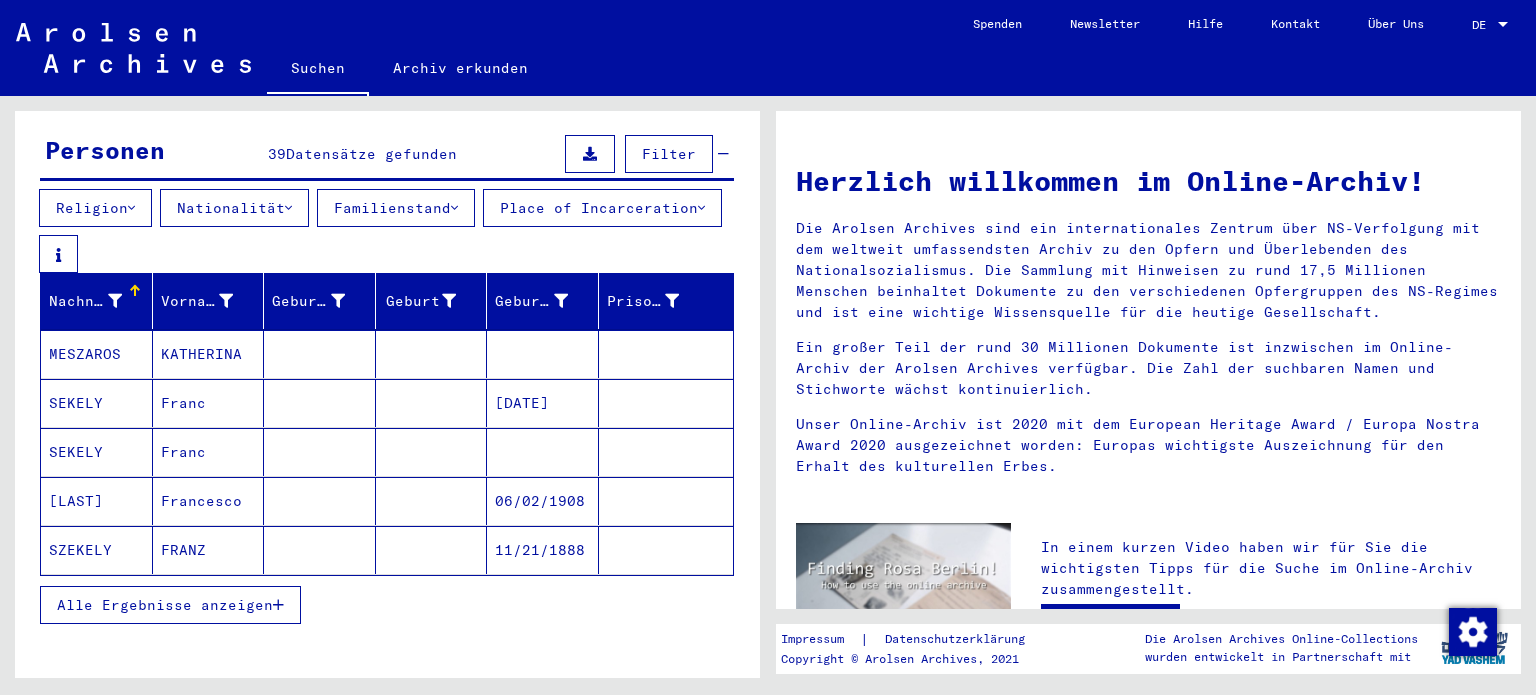 scroll, scrollTop: 188, scrollLeft: 0, axis: vertical 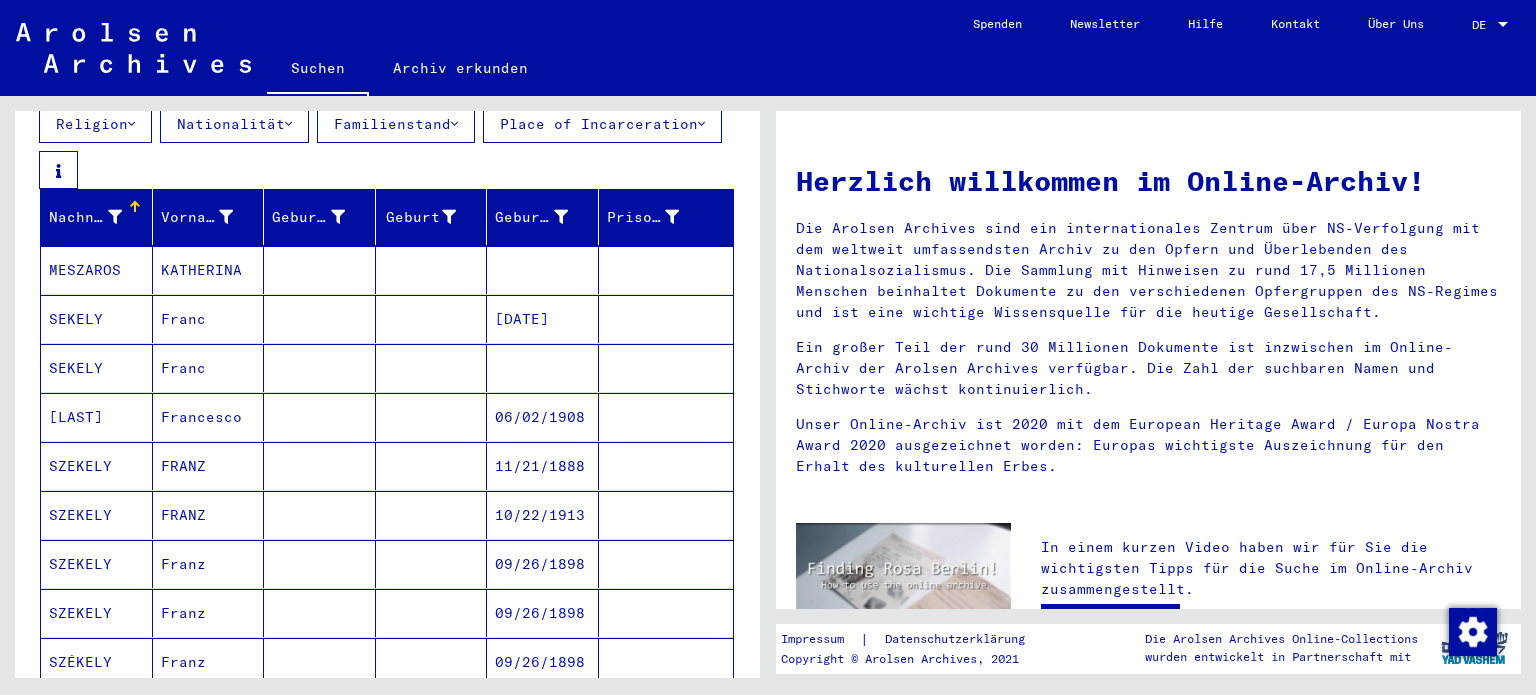 click on "SZEKELY" at bounding box center [97, 564] 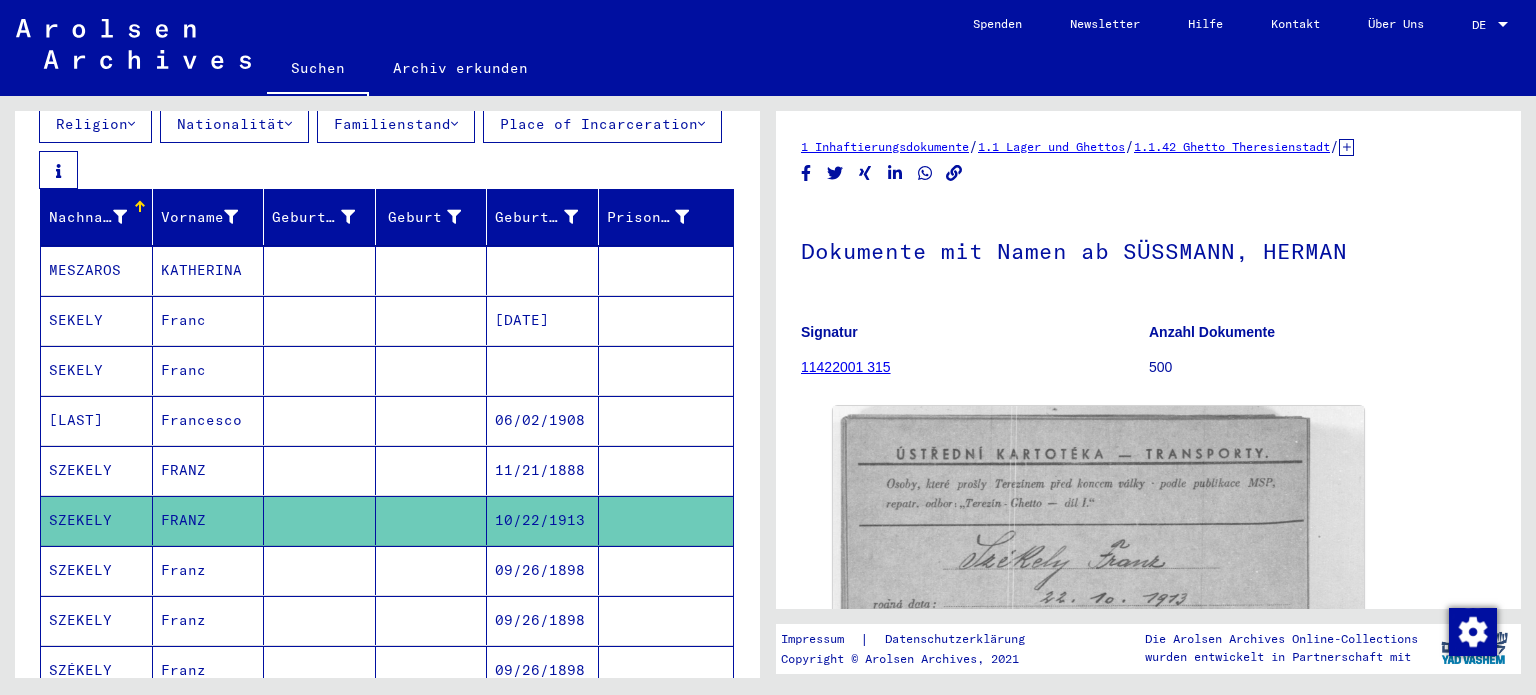 scroll, scrollTop: 0, scrollLeft: 0, axis: both 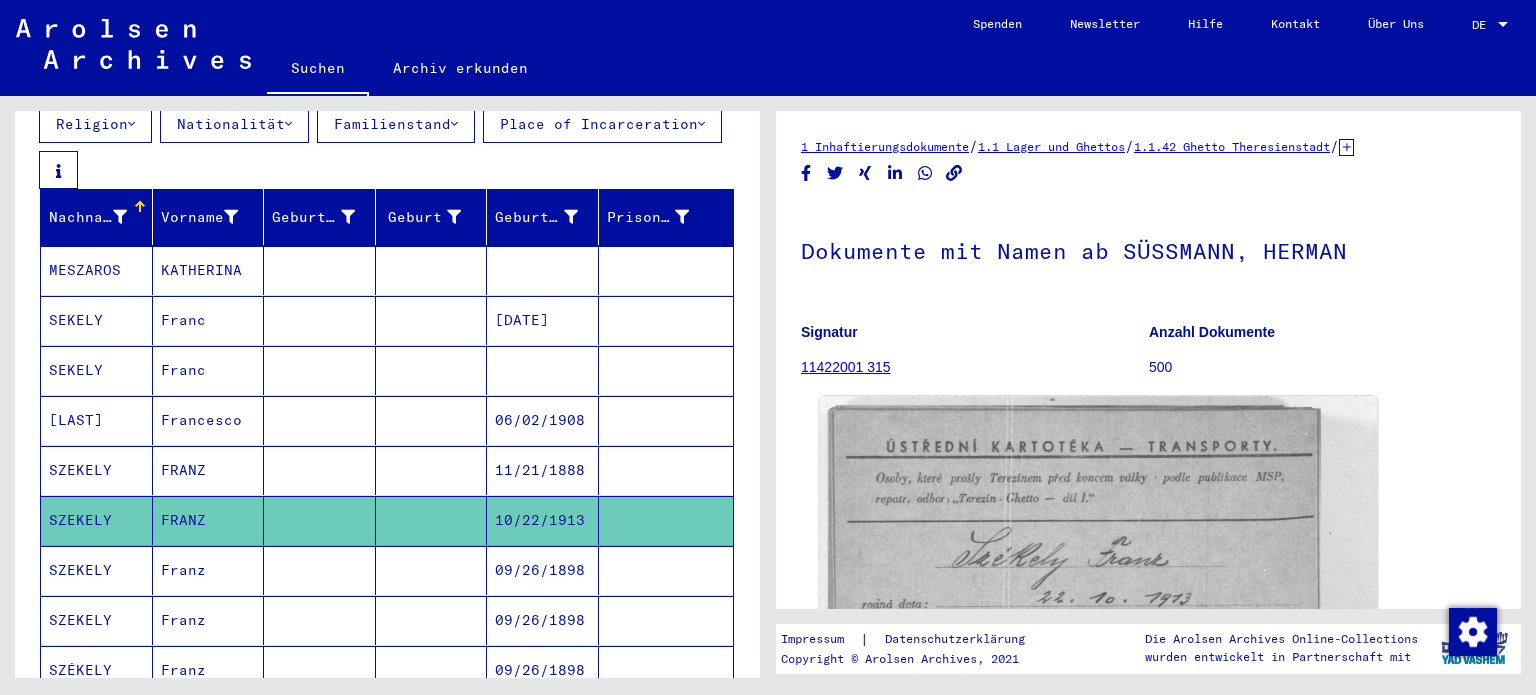 click 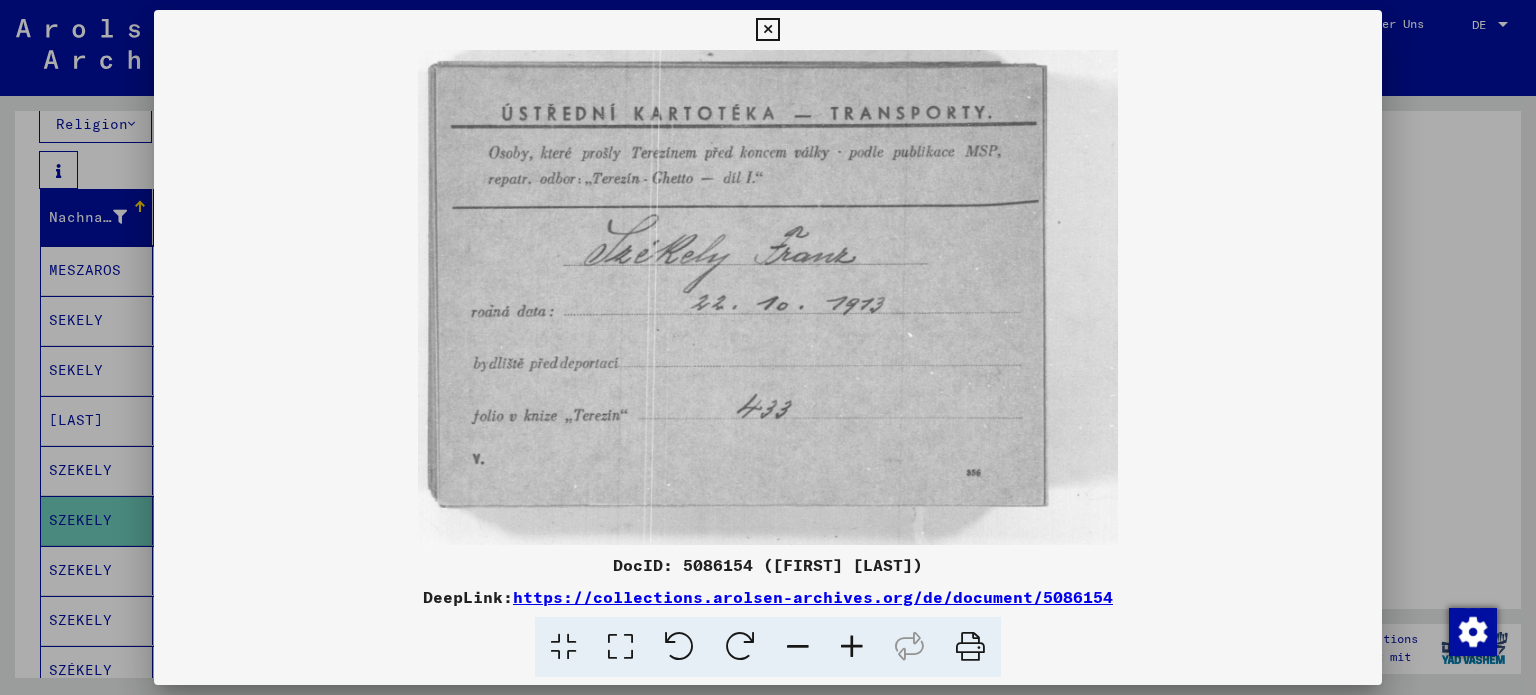 click at bounding box center [768, 297] 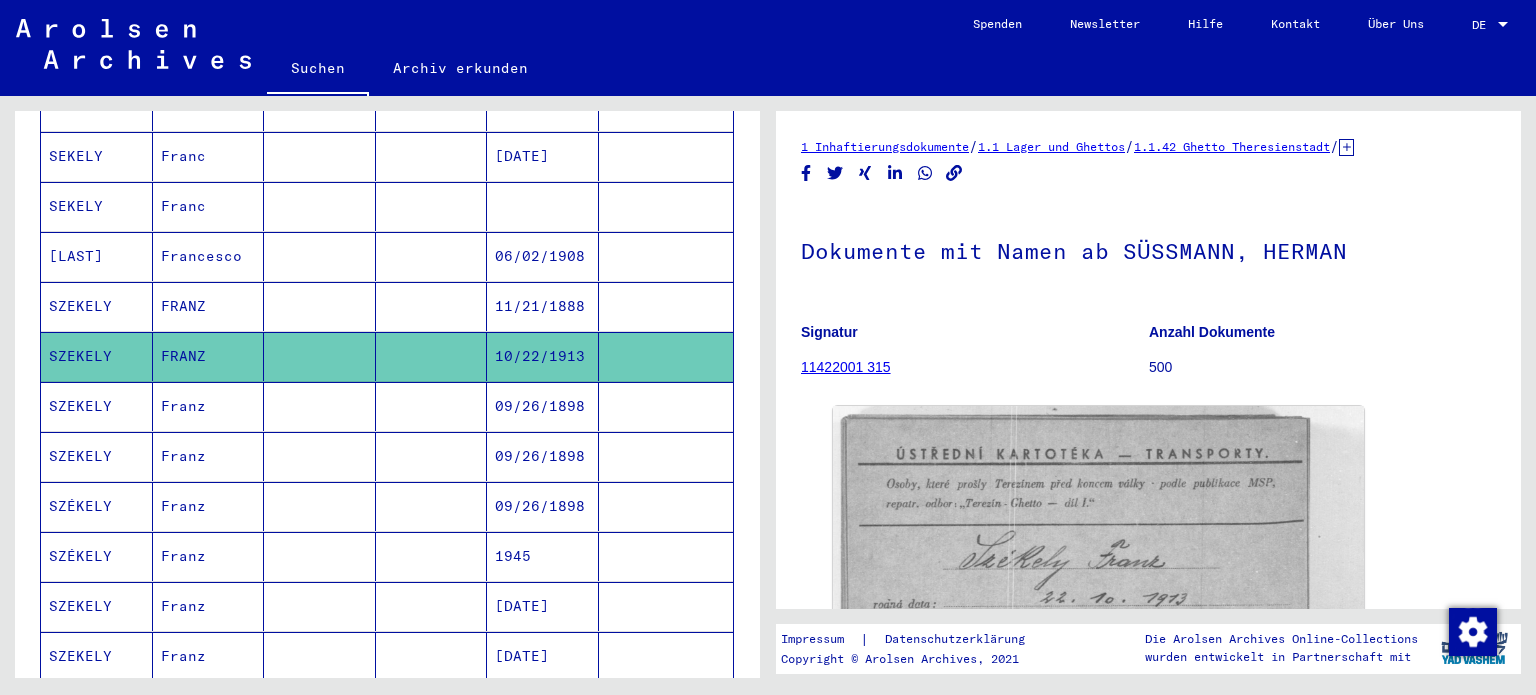 scroll, scrollTop: 440, scrollLeft: 0, axis: vertical 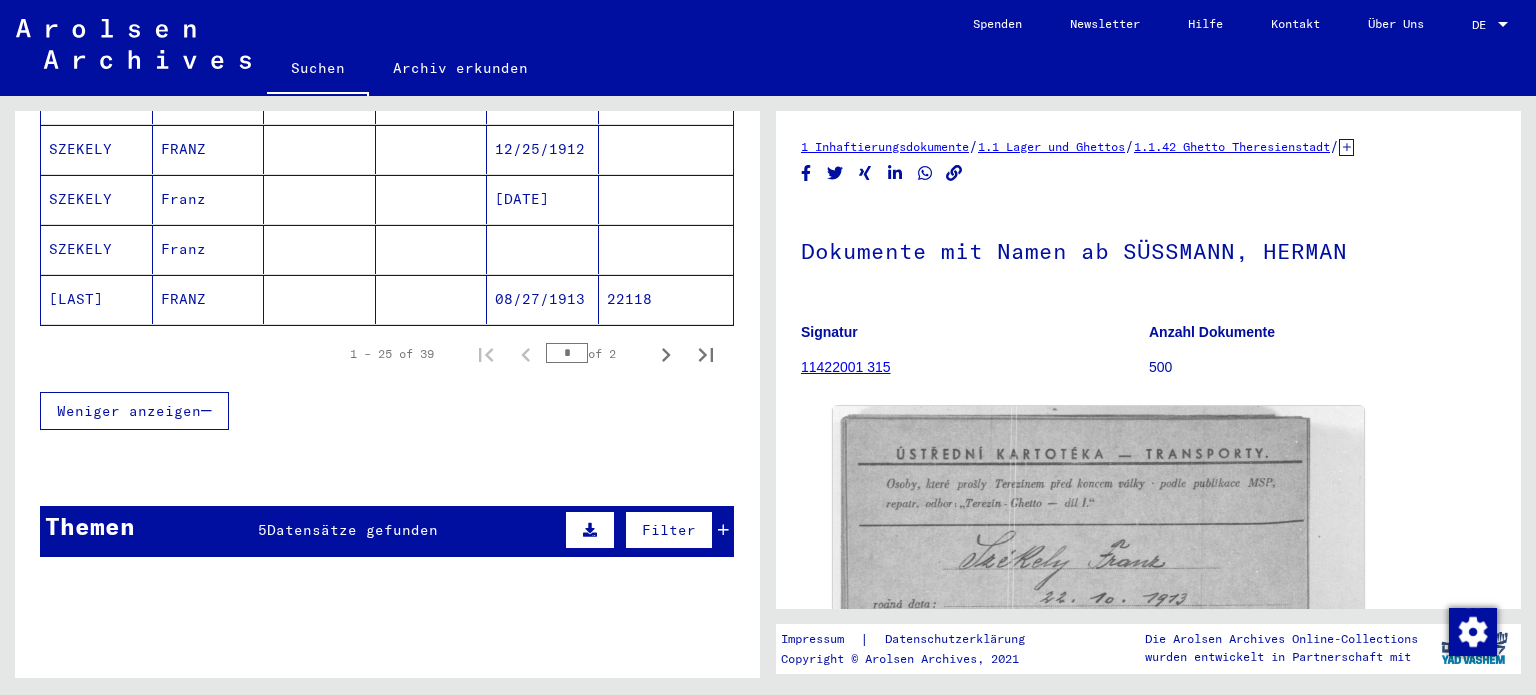 click on "Weniger anzeigen" at bounding box center (387, 411) 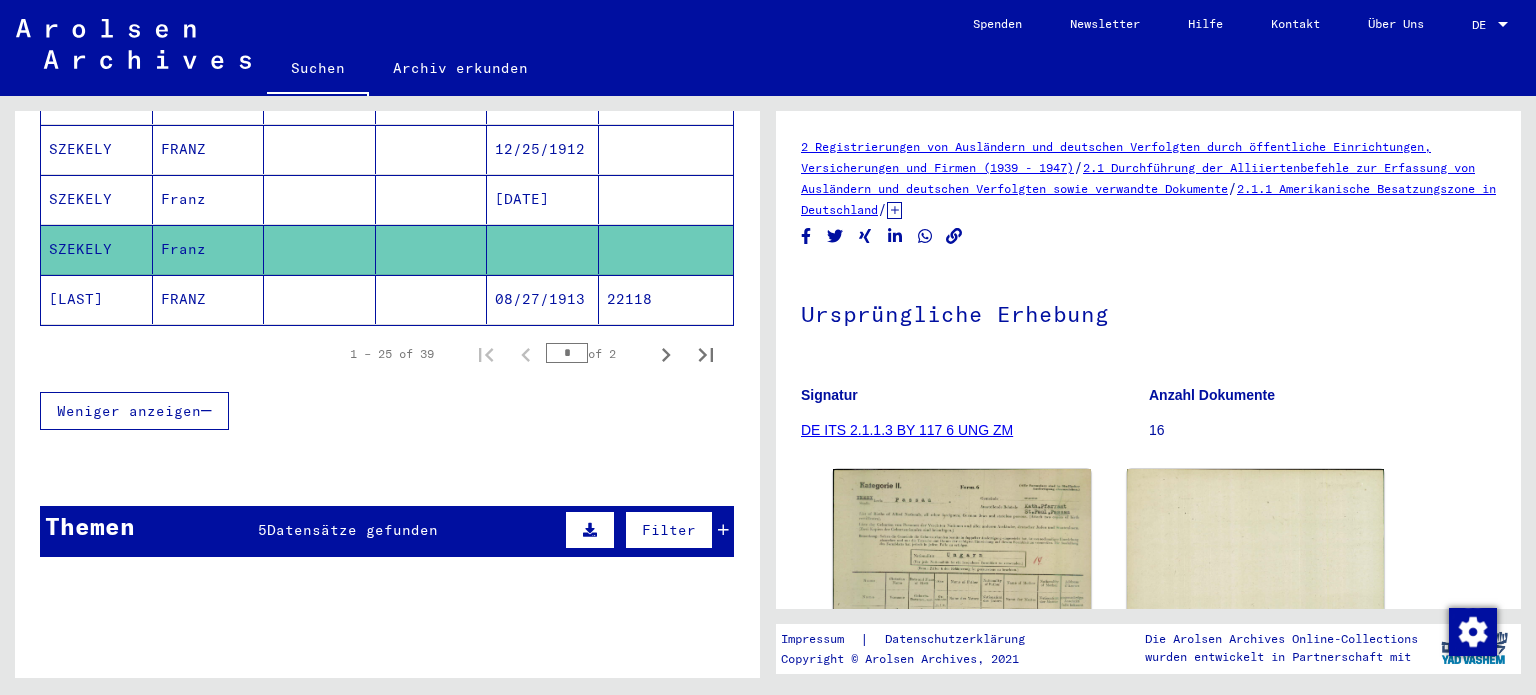 scroll, scrollTop: 0, scrollLeft: 0, axis: both 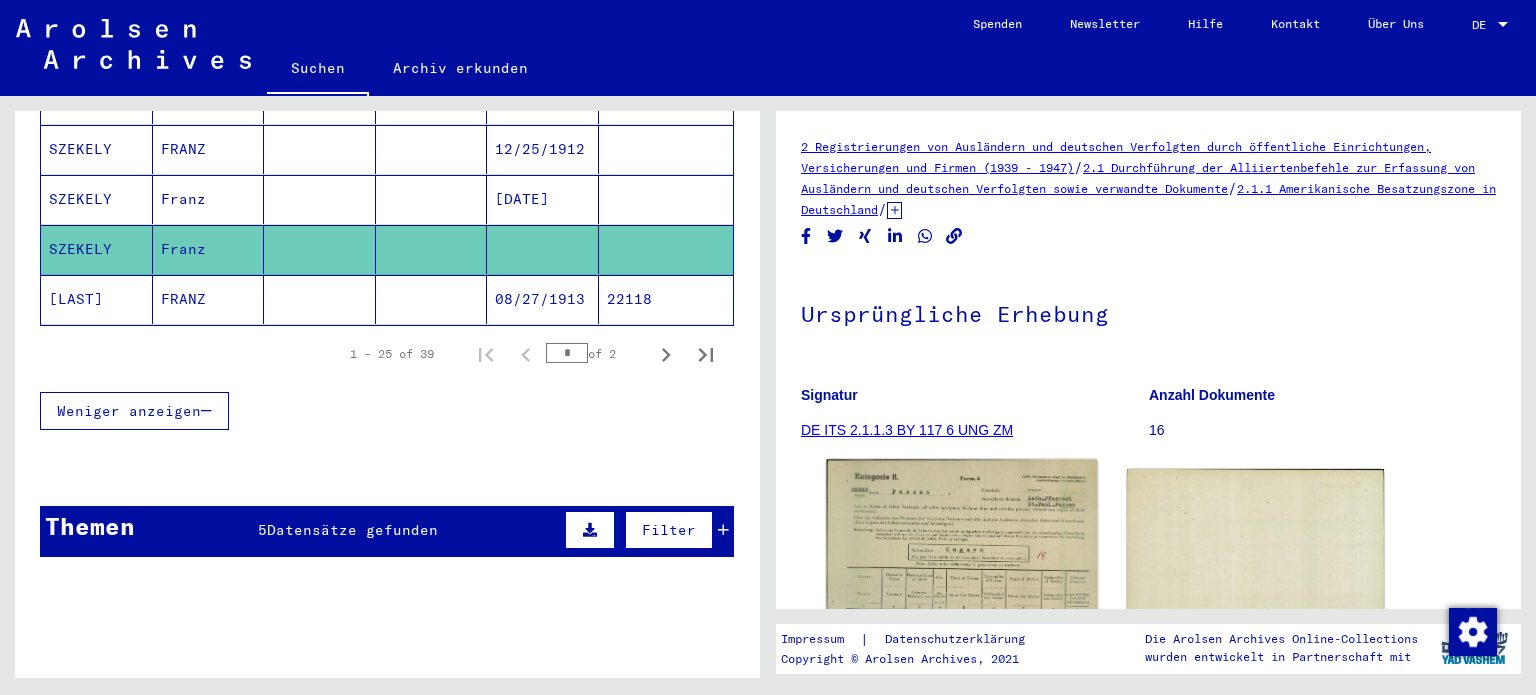 click 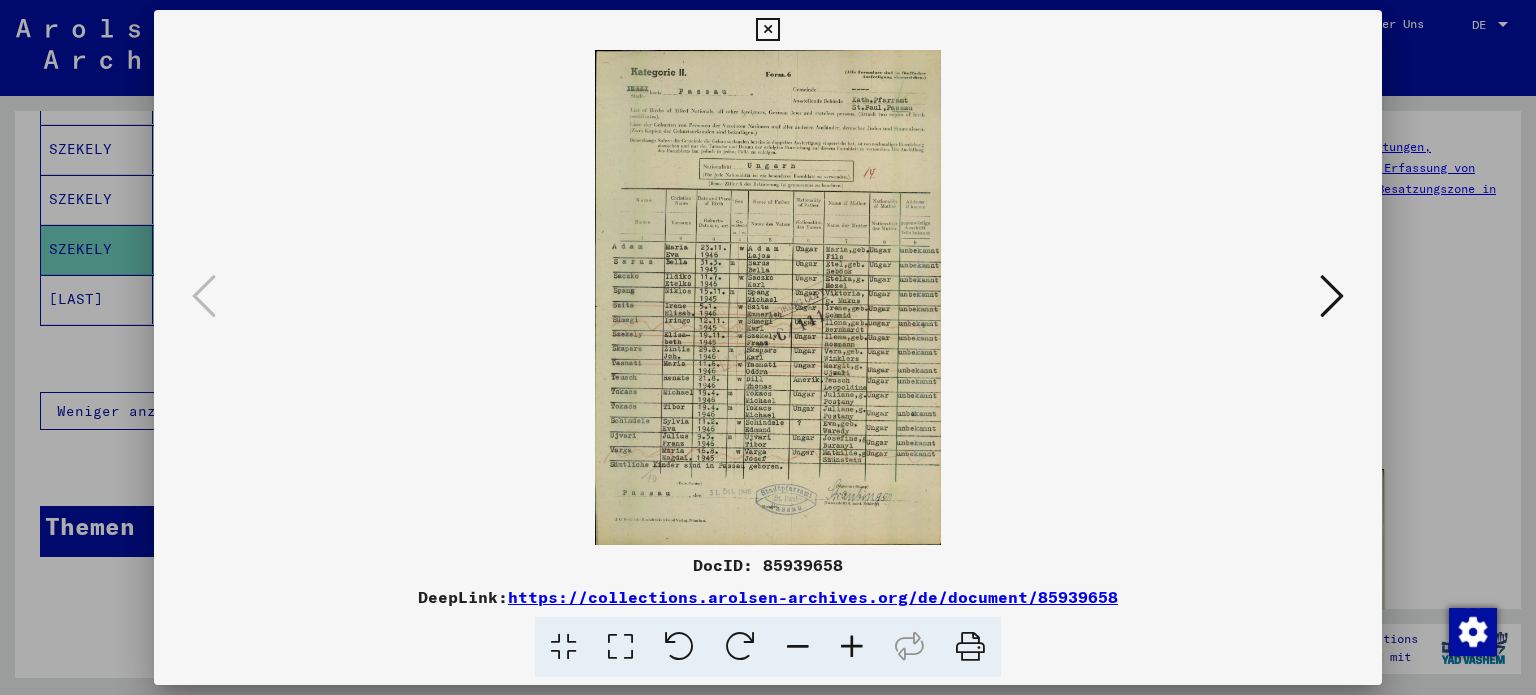 click at bounding box center (852, 647) 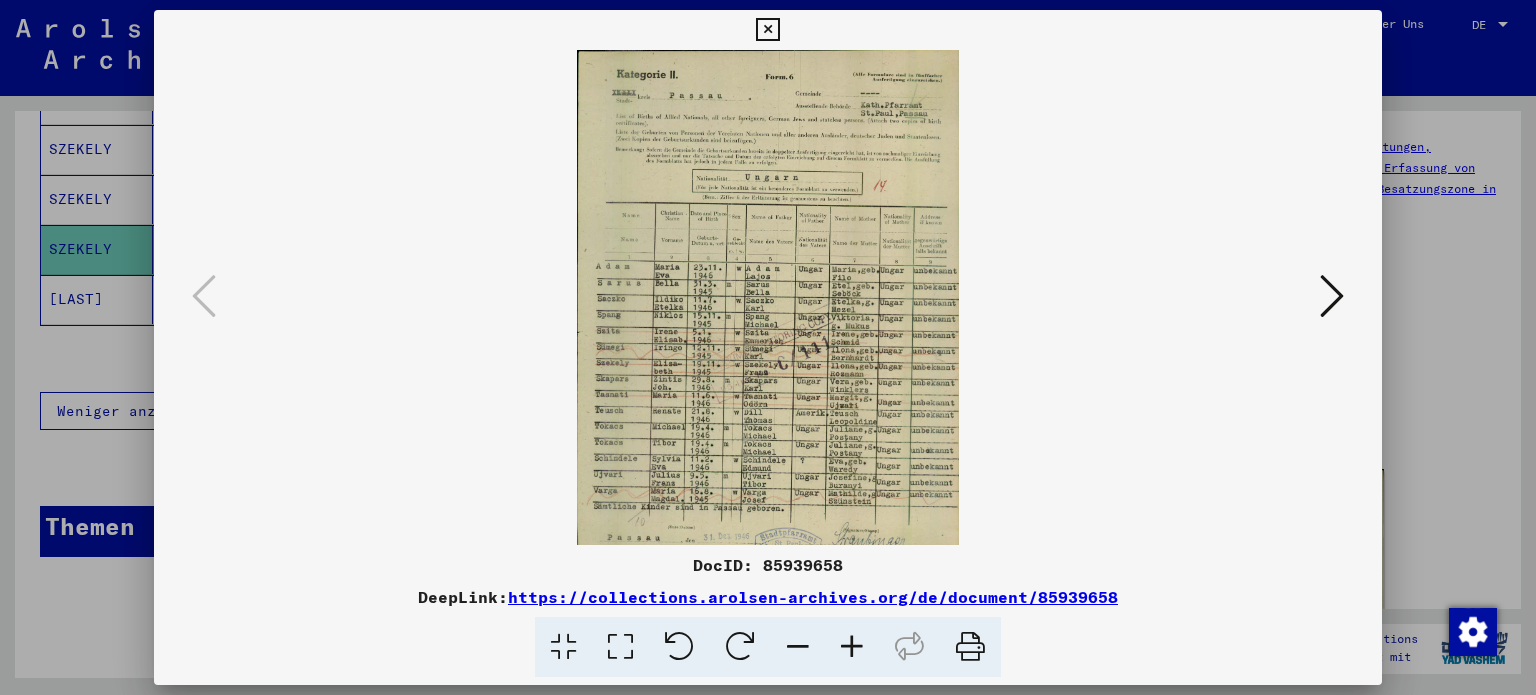 click at bounding box center [852, 647] 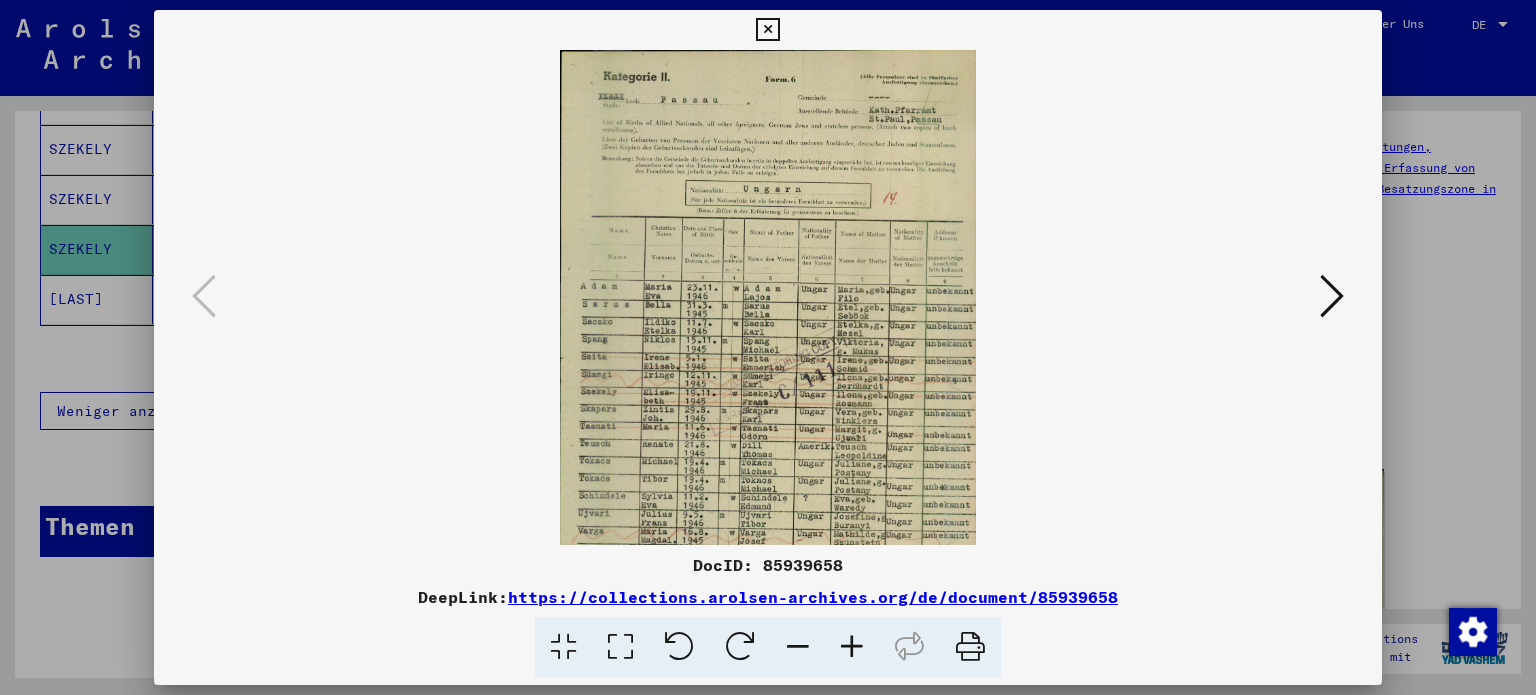click at bounding box center [852, 647] 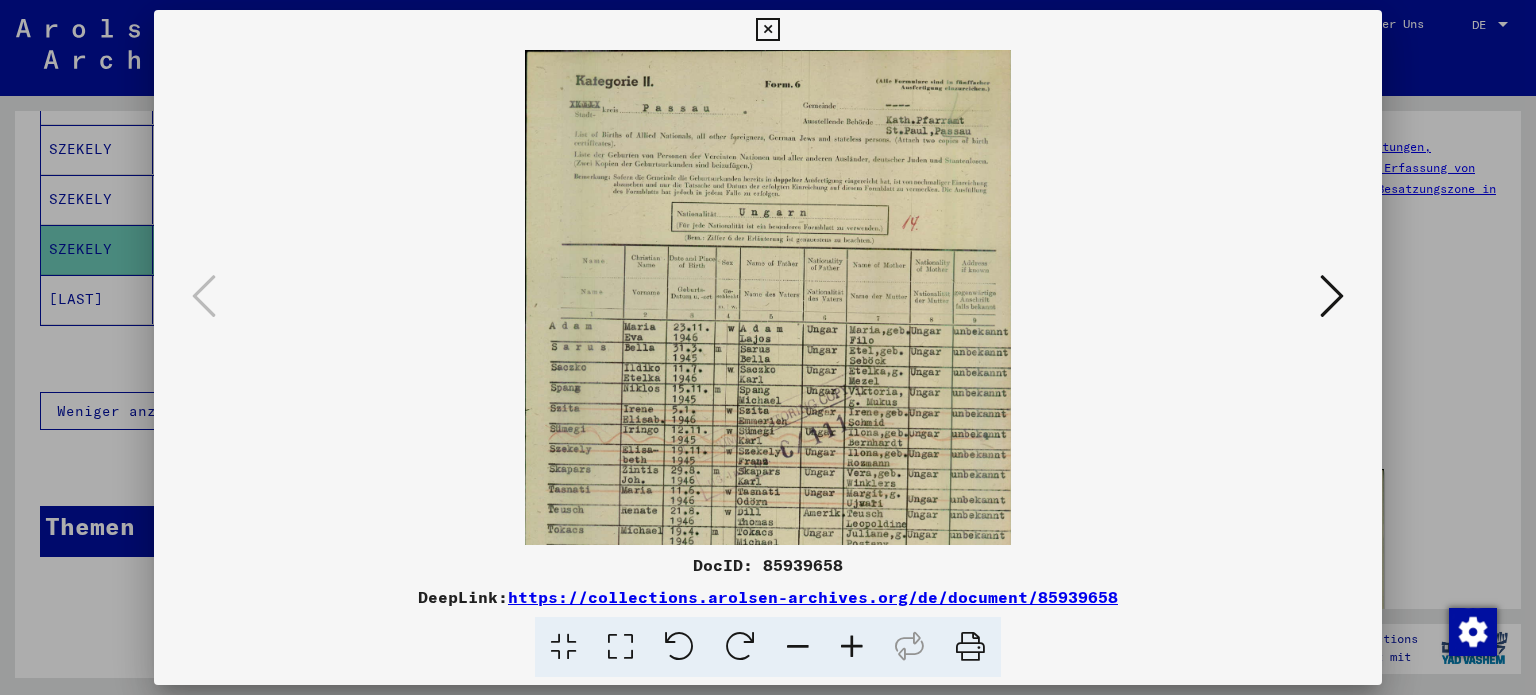 click at bounding box center (852, 647) 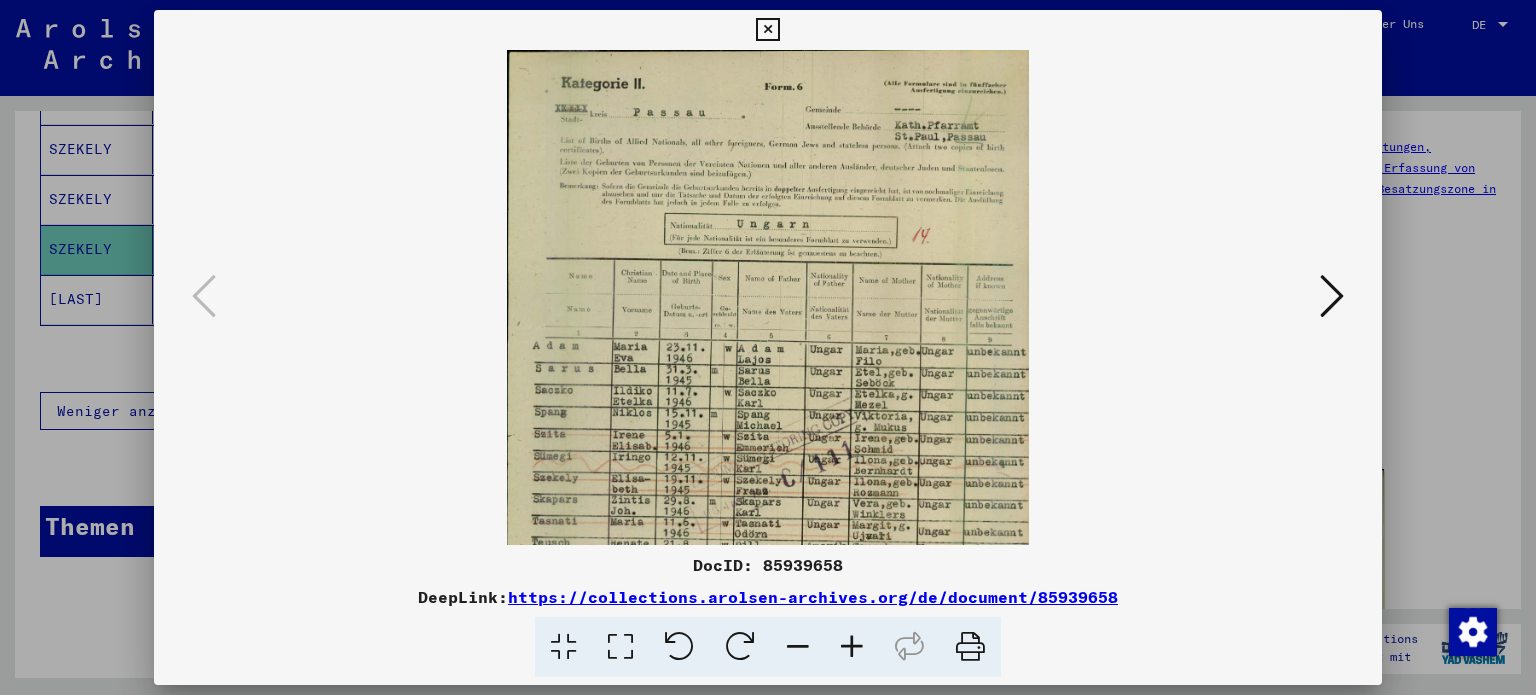click at bounding box center (852, 647) 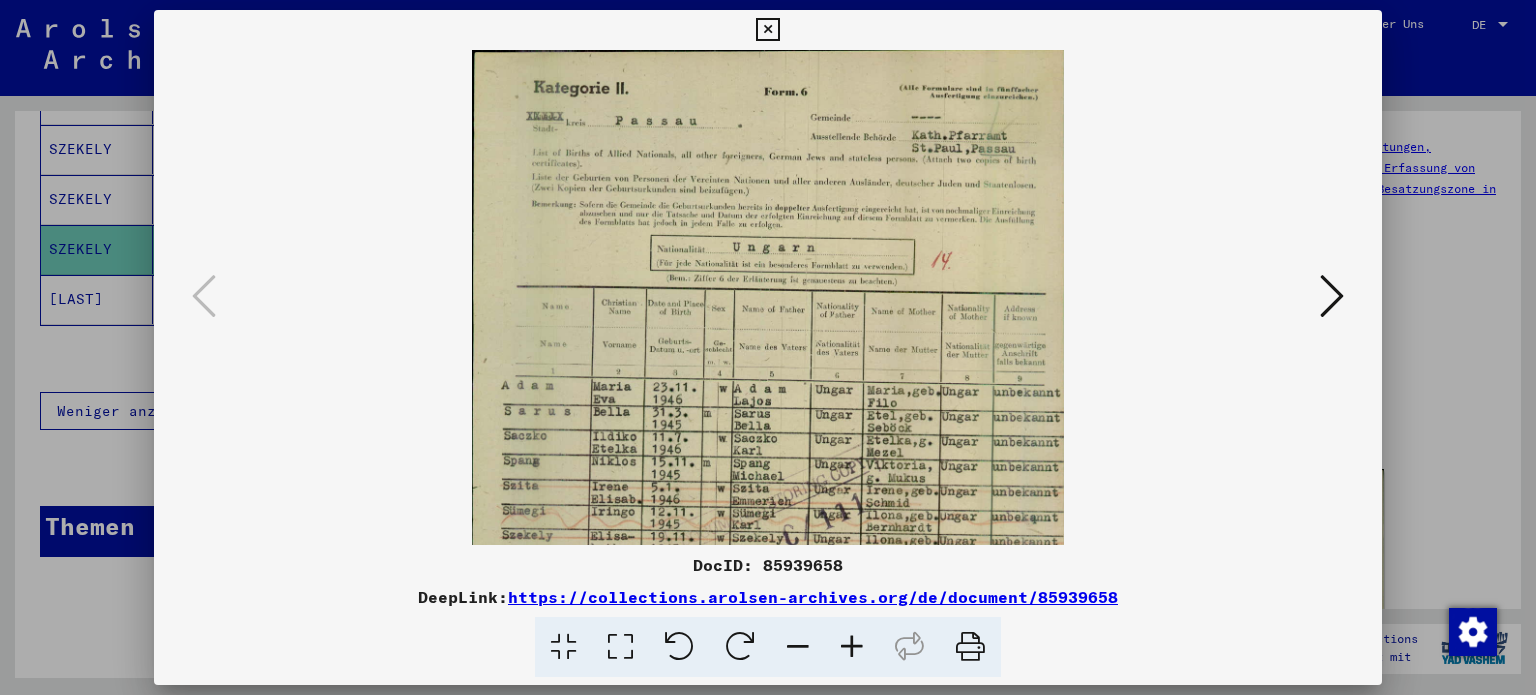 click at bounding box center [852, 647] 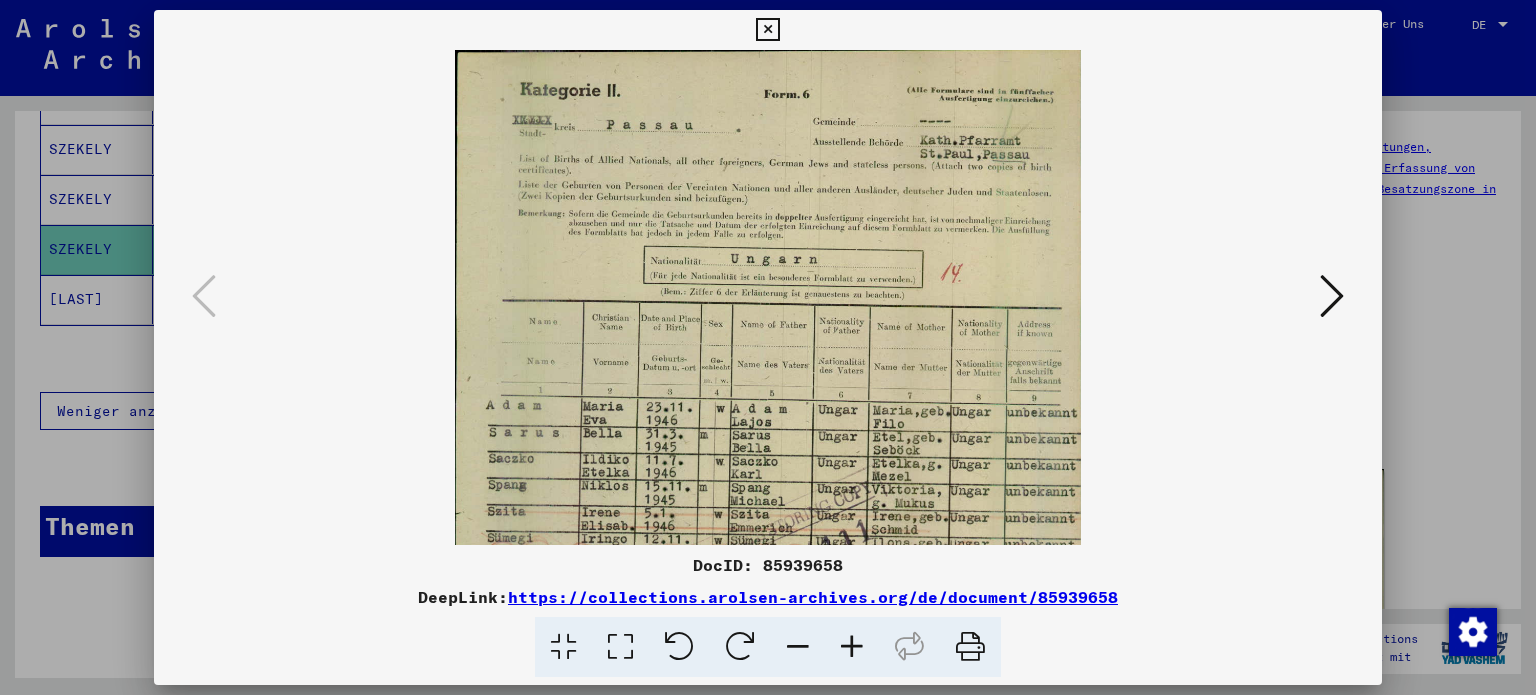 click at bounding box center [852, 647] 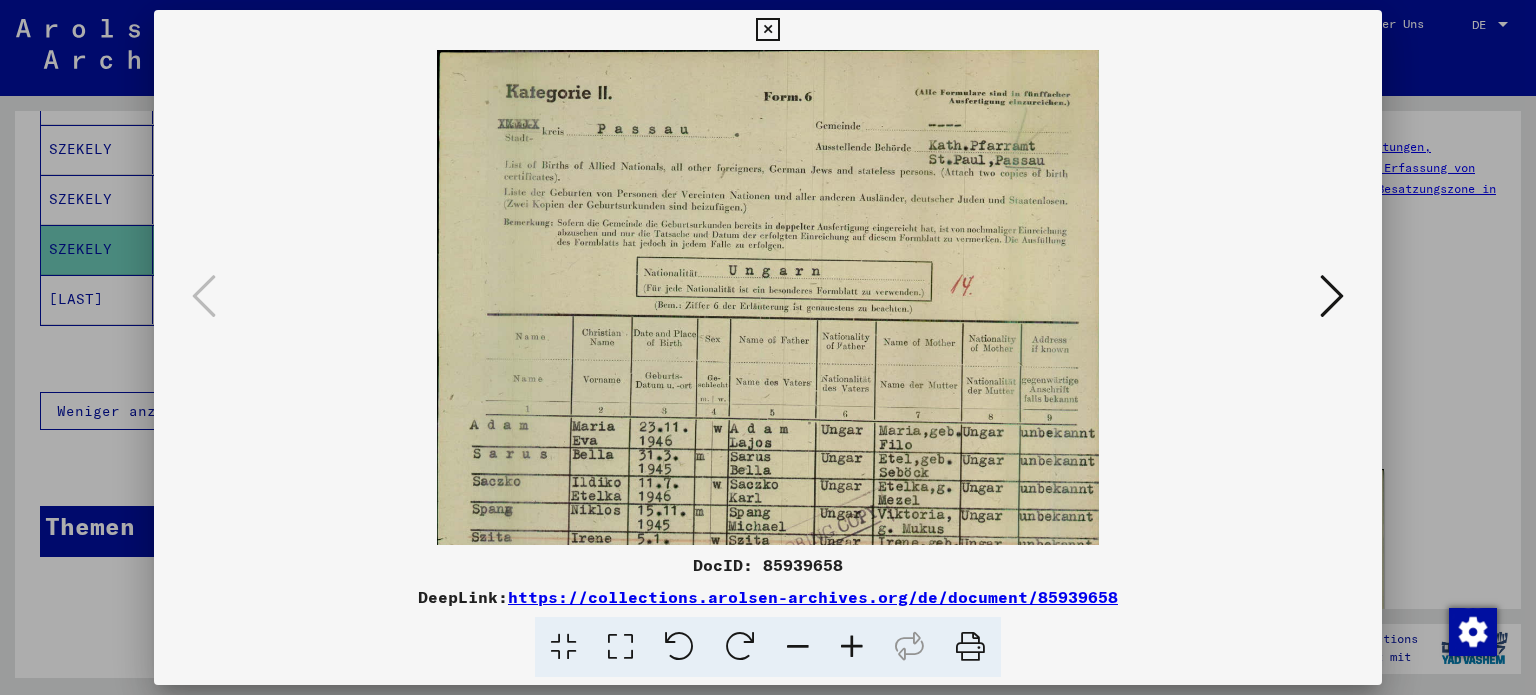 click at bounding box center (852, 647) 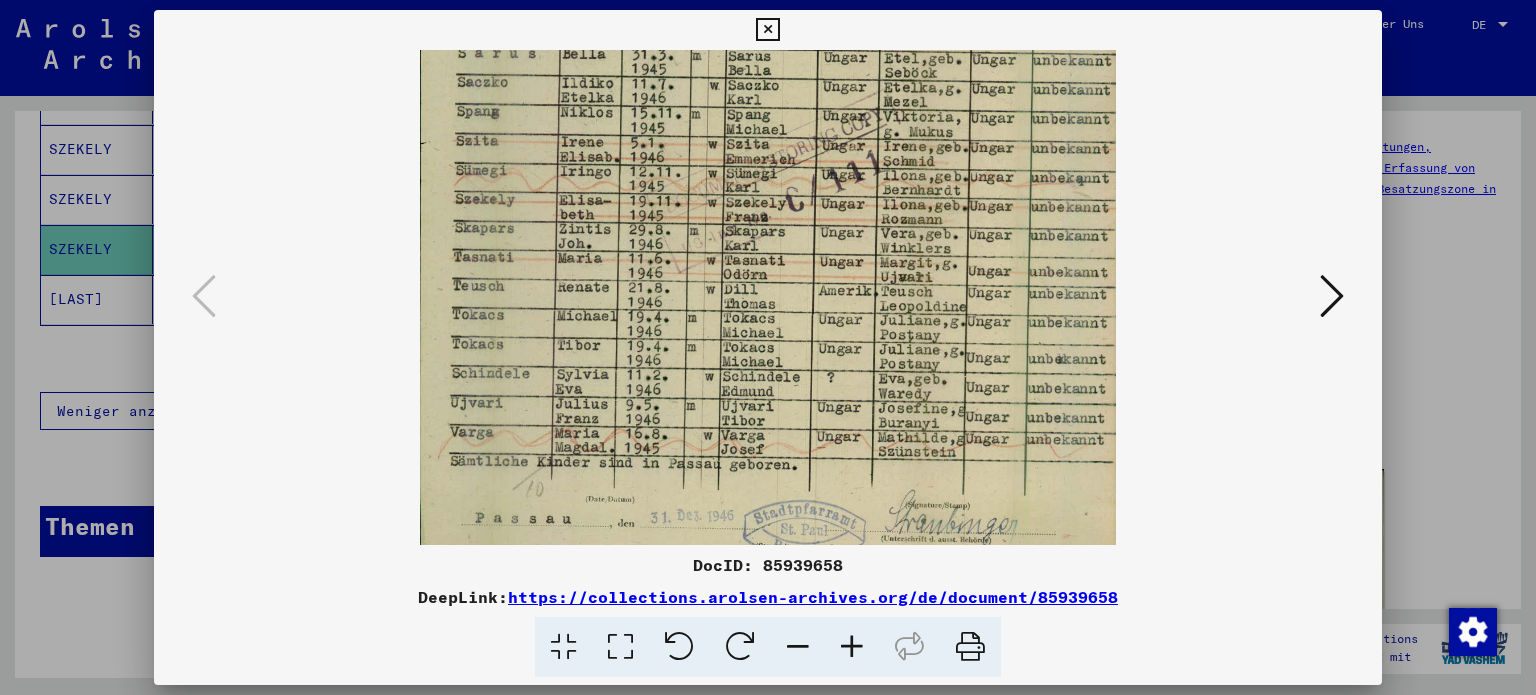 scroll, scrollTop: 468, scrollLeft: 0, axis: vertical 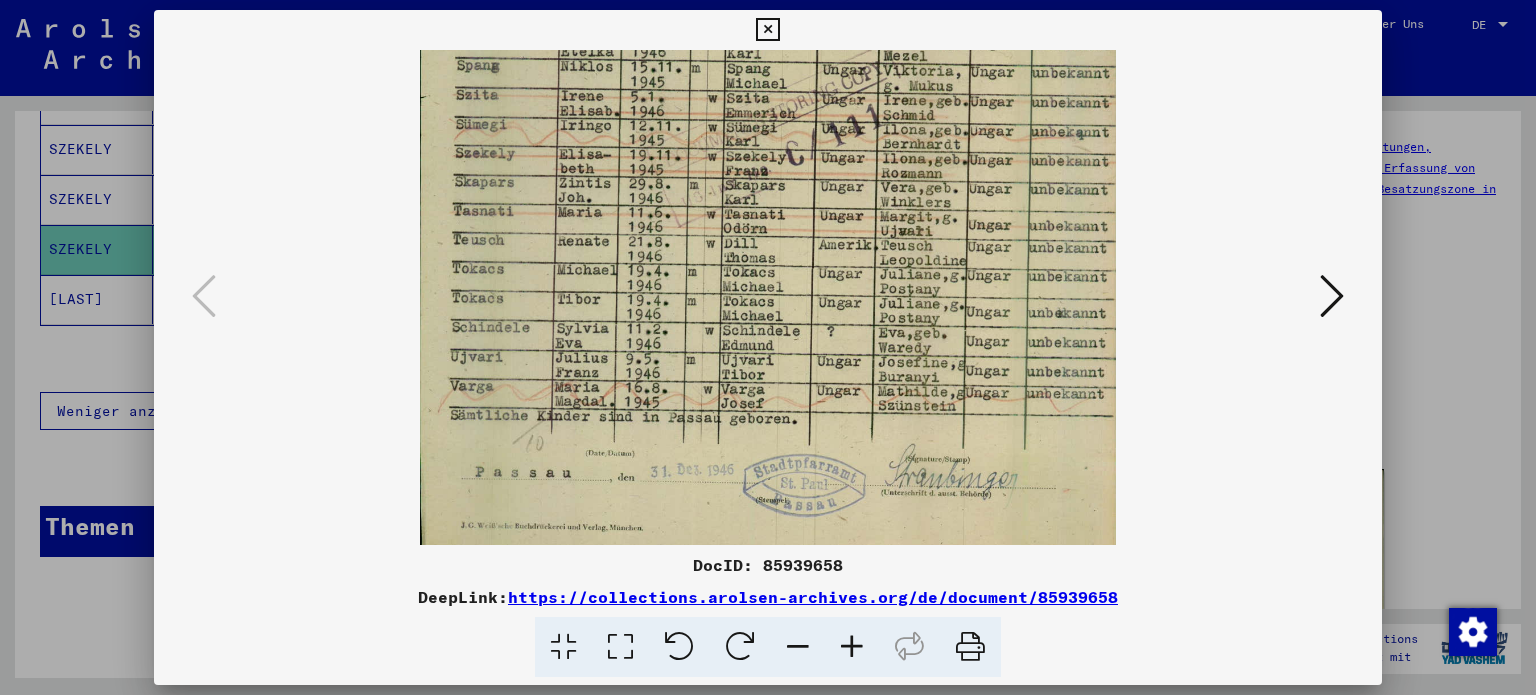 drag, startPoint x: 650, startPoint y: 462, endPoint x: 651, endPoint y: 0, distance: 462.00107 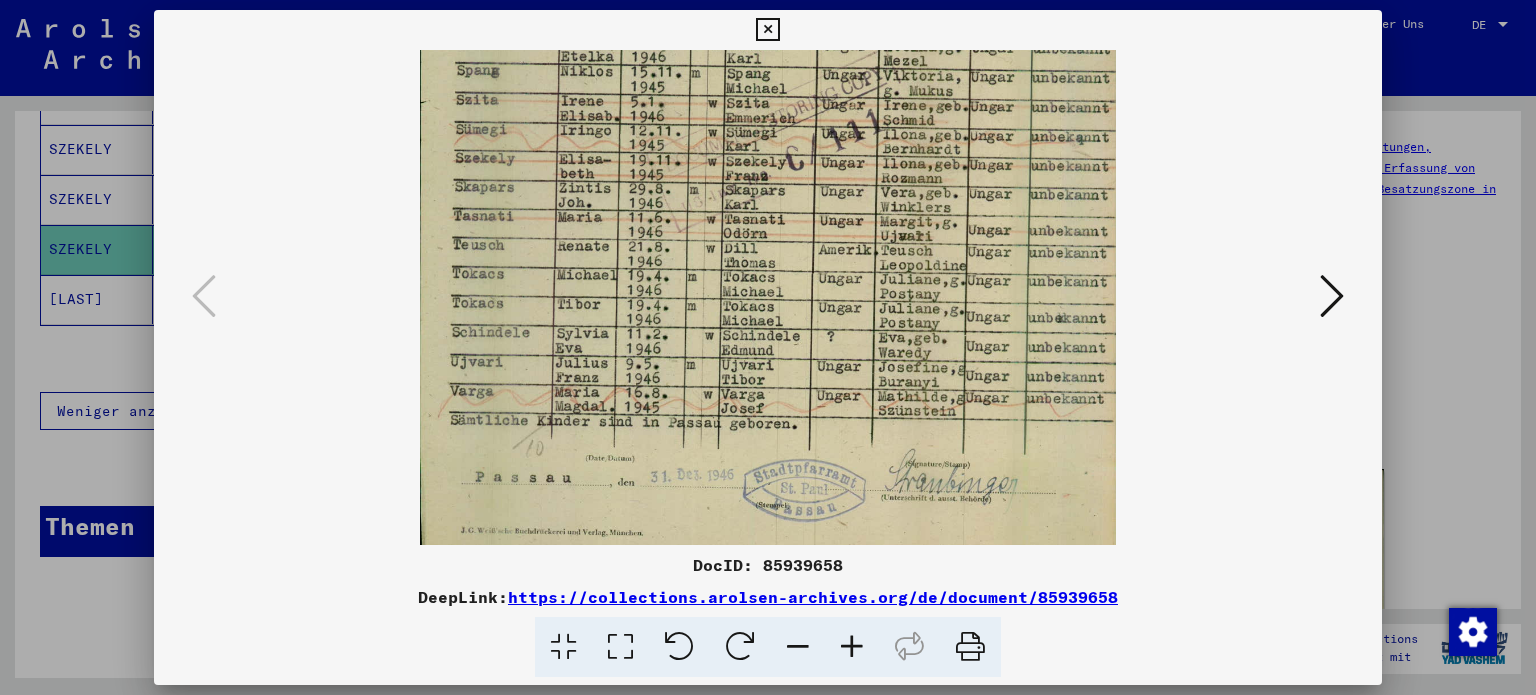 scroll, scrollTop: 460, scrollLeft: 0, axis: vertical 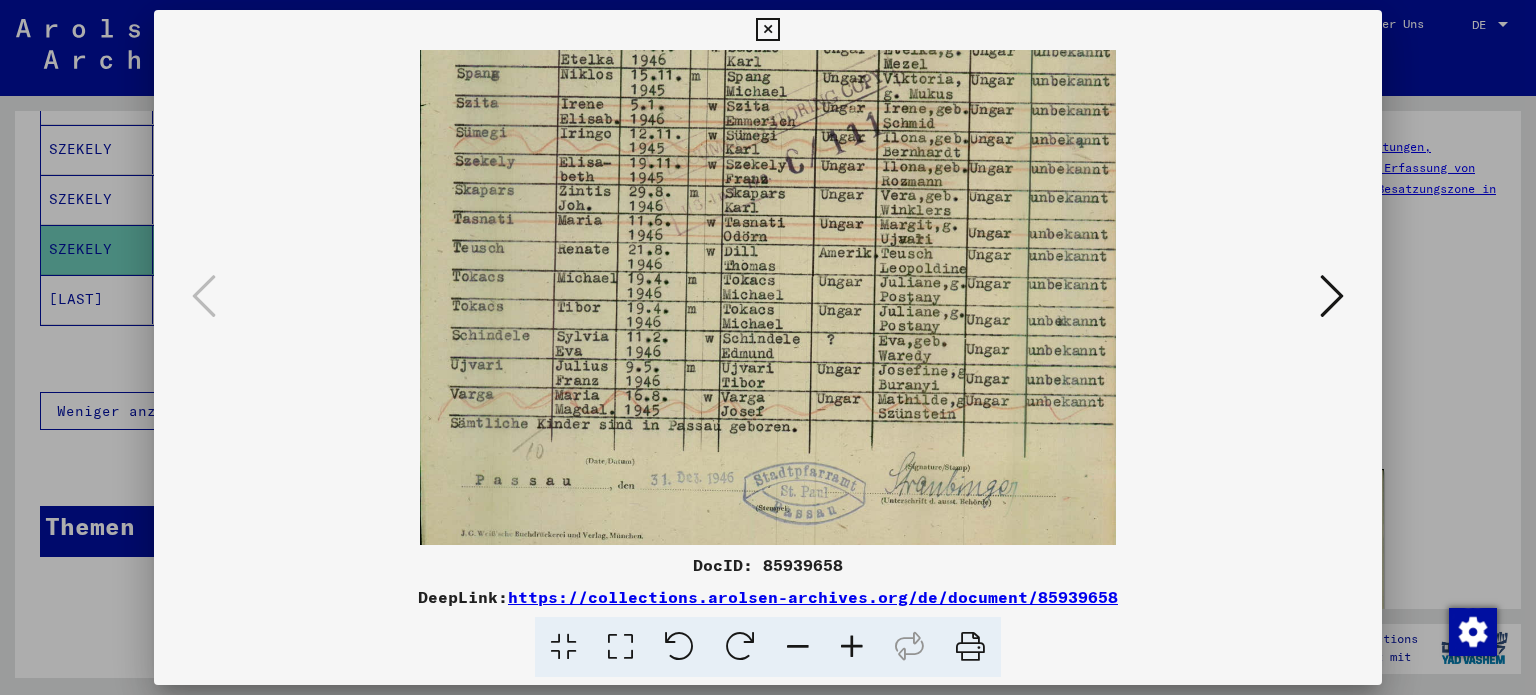 drag, startPoint x: 648, startPoint y: 204, endPoint x: 648, endPoint y: 215, distance: 11 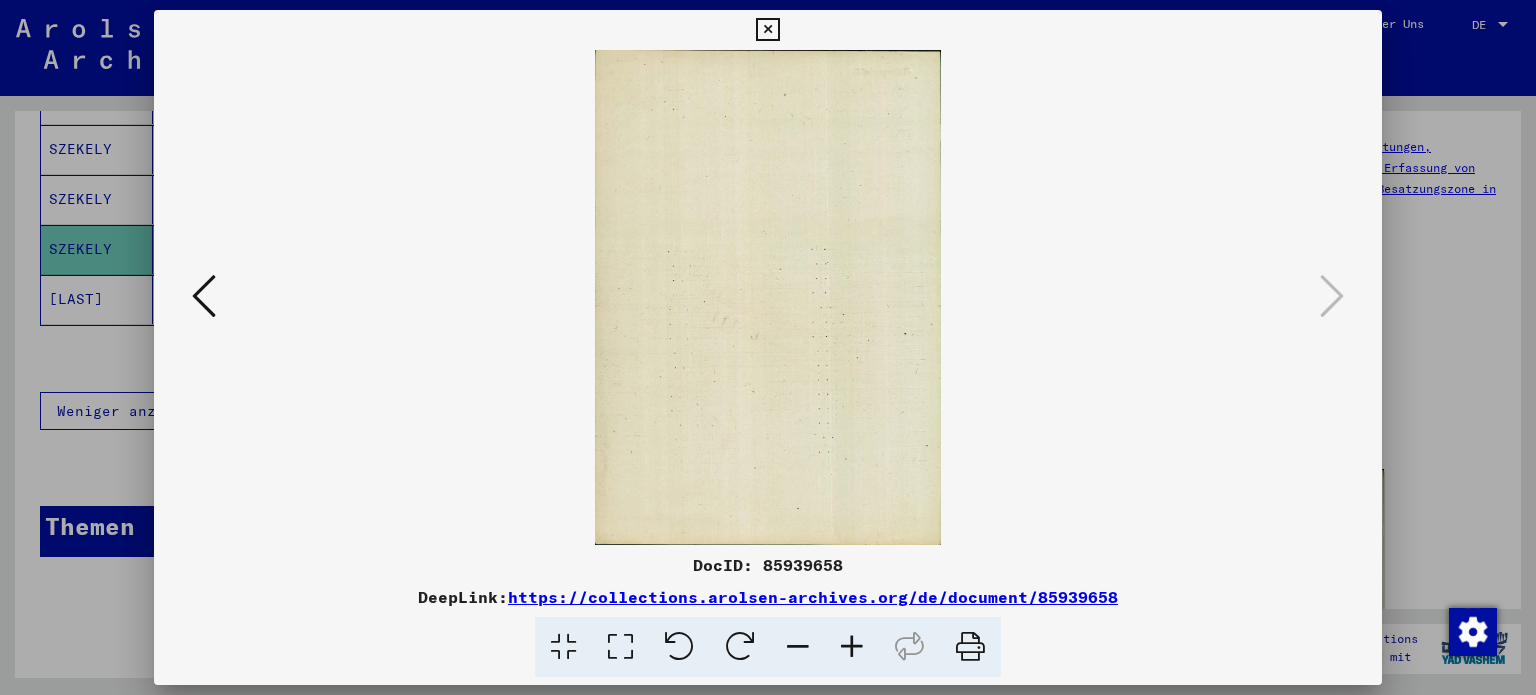 scroll, scrollTop: 0, scrollLeft: 0, axis: both 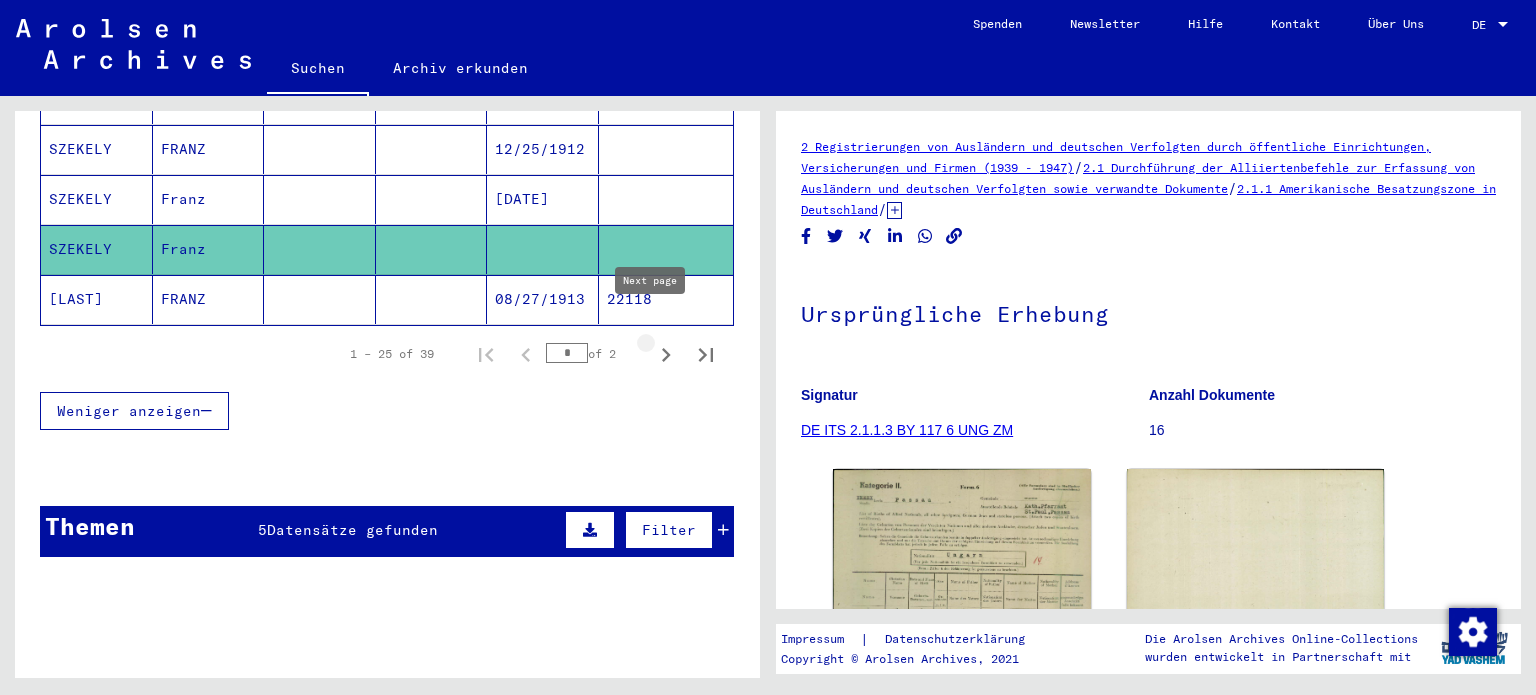 click 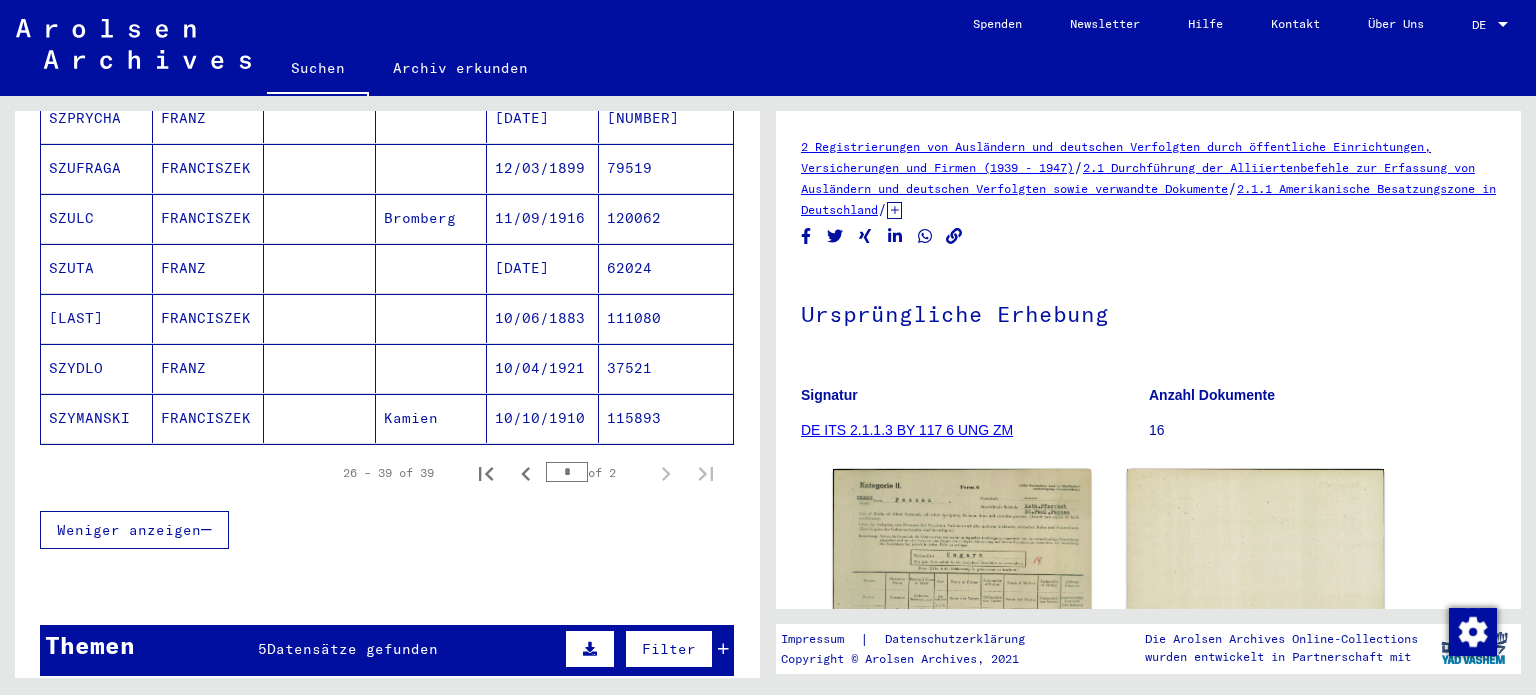 scroll, scrollTop: 776, scrollLeft: 0, axis: vertical 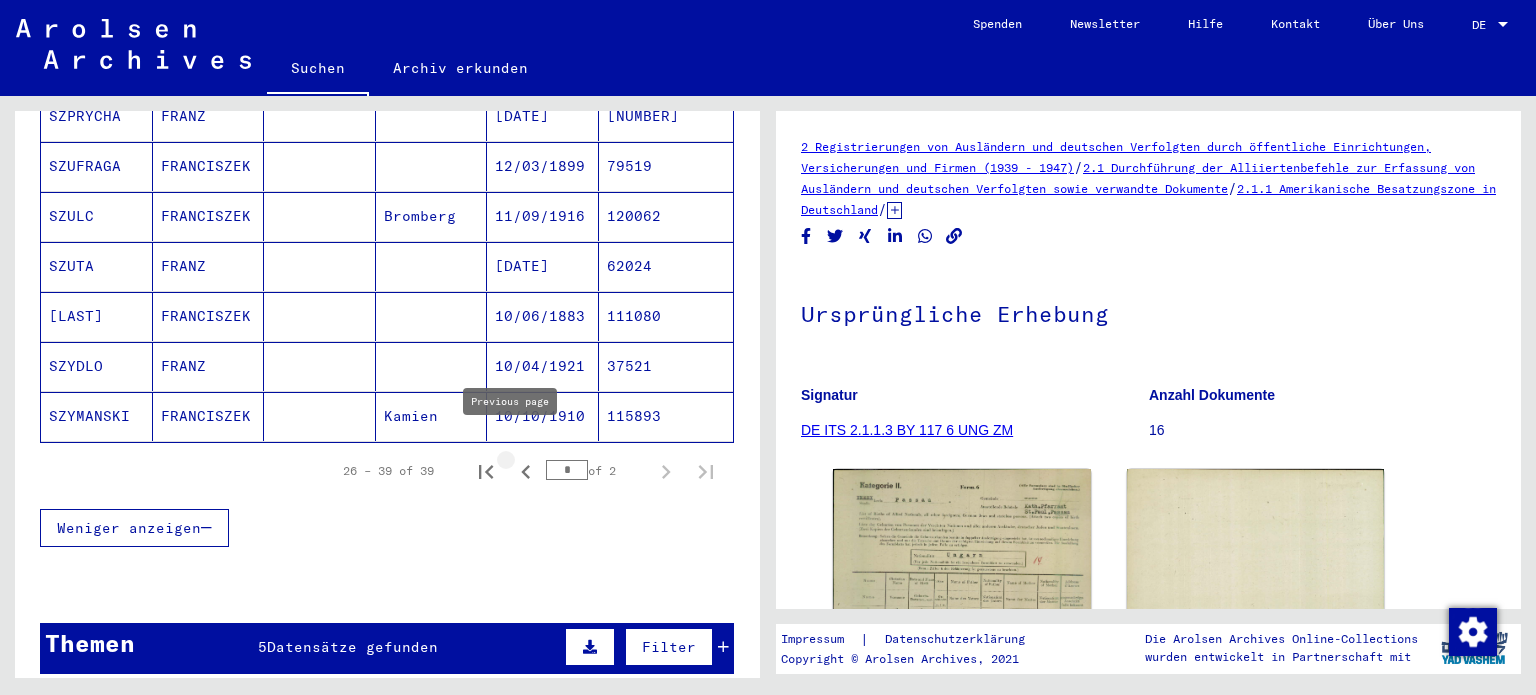 click 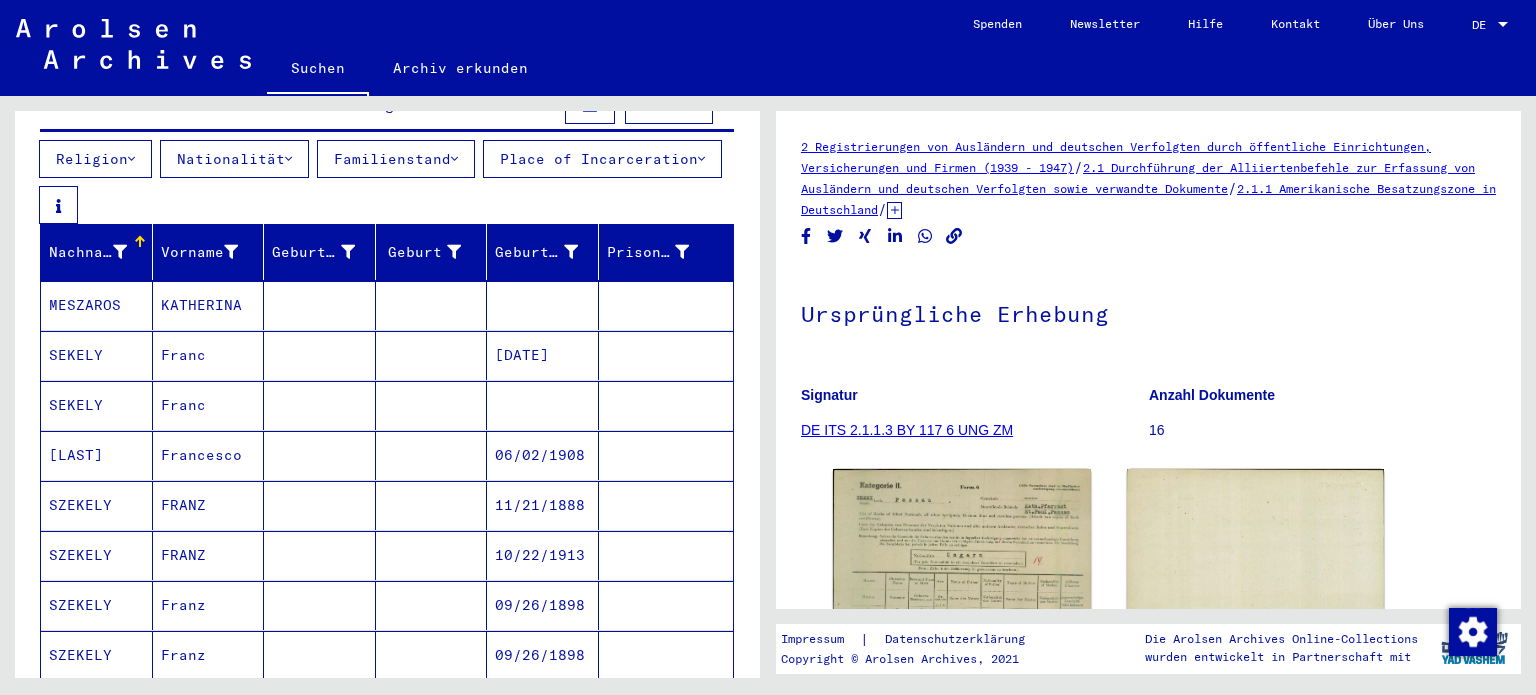 scroll, scrollTop: 238, scrollLeft: 0, axis: vertical 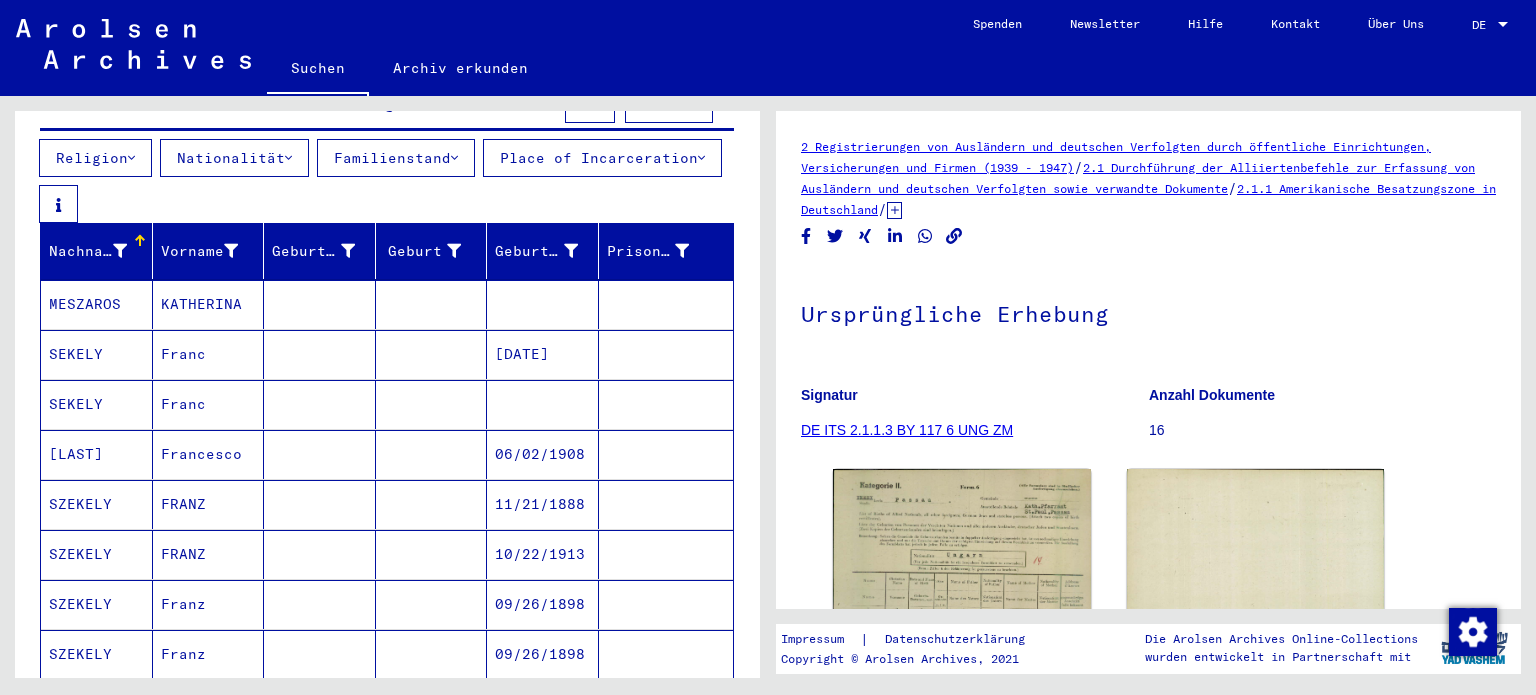 click on "Franc" at bounding box center (209, 454) 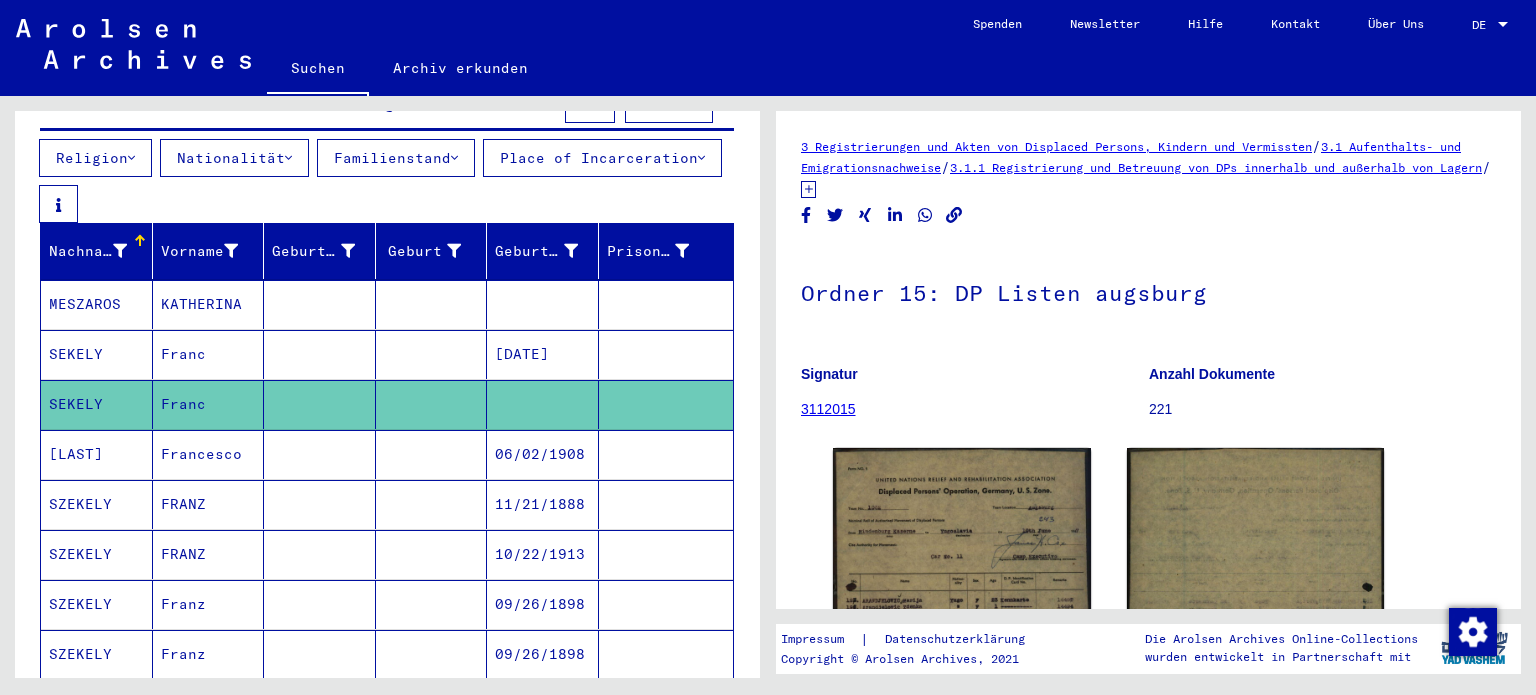 scroll, scrollTop: 0, scrollLeft: 0, axis: both 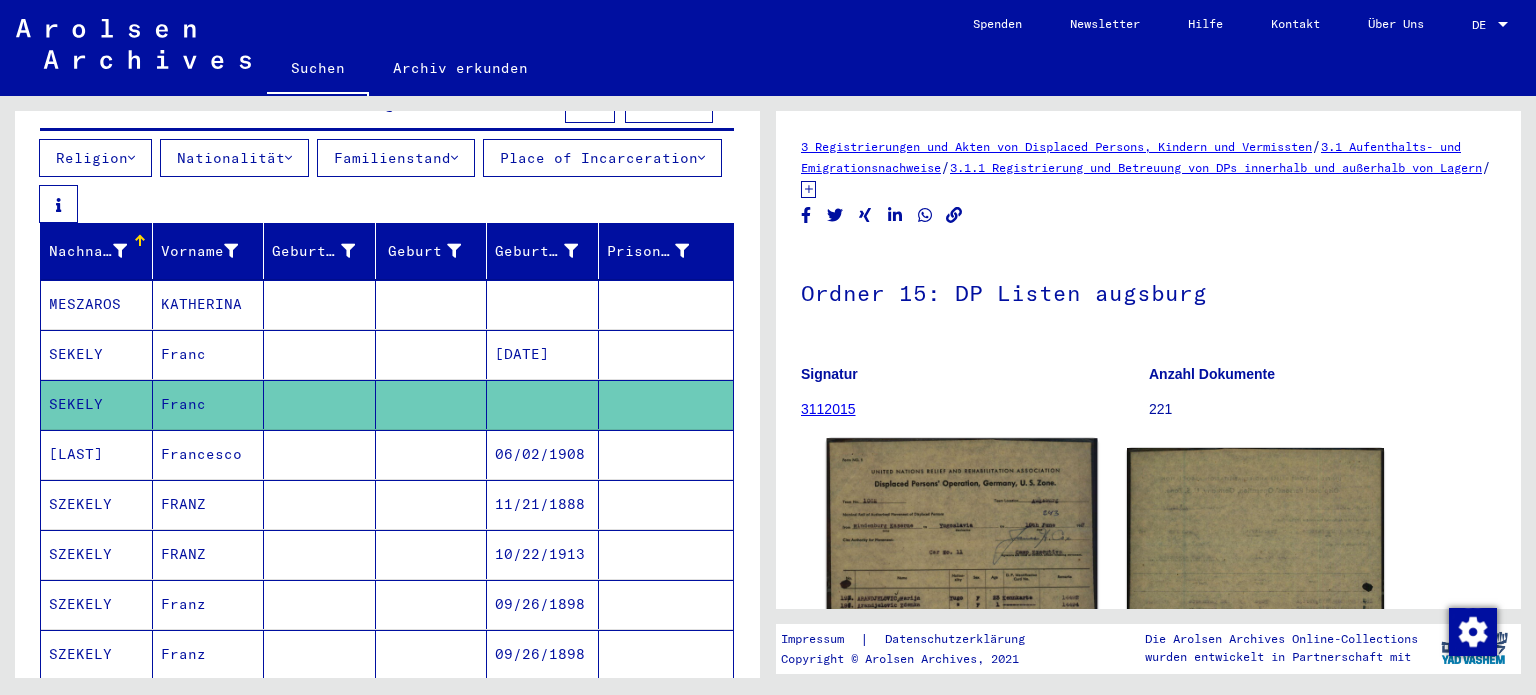 click 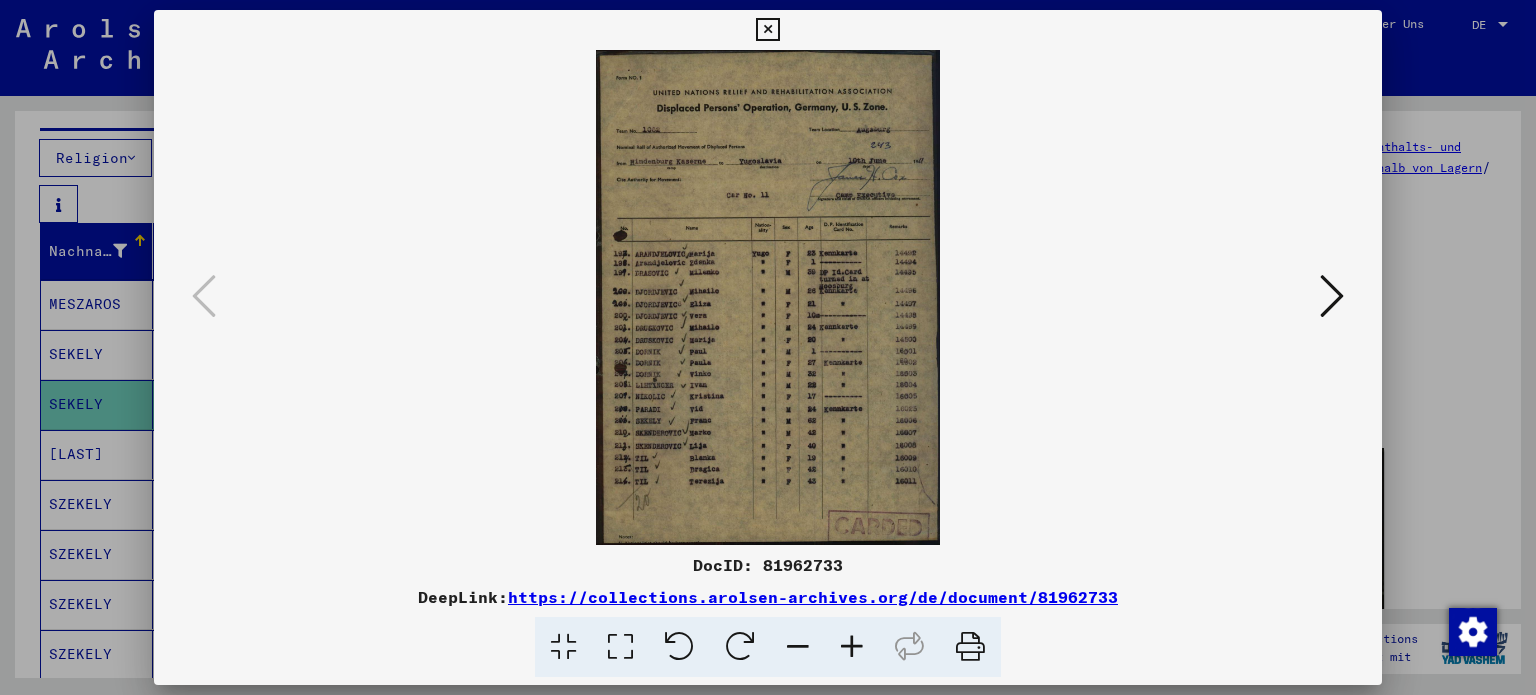 click at bounding box center [852, 647] 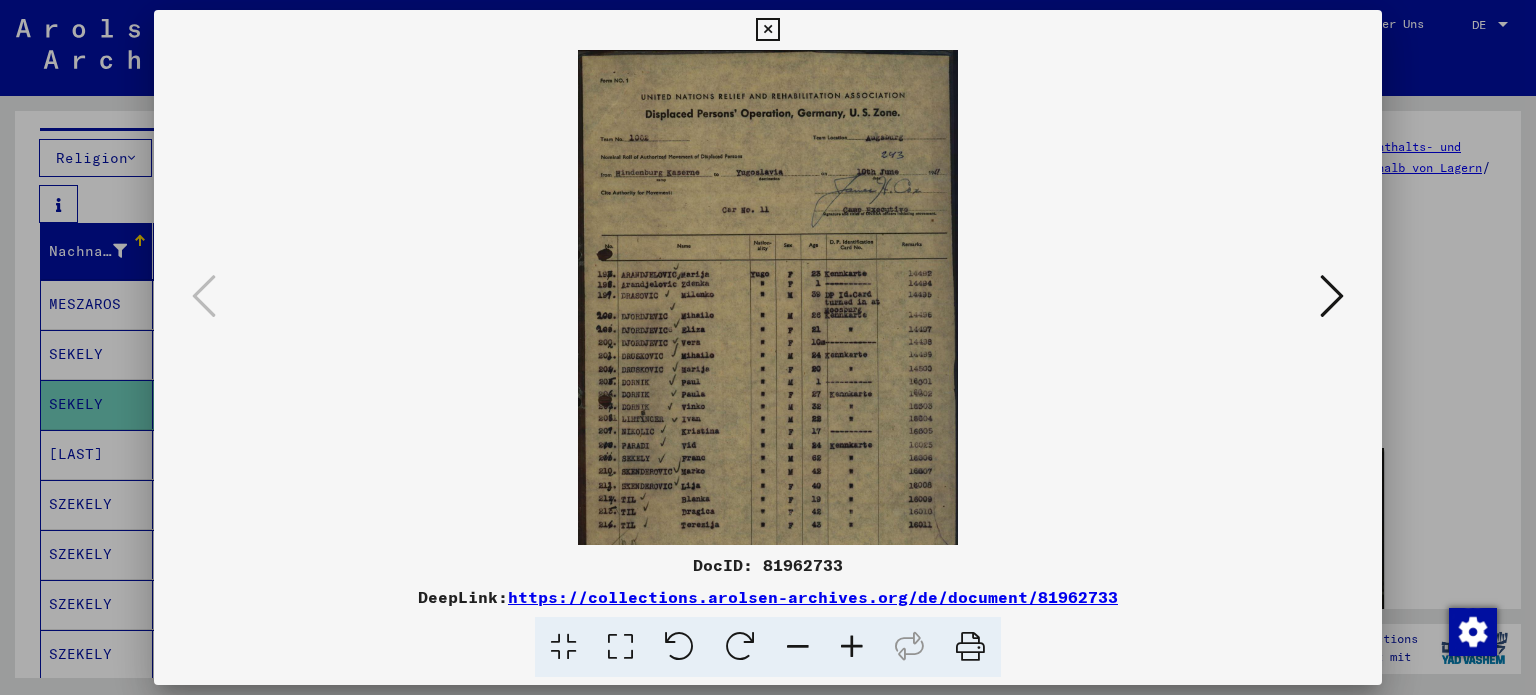 click at bounding box center [852, 647] 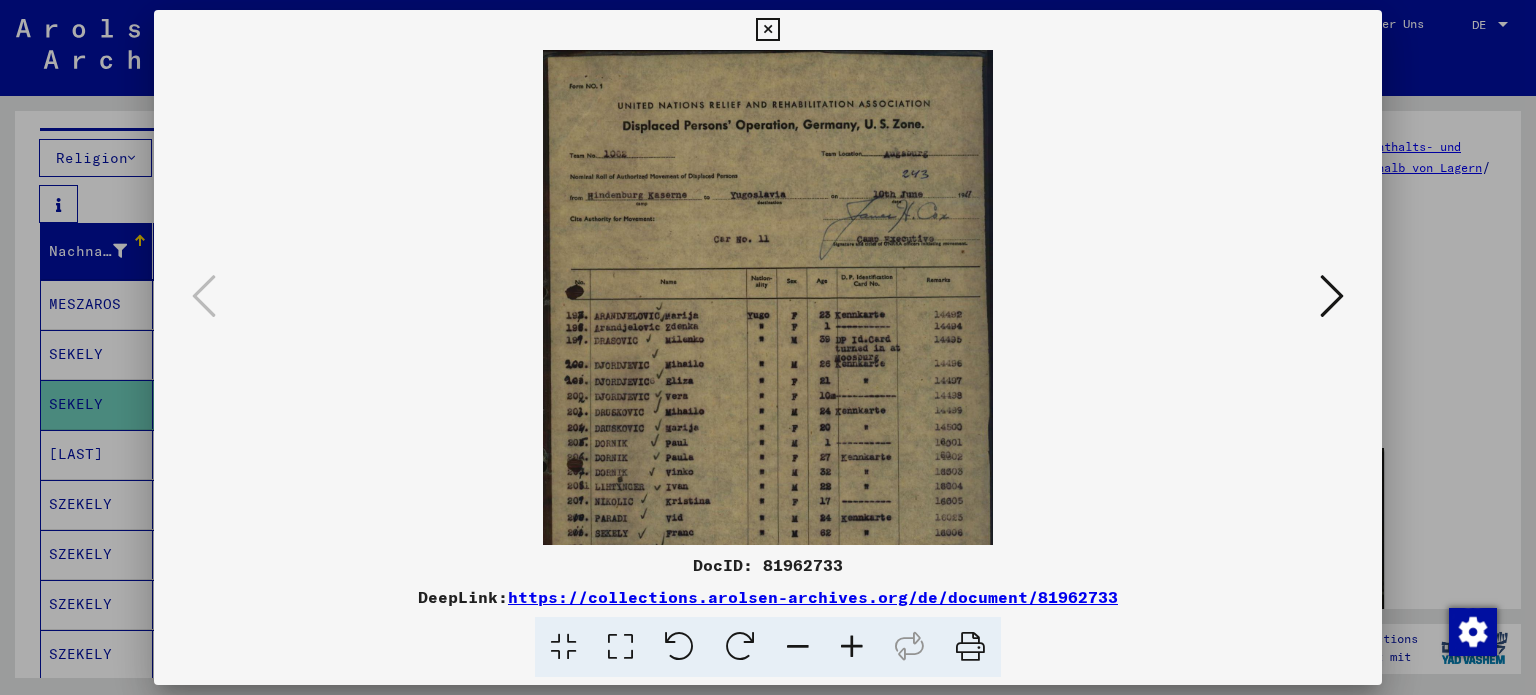 click at bounding box center [852, 647] 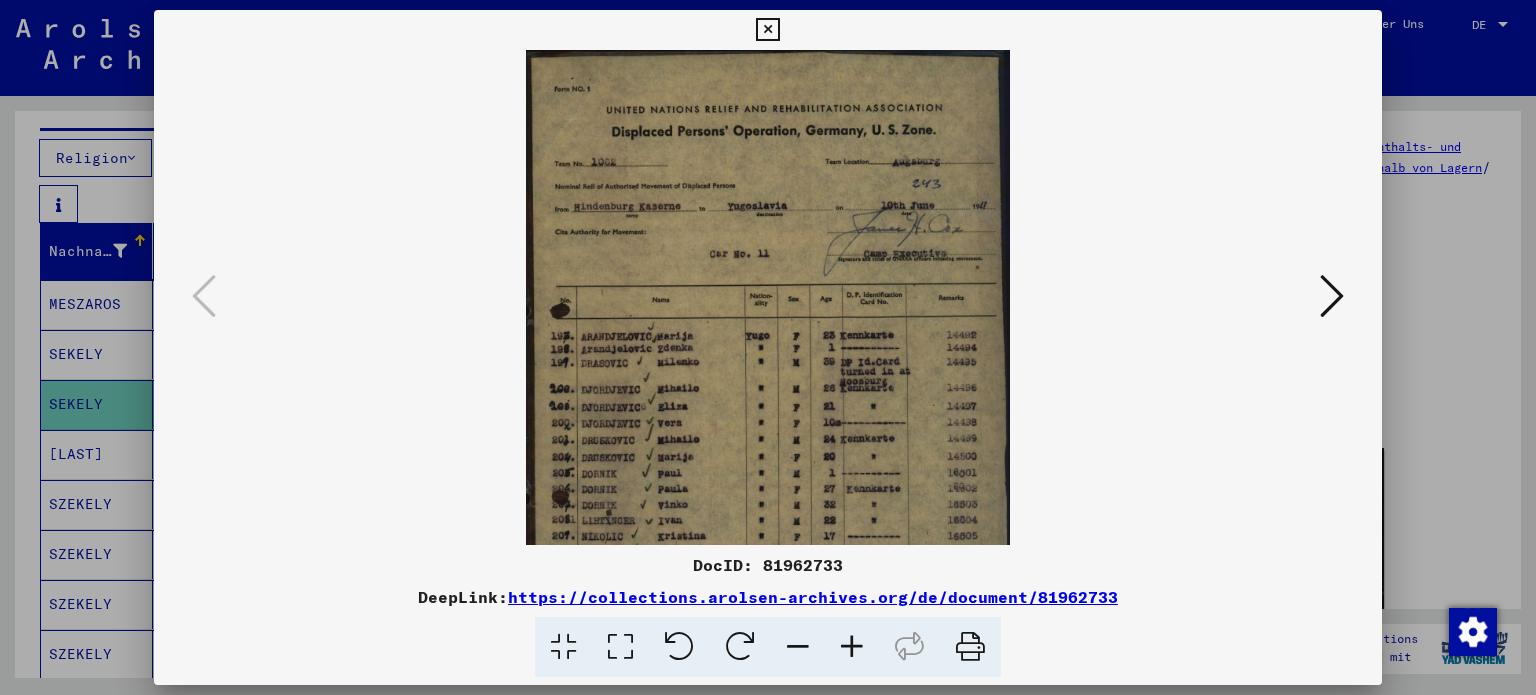 click at bounding box center [852, 647] 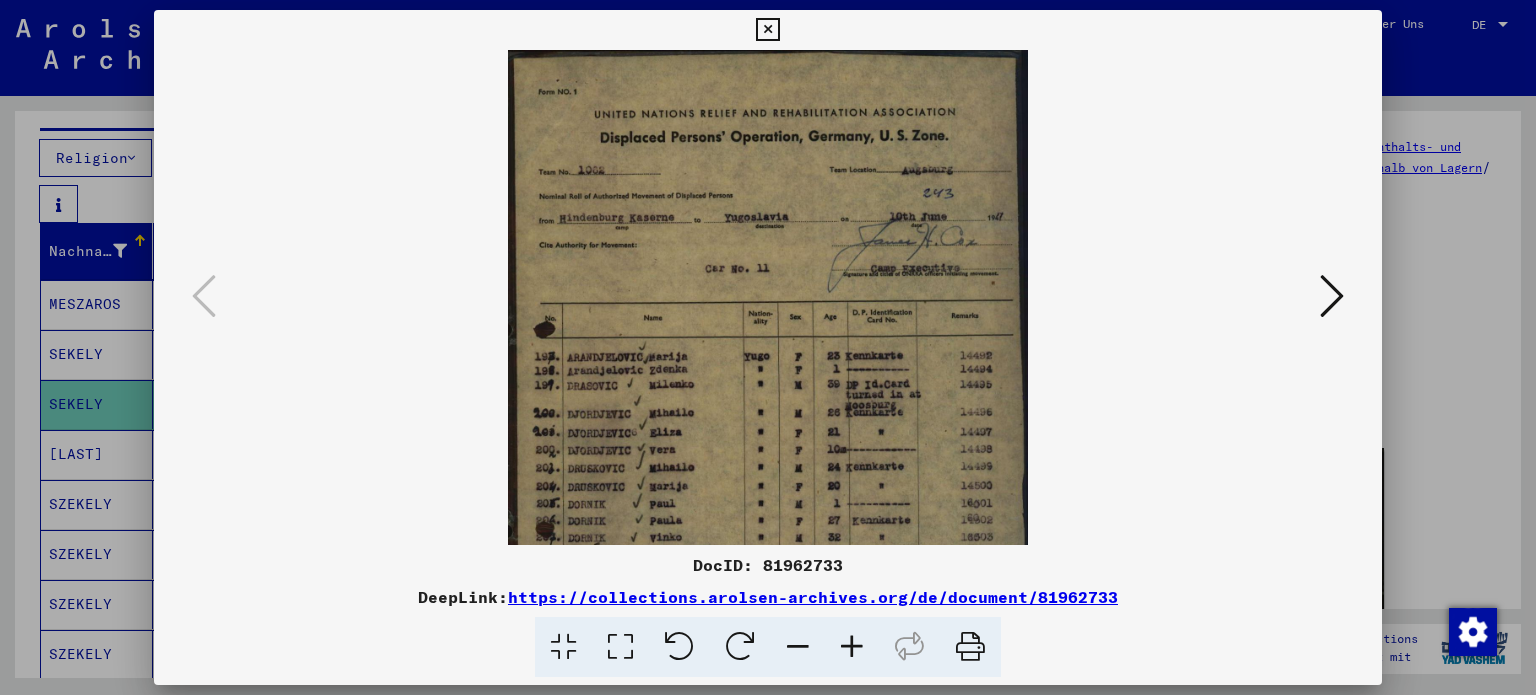 click at bounding box center (852, 647) 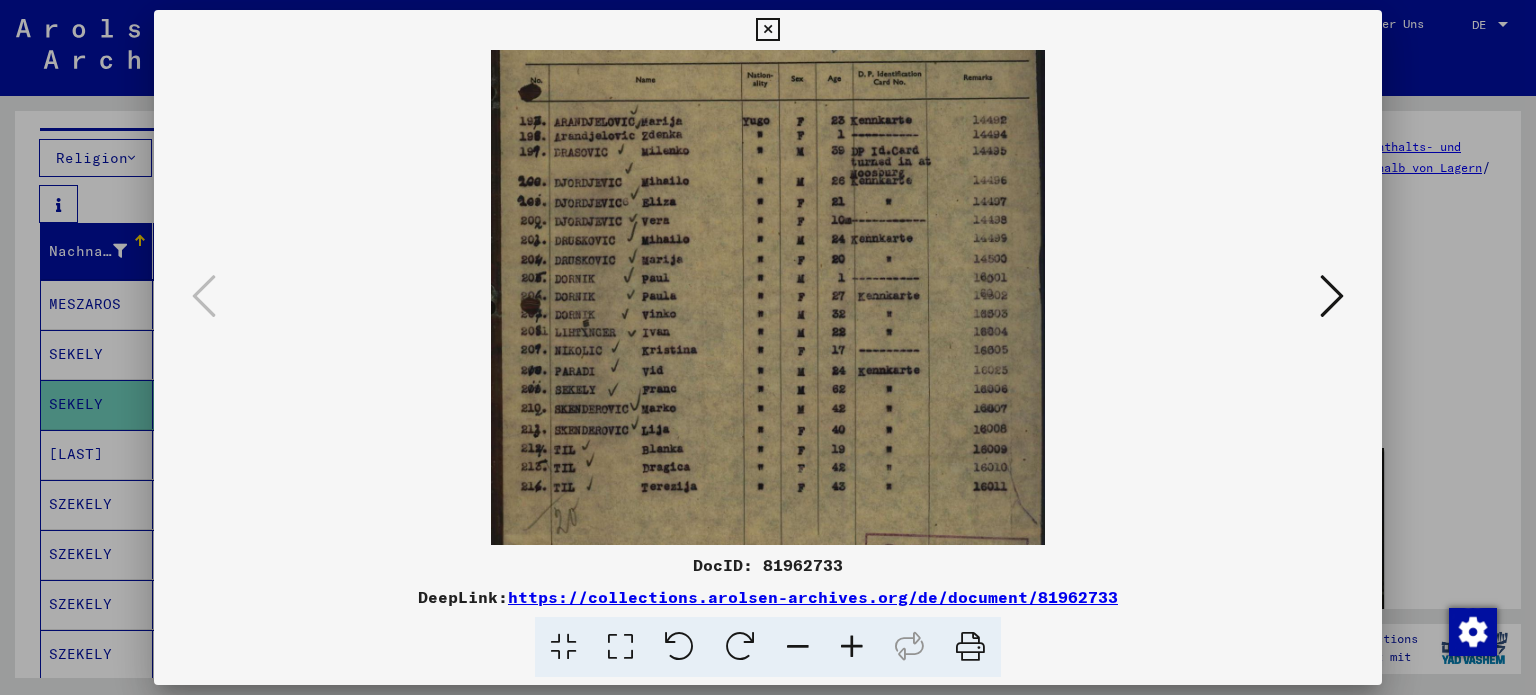 scroll, scrollTop: 300, scrollLeft: 0, axis: vertical 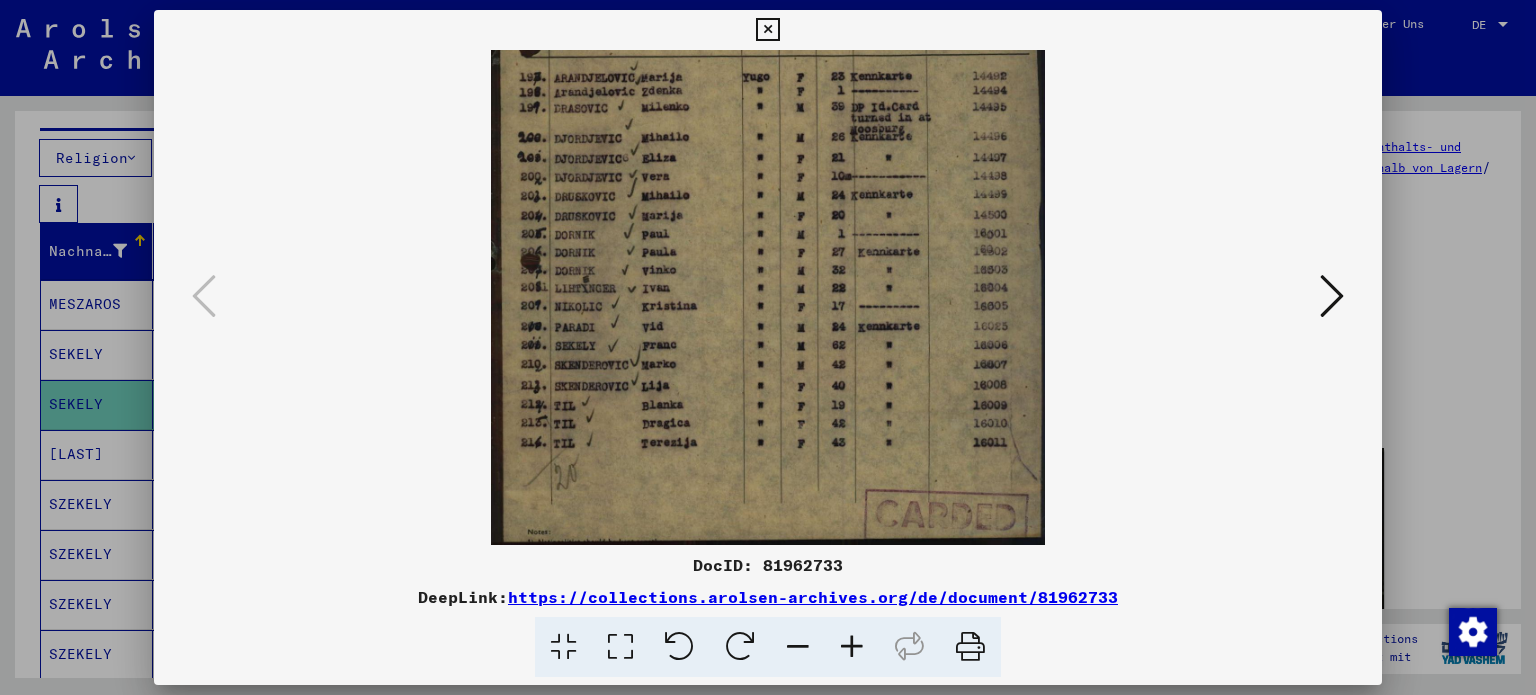drag, startPoint x: 744, startPoint y: 519, endPoint x: 781, endPoint y: 139, distance: 381.79706 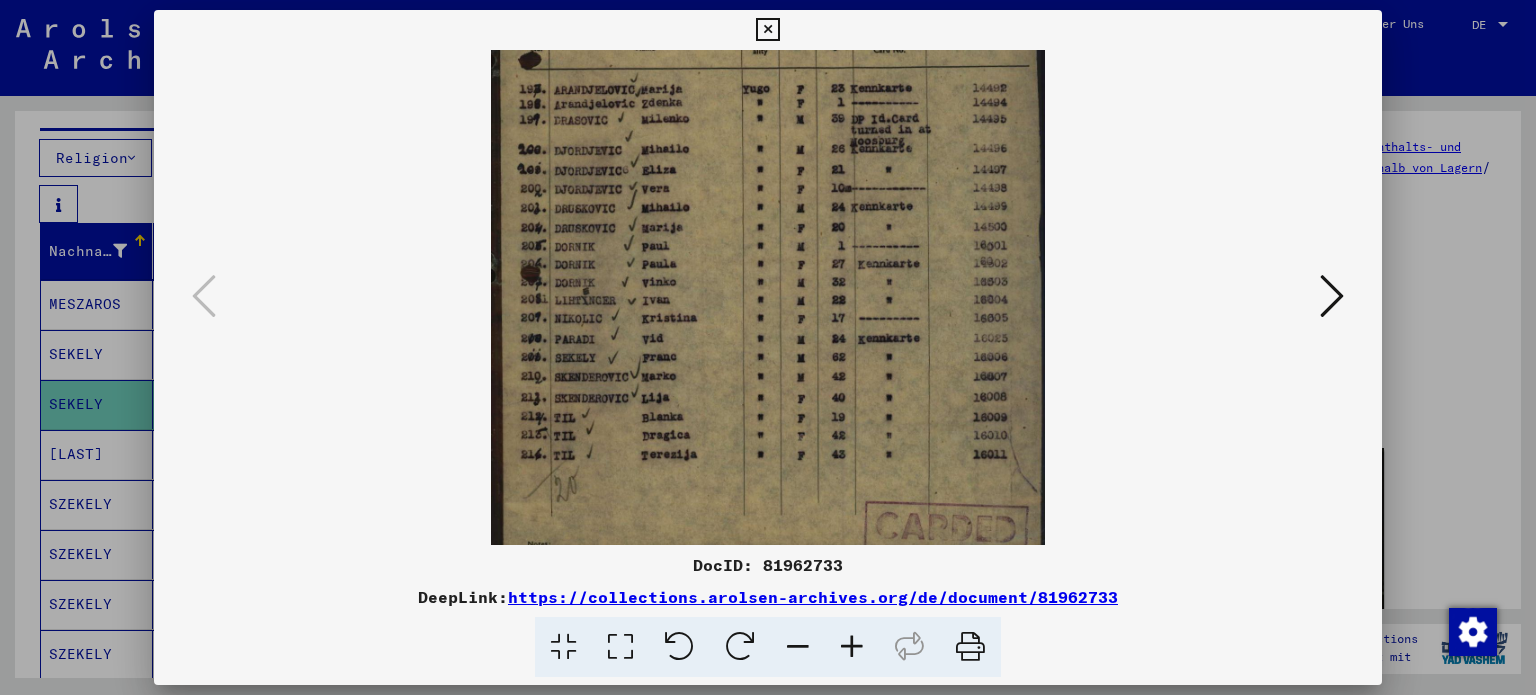 scroll, scrollTop: 300, scrollLeft: 0, axis: vertical 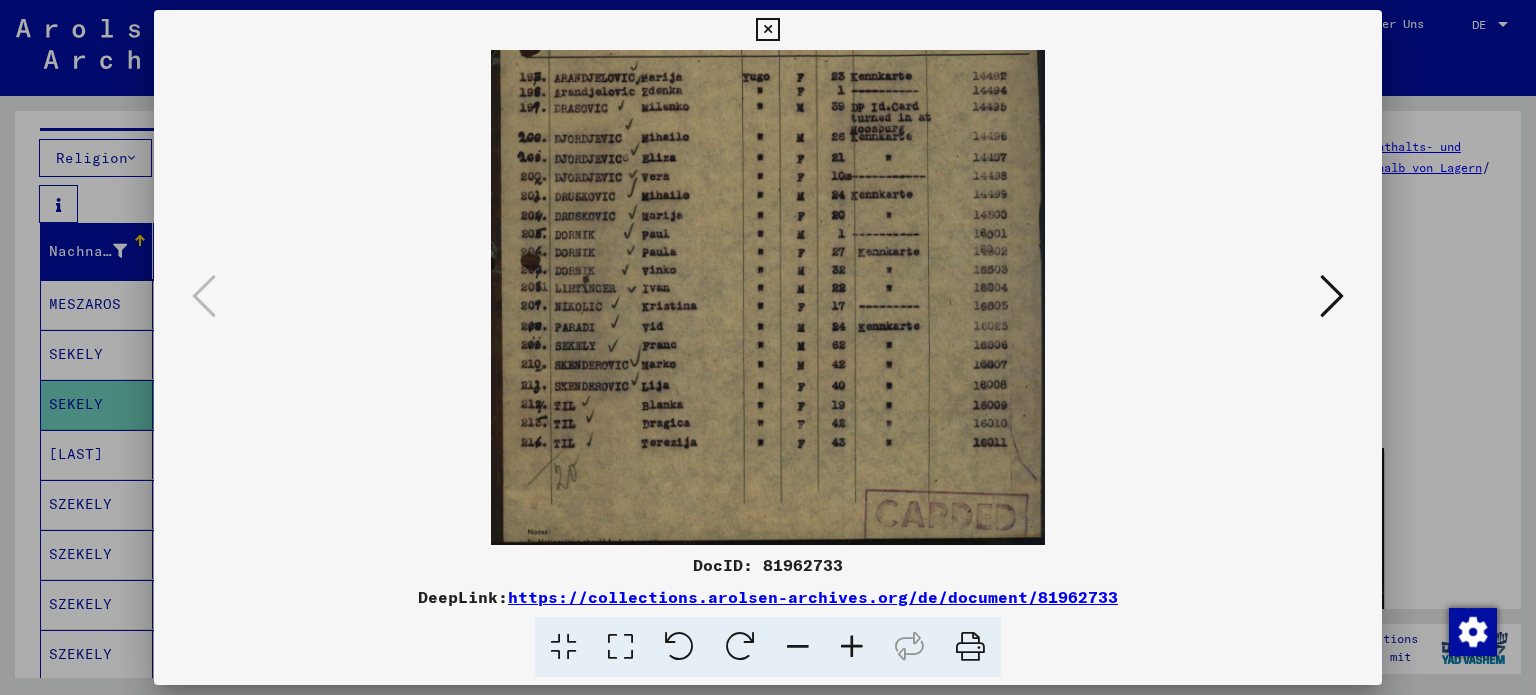 drag, startPoint x: 841, startPoint y: 180, endPoint x: 850, endPoint y: 139, distance: 41.976185 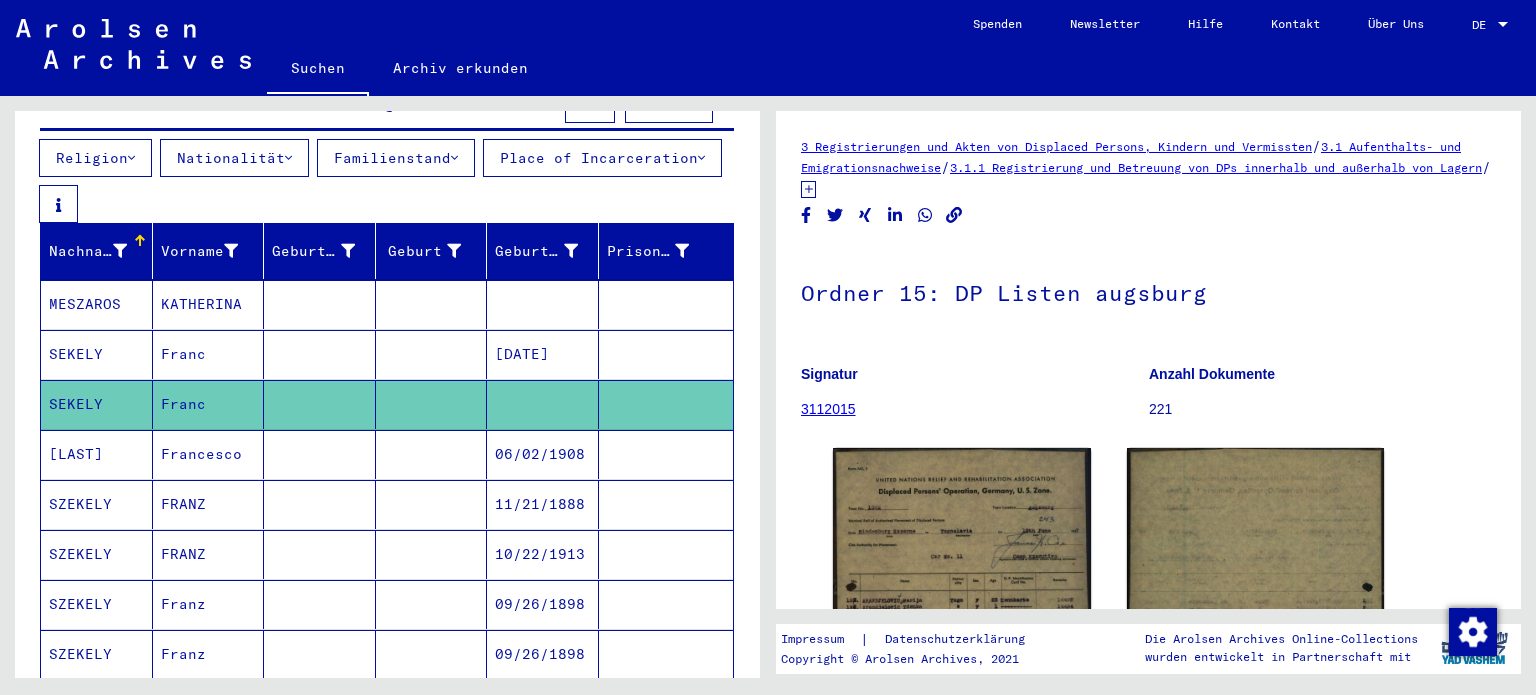 click at bounding box center (320, 504) 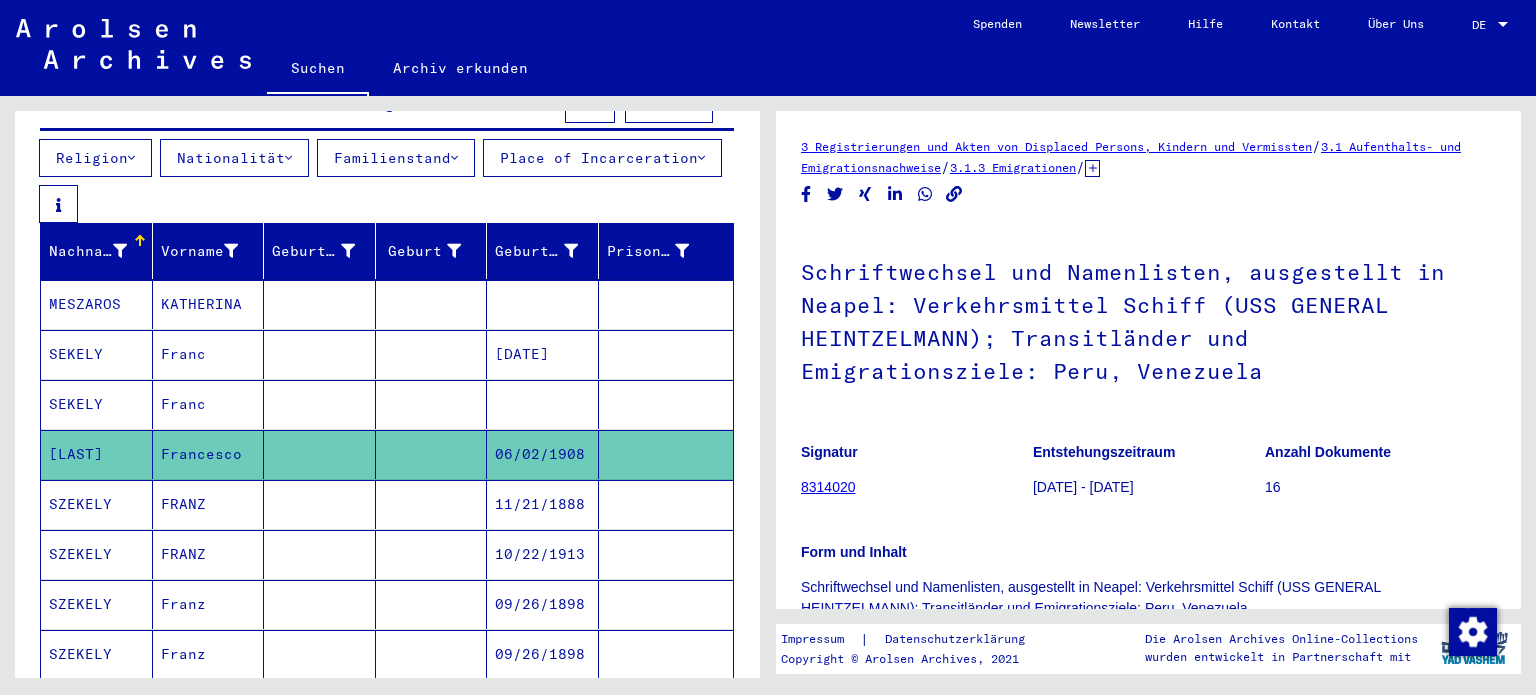 scroll, scrollTop: 0, scrollLeft: 0, axis: both 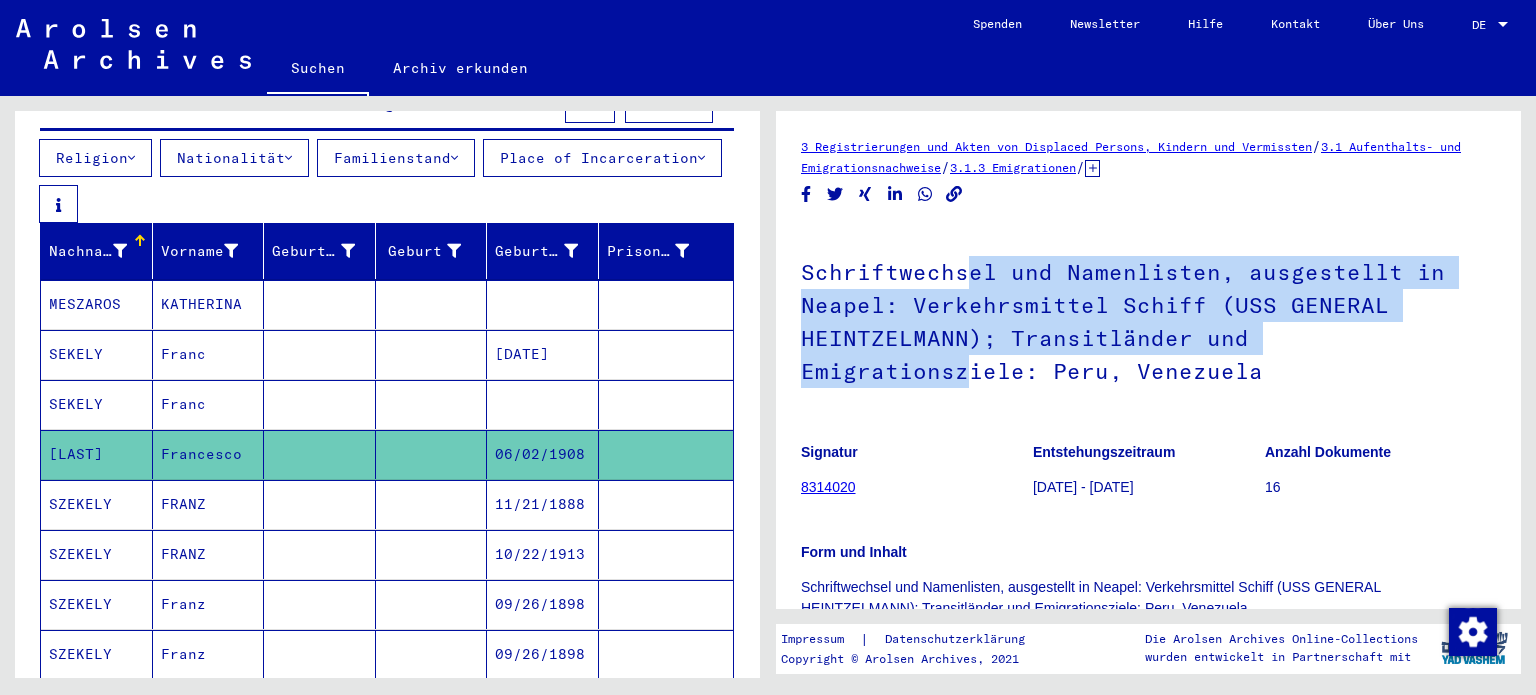 drag, startPoint x: 965, startPoint y: 359, endPoint x: 972, endPoint y: 266, distance: 93.26307 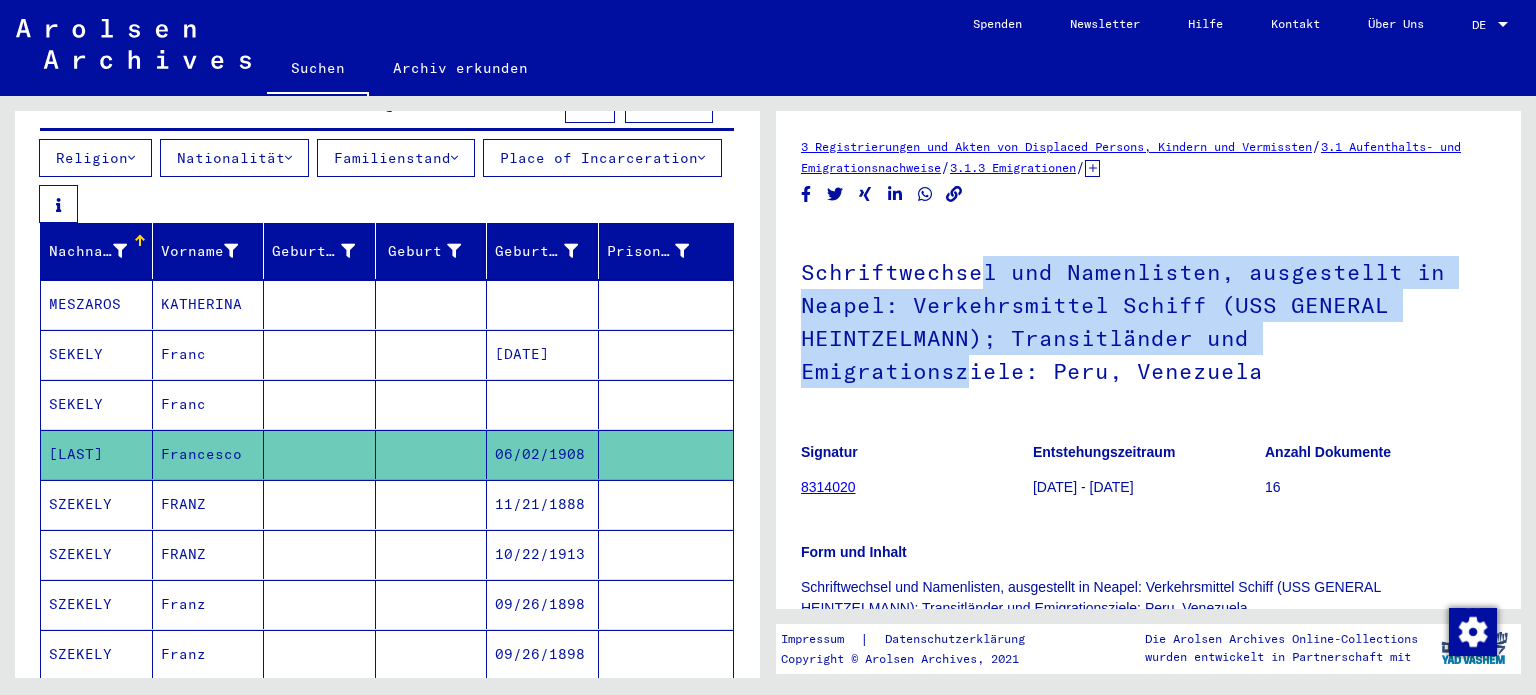 click on "Schriftwechsel und Namenlisten, ausgestellt in Neapel: Verkehrsmittel Schiff (USS GENERAL HEINTZELMANN); Transitländer und Emigrationsziele: Peru, Venezuela" 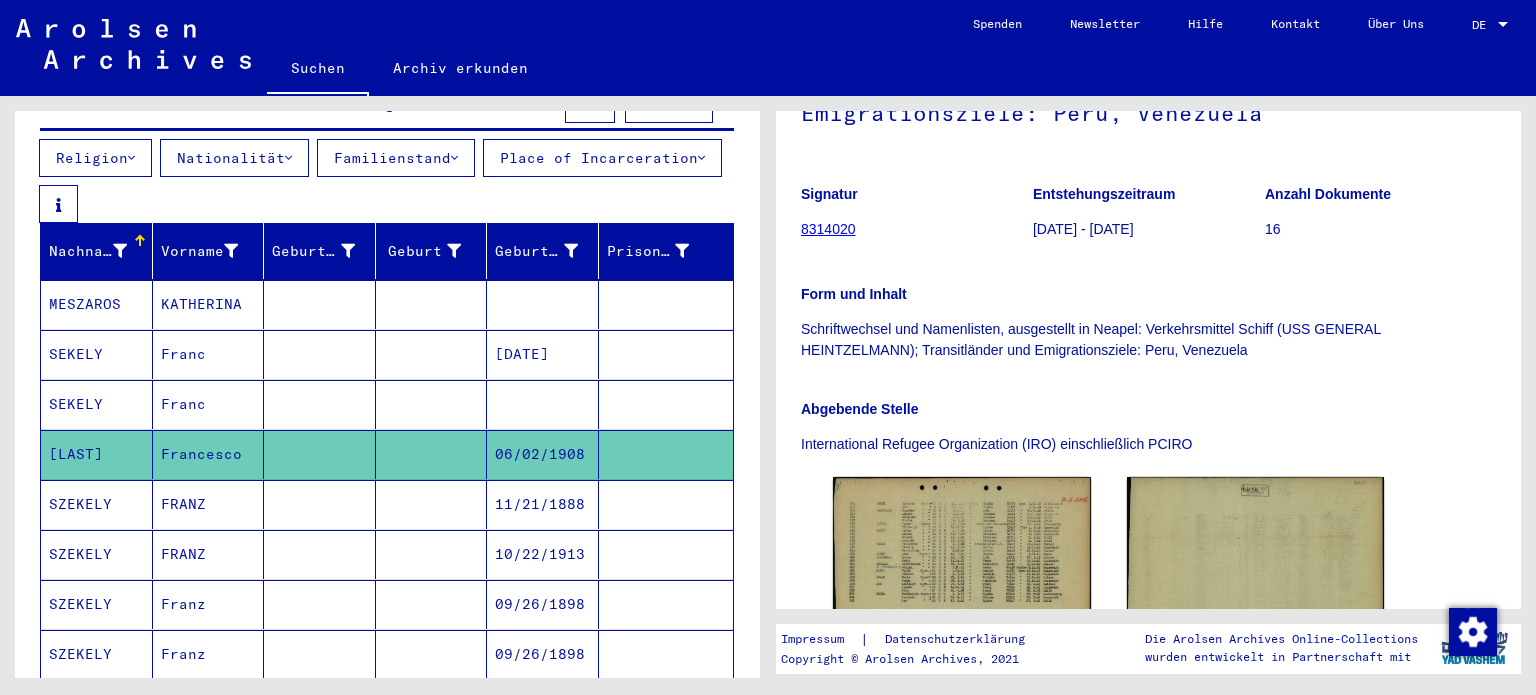 scroll, scrollTop: 268, scrollLeft: 0, axis: vertical 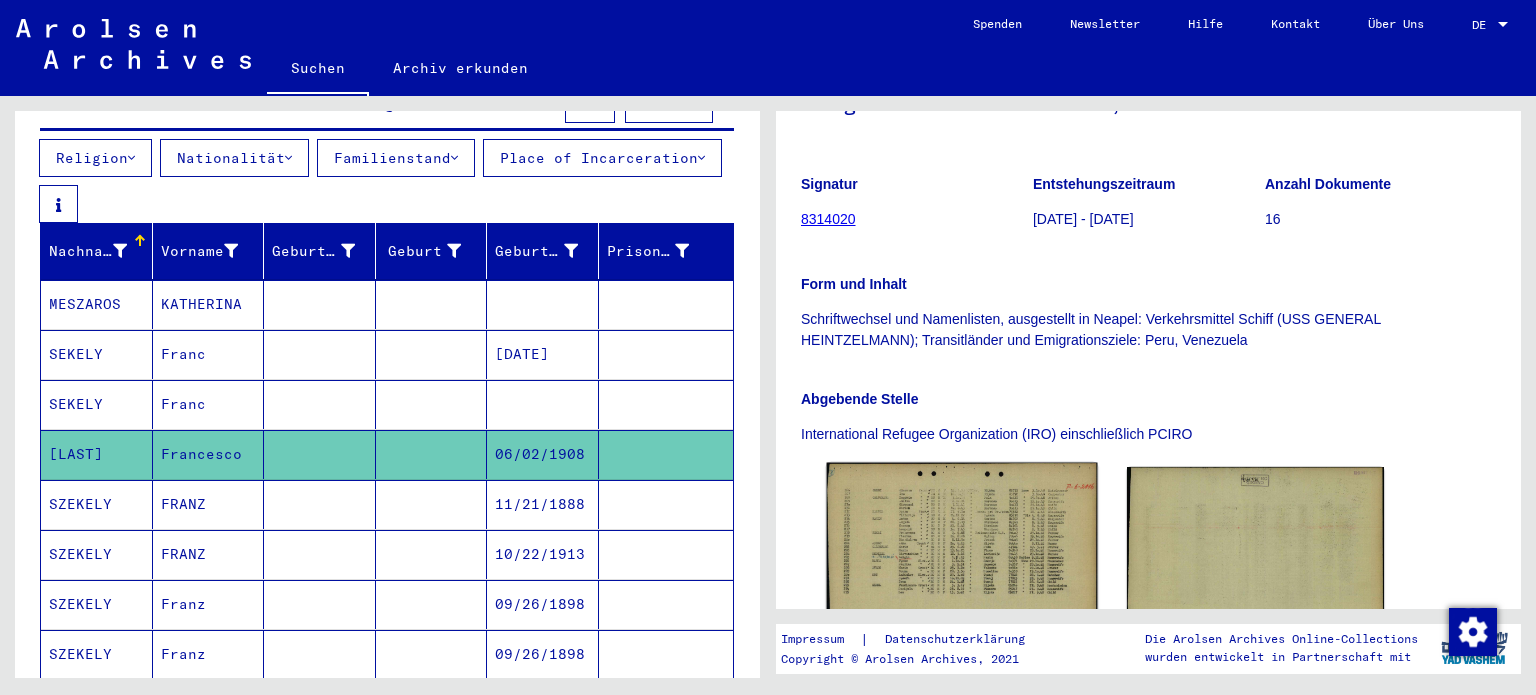 click 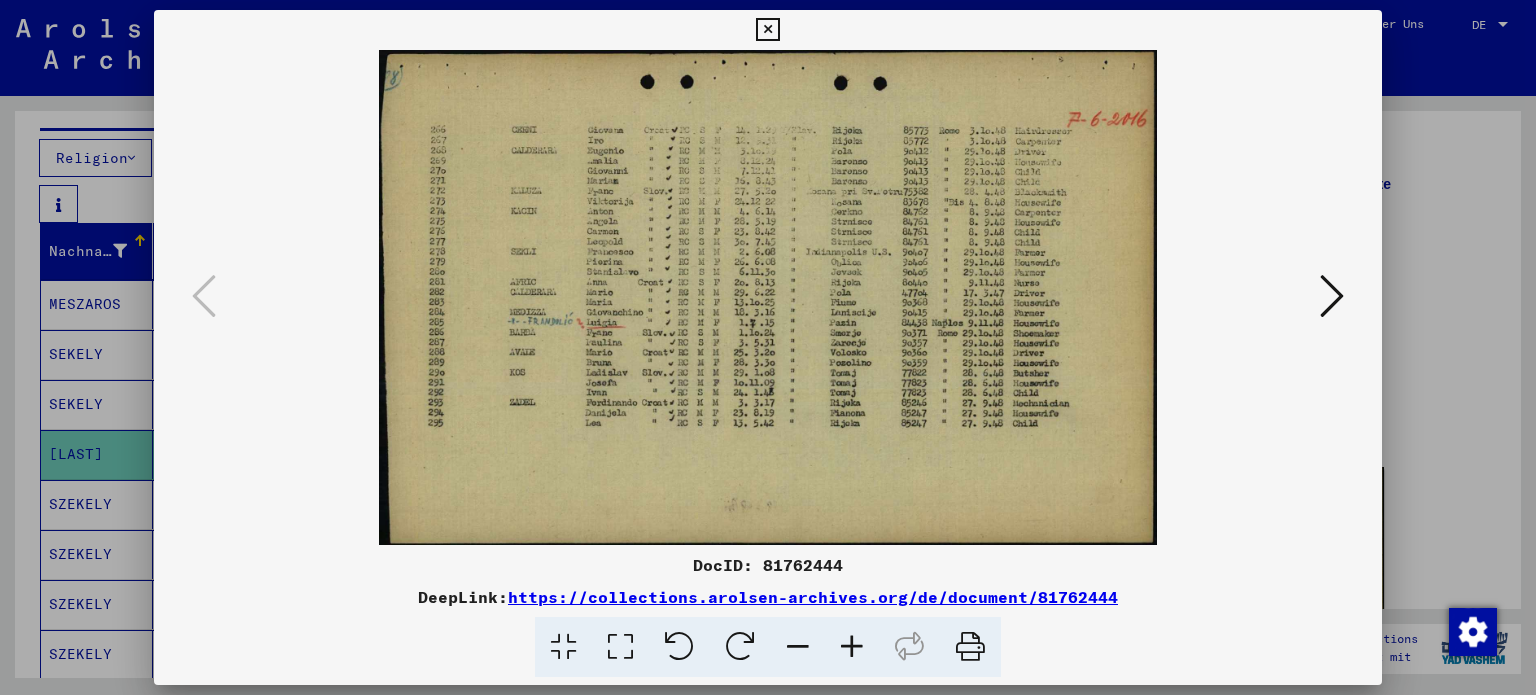 click at bounding box center [852, 647] 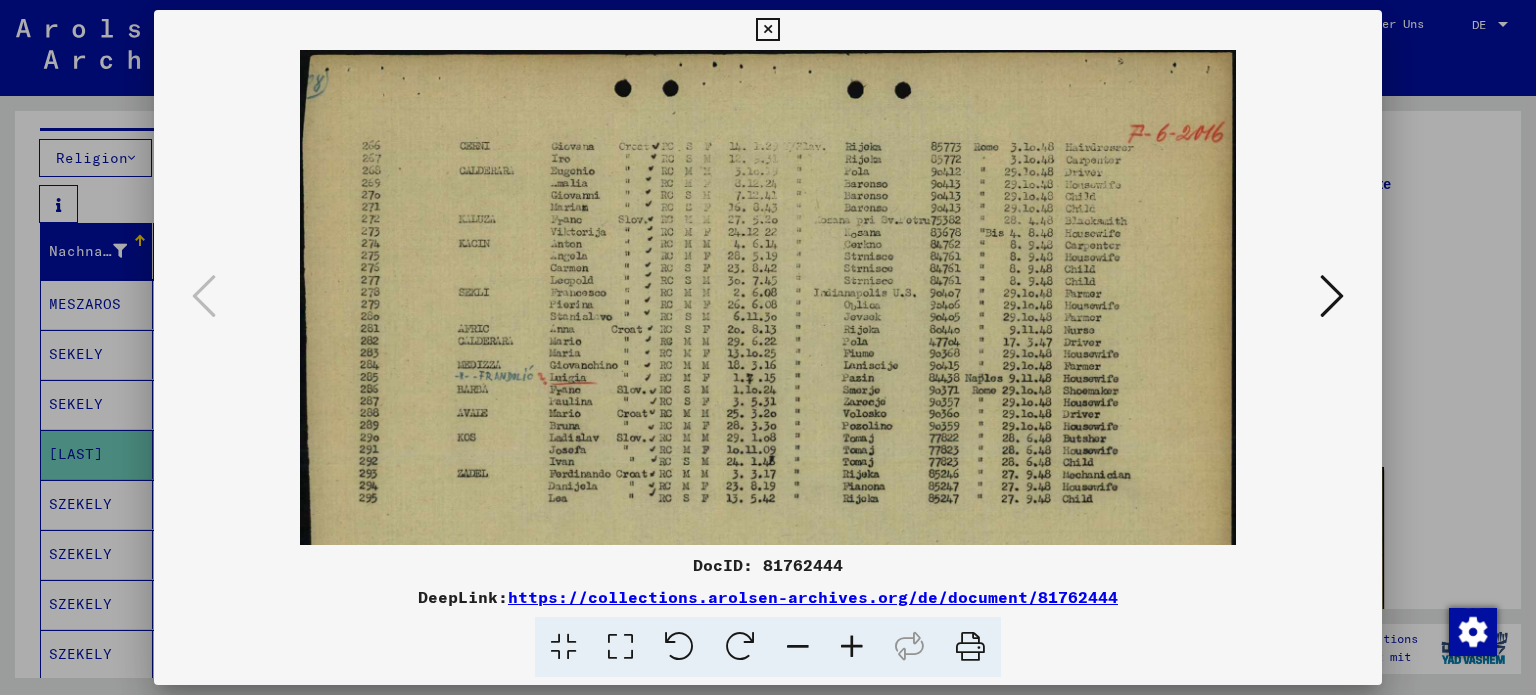 click at bounding box center (852, 647) 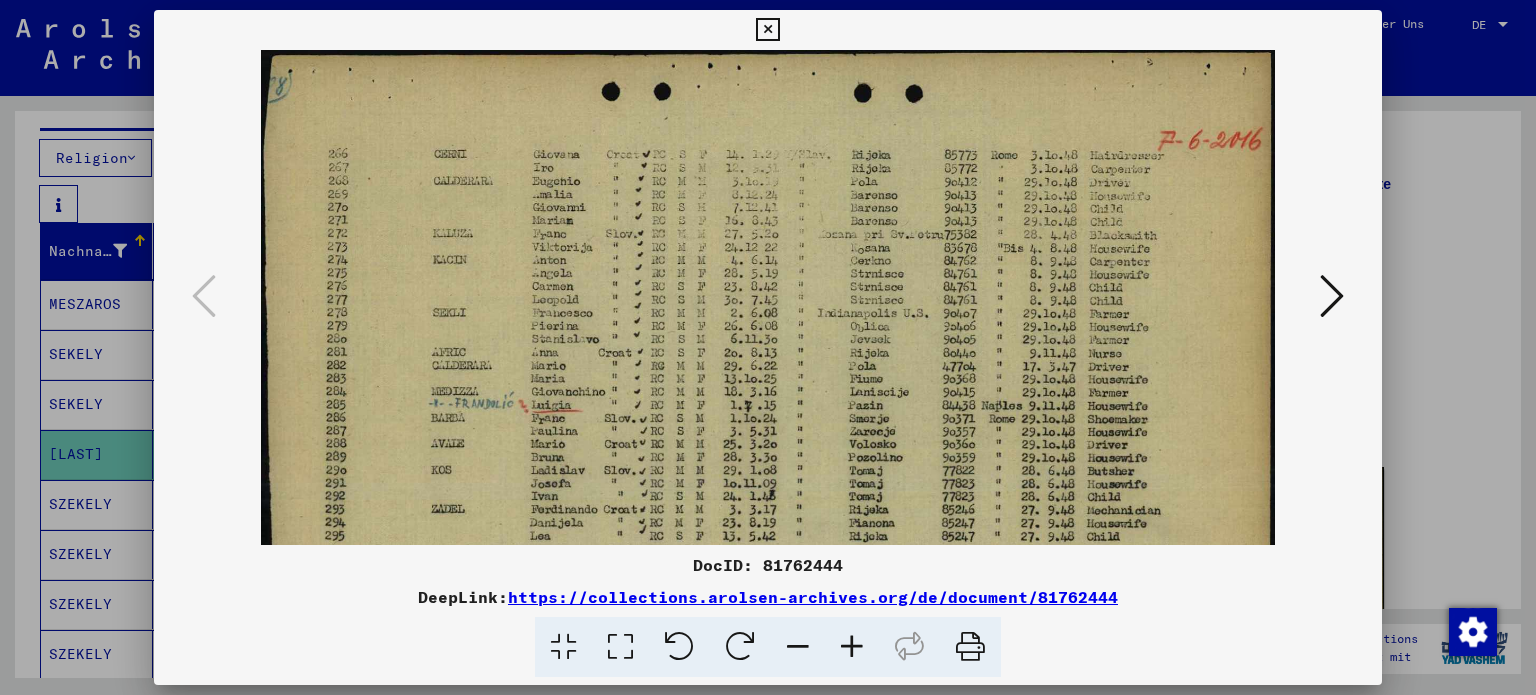 click at bounding box center [852, 647] 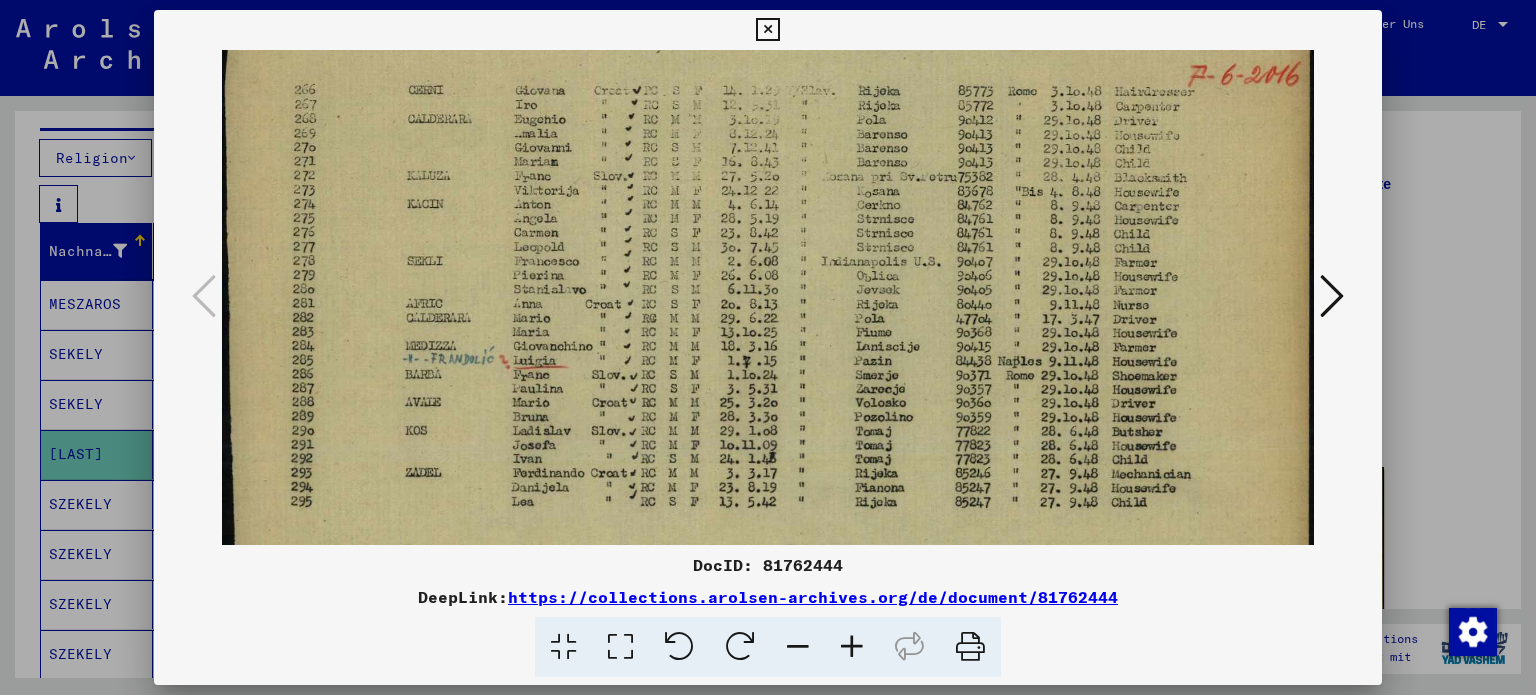 scroll, scrollTop: 72, scrollLeft: 0, axis: vertical 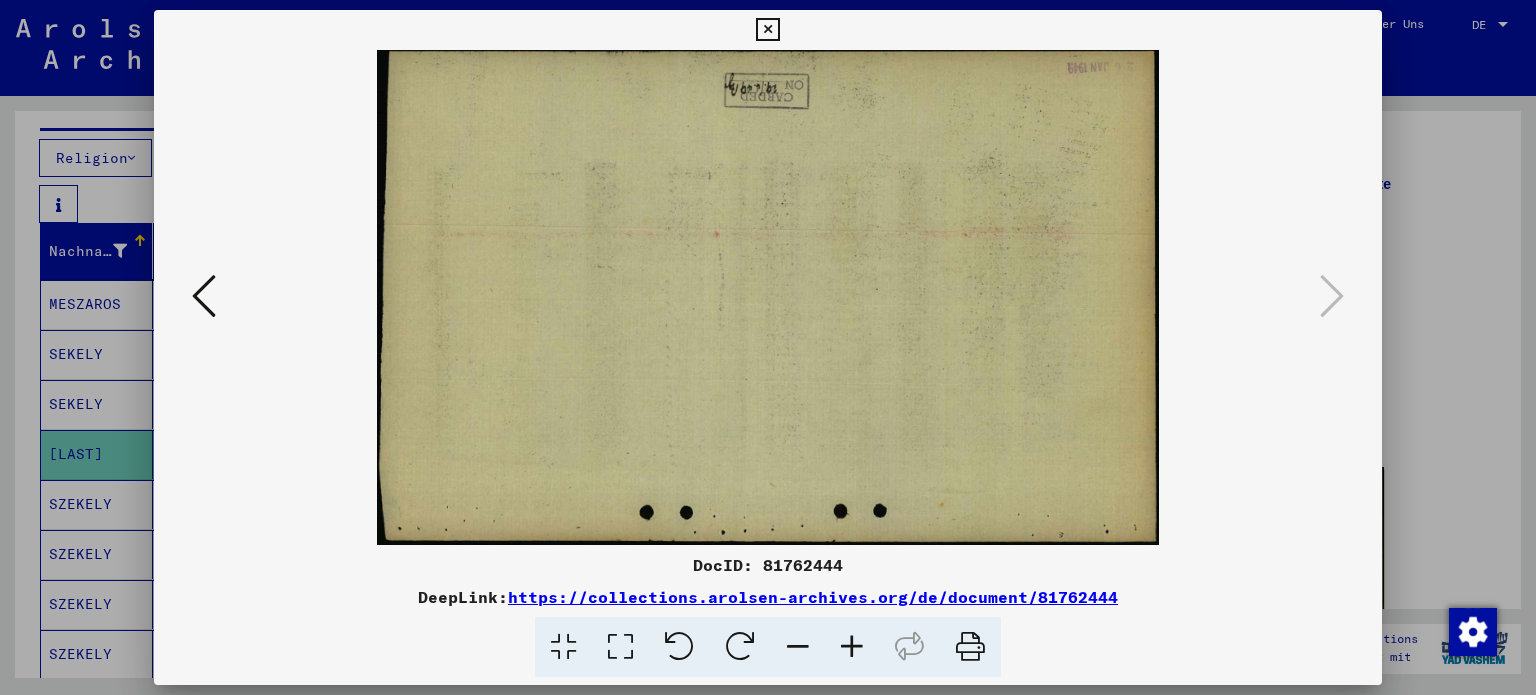 click at bounding box center [768, 347] 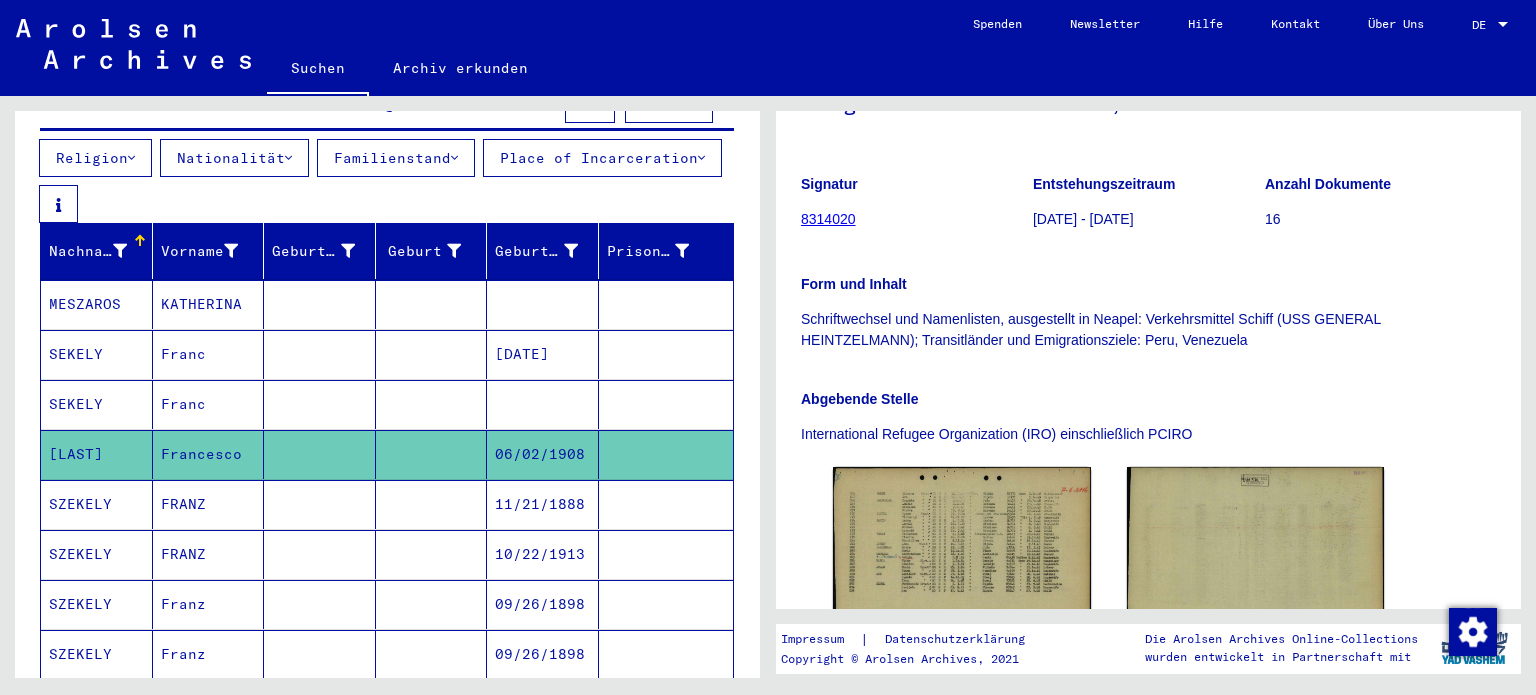 click on "SZEKELY" at bounding box center [97, 554] 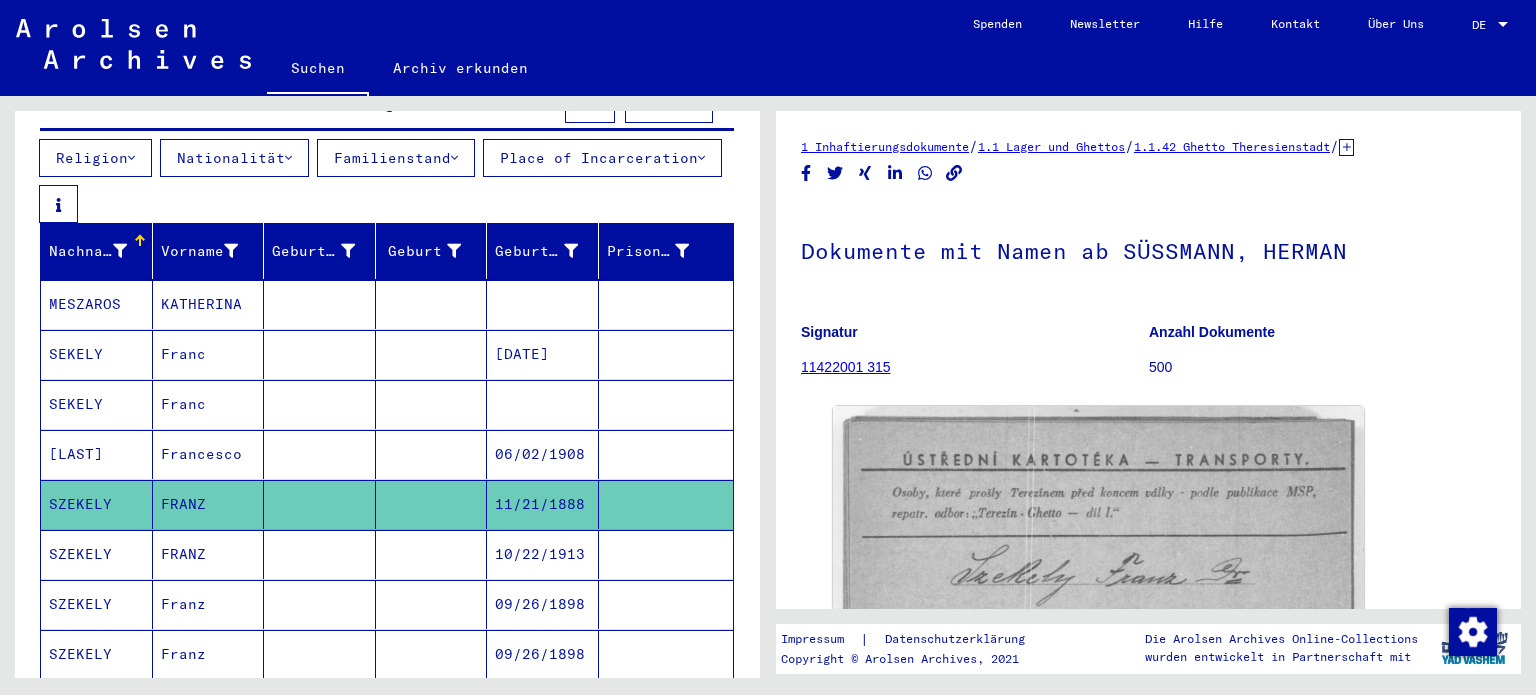 scroll, scrollTop: 0, scrollLeft: 0, axis: both 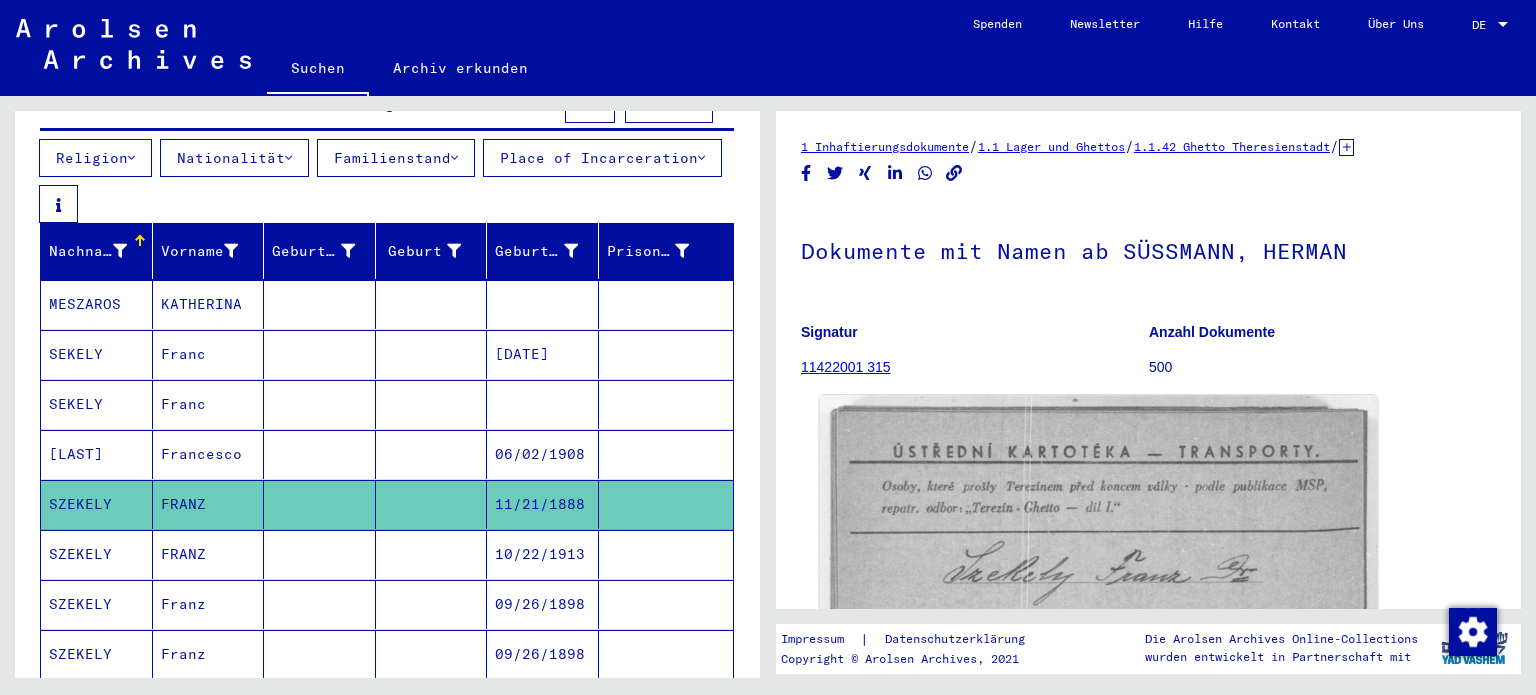 click 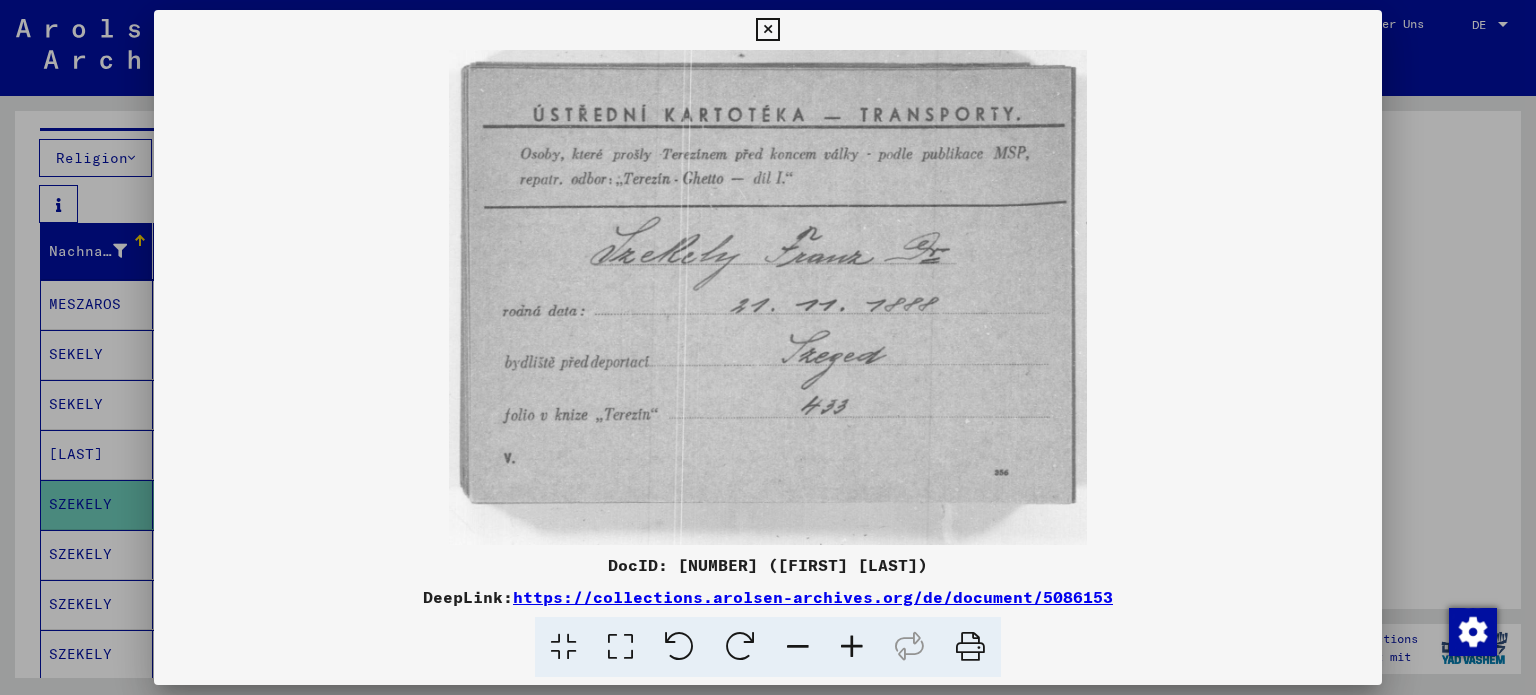 click at bounding box center (768, 347) 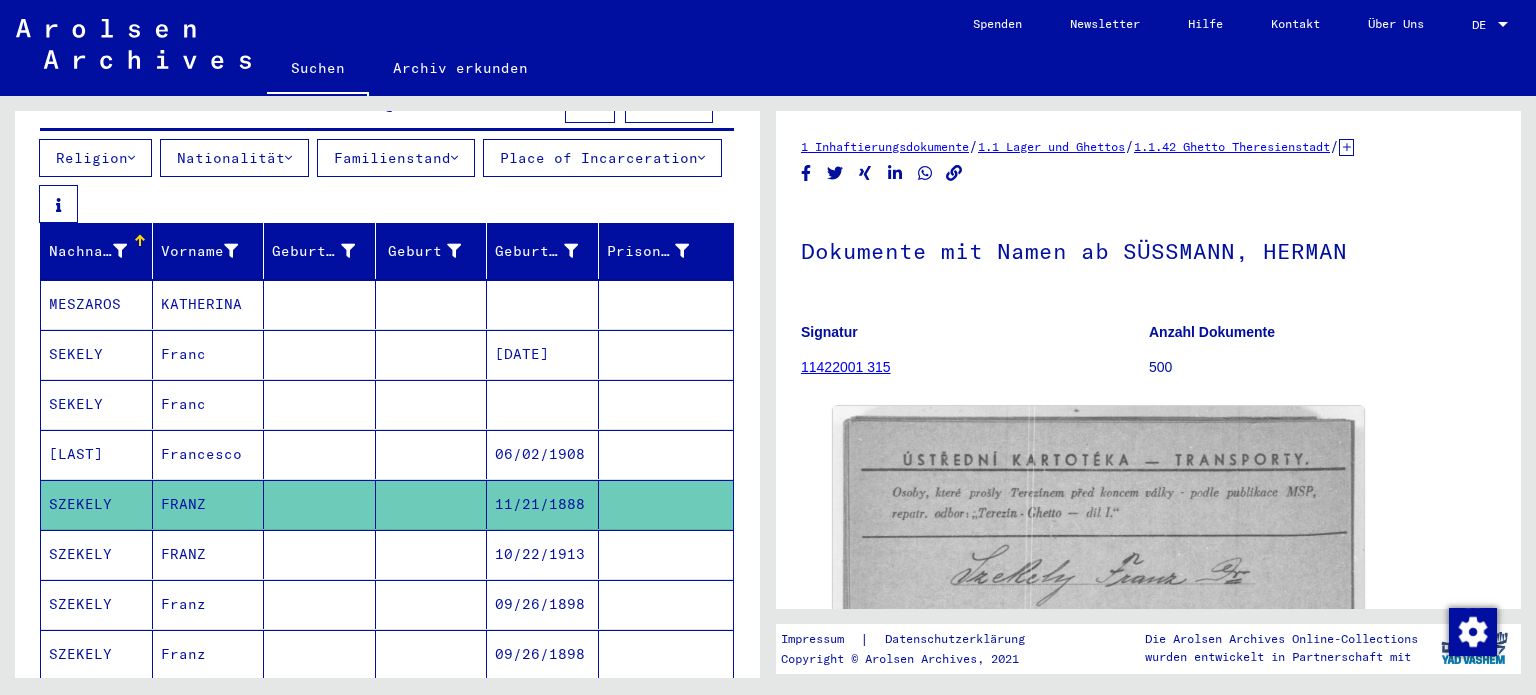 click on "SZEKELY" at bounding box center (97, 604) 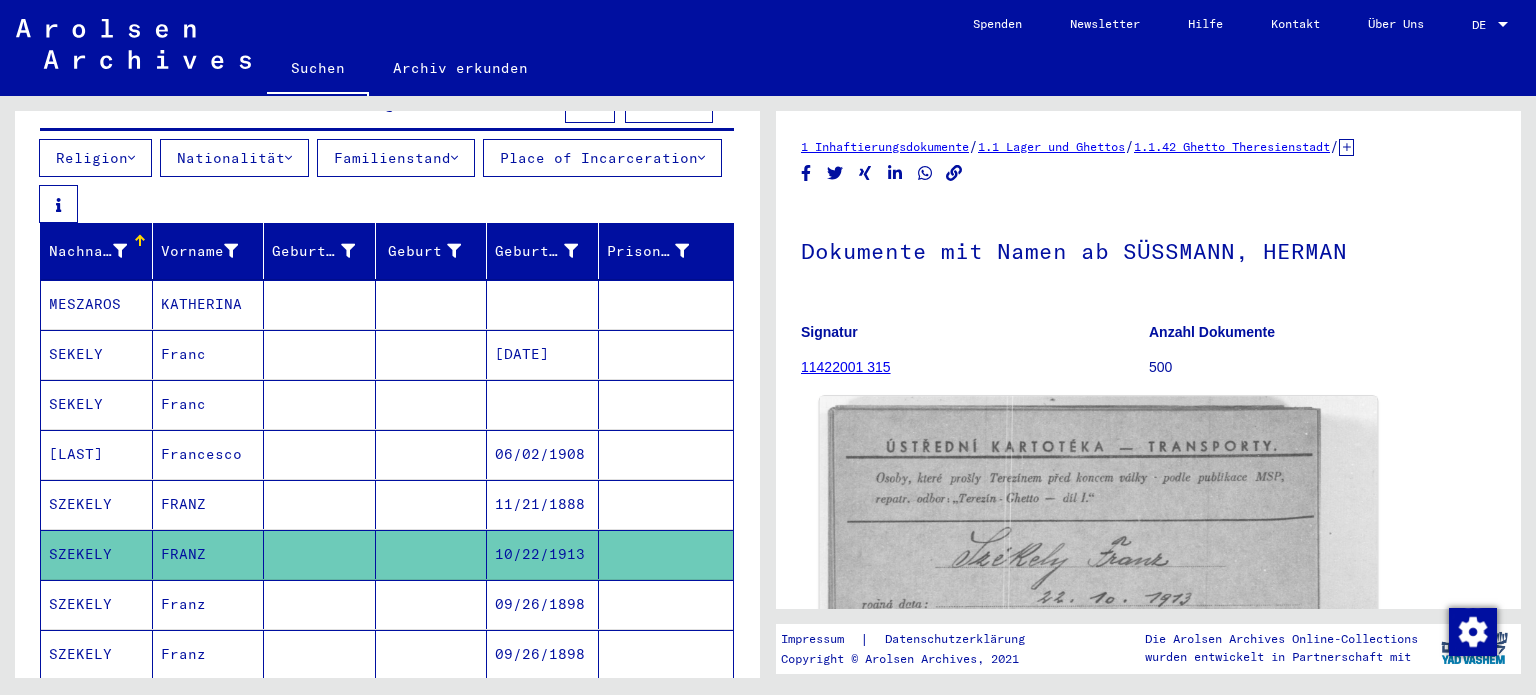 scroll, scrollTop: 0, scrollLeft: 0, axis: both 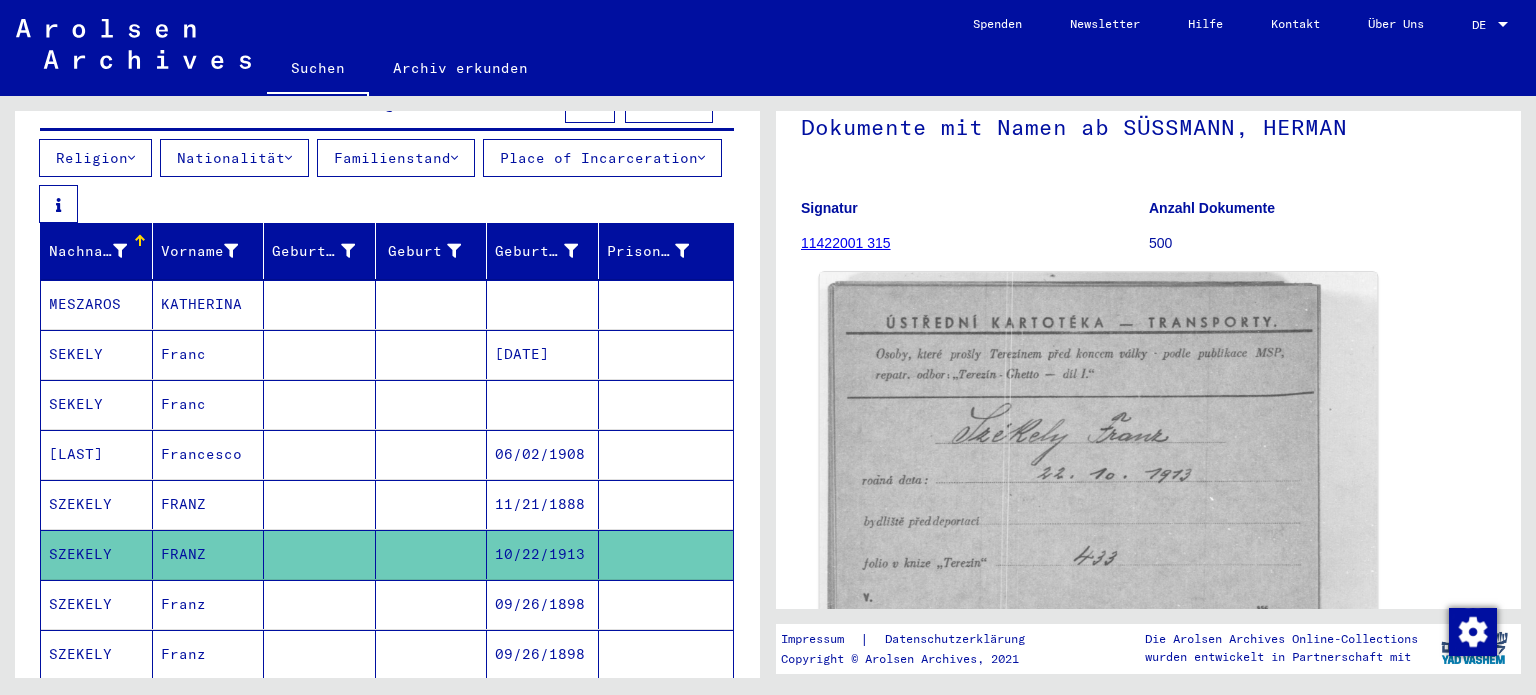 click 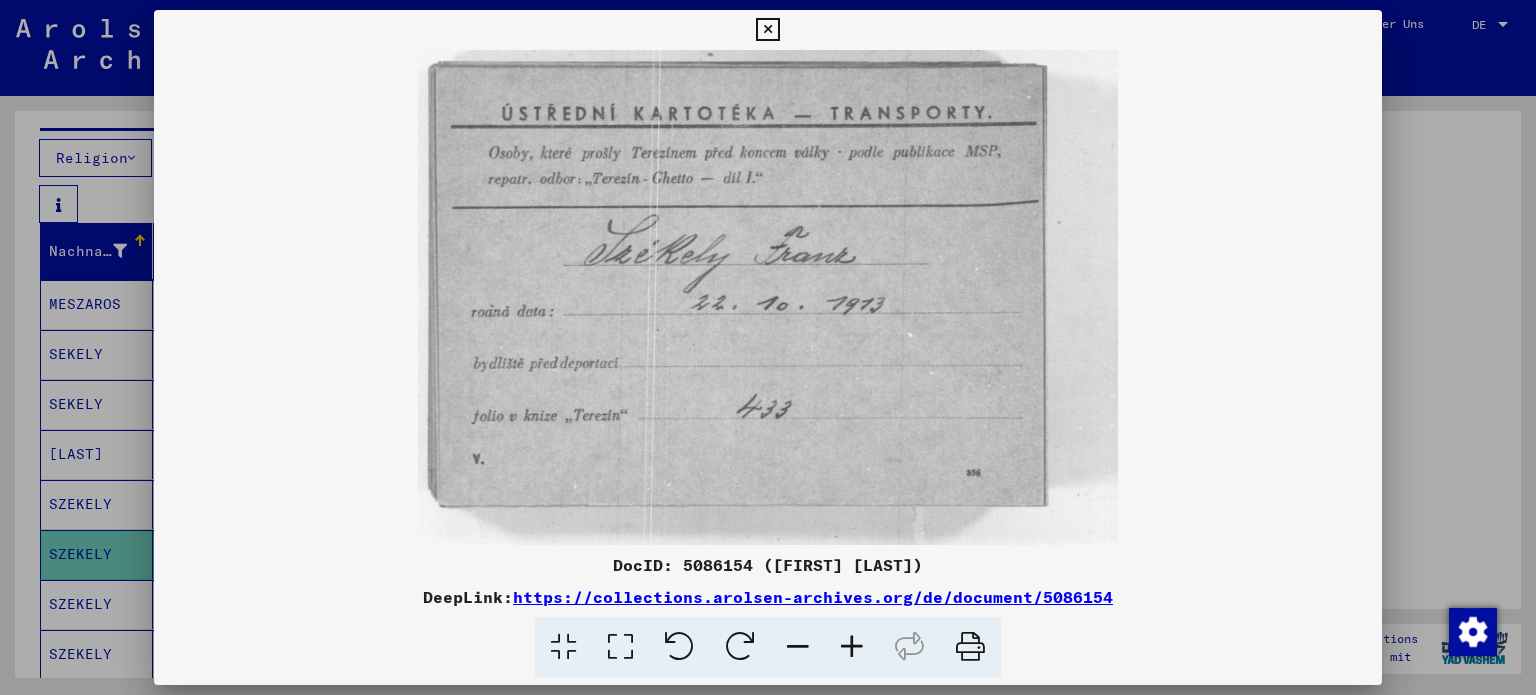 click at bounding box center [768, 347] 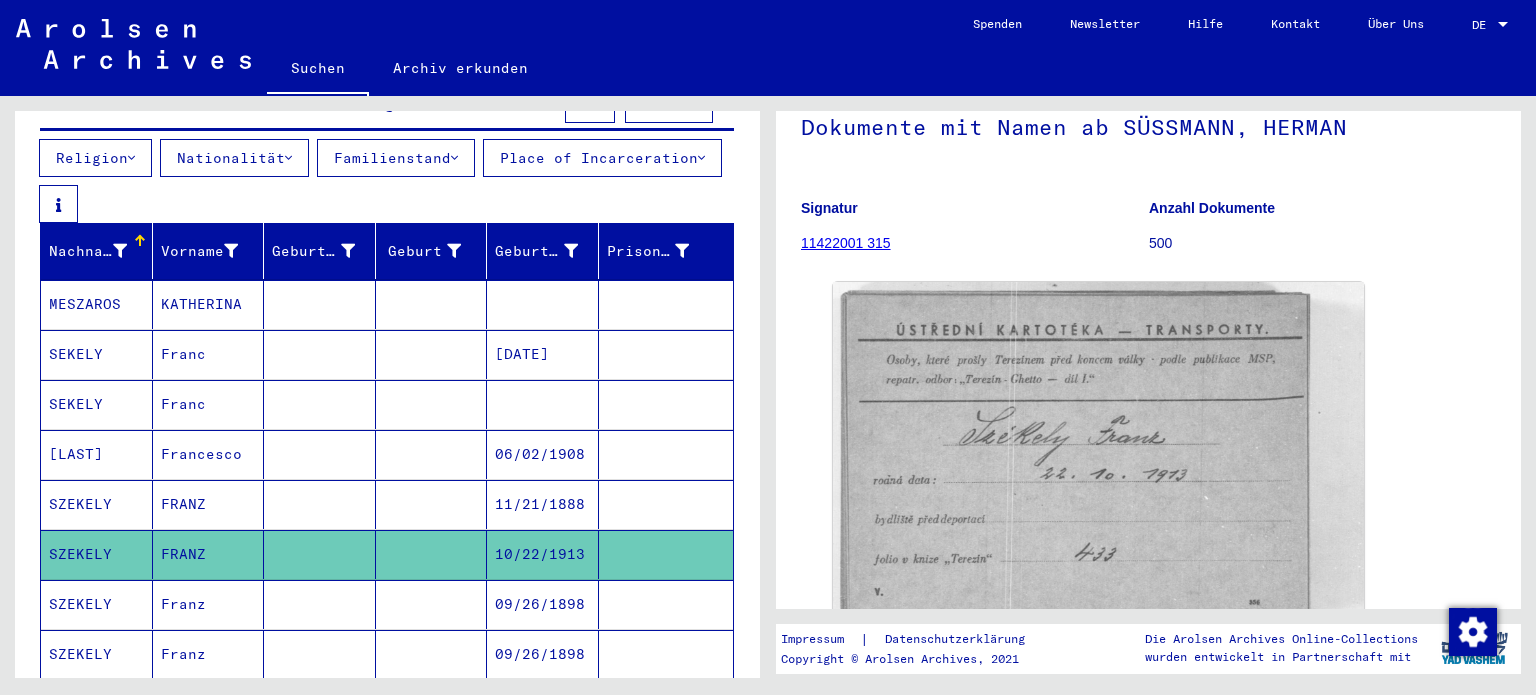 click on "SZEKELY" at bounding box center (97, 554) 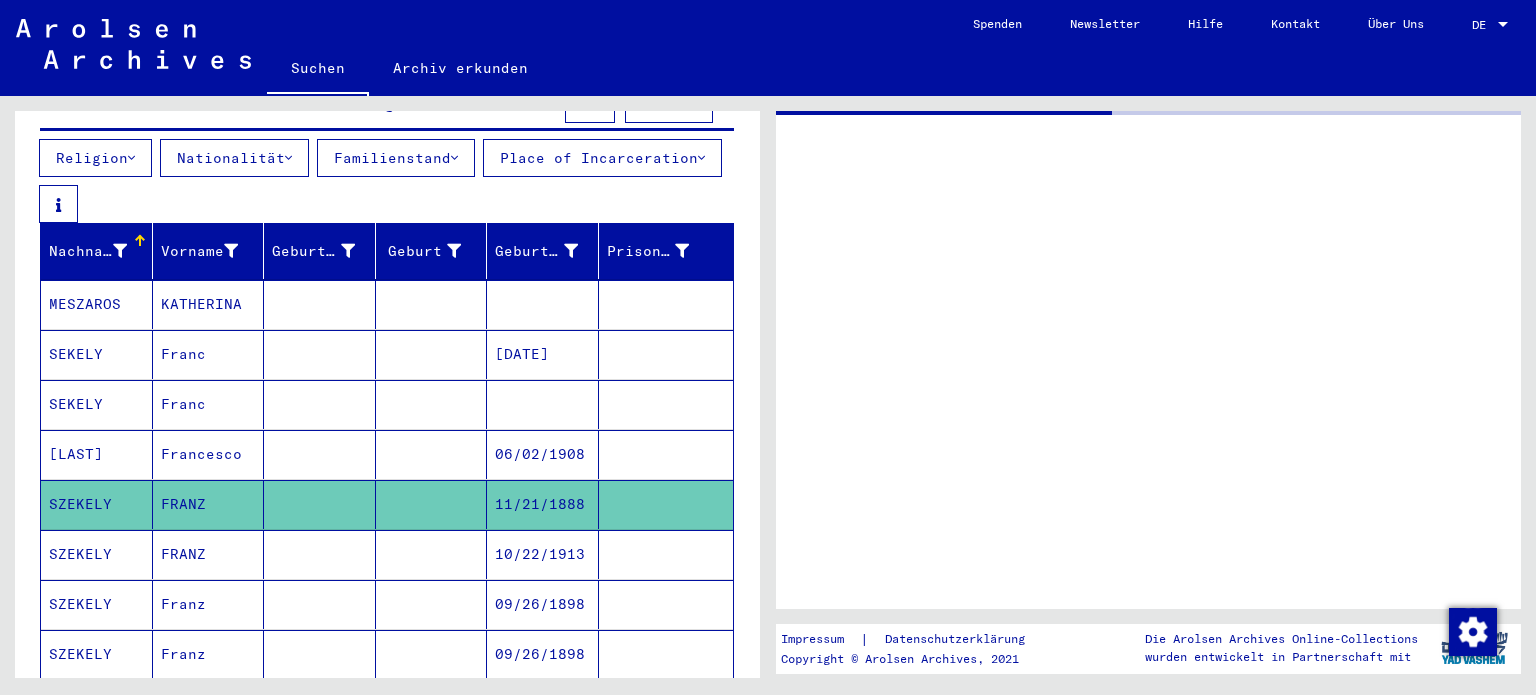 scroll, scrollTop: 0, scrollLeft: 0, axis: both 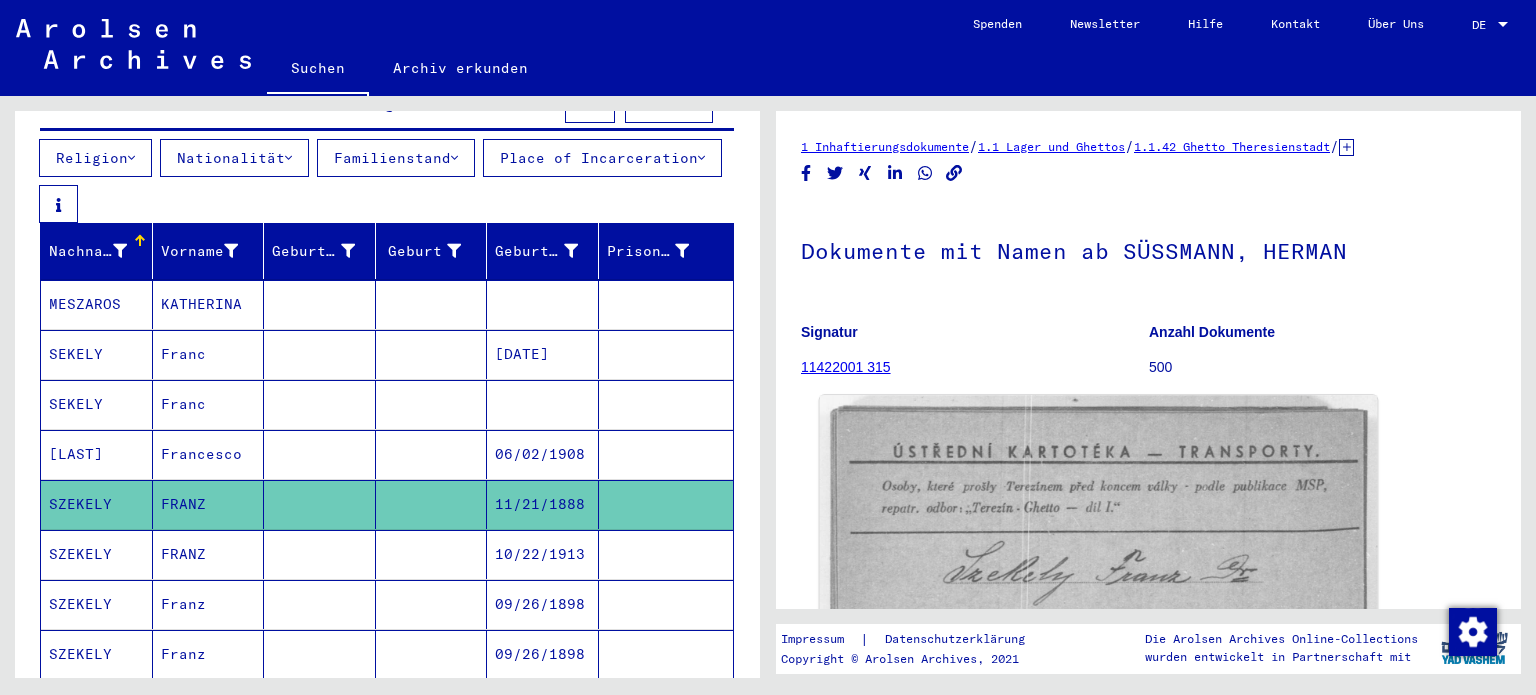 click 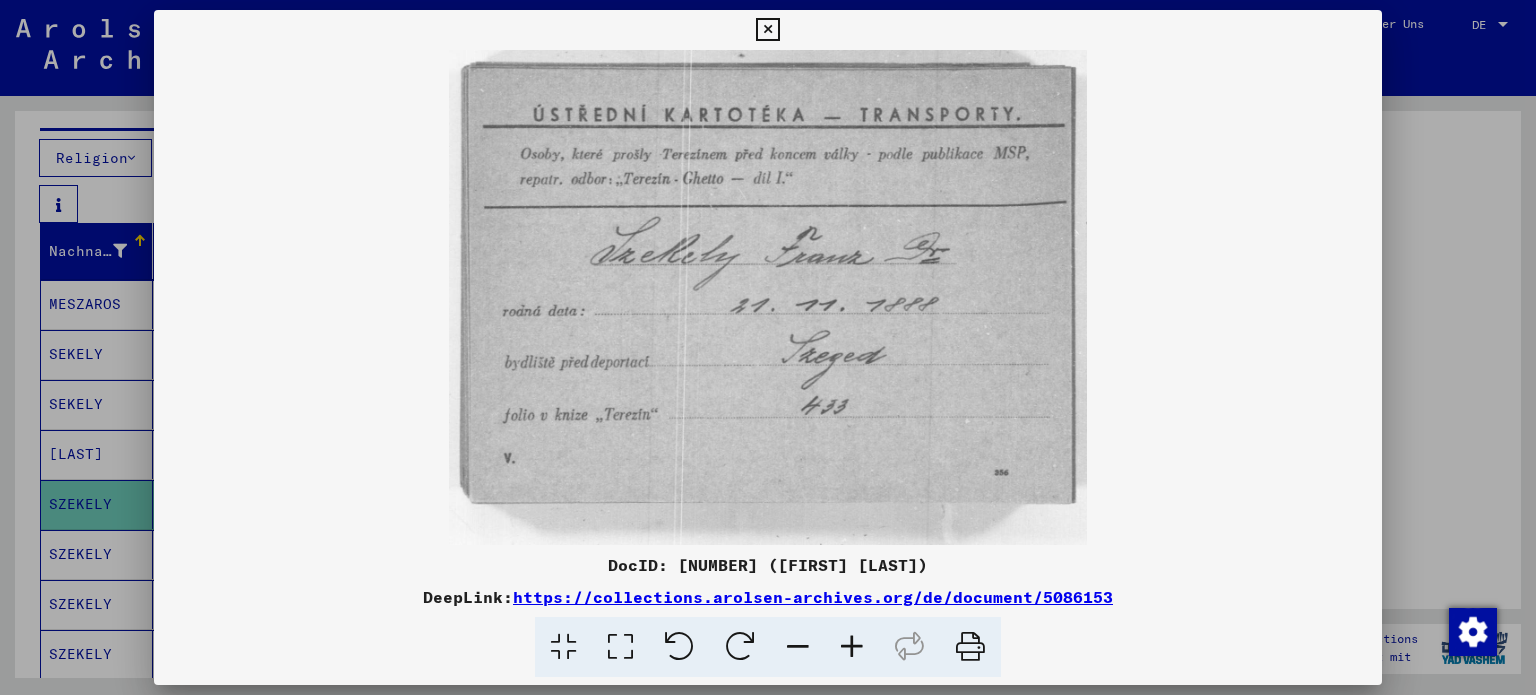 click at bounding box center (768, 347) 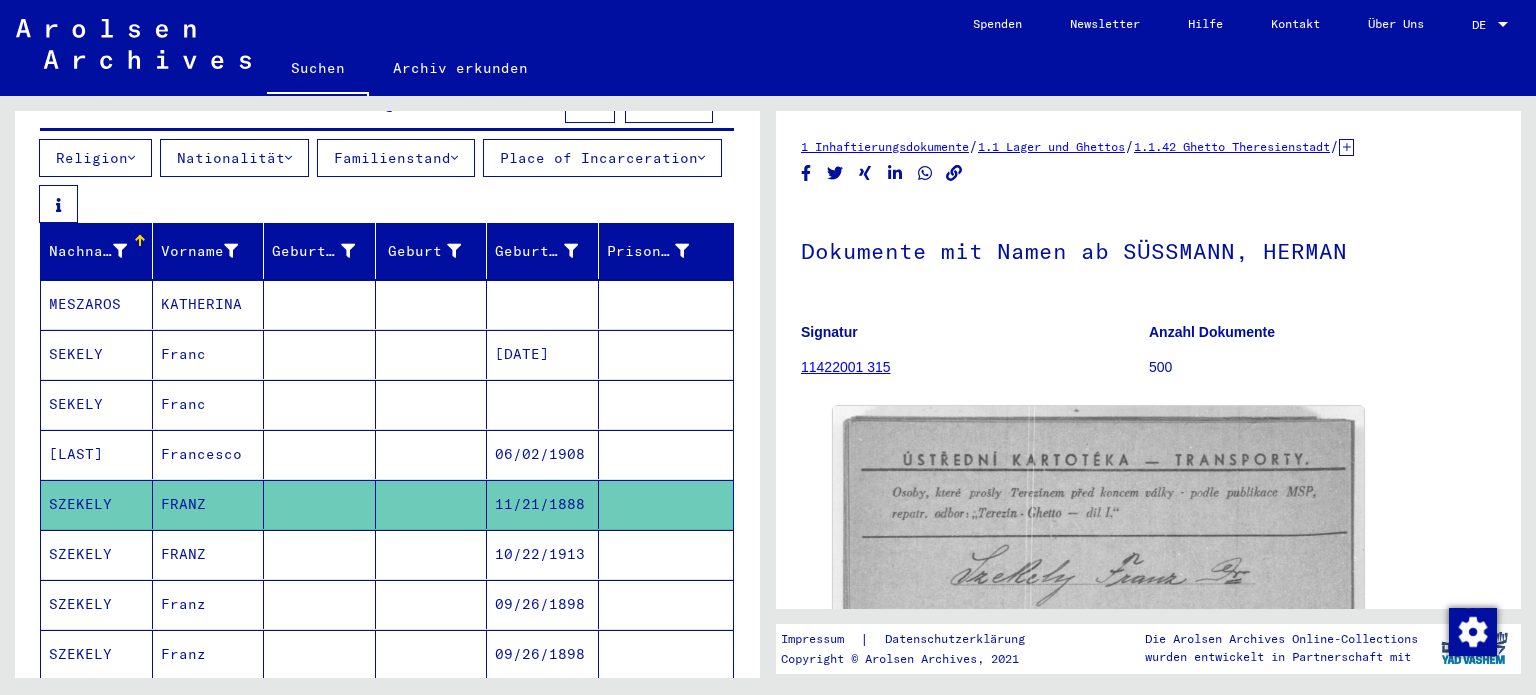 click on "SZEKELY" at bounding box center (97, 604) 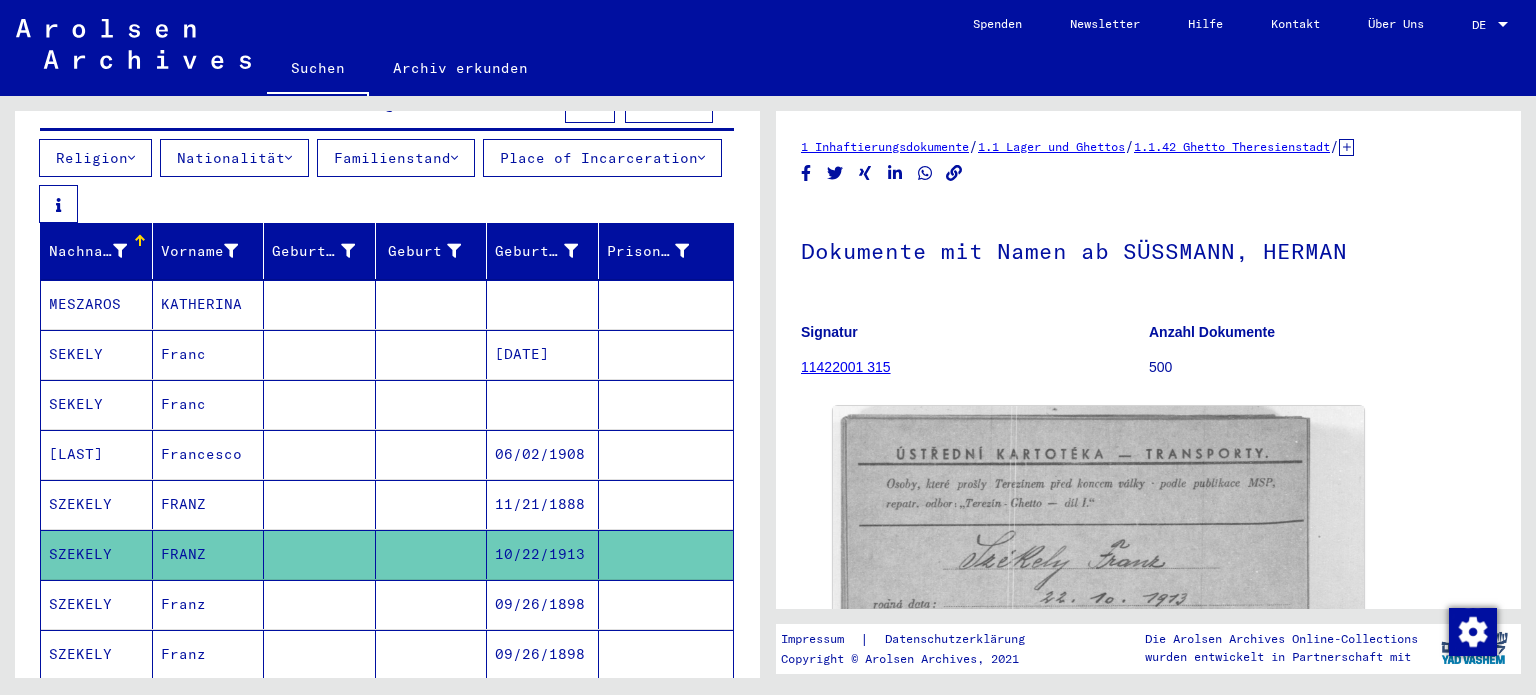 scroll, scrollTop: 0, scrollLeft: 0, axis: both 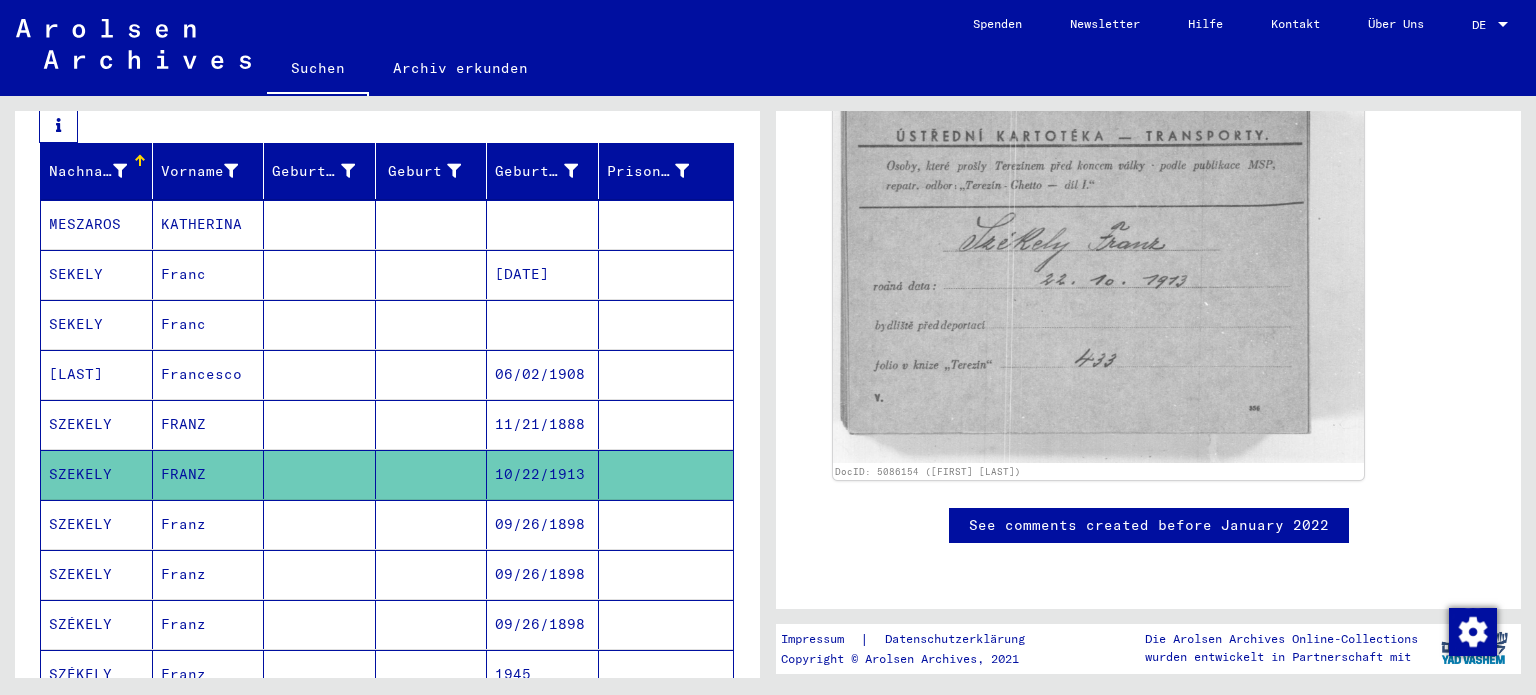 click on "SZEKELY" at bounding box center [97, 574] 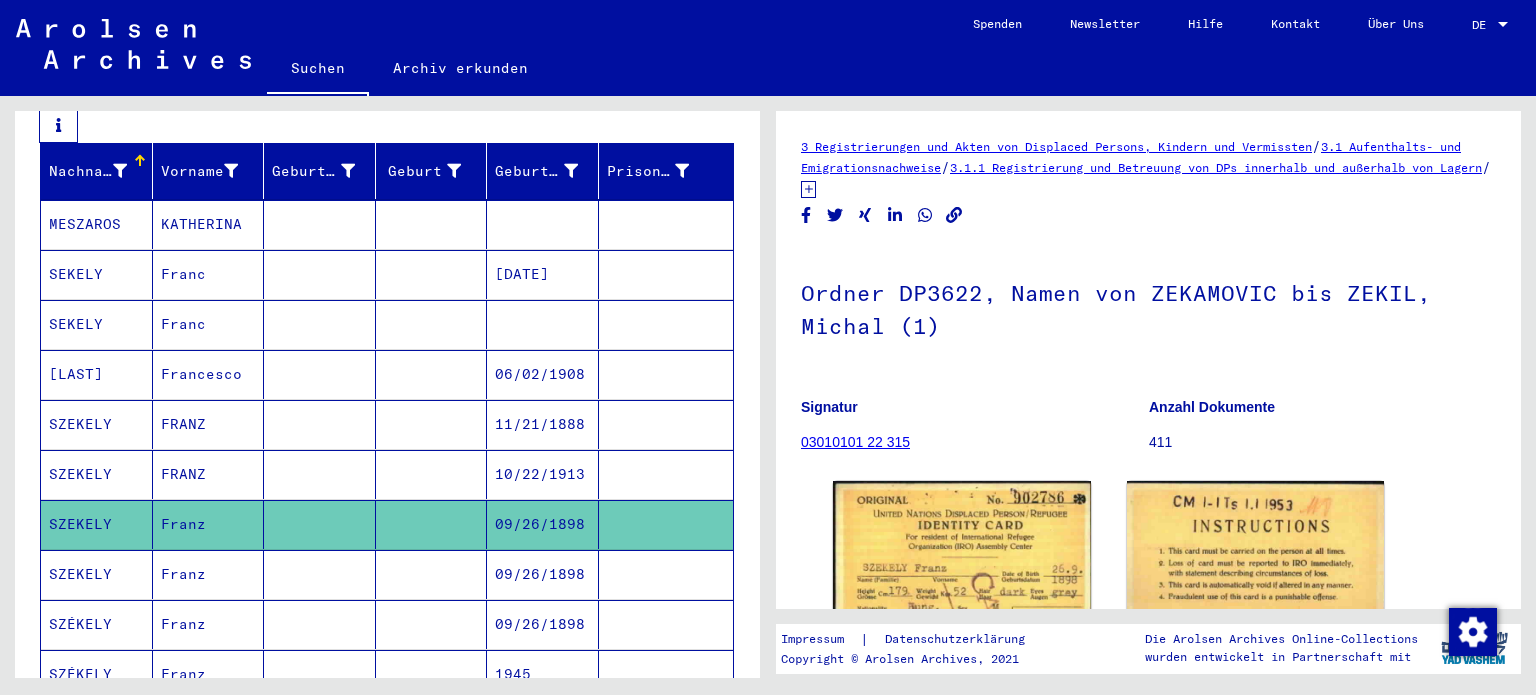 scroll, scrollTop: 0, scrollLeft: 0, axis: both 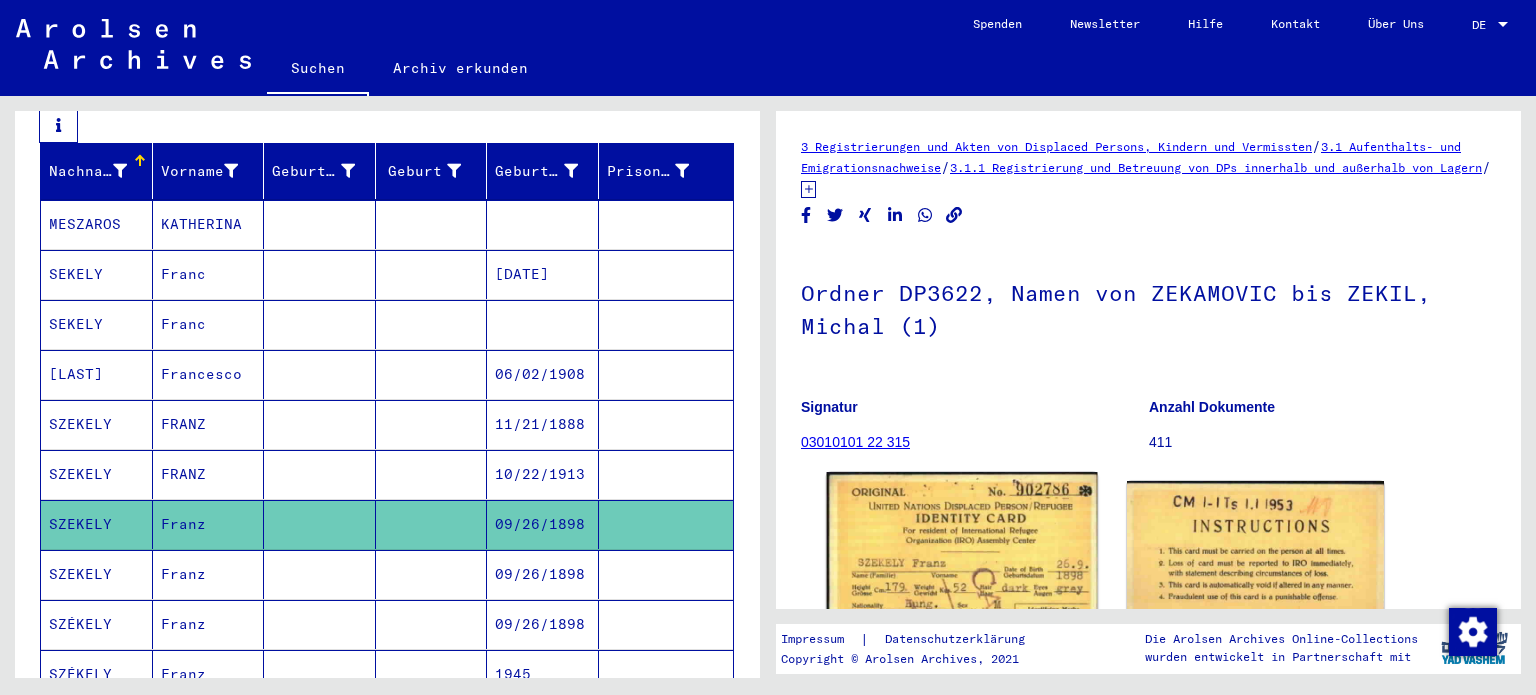 click 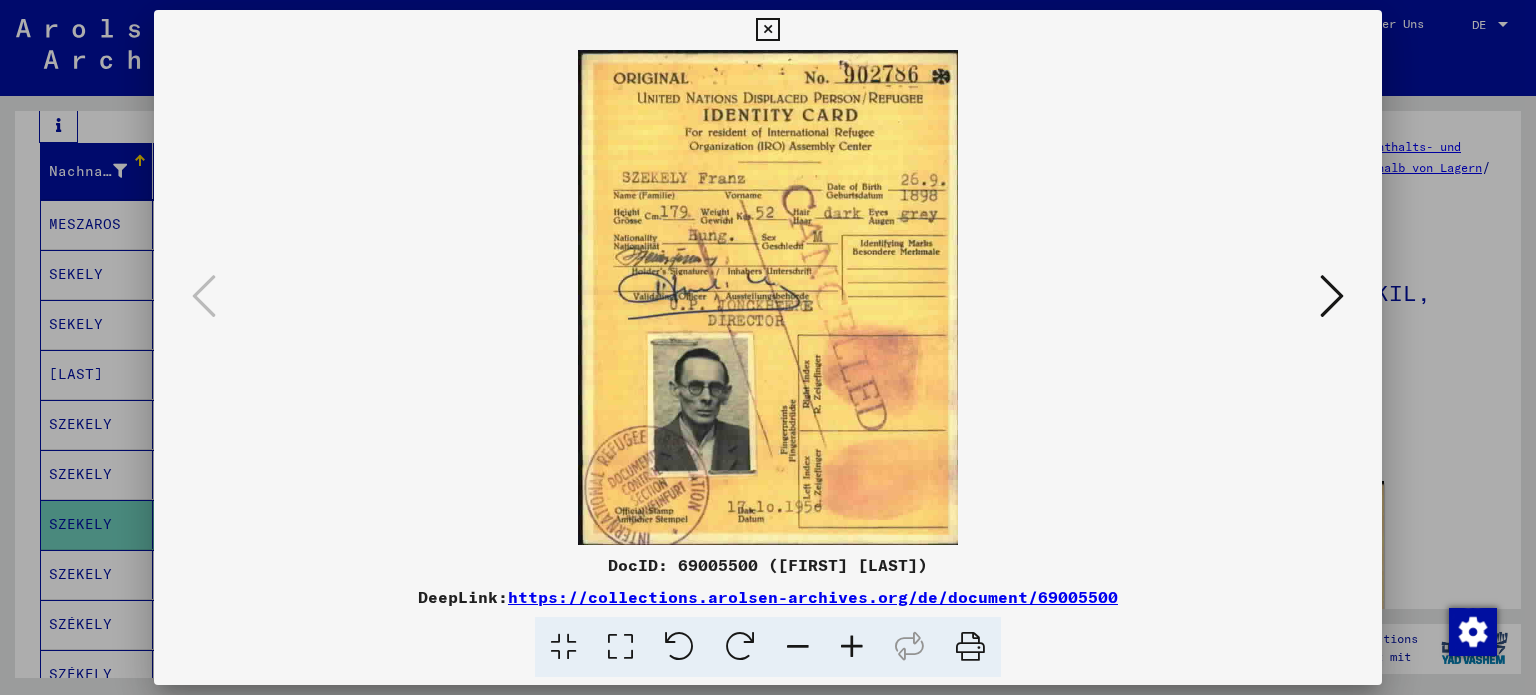 click at bounding box center (768, 347) 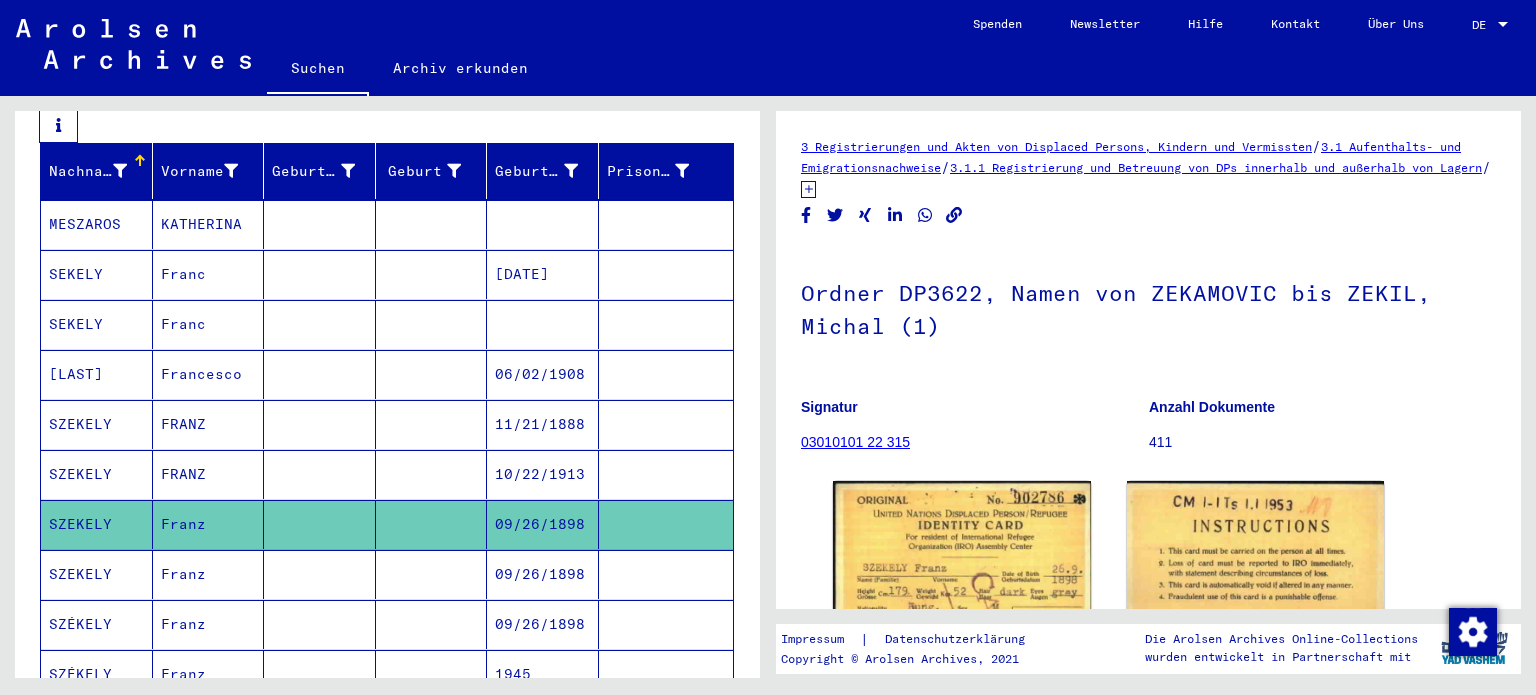 click on "SZEKELY" at bounding box center (97, 624) 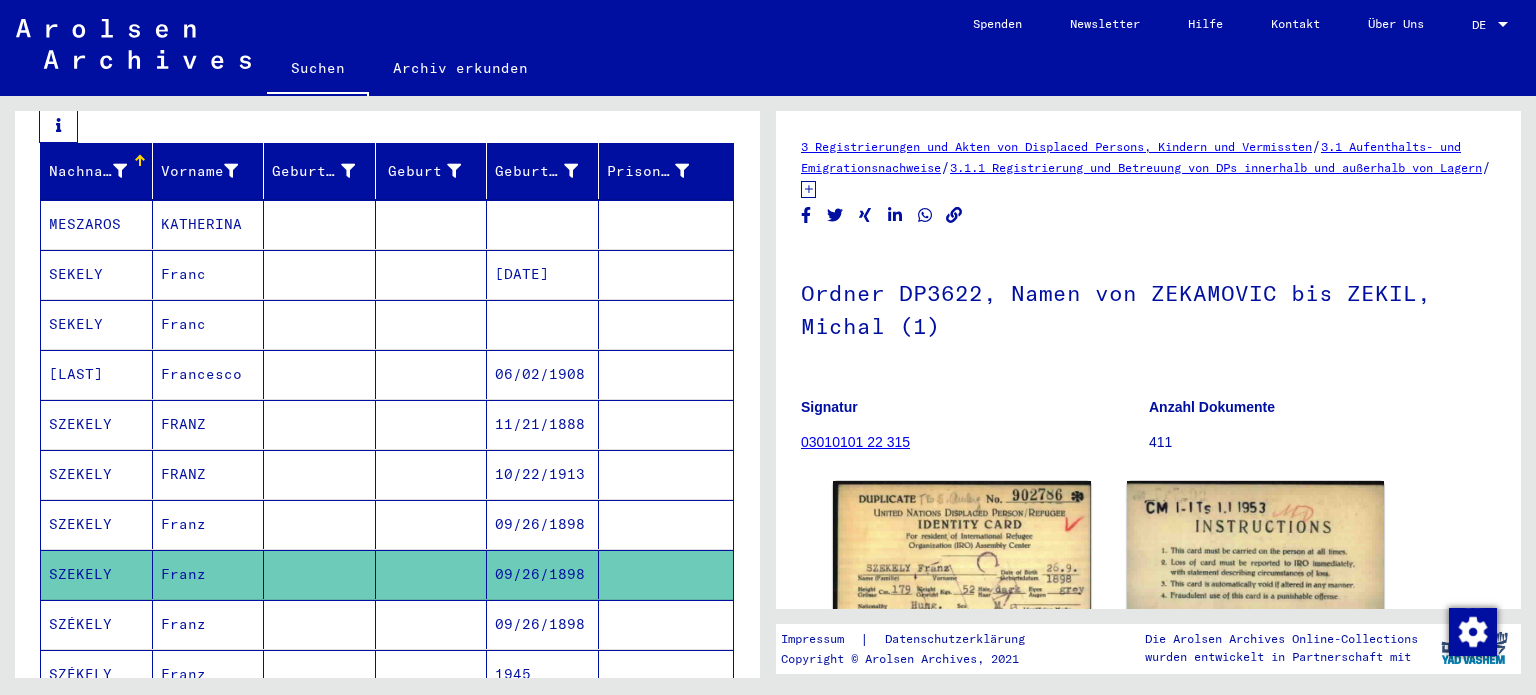 scroll, scrollTop: 0, scrollLeft: 0, axis: both 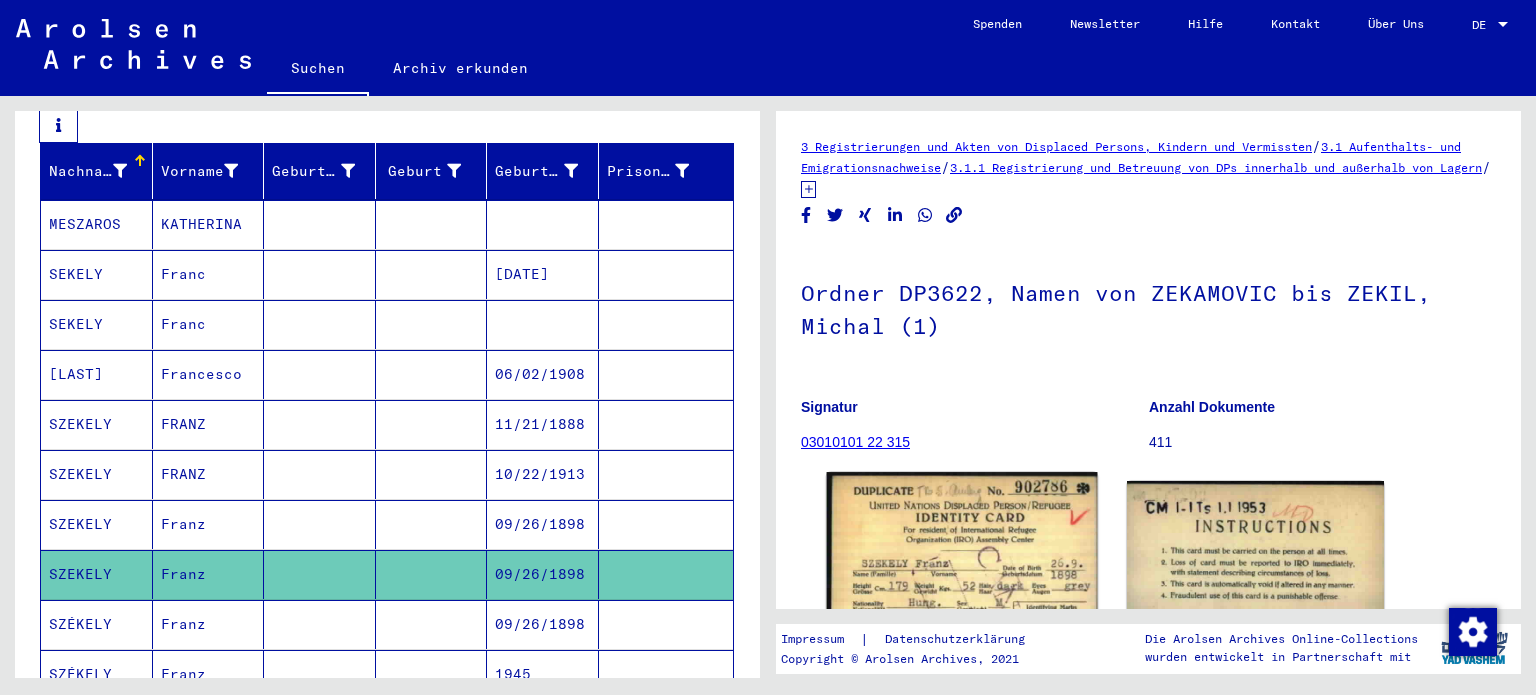 click 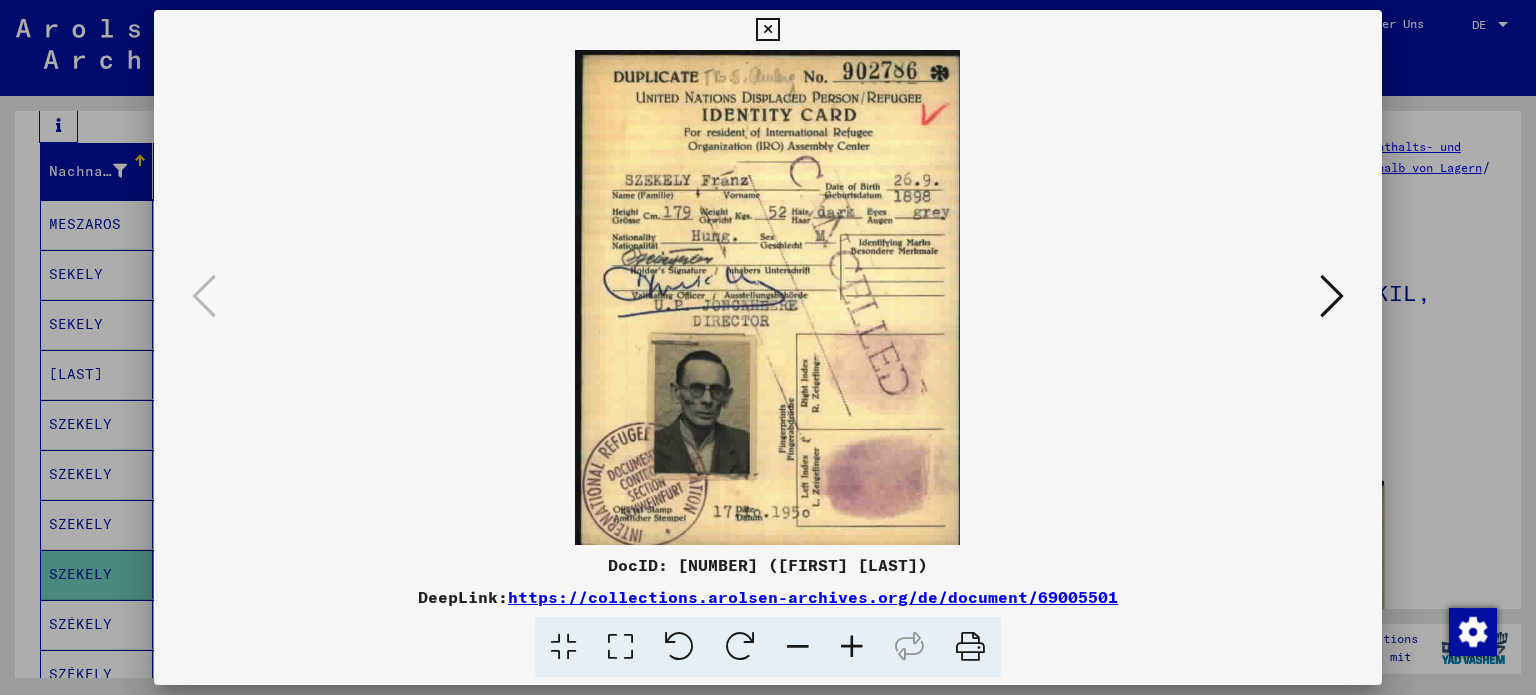 type 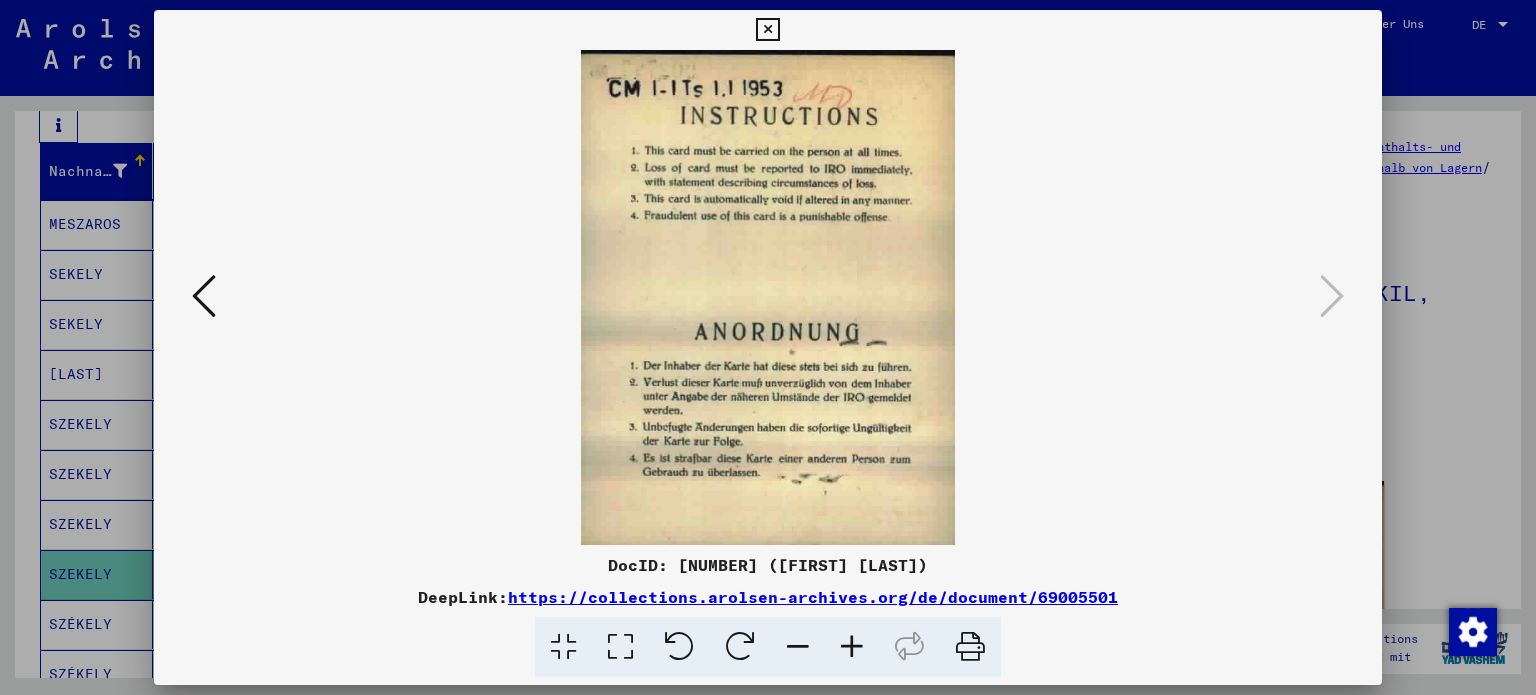 click at bounding box center [768, 347] 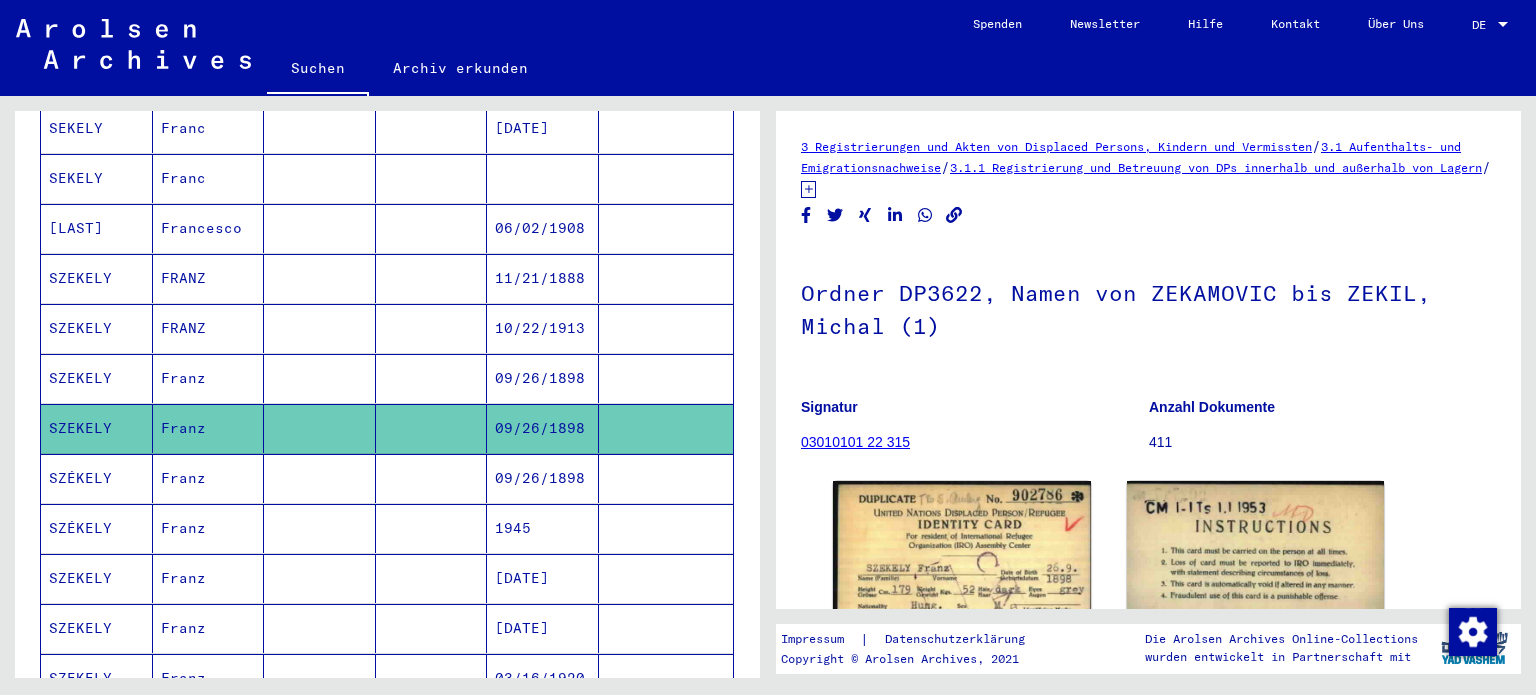 scroll, scrollTop: 492, scrollLeft: 0, axis: vertical 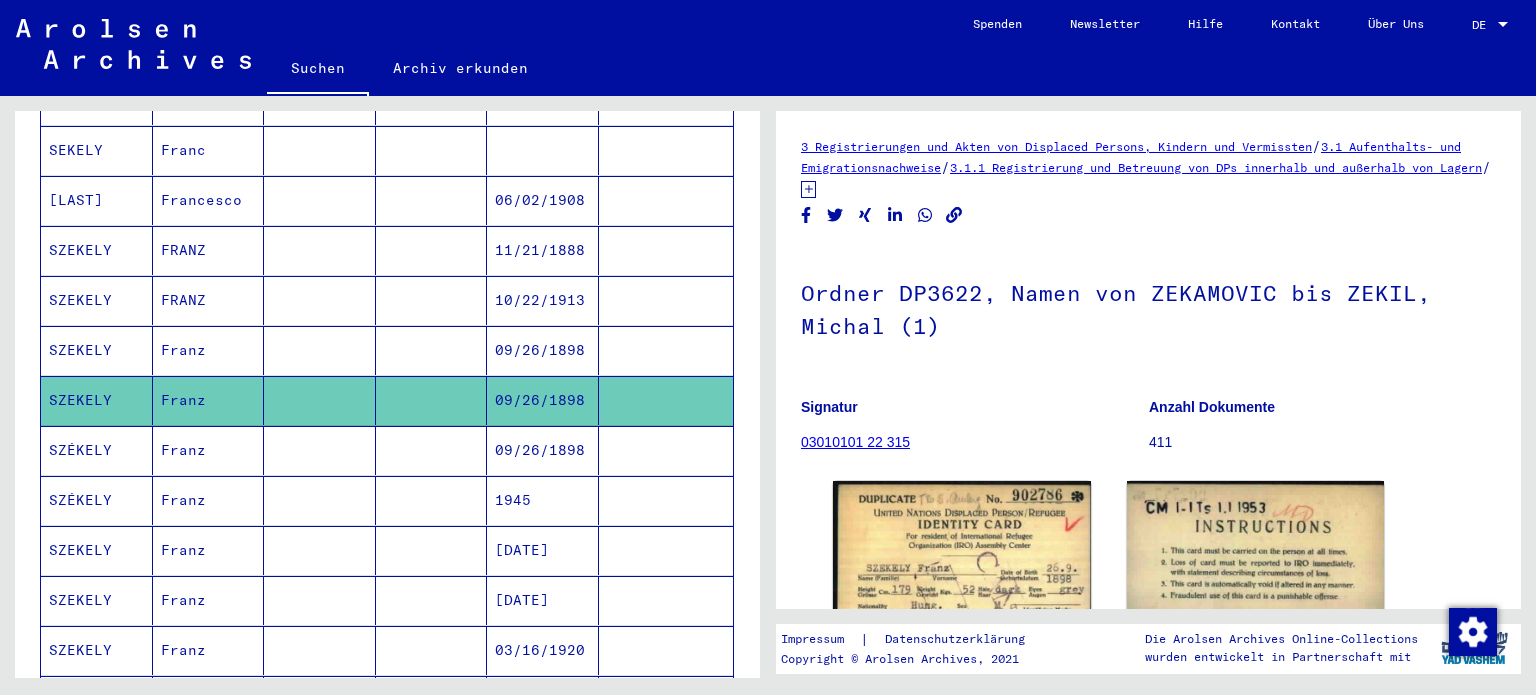 click on "SZÉKELY" at bounding box center (97, 550) 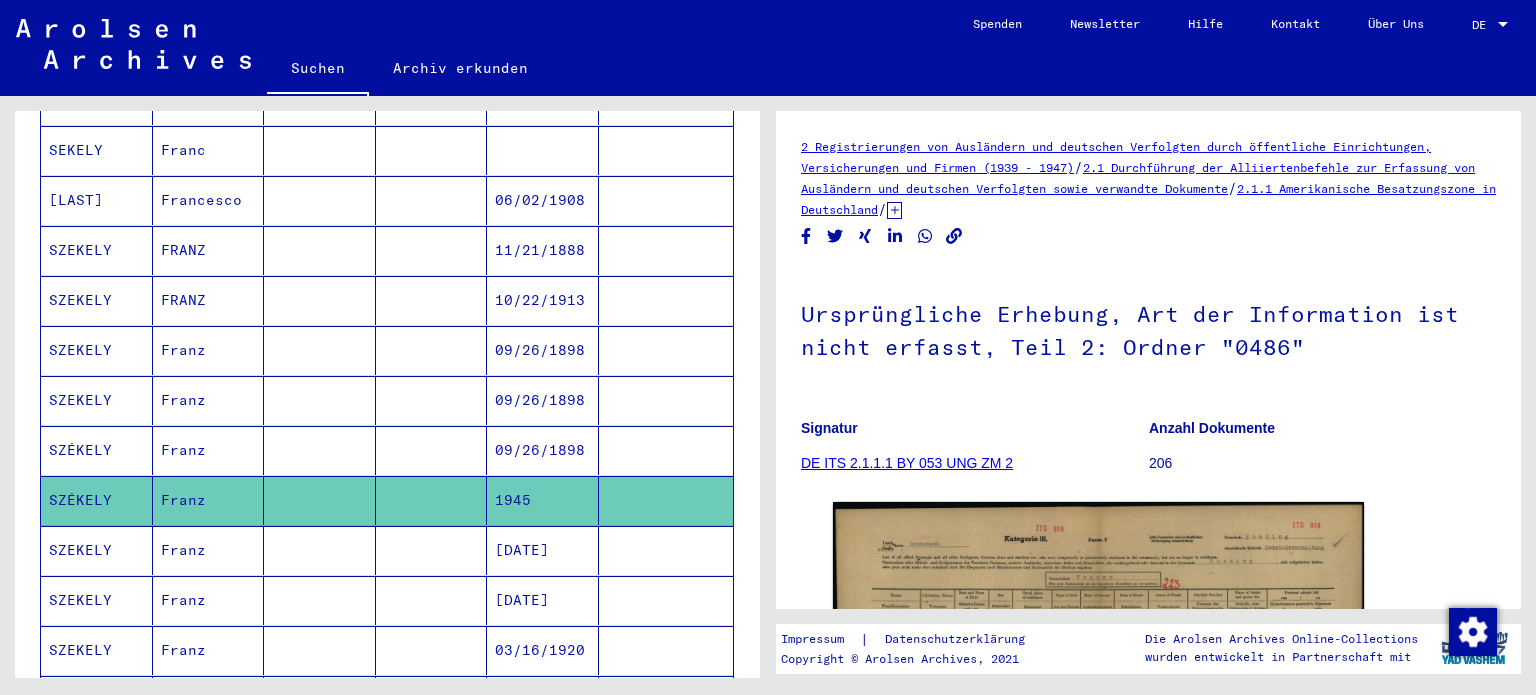 scroll, scrollTop: 0, scrollLeft: 0, axis: both 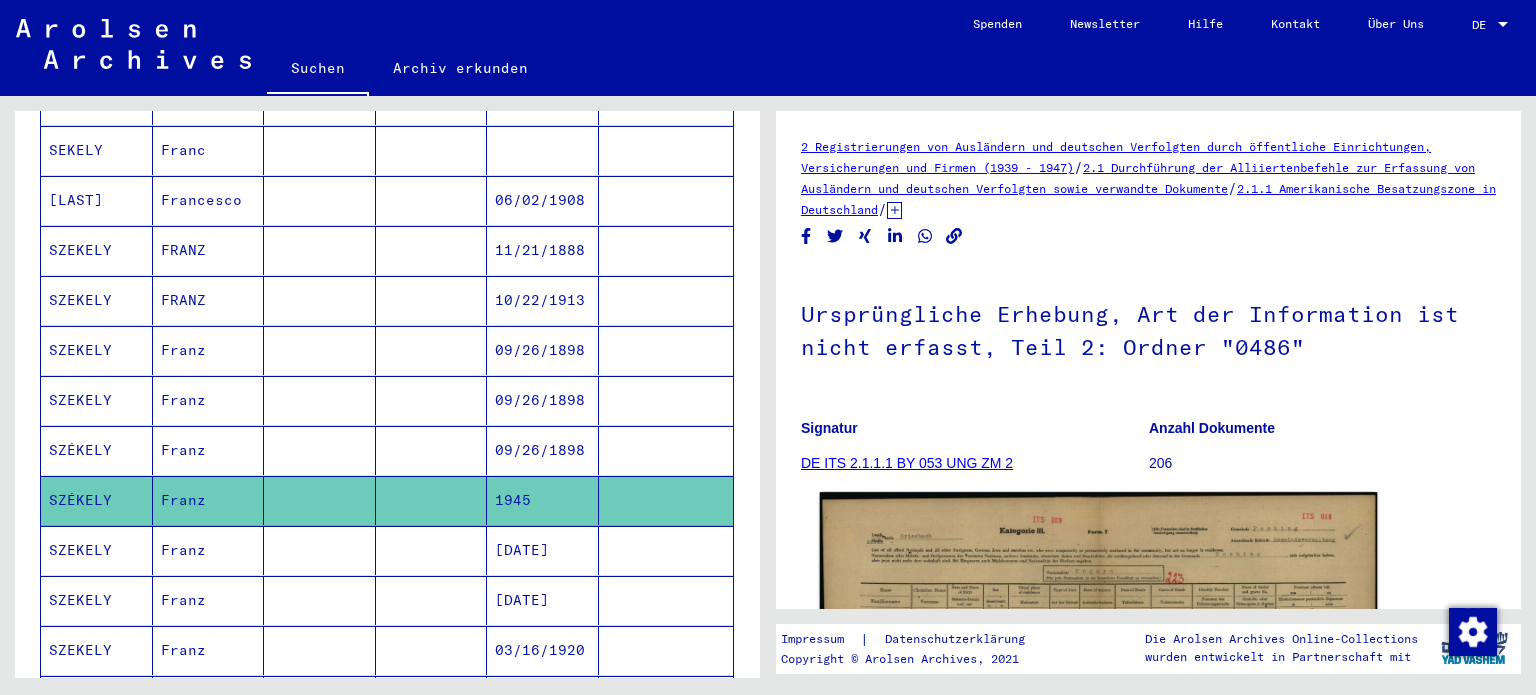 click 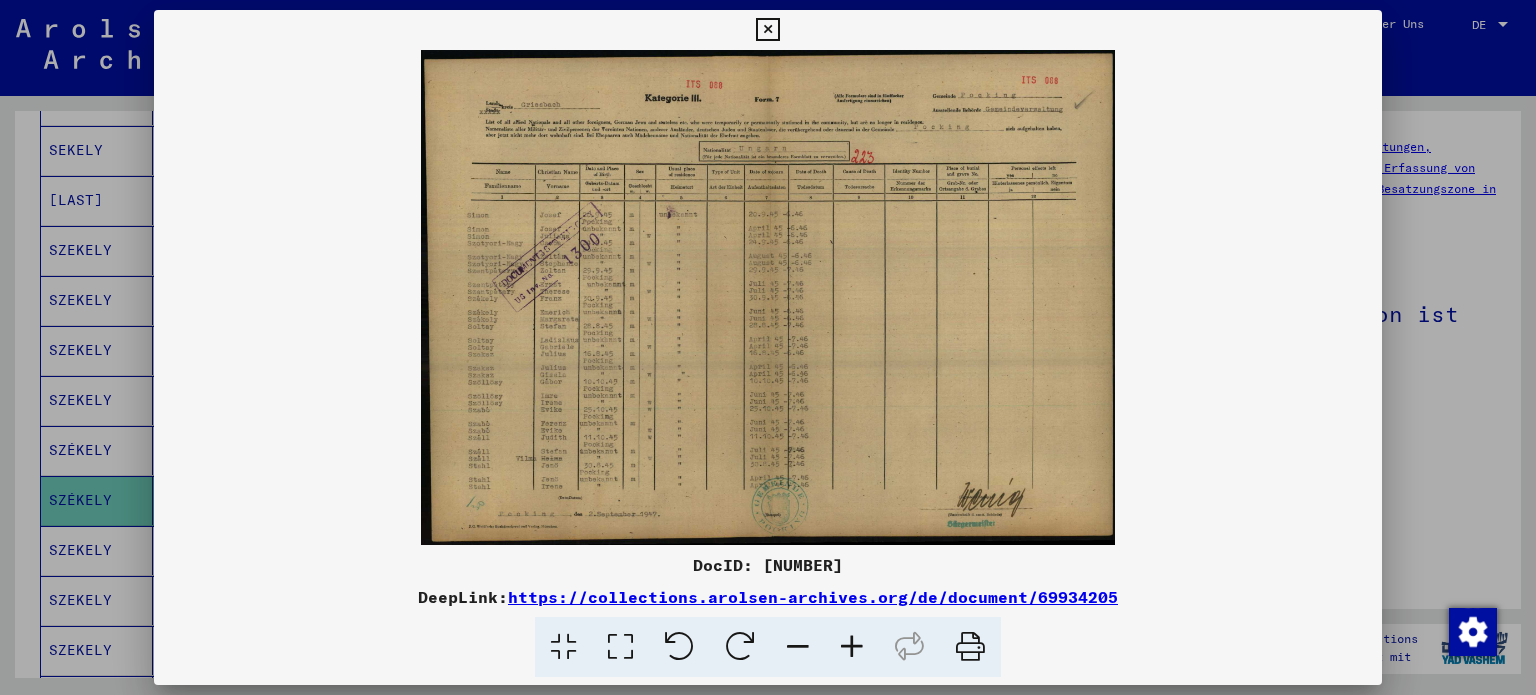 click at bounding box center (852, 647) 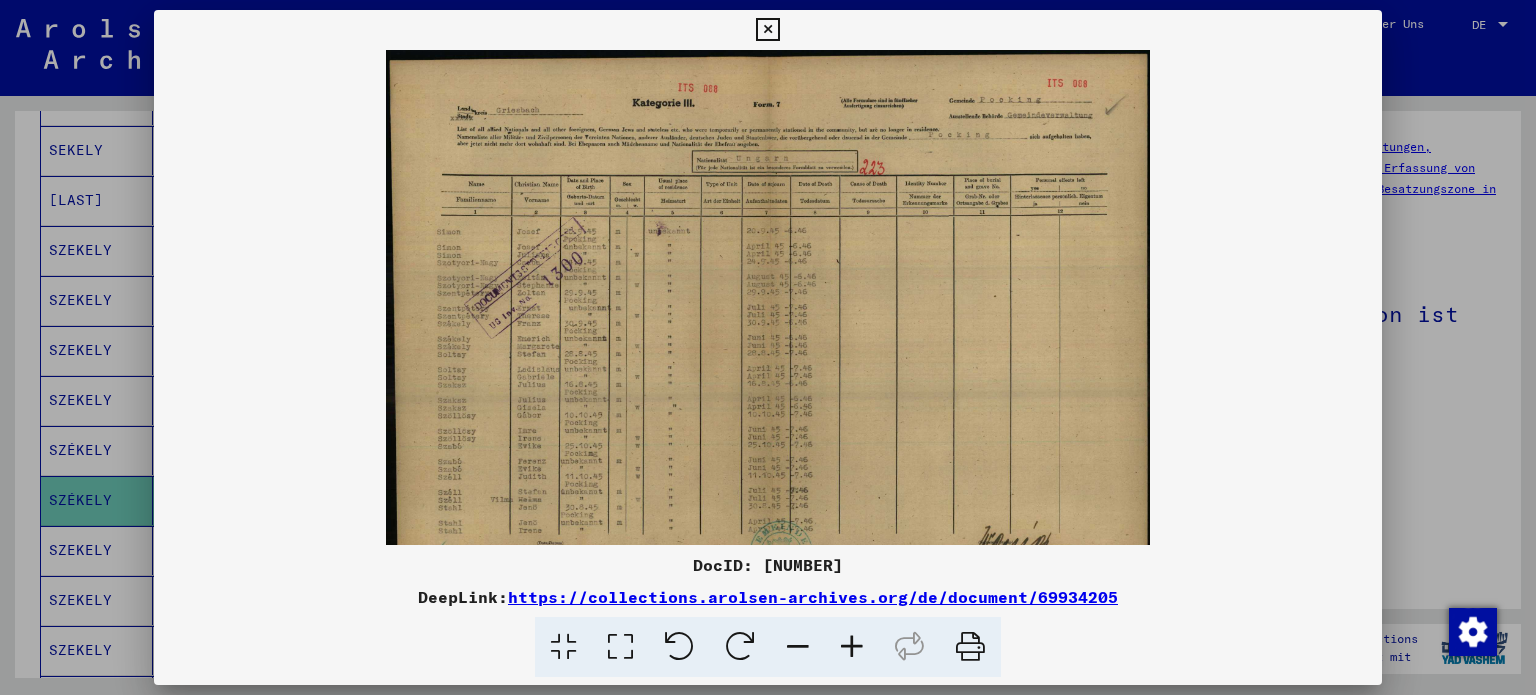 click at bounding box center [852, 647] 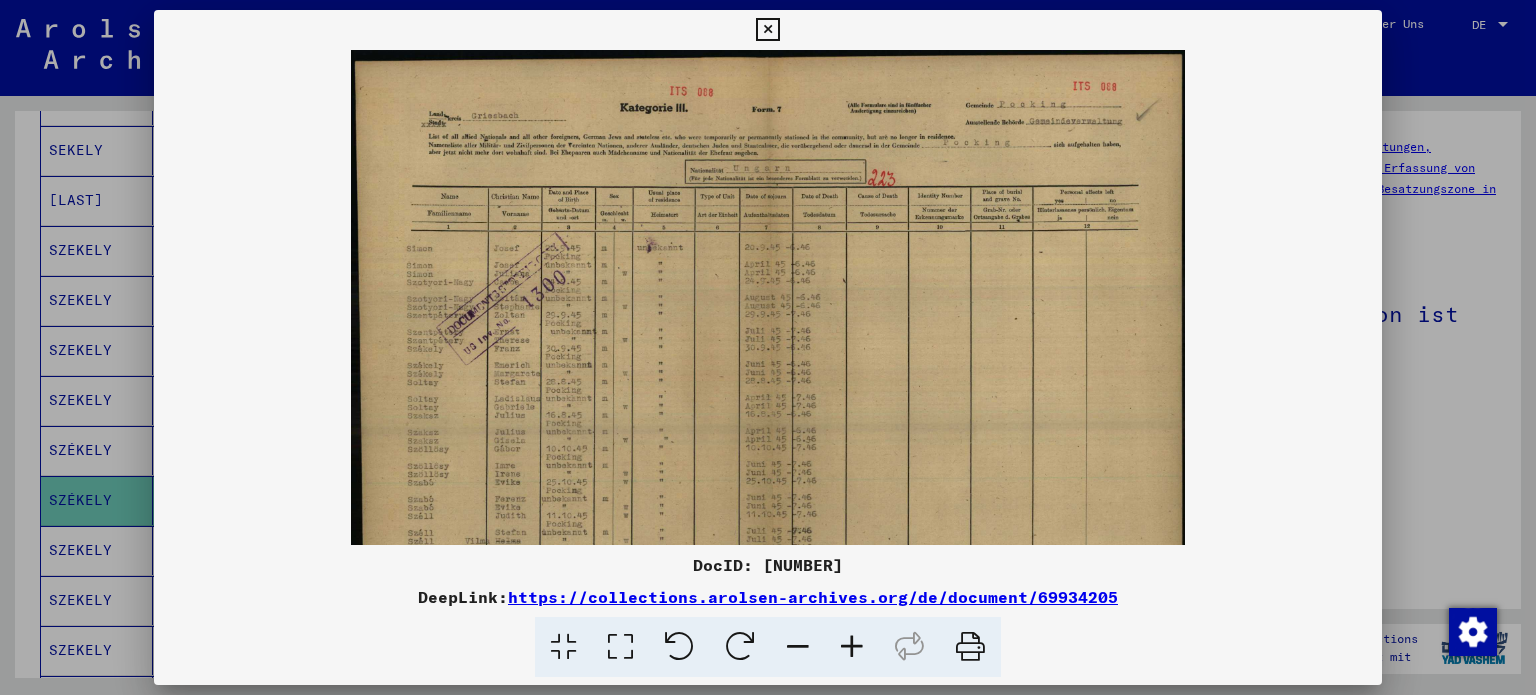 click at bounding box center (852, 647) 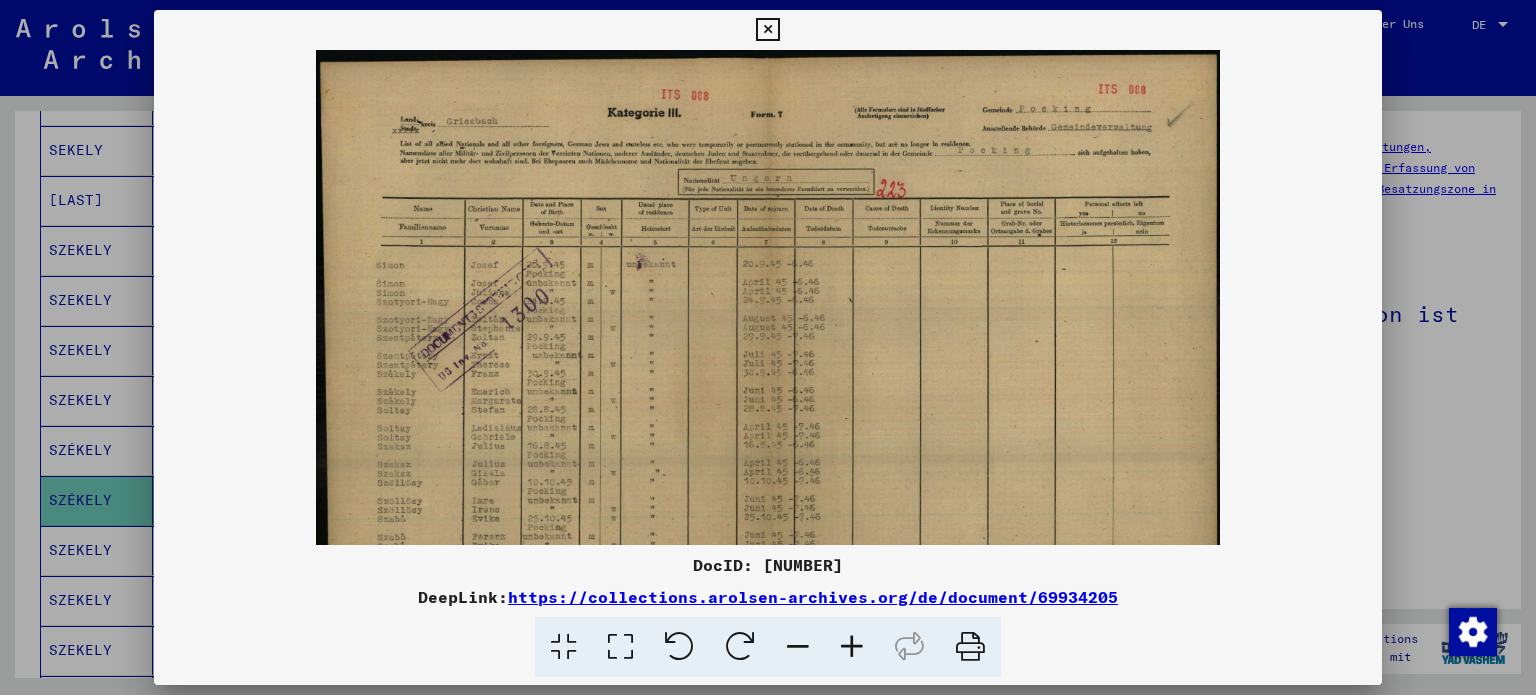click at bounding box center (852, 647) 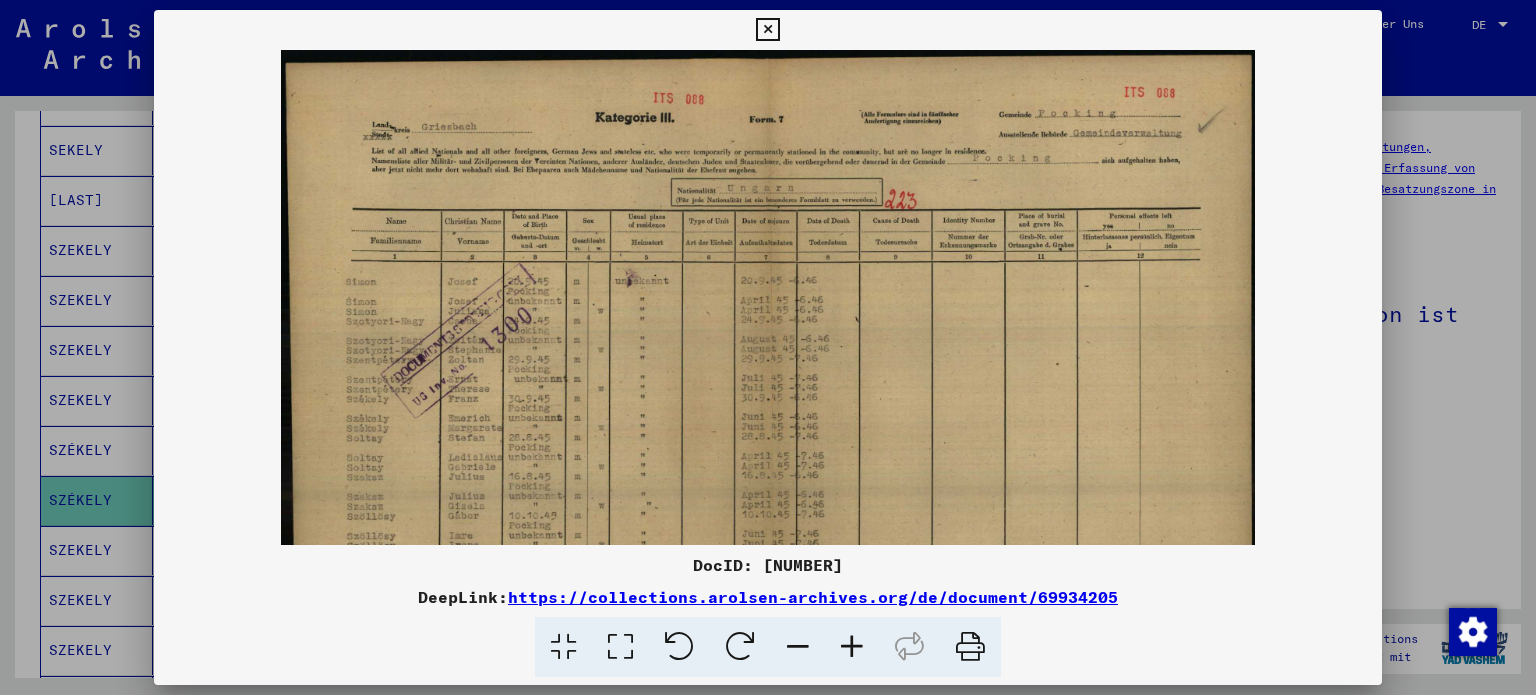 click at bounding box center (852, 647) 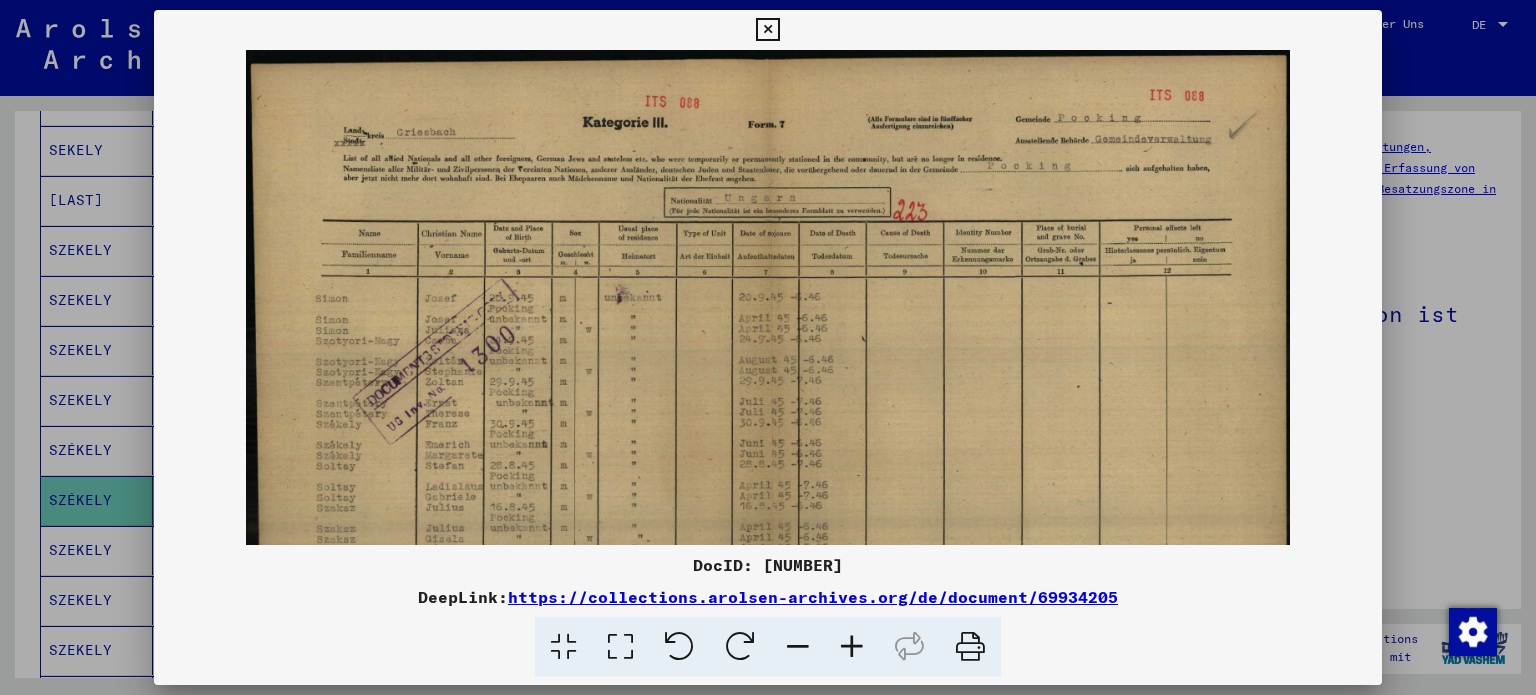click at bounding box center [852, 647] 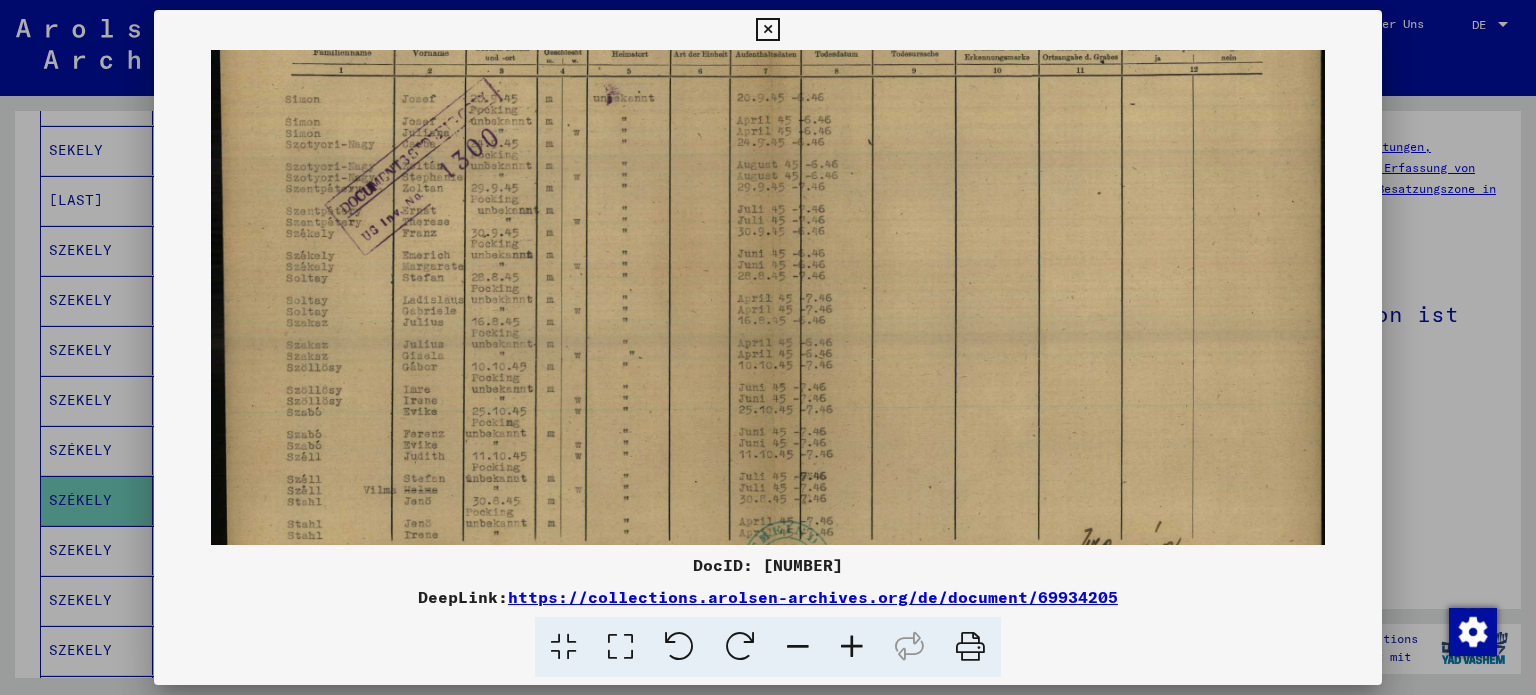 scroll, scrollTop: 230, scrollLeft: 0, axis: vertical 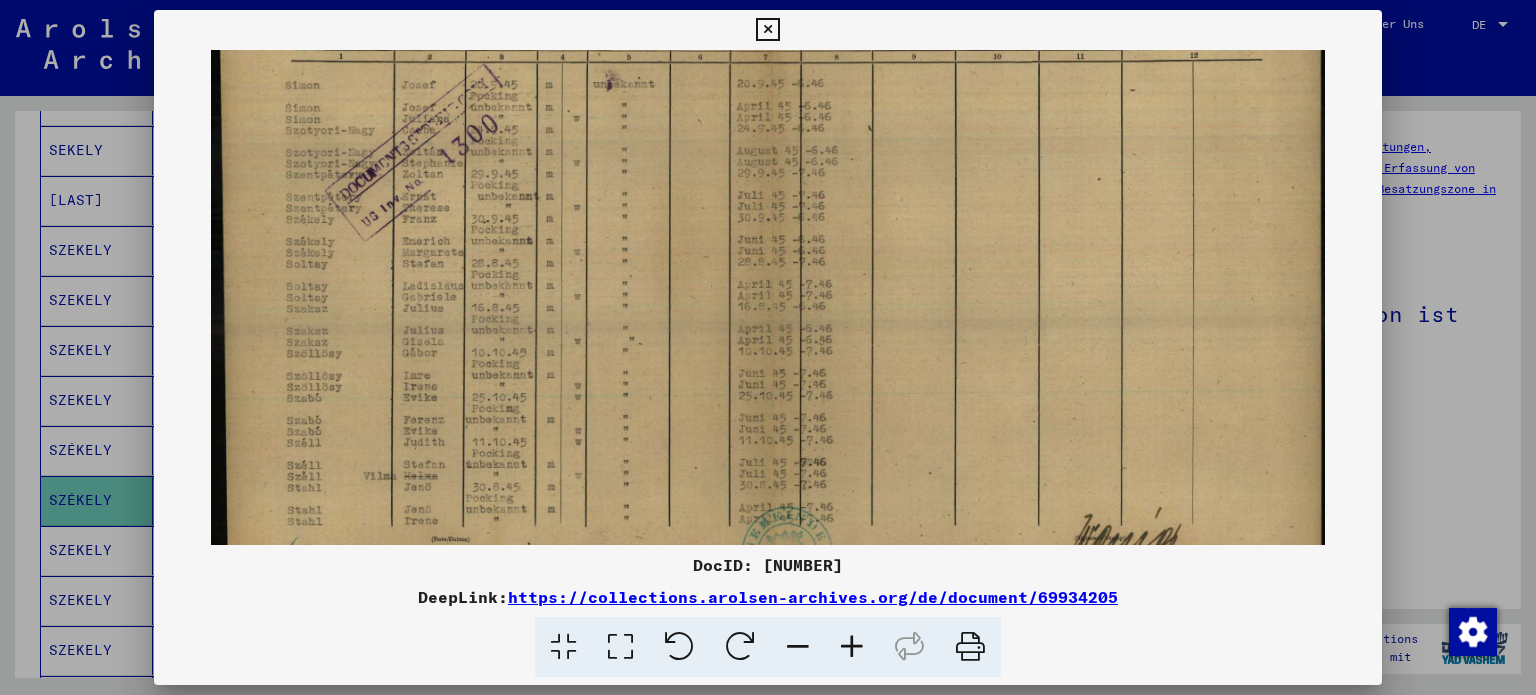 drag, startPoint x: 606, startPoint y: 318, endPoint x: 678, endPoint y: 95, distance: 234.33524 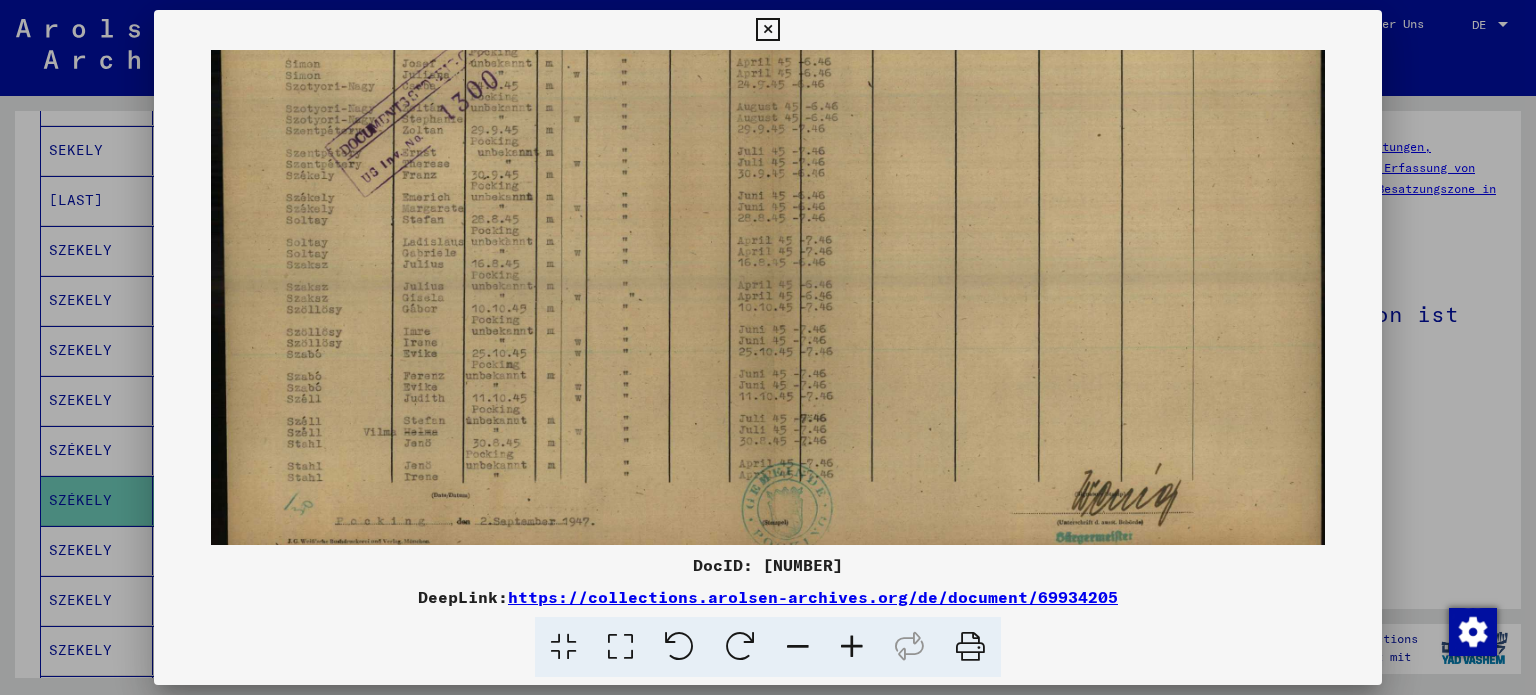 scroll, scrollTop: 300, scrollLeft: 0, axis: vertical 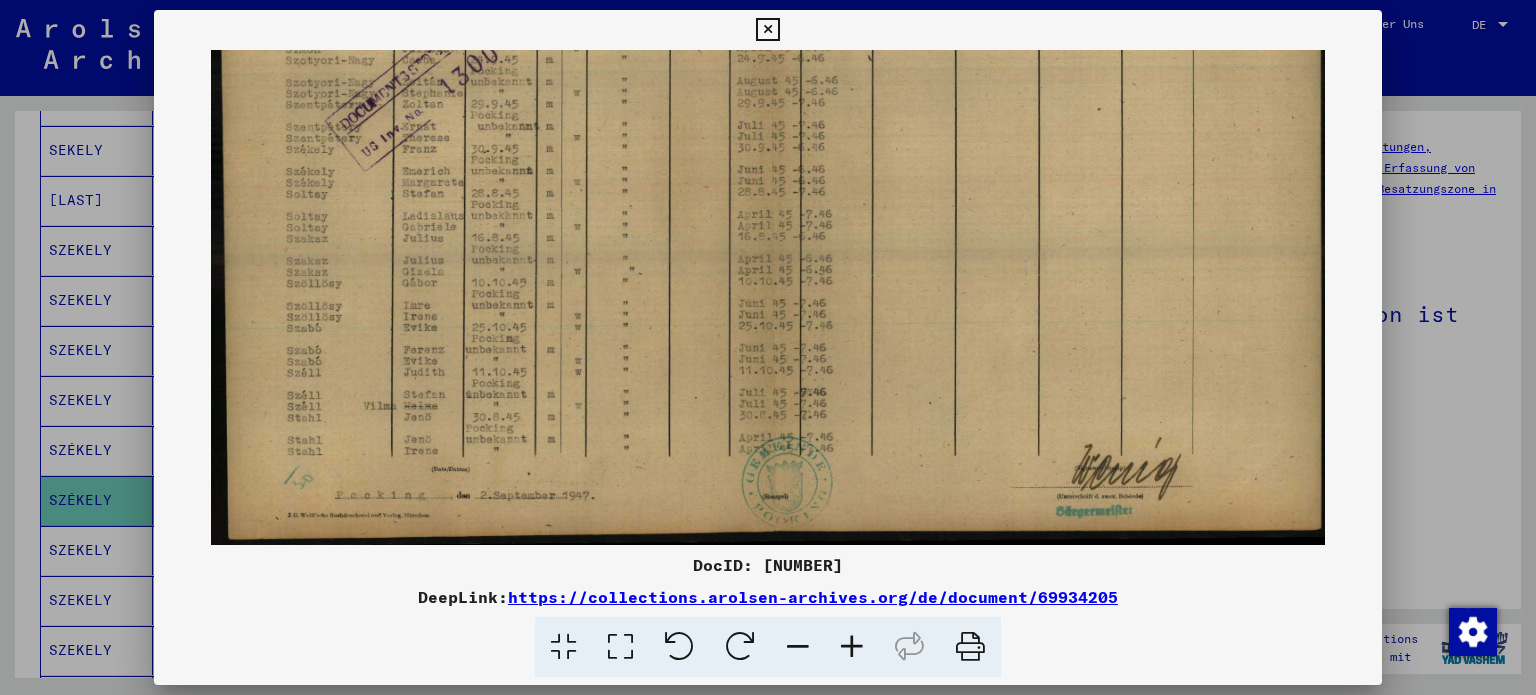 drag, startPoint x: 416, startPoint y: 393, endPoint x: 459, endPoint y: 310, distance: 93.47727 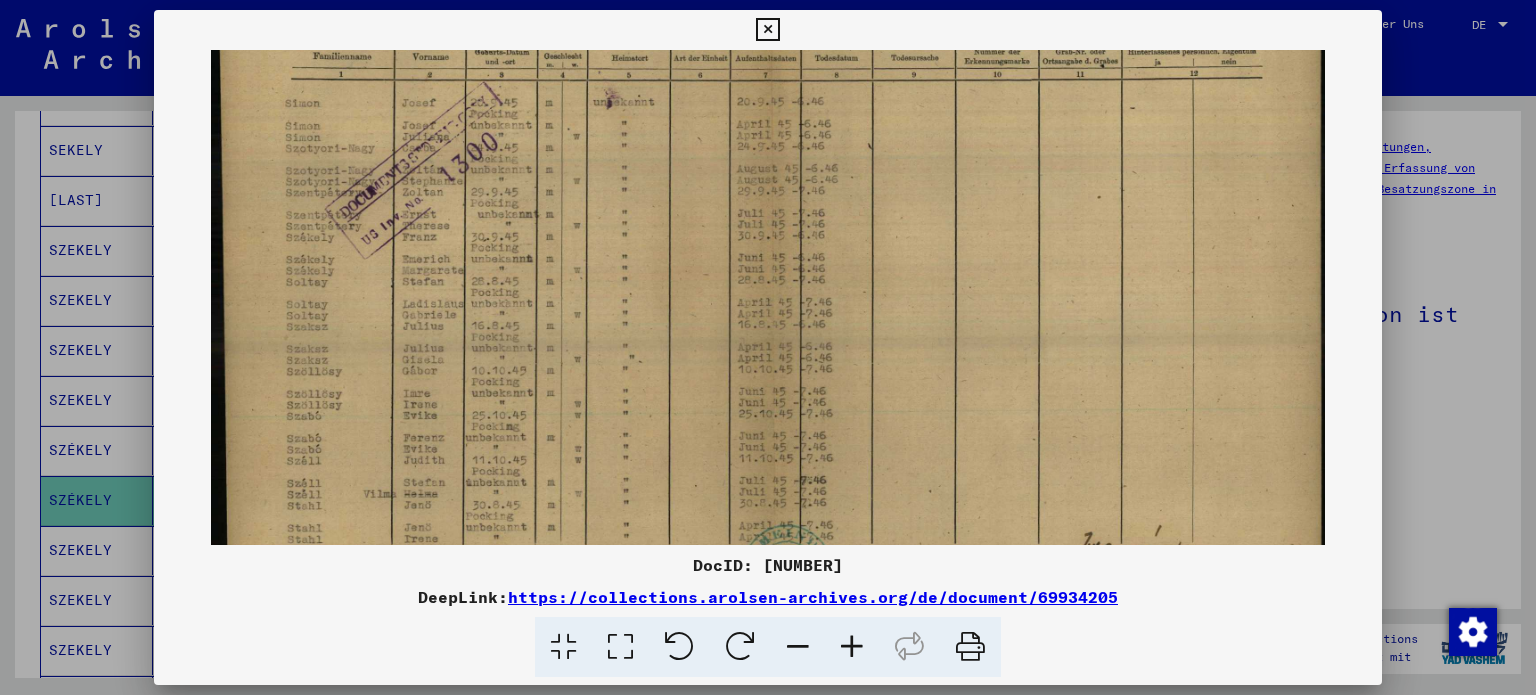 scroll, scrollTop: 211, scrollLeft: 0, axis: vertical 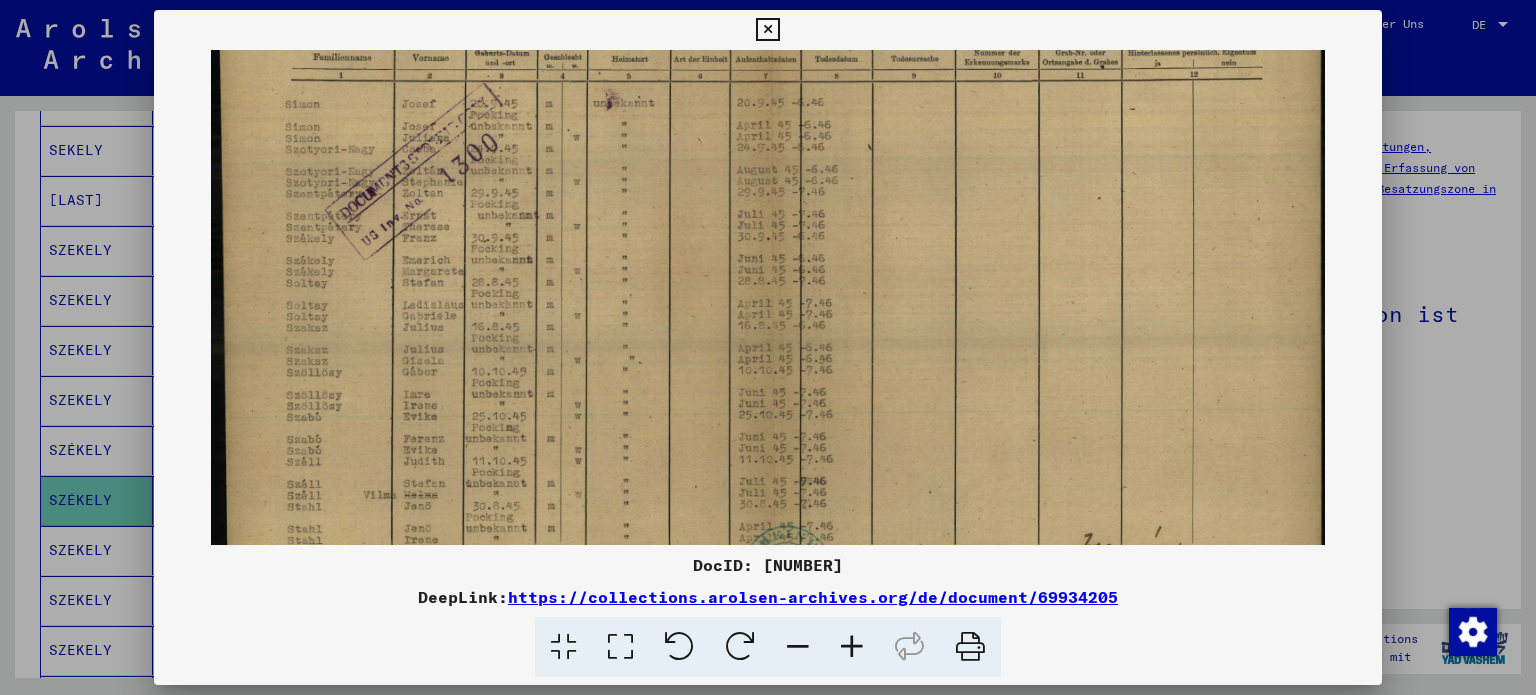 drag, startPoint x: 471, startPoint y: 259, endPoint x: 476, endPoint y: 349, distance: 90.13878 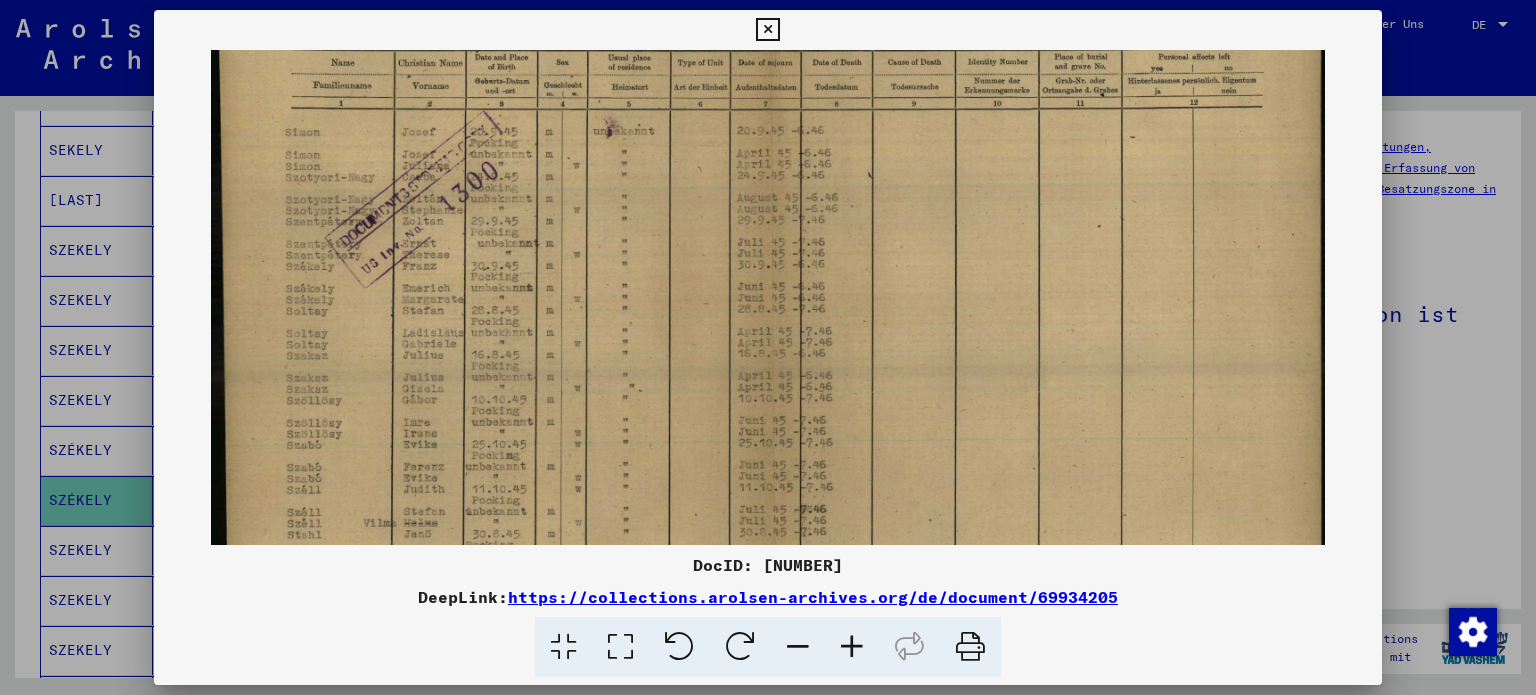 scroll, scrollTop: 151, scrollLeft: 0, axis: vertical 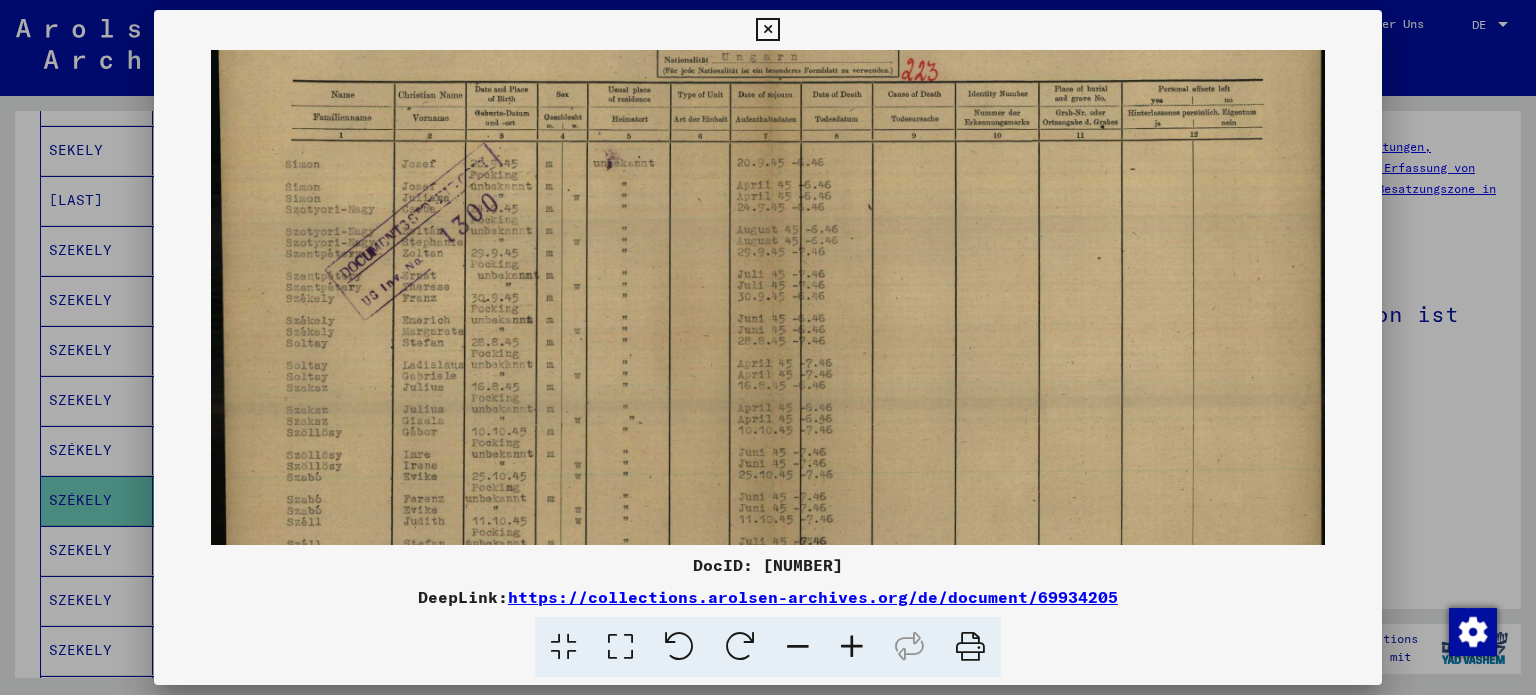 drag, startPoint x: 648, startPoint y: 313, endPoint x: 648, endPoint y: 375, distance: 62 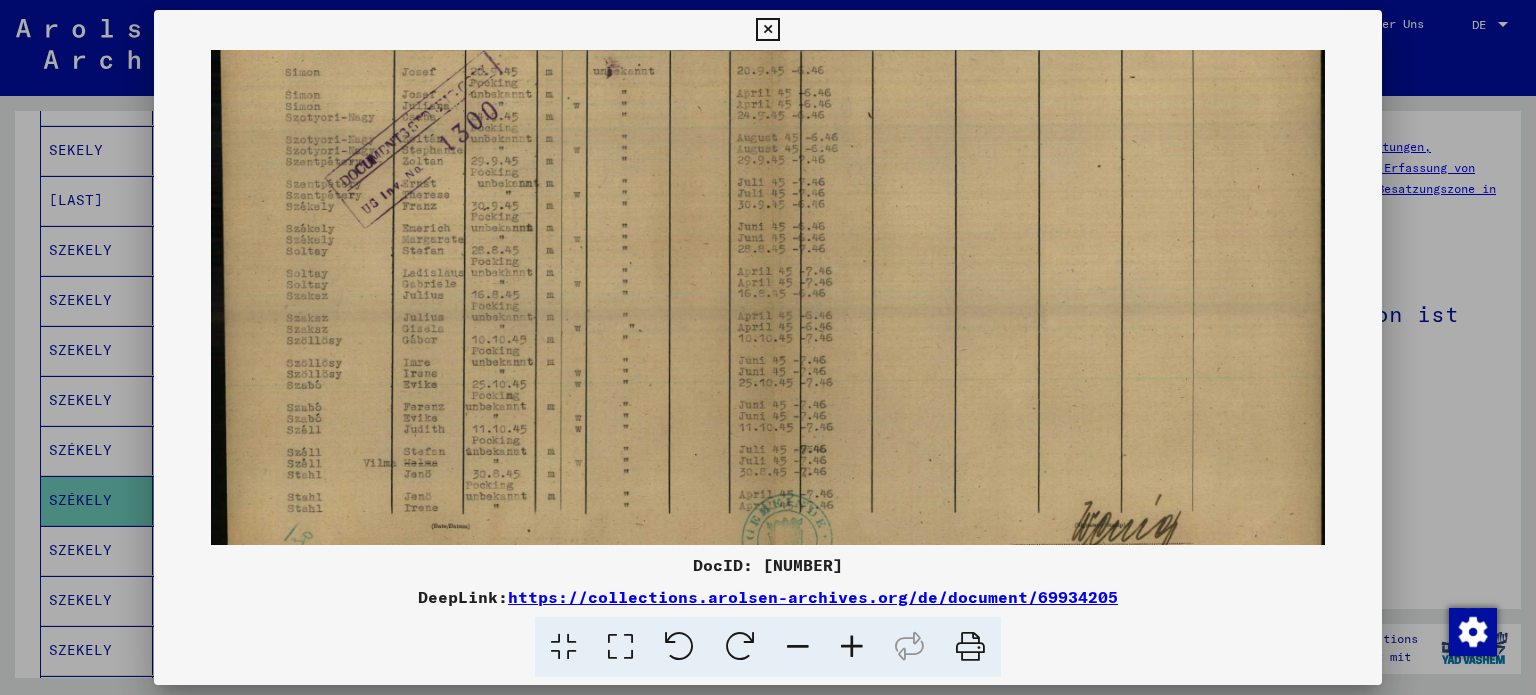 scroll, scrollTop: 261, scrollLeft: 0, axis: vertical 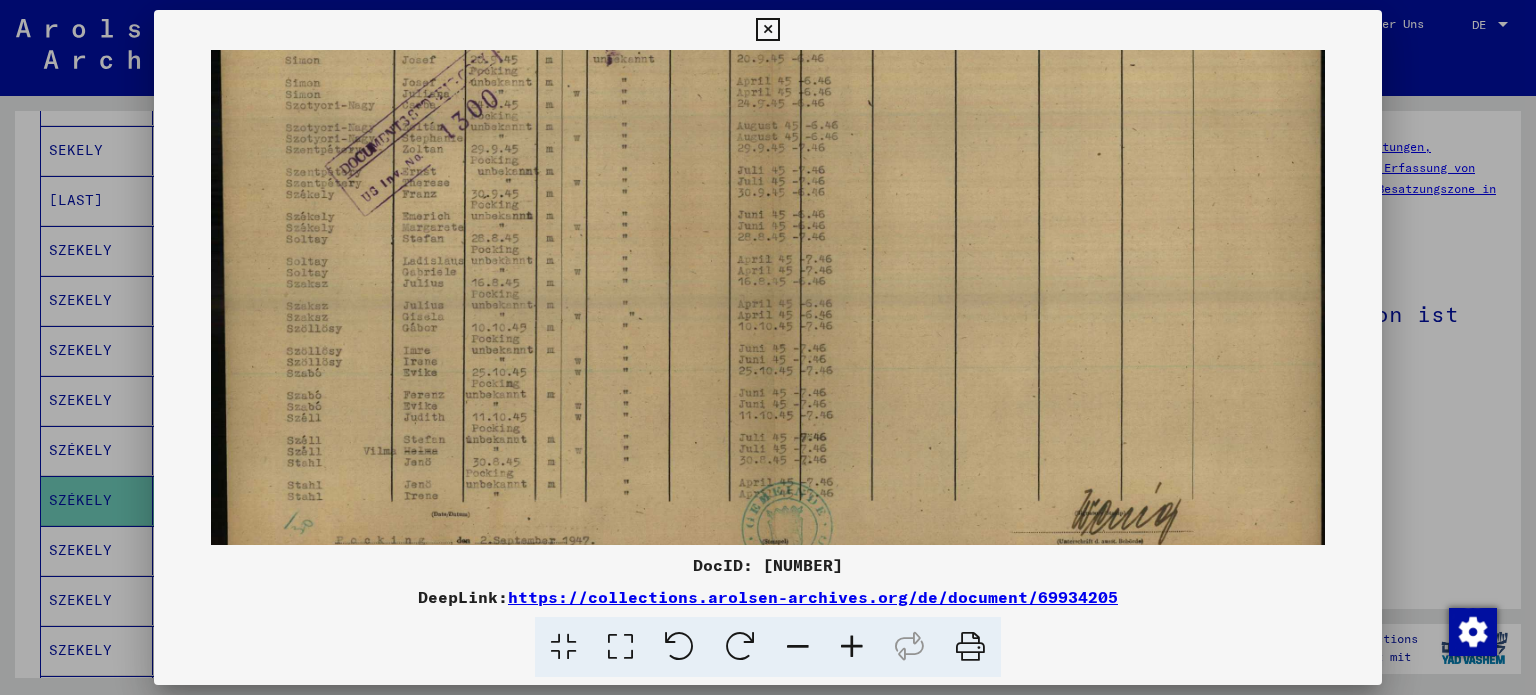 drag, startPoint x: 508, startPoint y: 302, endPoint x: 574, endPoint y: 194, distance: 126.57014 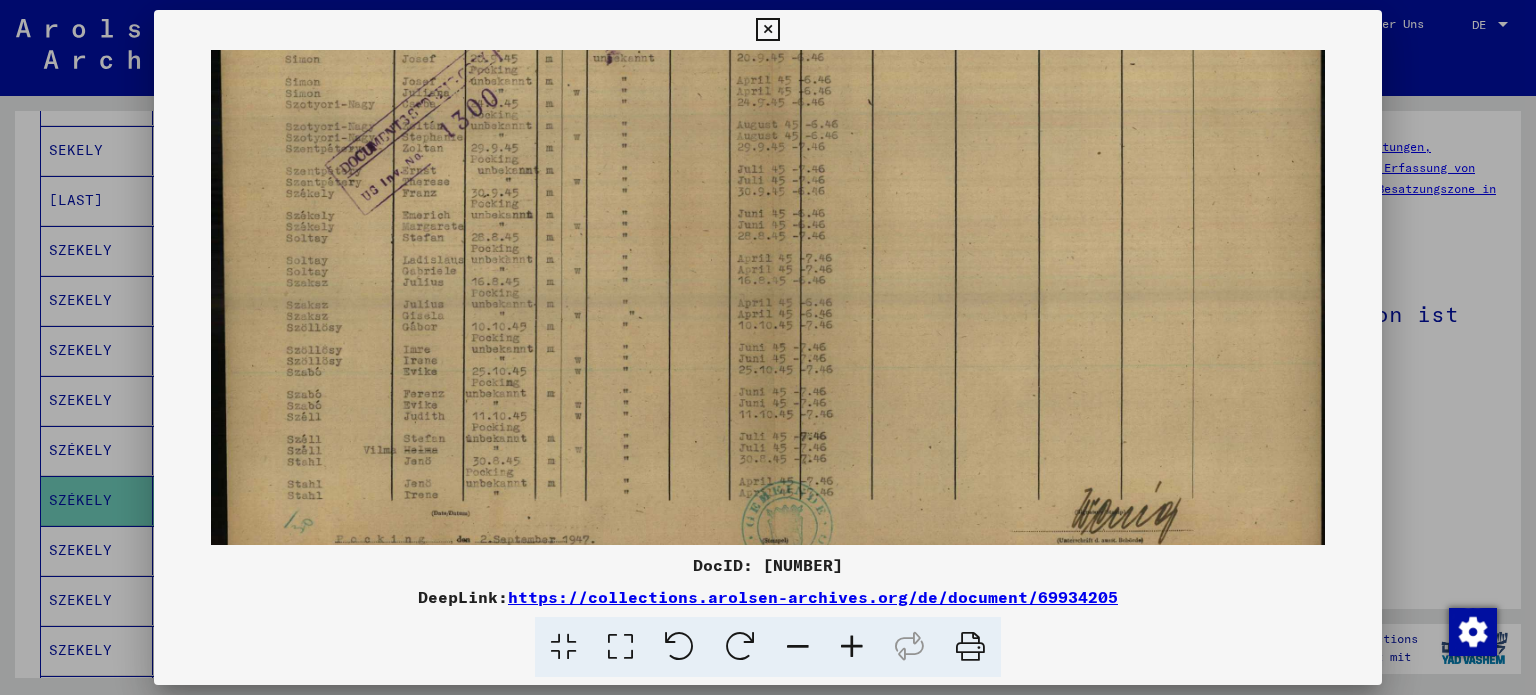 click at bounding box center (768, 191) 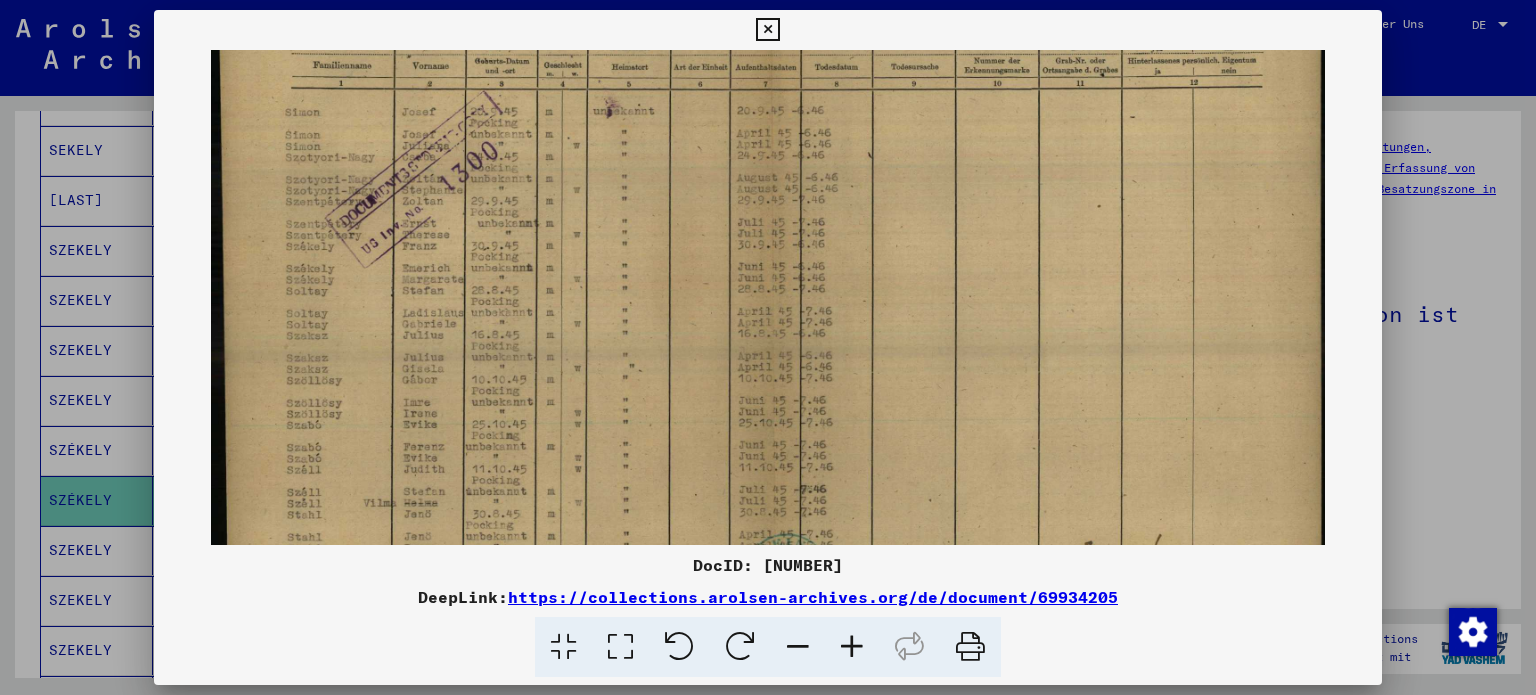 scroll, scrollTop: 200, scrollLeft: 0, axis: vertical 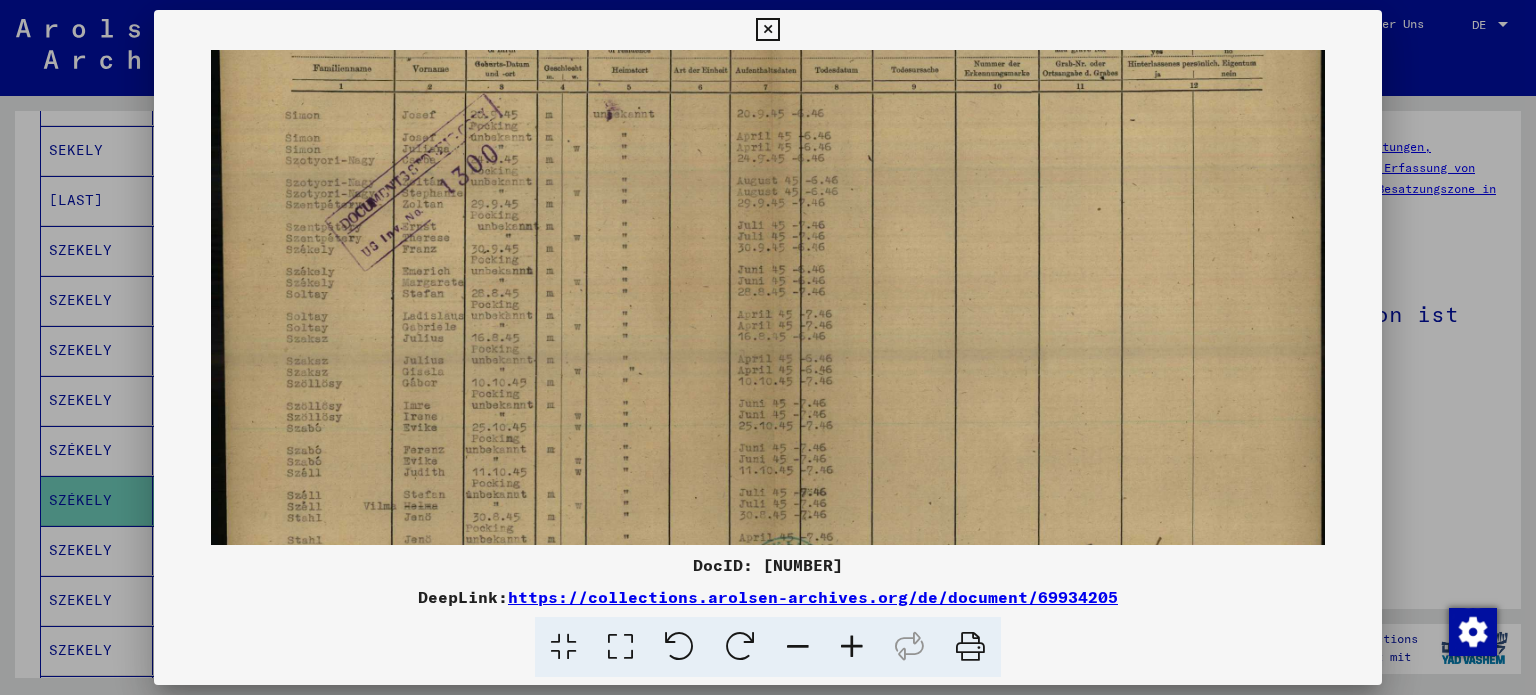 drag, startPoint x: 454, startPoint y: 293, endPoint x: 456, endPoint y: 367, distance: 74.02702 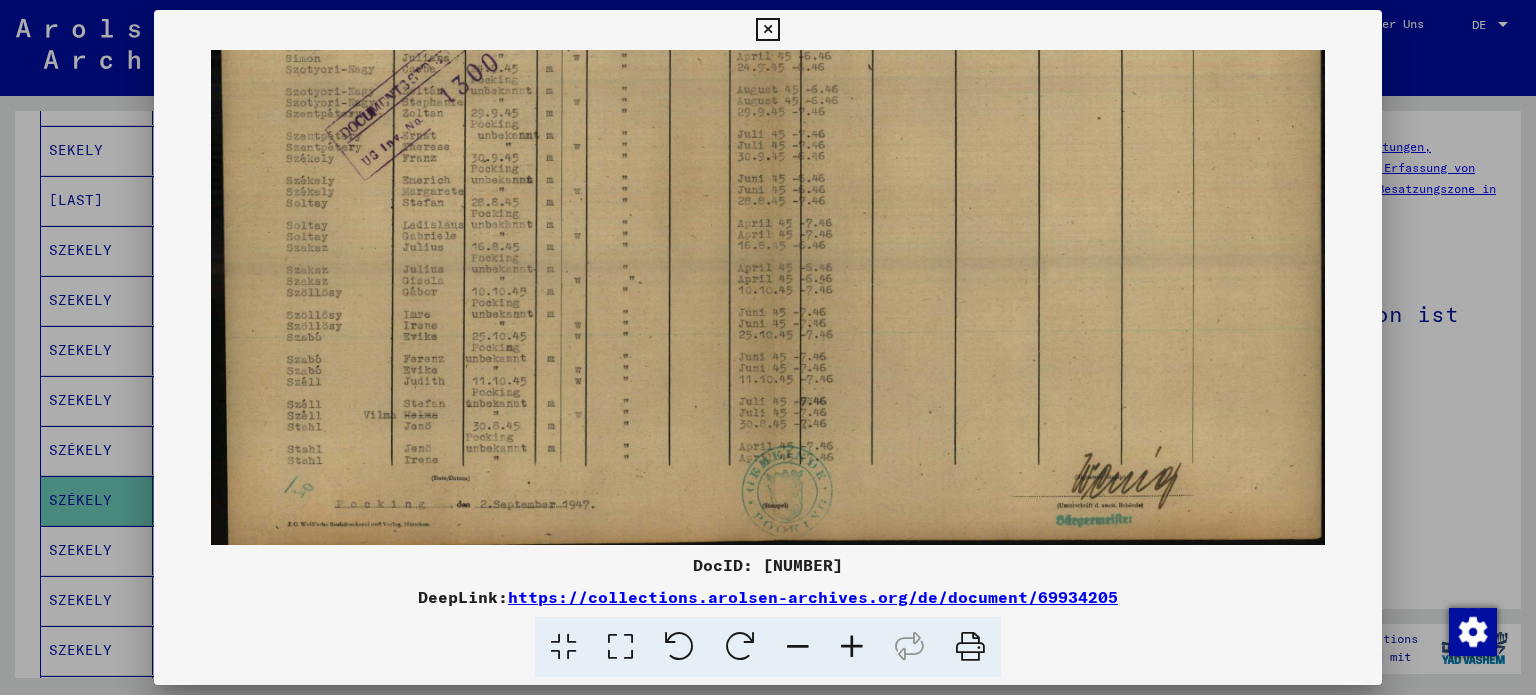 scroll, scrollTop: 300, scrollLeft: 0, axis: vertical 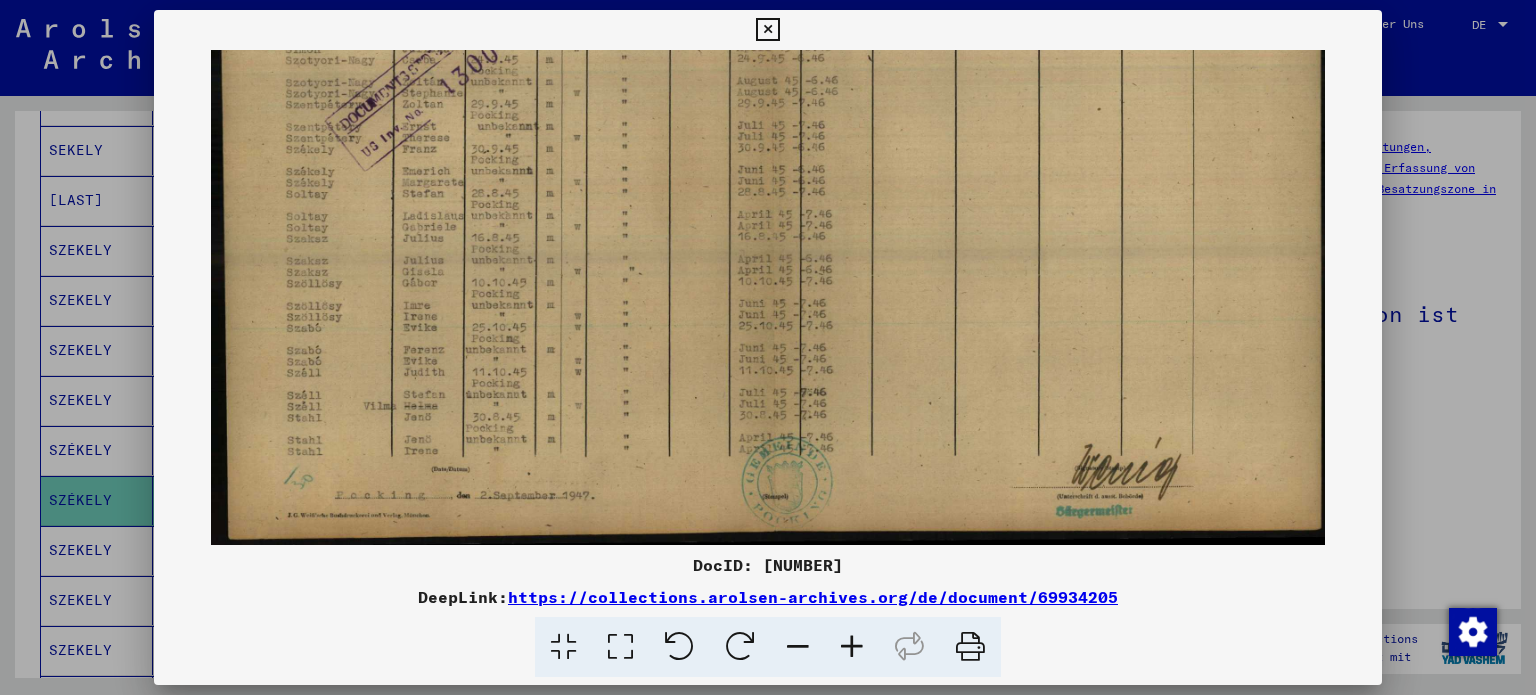 drag, startPoint x: 868, startPoint y: 333, endPoint x: 915, endPoint y: 210, distance: 131.67384 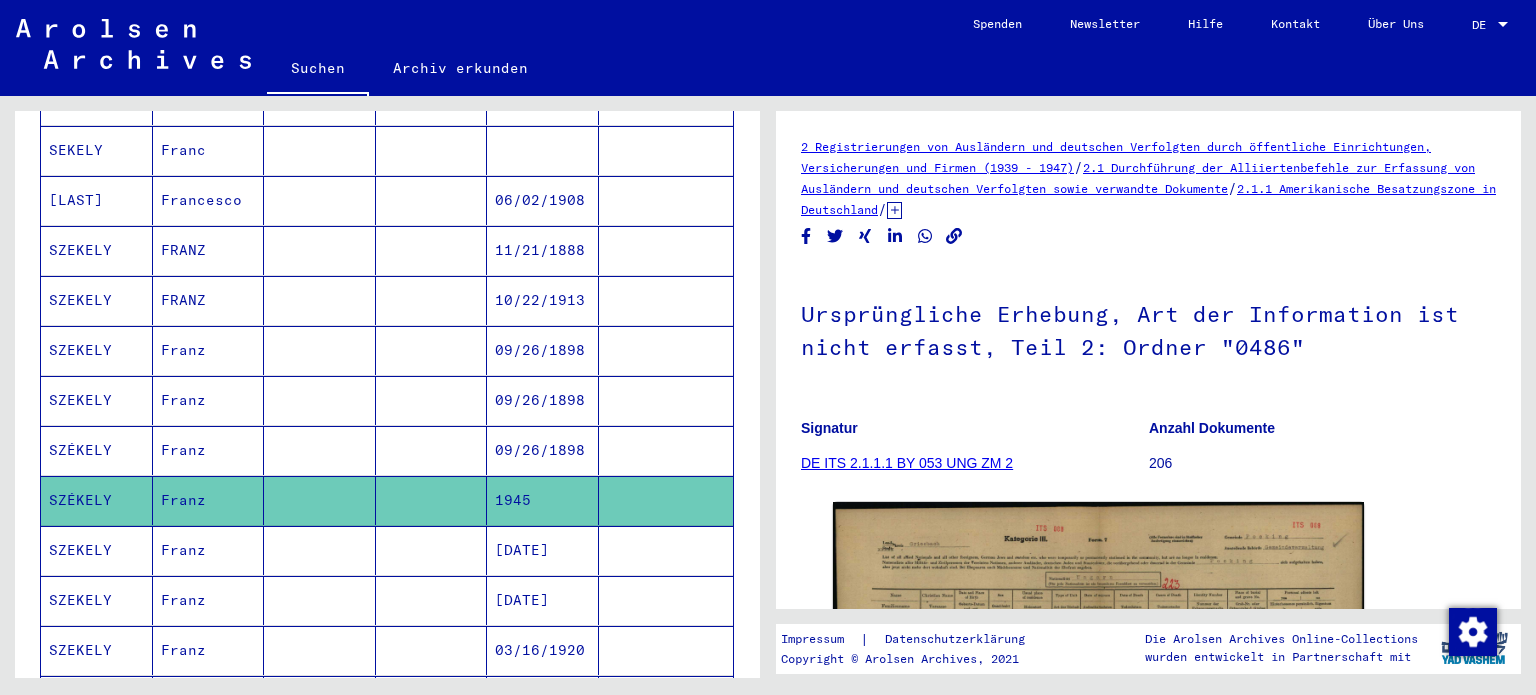 drag, startPoint x: 81, startPoint y: 538, endPoint x: 60, endPoint y: 555, distance: 27.018513 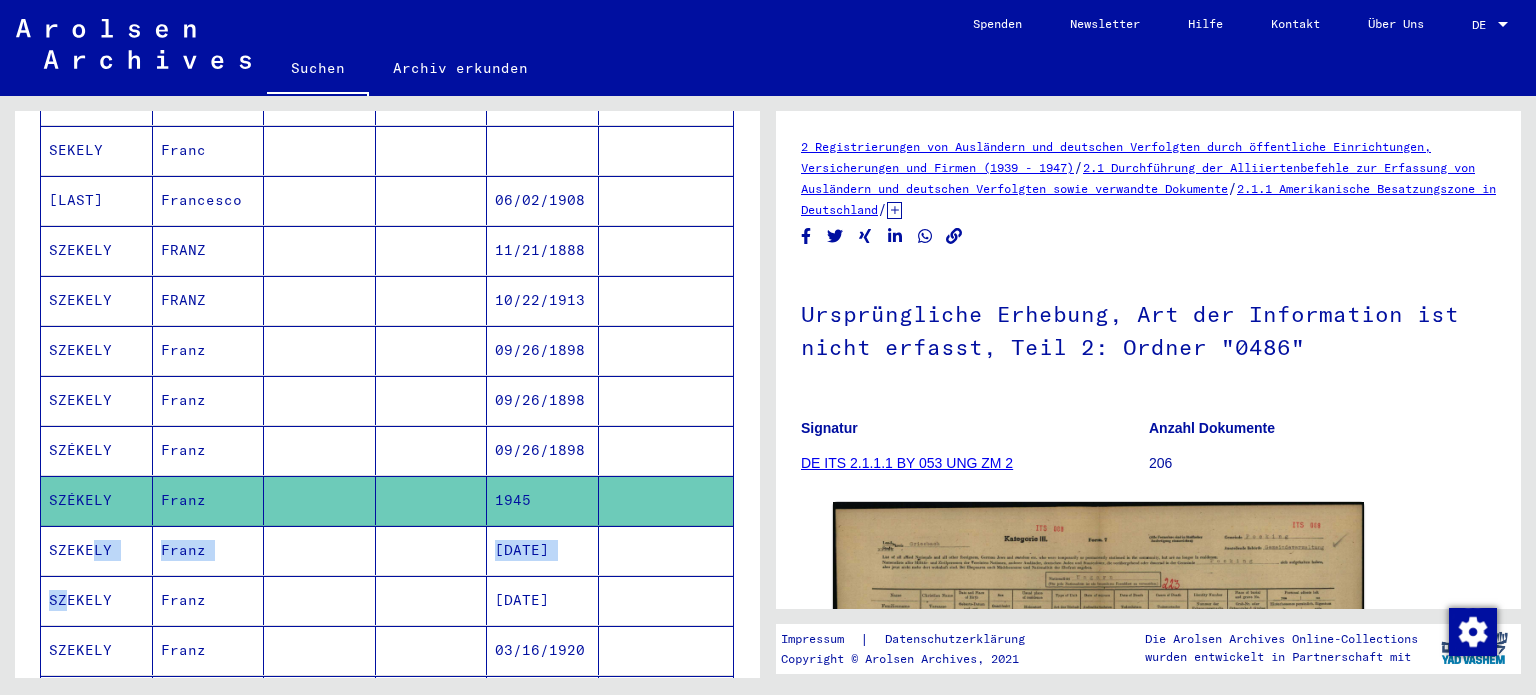 click on "SZEKELY" at bounding box center (97, 600) 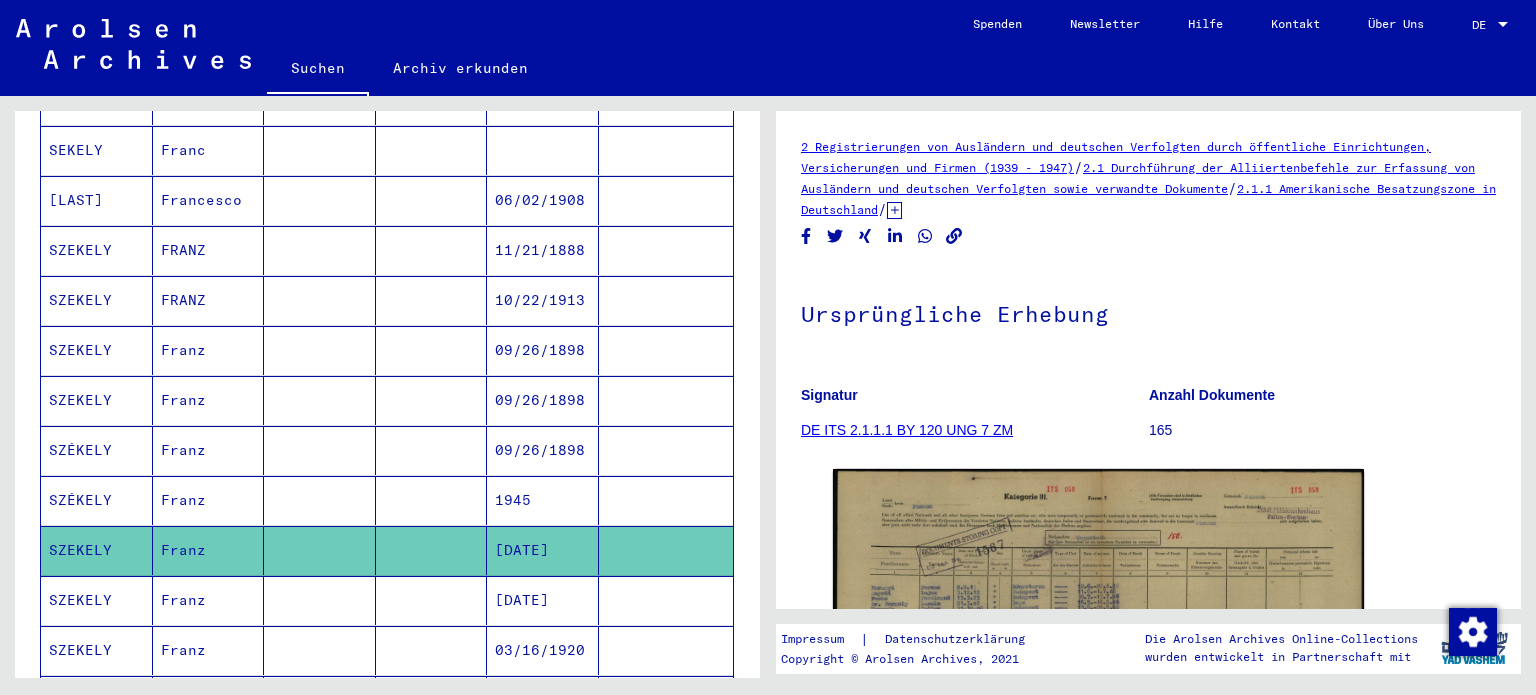scroll, scrollTop: 0, scrollLeft: 0, axis: both 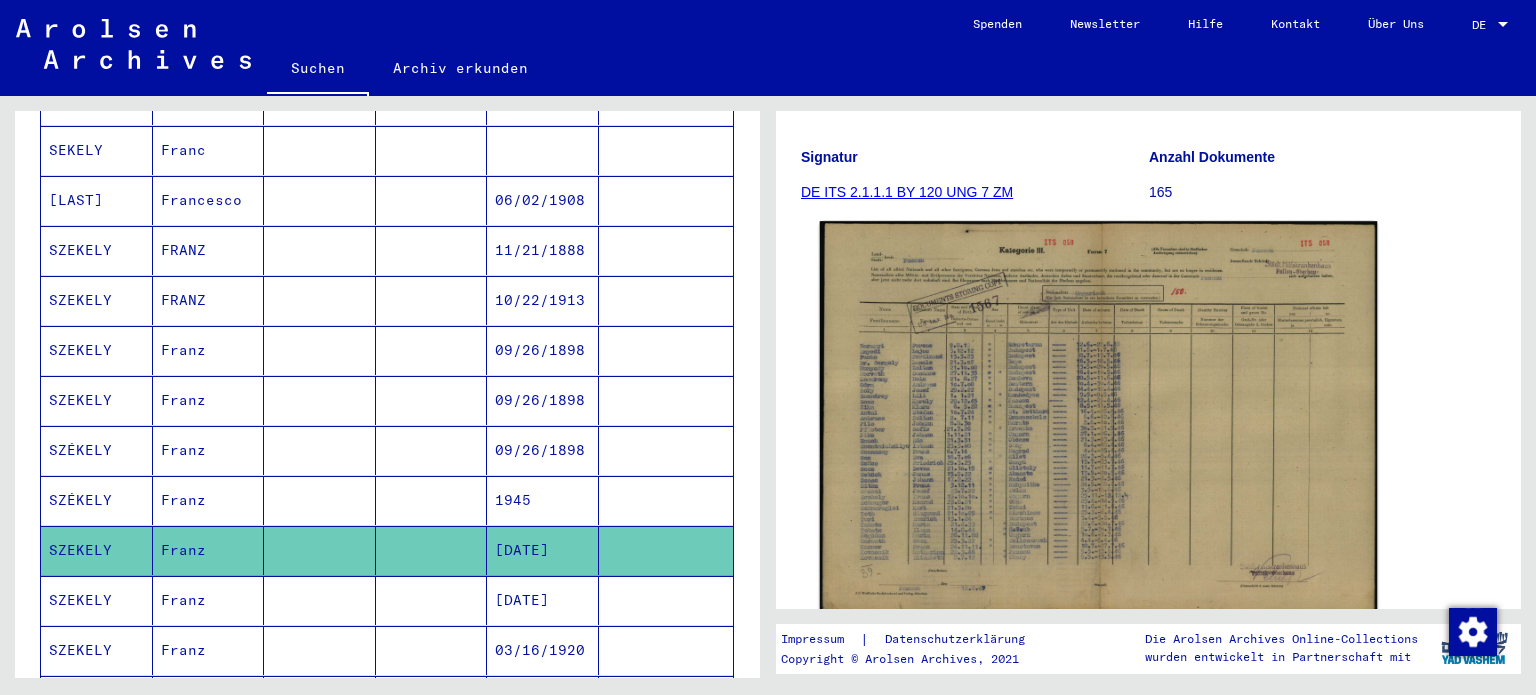 click 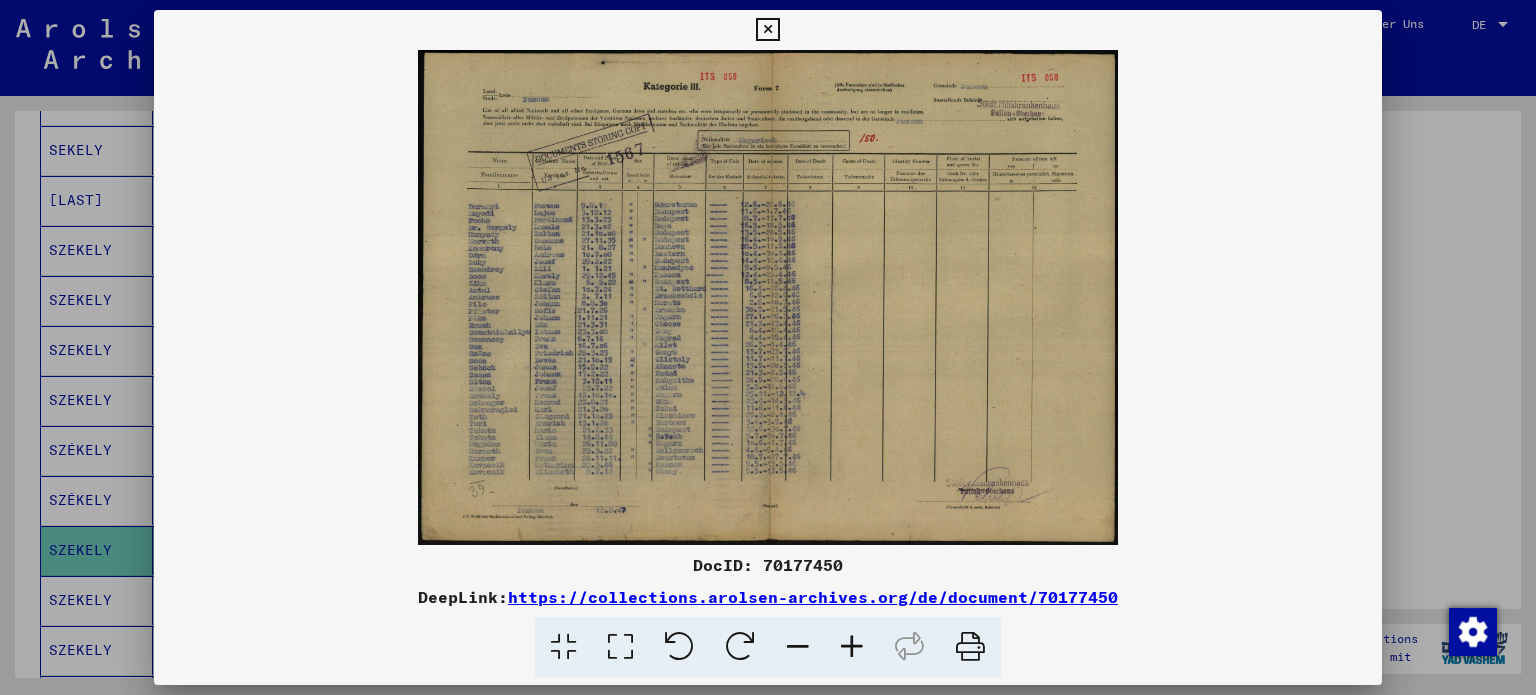 click at bounding box center (852, 647) 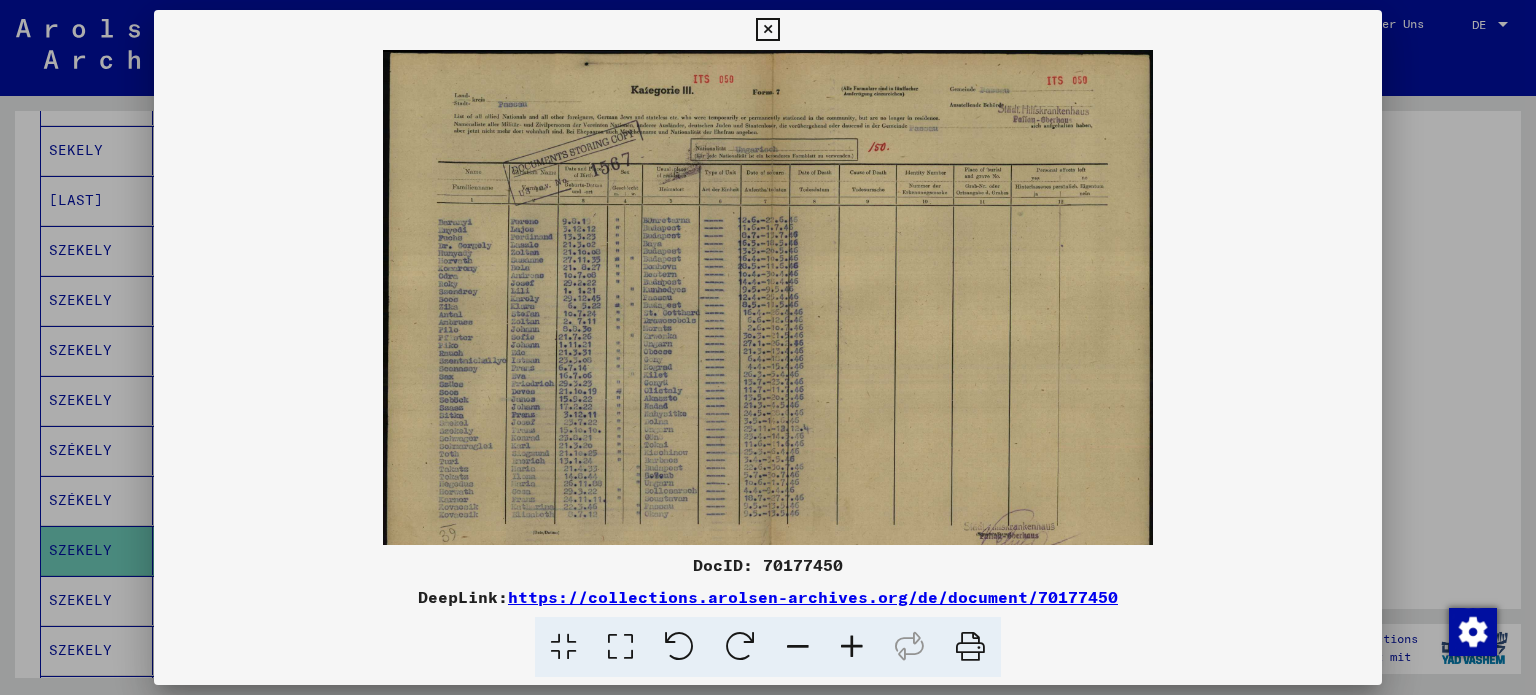 click at bounding box center (852, 647) 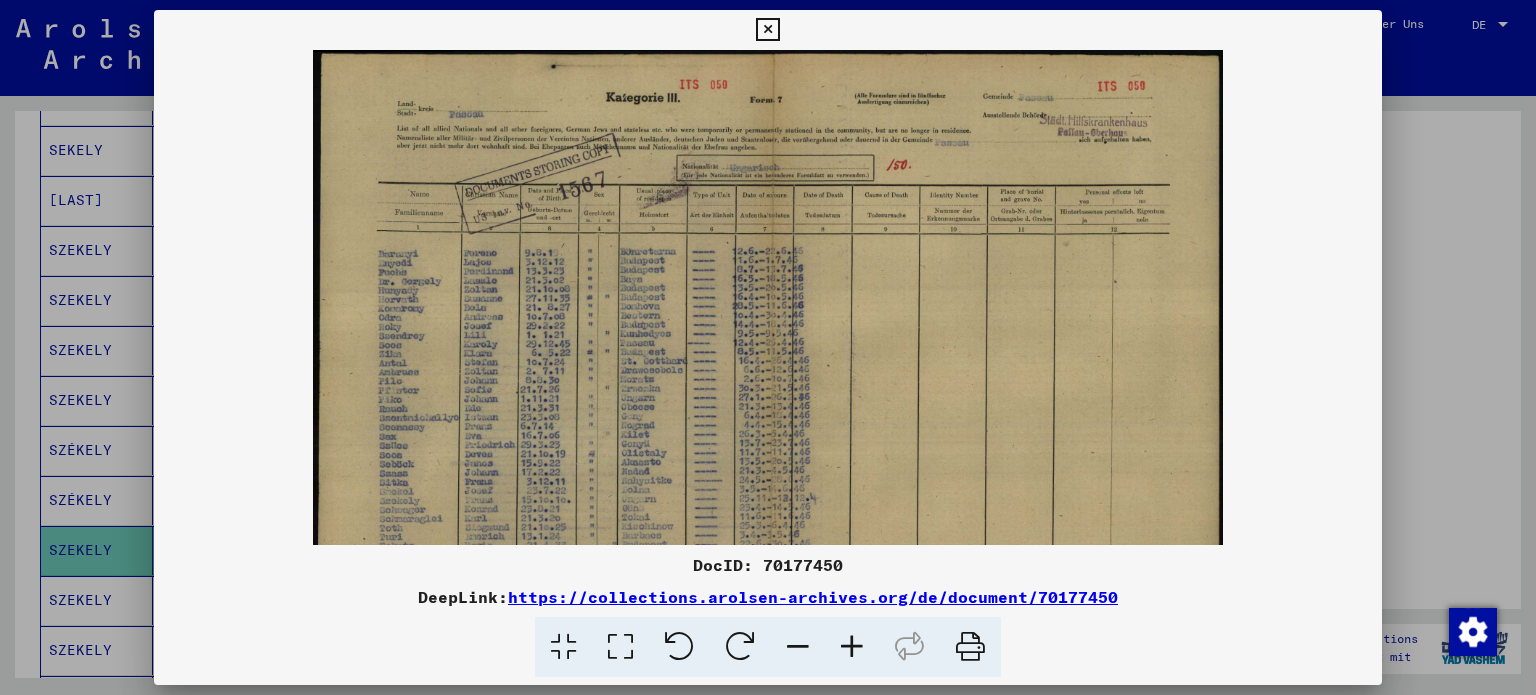 click at bounding box center [852, 647] 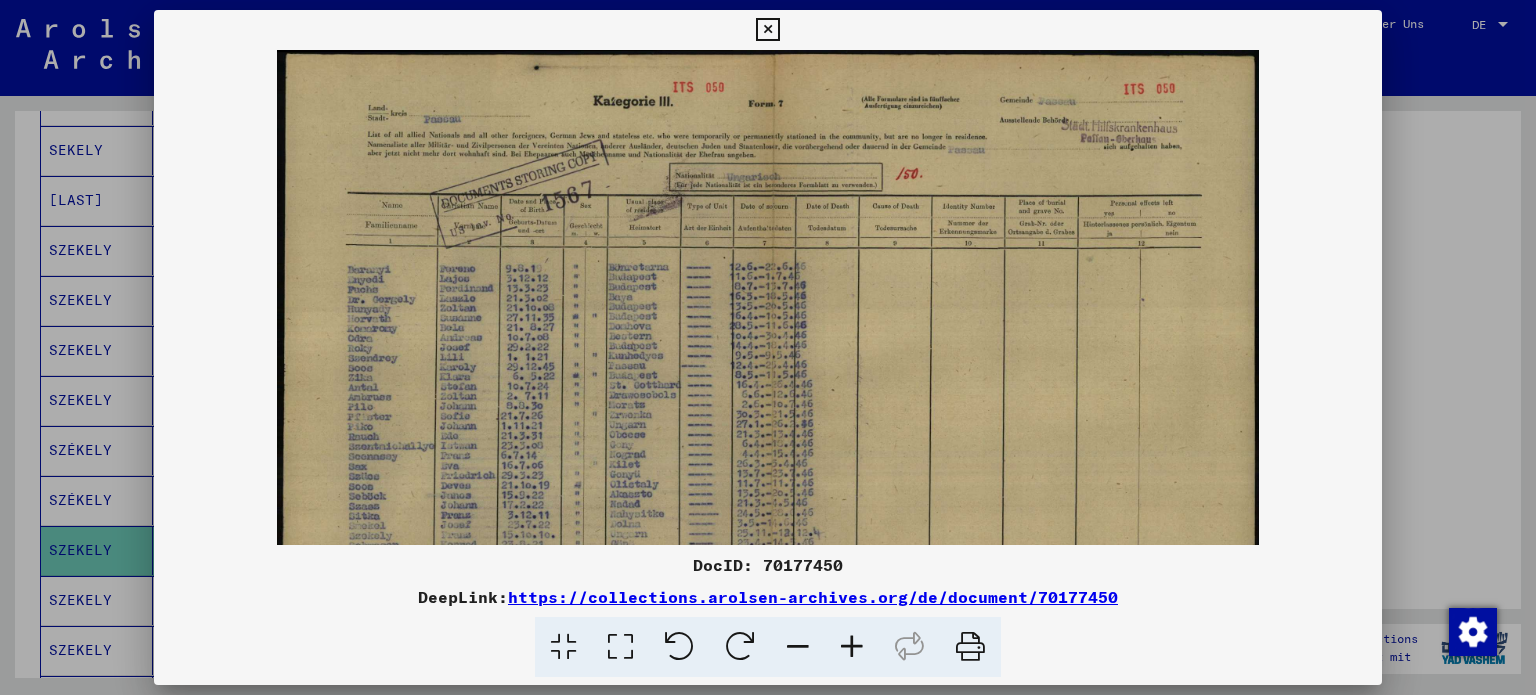 click at bounding box center [852, 647] 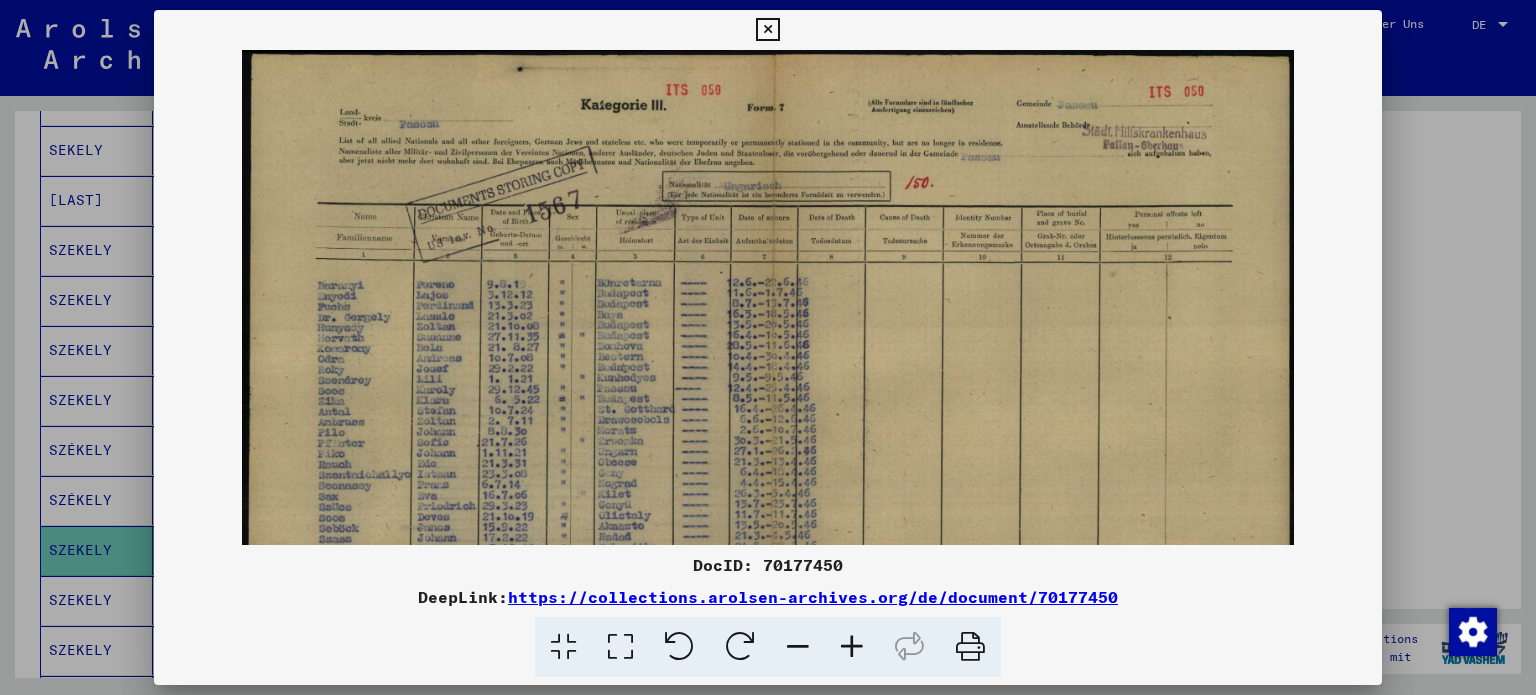 click at bounding box center (852, 647) 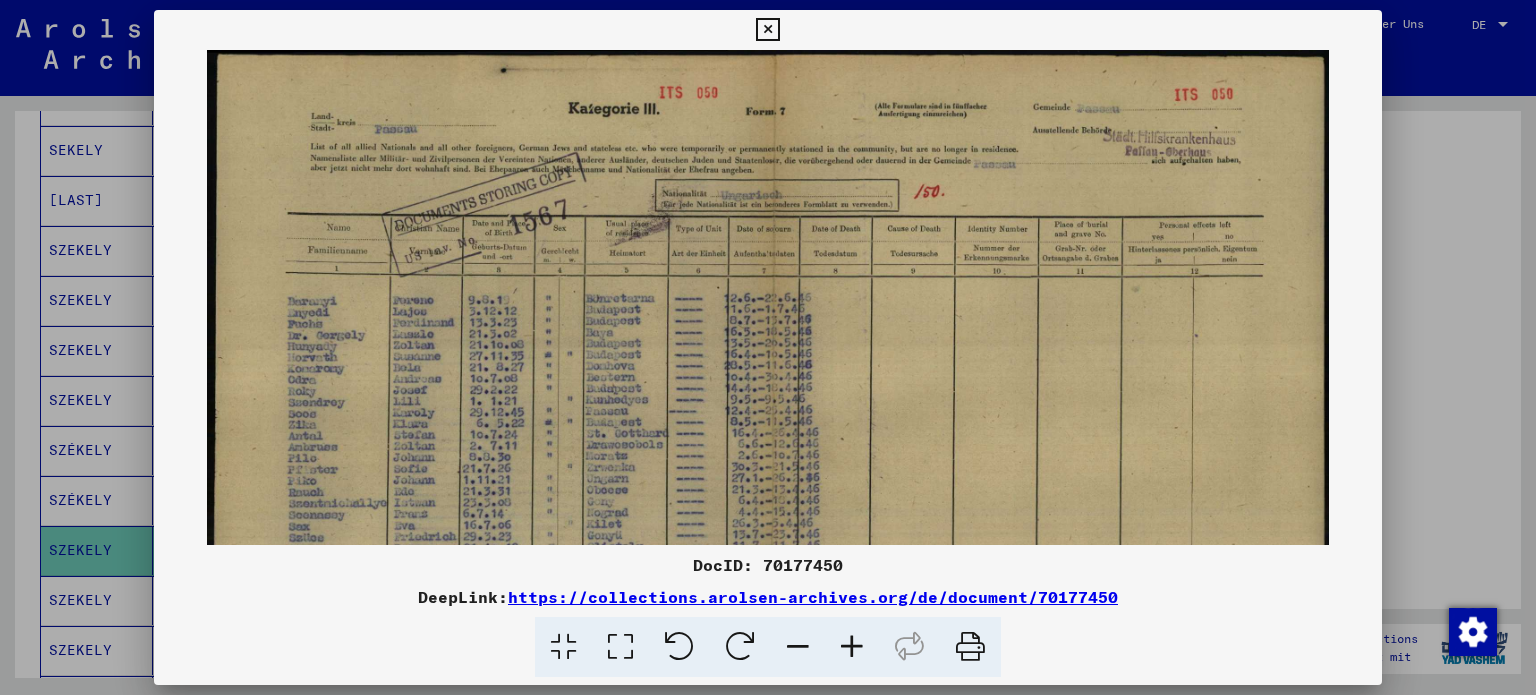 click at bounding box center (852, 647) 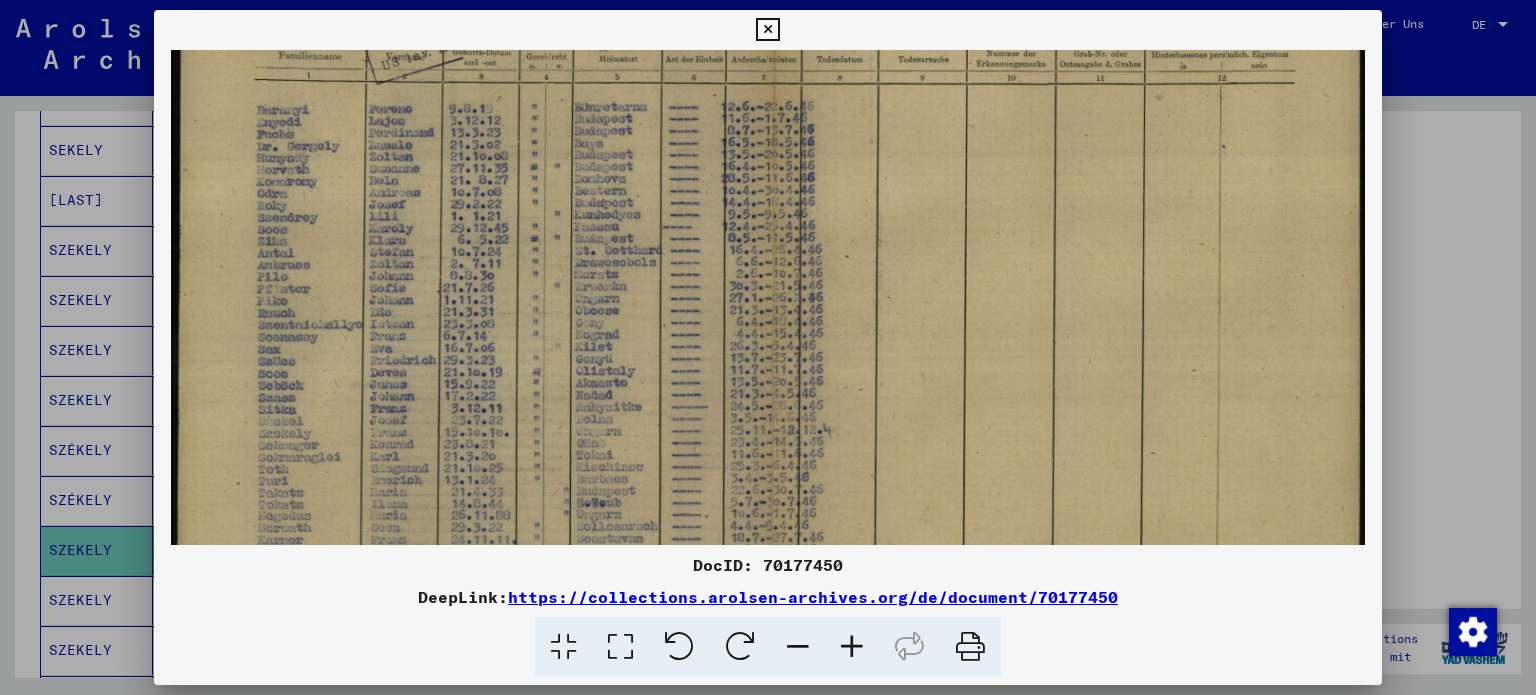scroll, scrollTop: 256, scrollLeft: 0, axis: vertical 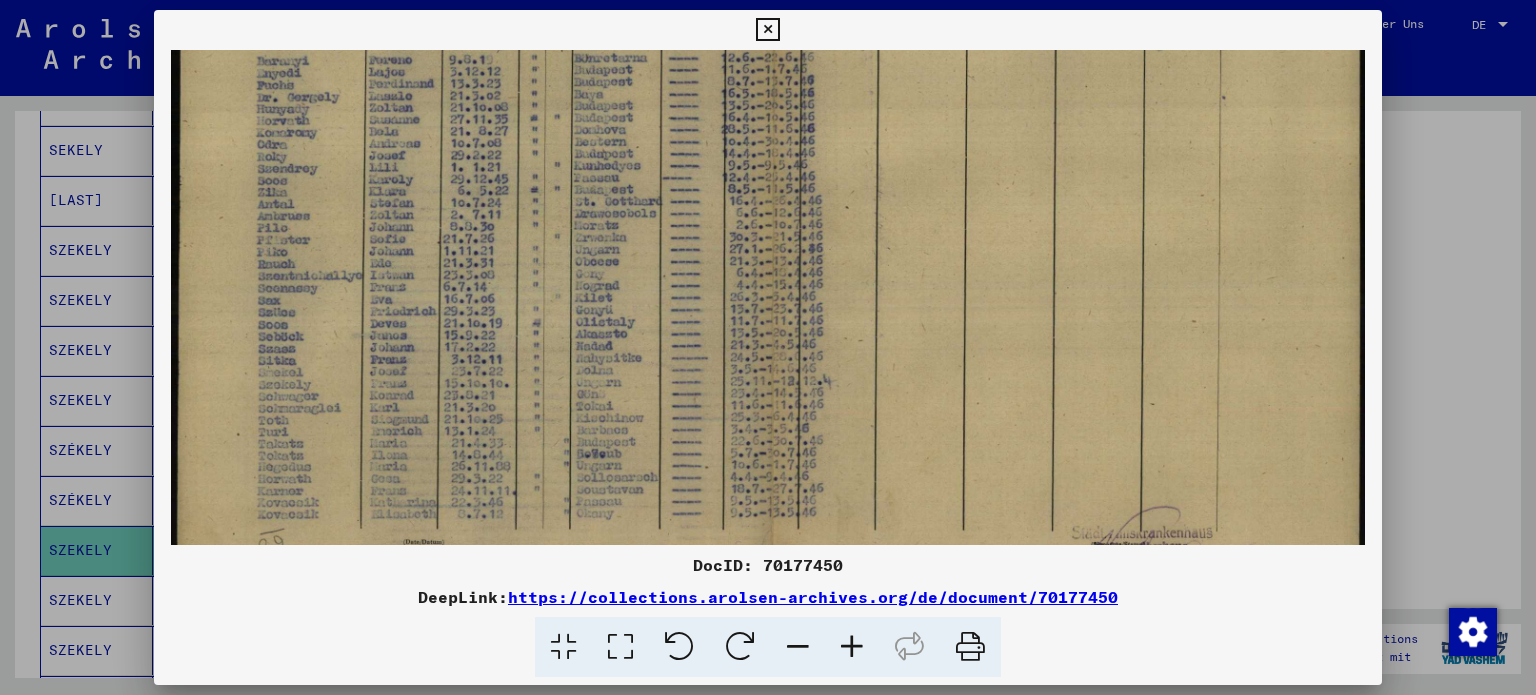 drag, startPoint x: 547, startPoint y: 311, endPoint x: 579, endPoint y: 59, distance: 254.02362 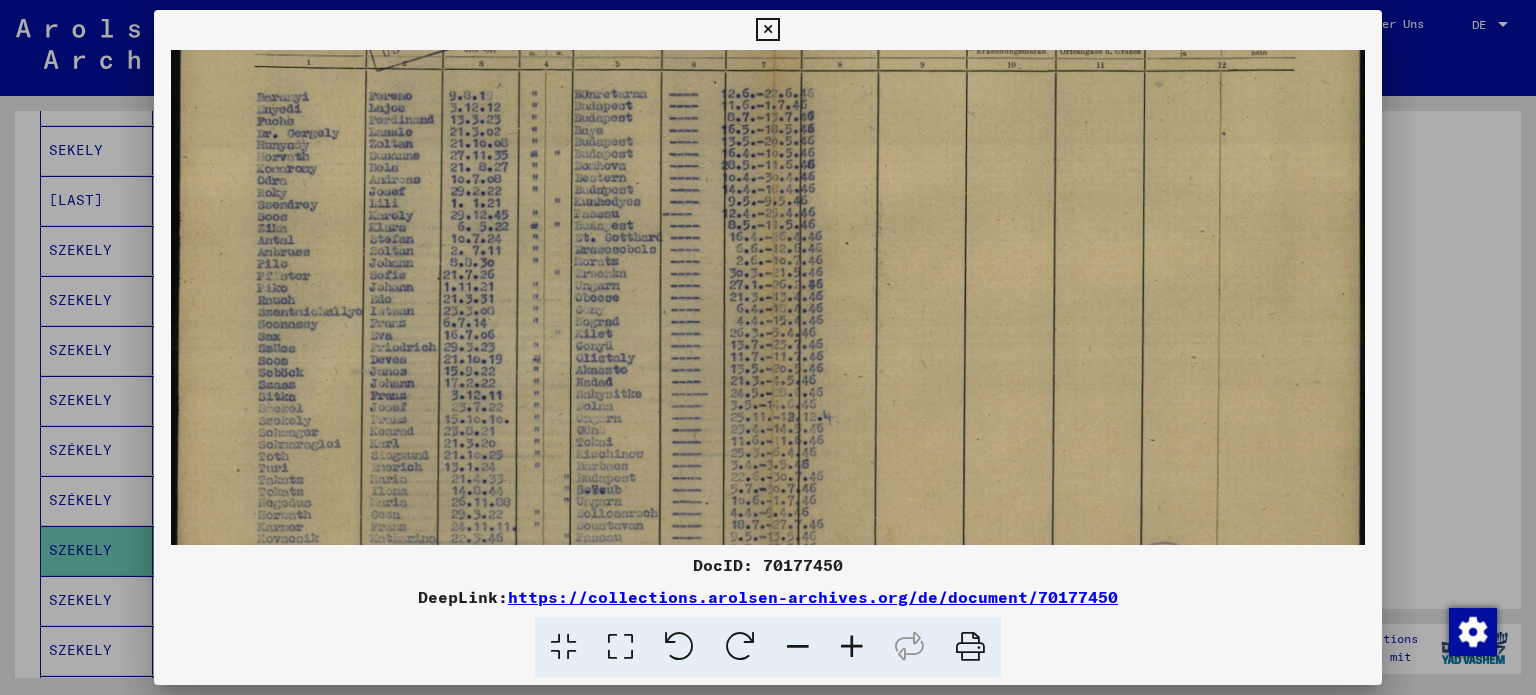 scroll, scrollTop: 216, scrollLeft: 0, axis: vertical 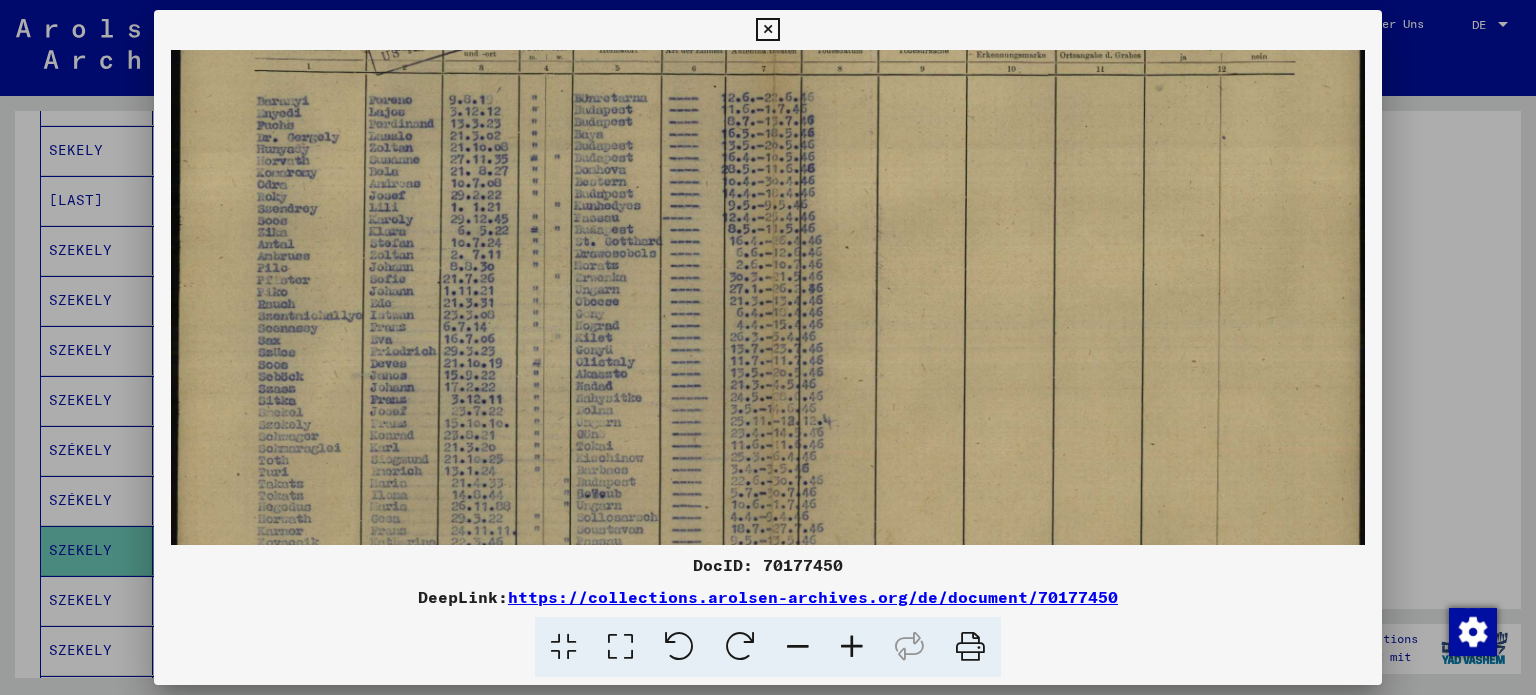 drag, startPoint x: 440, startPoint y: 387, endPoint x: 440, endPoint y: 431, distance: 44 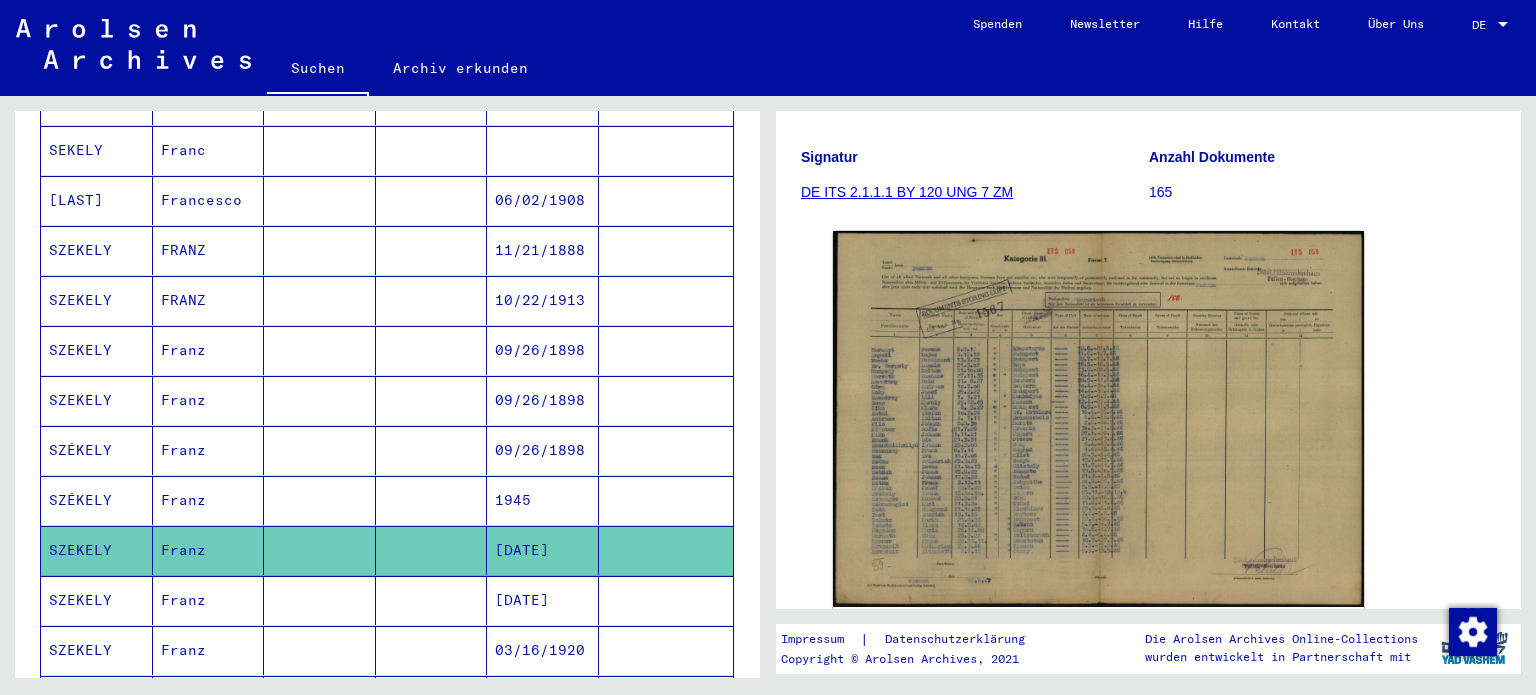 click on "SZEKELY" at bounding box center (97, 650) 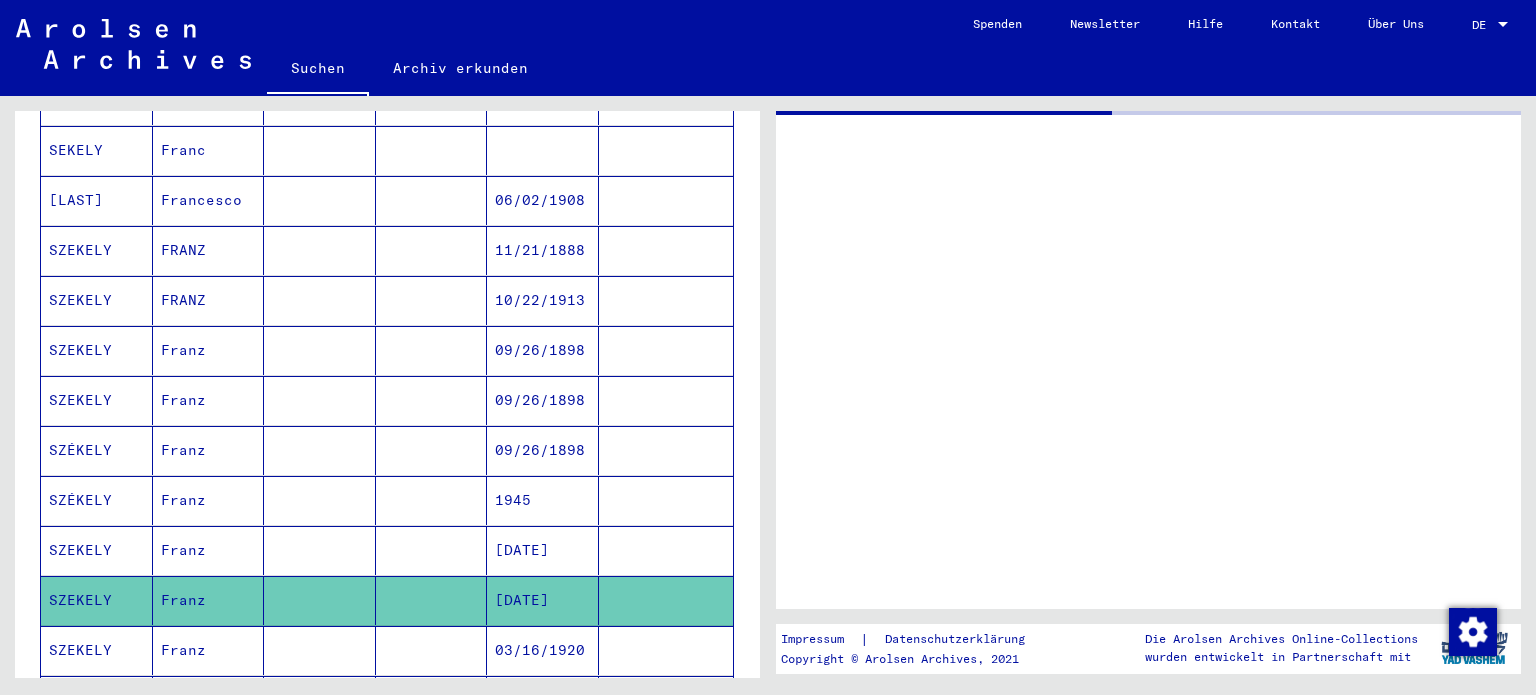 scroll, scrollTop: 0, scrollLeft: 0, axis: both 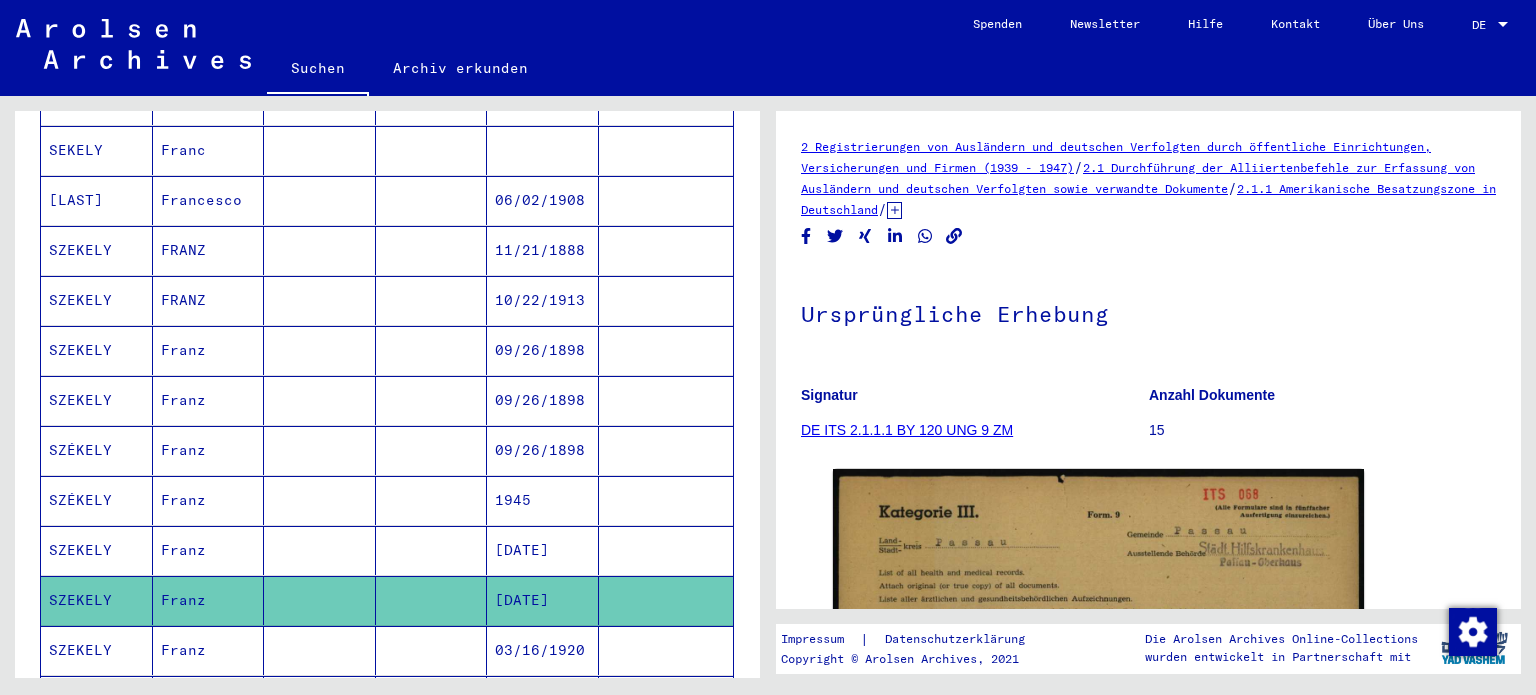 drag, startPoint x: 999, startPoint y: 387, endPoint x: 1081, endPoint y: 216, distance: 189.64441 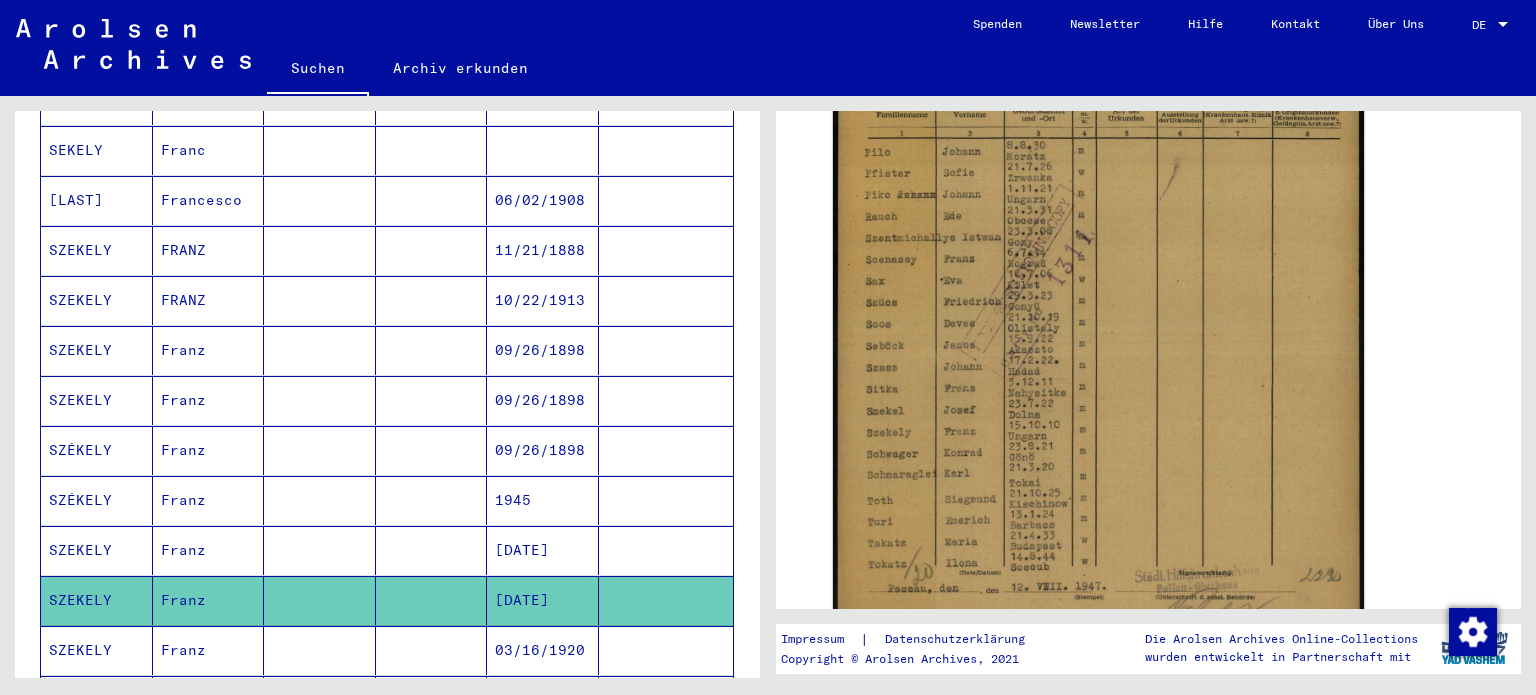 scroll, scrollTop: 392, scrollLeft: 0, axis: vertical 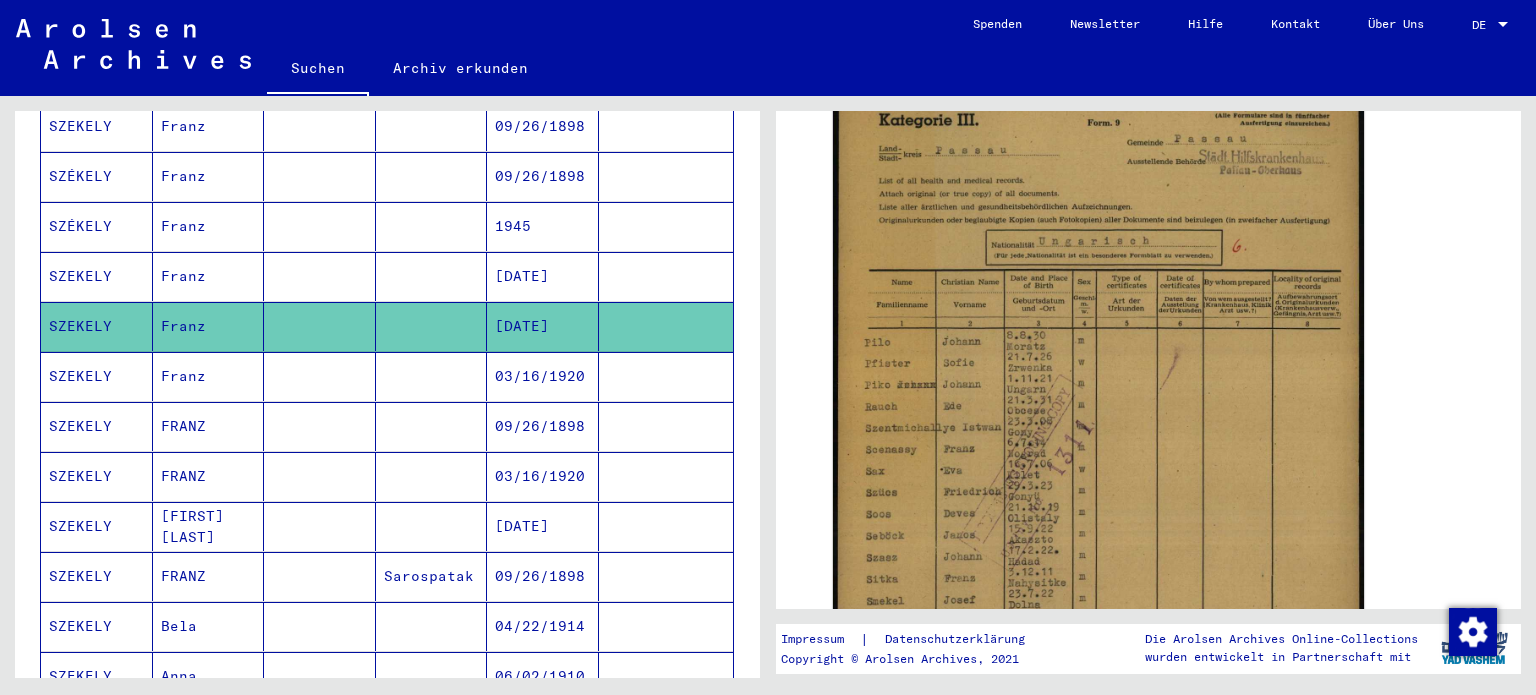 drag, startPoint x: 515, startPoint y: 371, endPoint x: 476, endPoint y: 384, distance: 41.109608 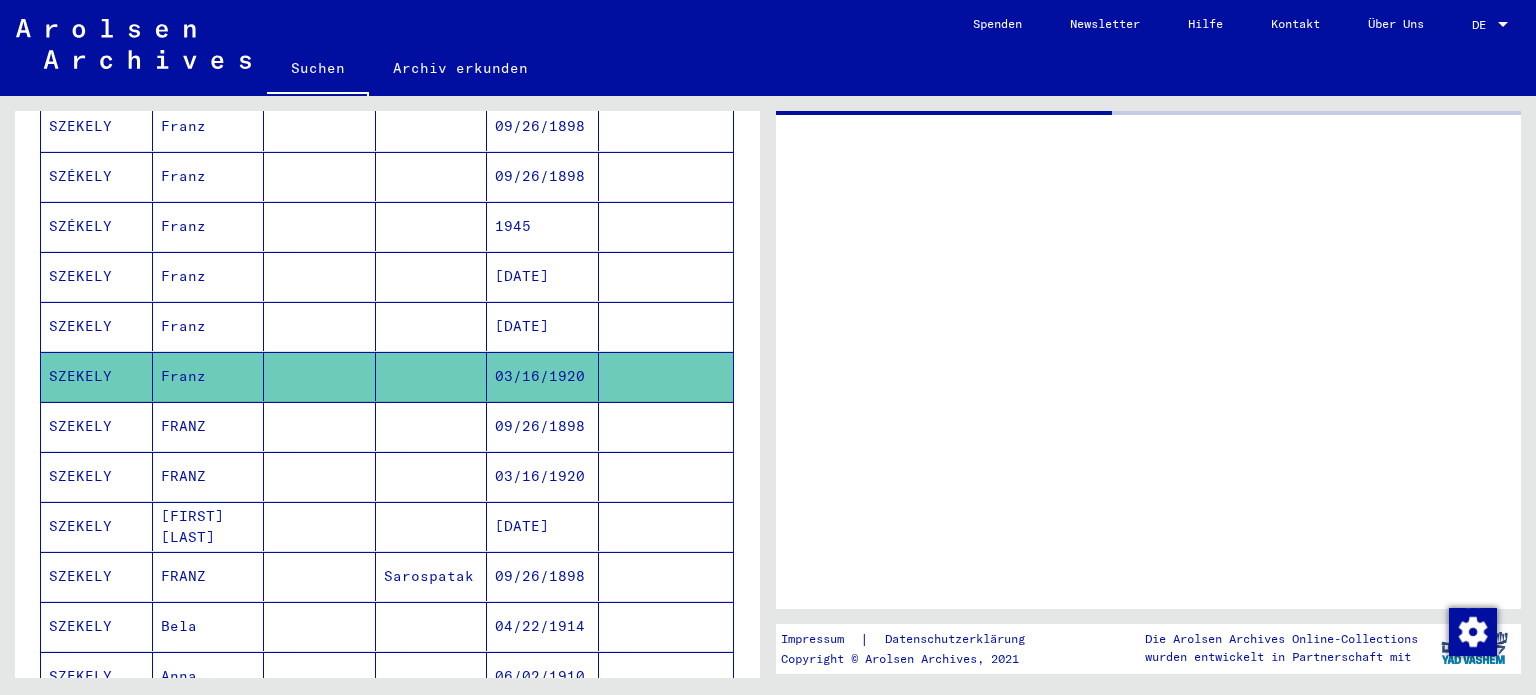 scroll, scrollTop: 0, scrollLeft: 0, axis: both 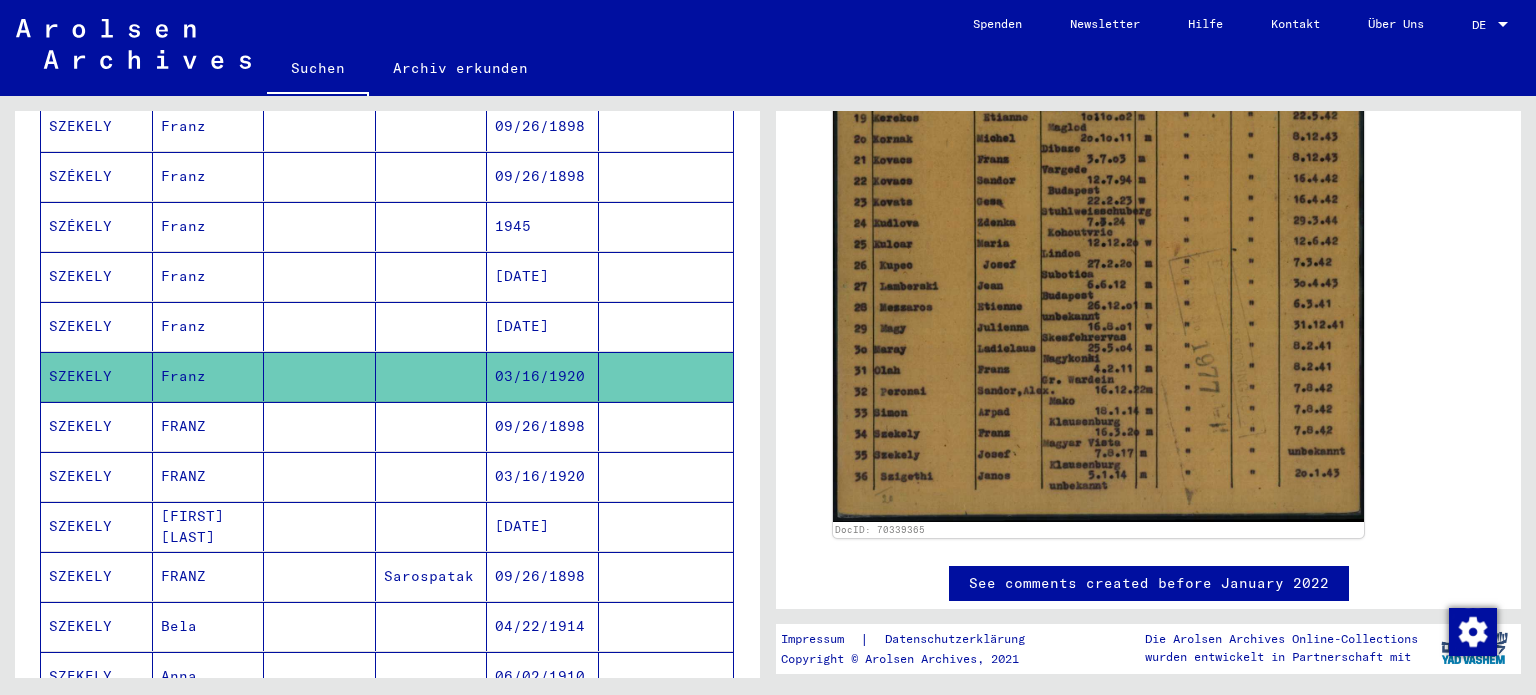 click on "FRANZ" at bounding box center (209, 476) 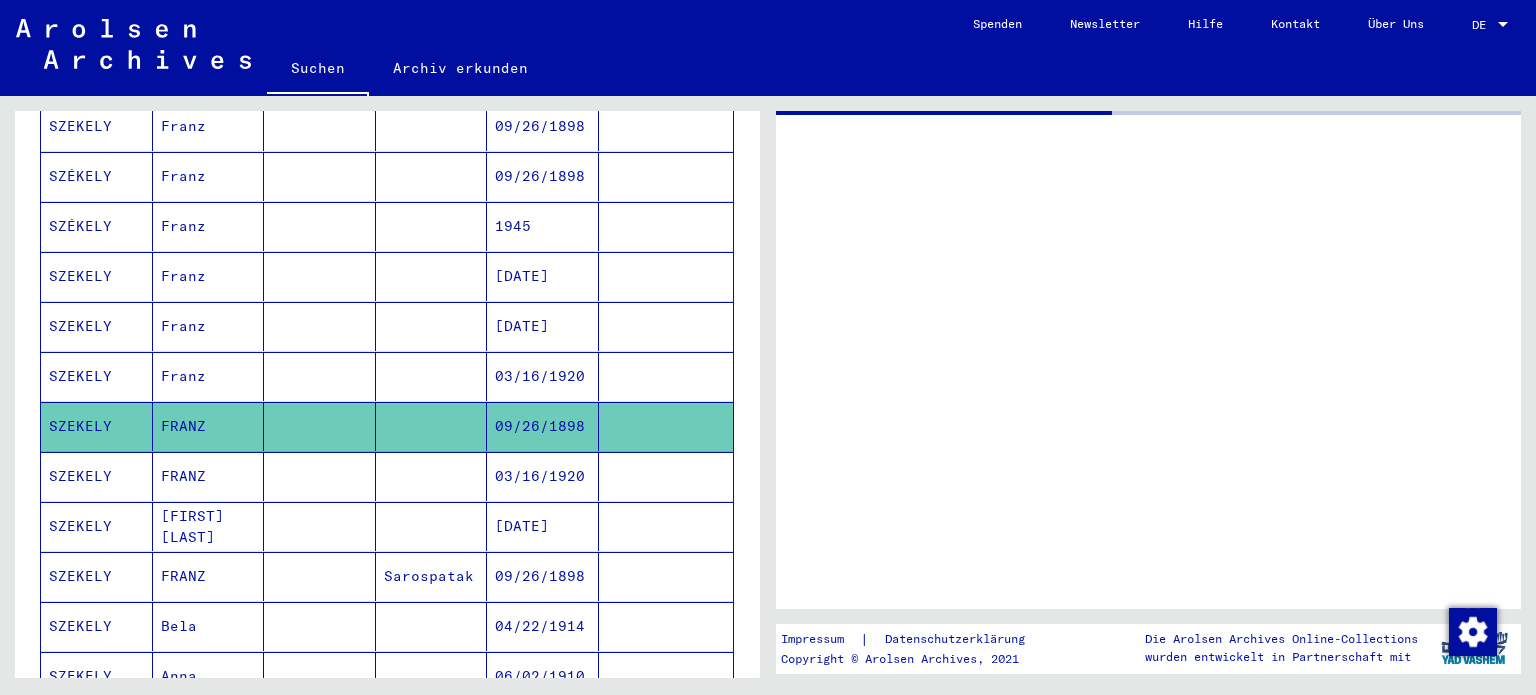 scroll, scrollTop: 0, scrollLeft: 0, axis: both 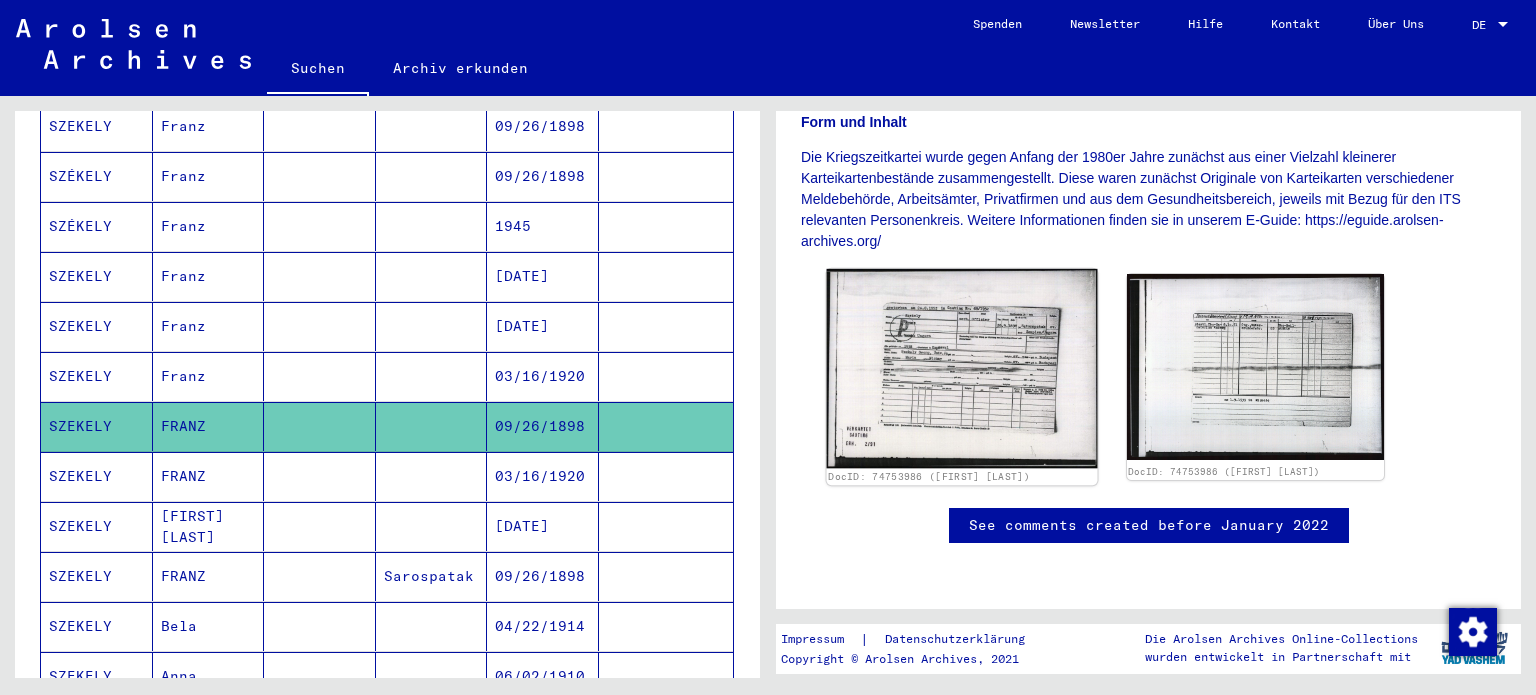 click 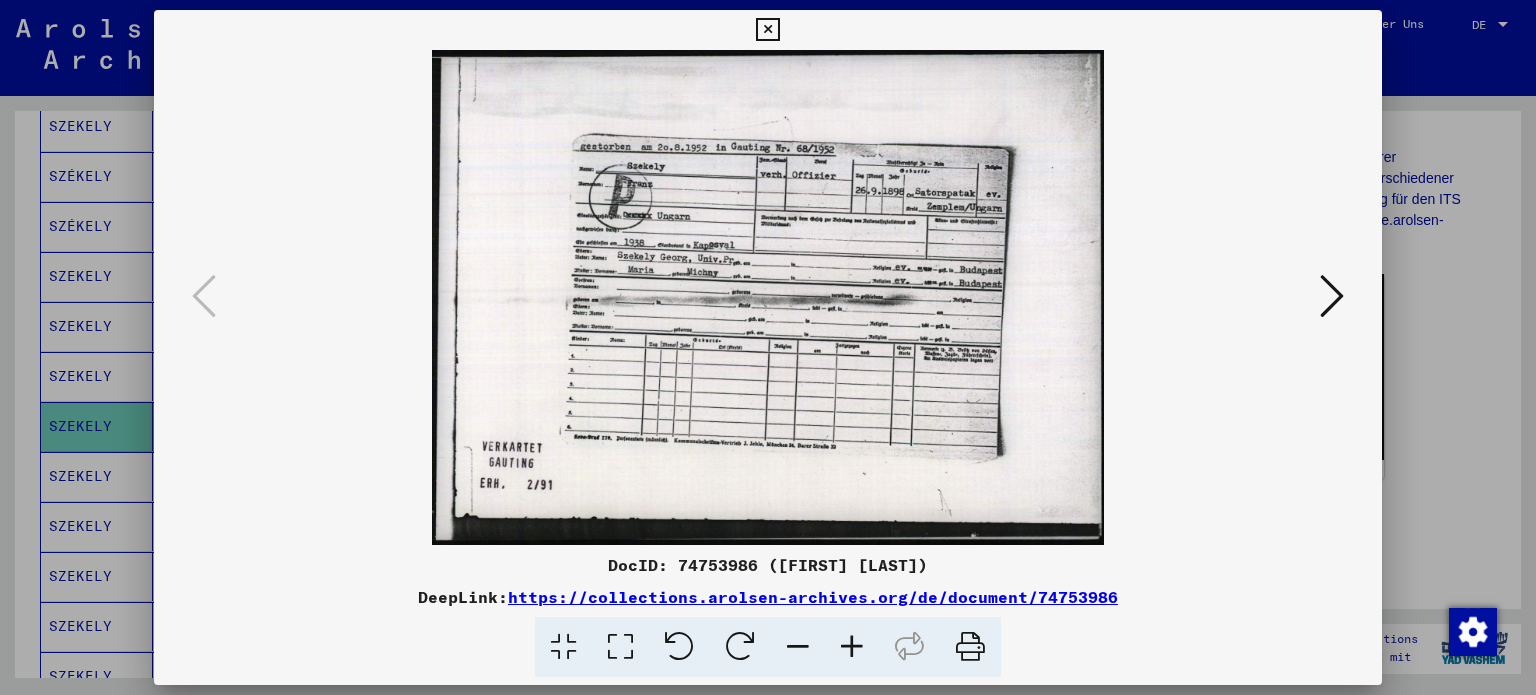 click at bounding box center [1332, 296] 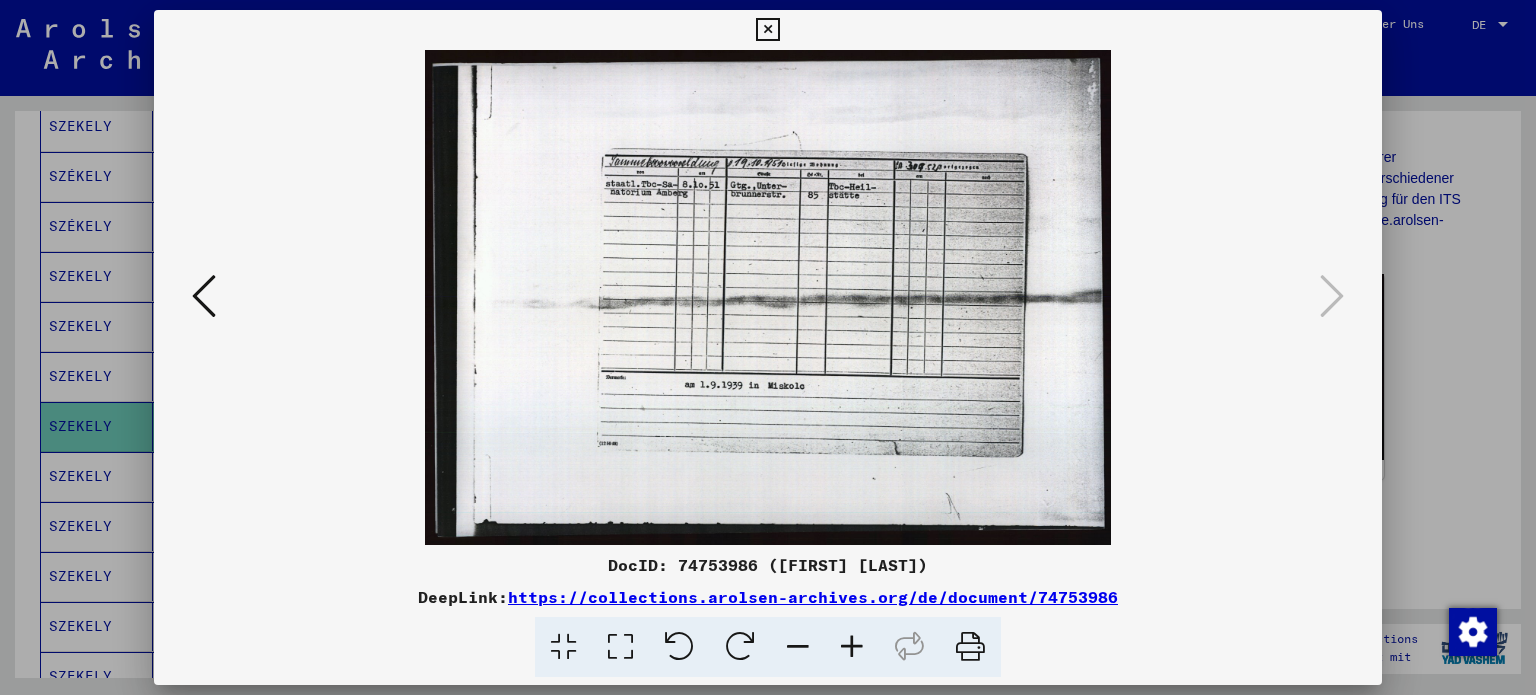 click at bounding box center [768, 347] 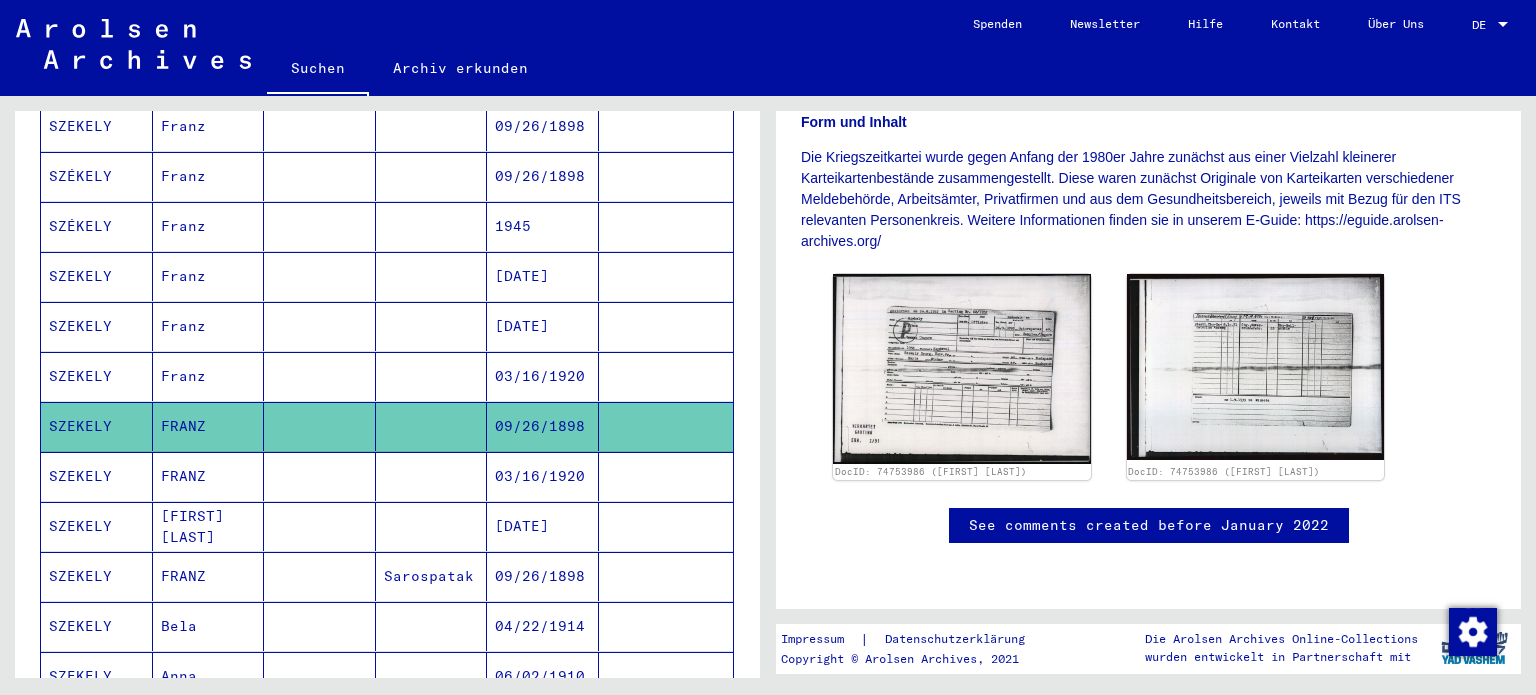 click on "03/16/1920" at bounding box center [543, 526] 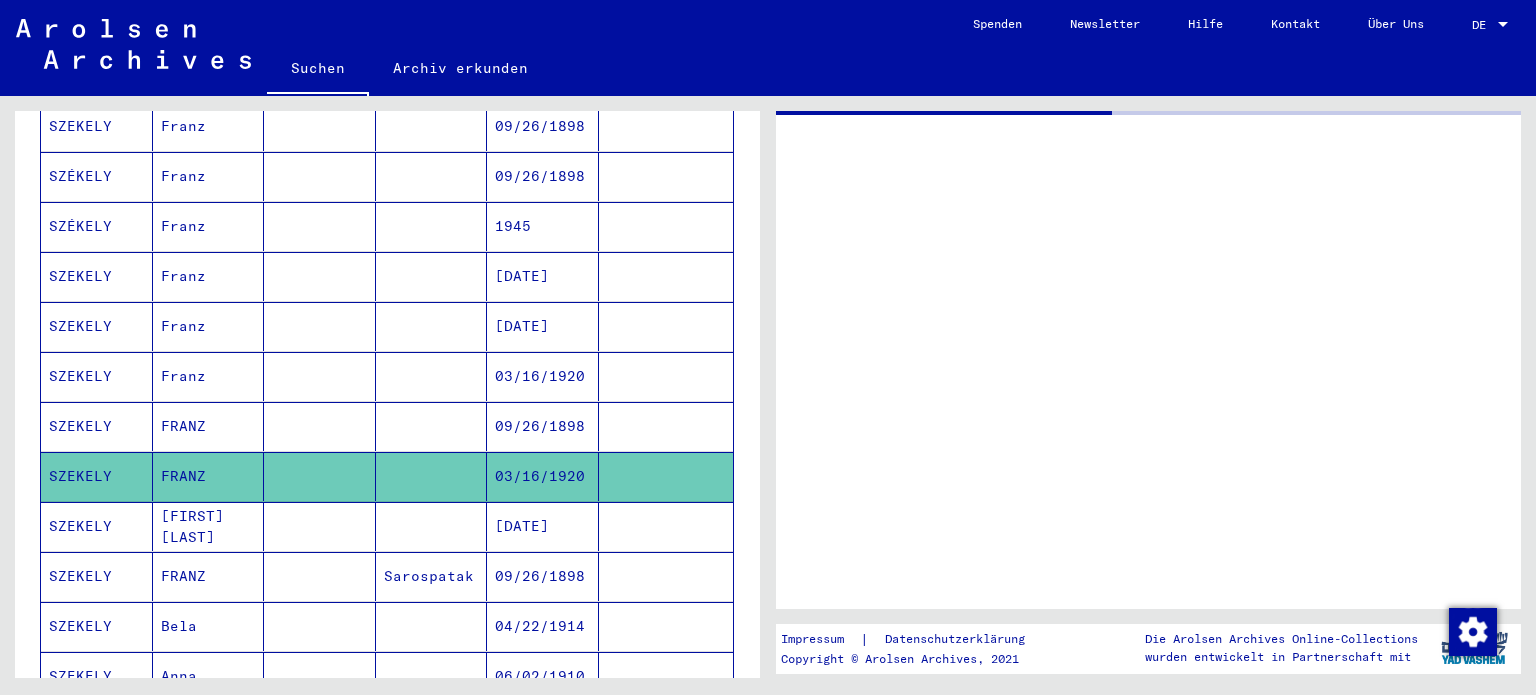 scroll, scrollTop: 0, scrollLeft: 0, axis: both 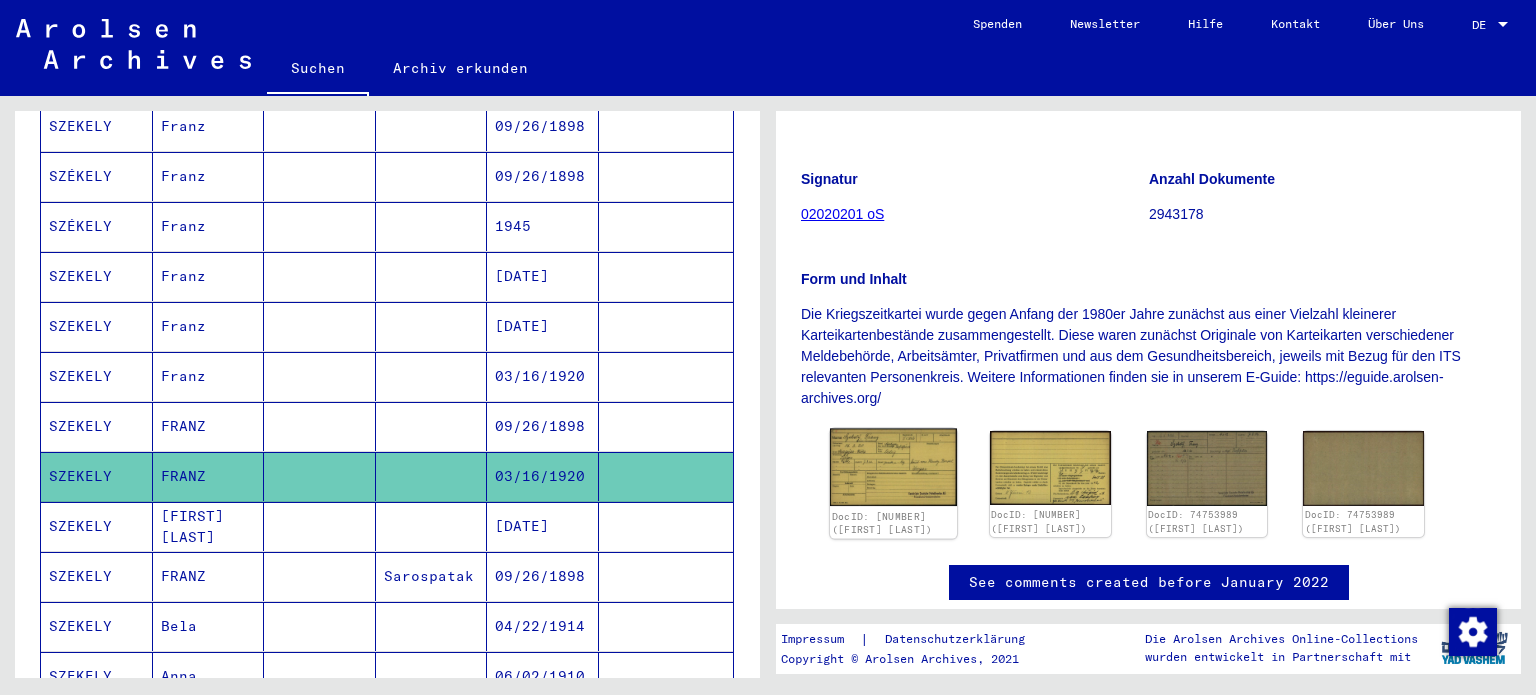 click 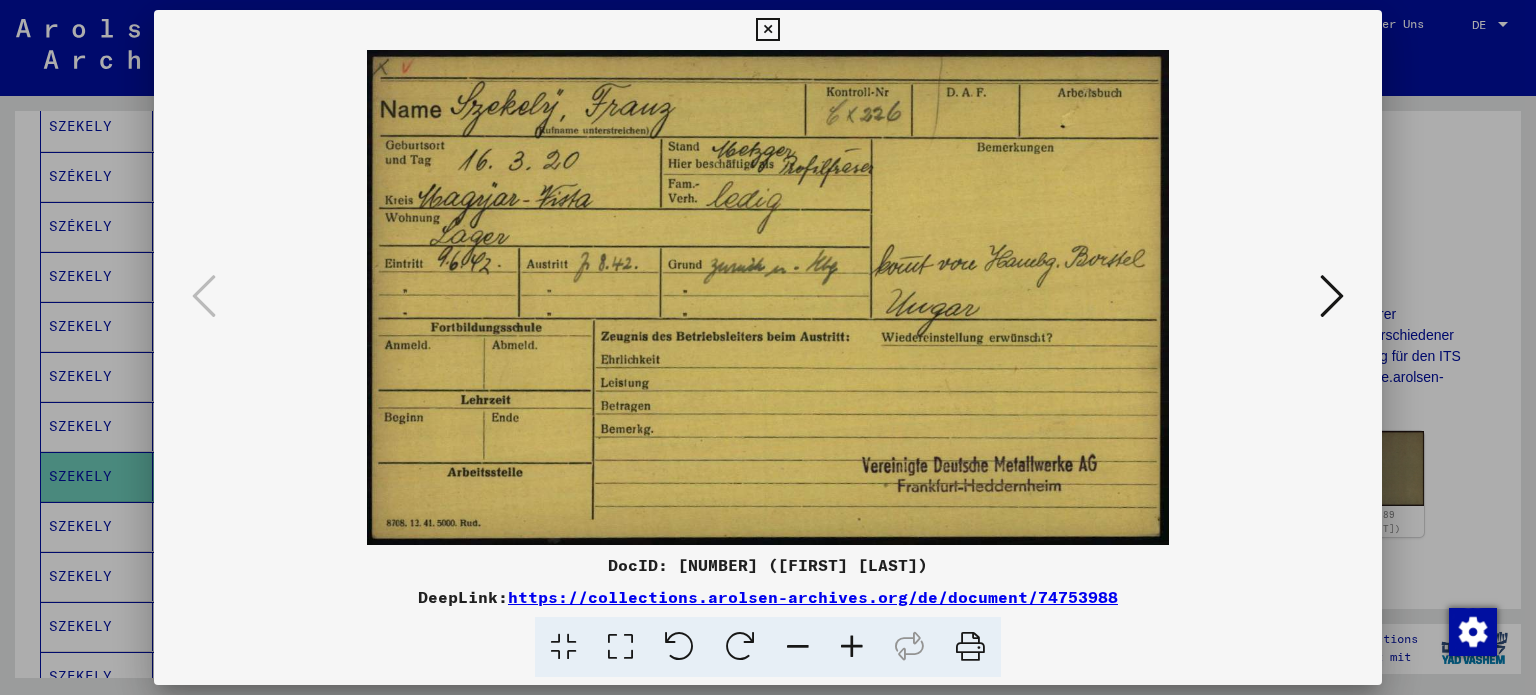 click at bounding box center (768, 297) 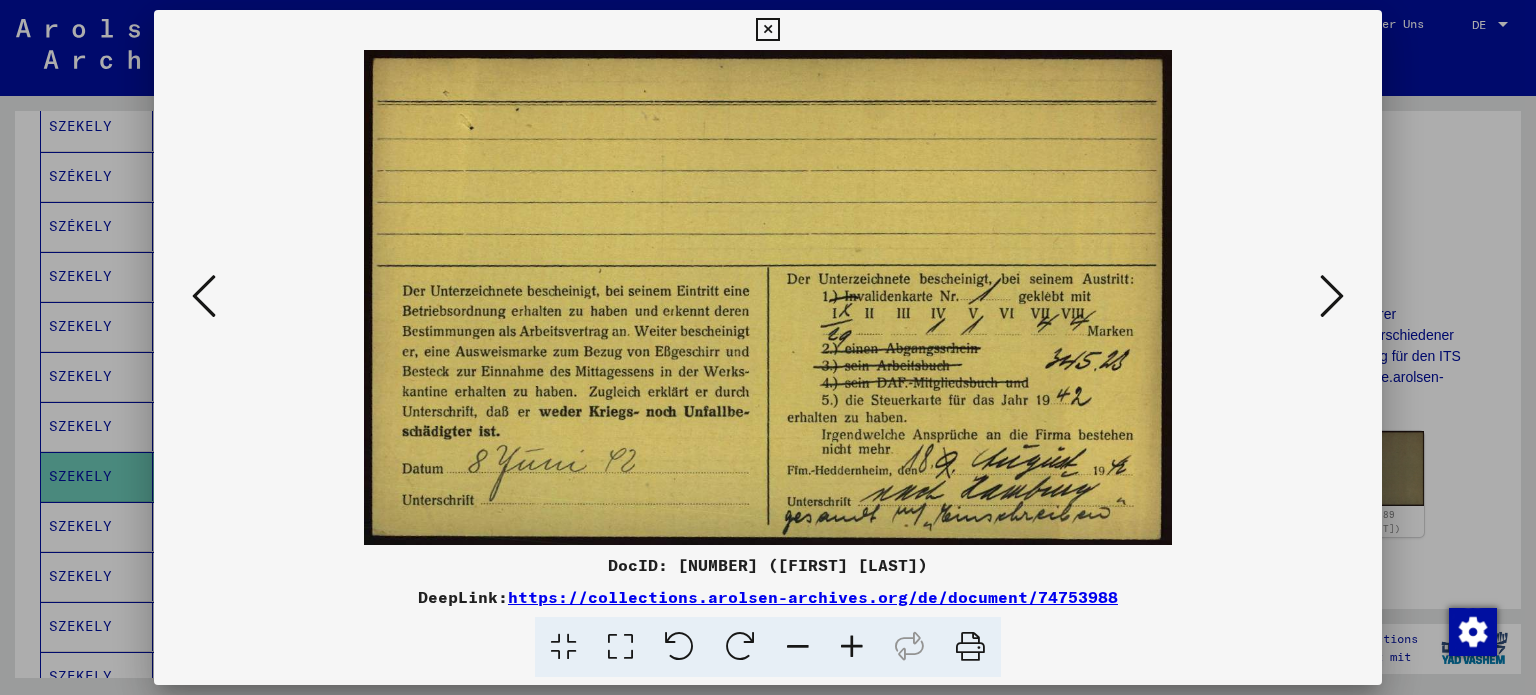 click at bounding box center [1332, 296] 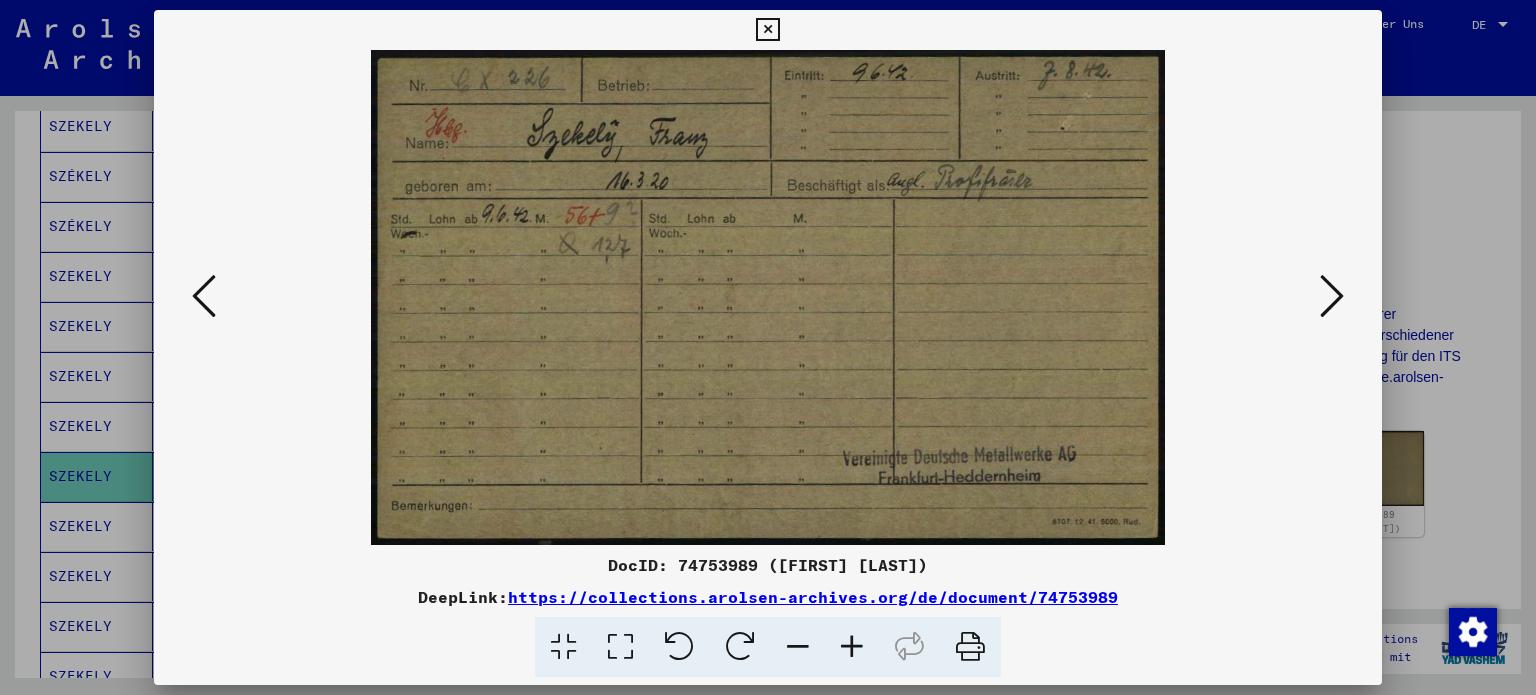 click at bounding box center (1332, 296) 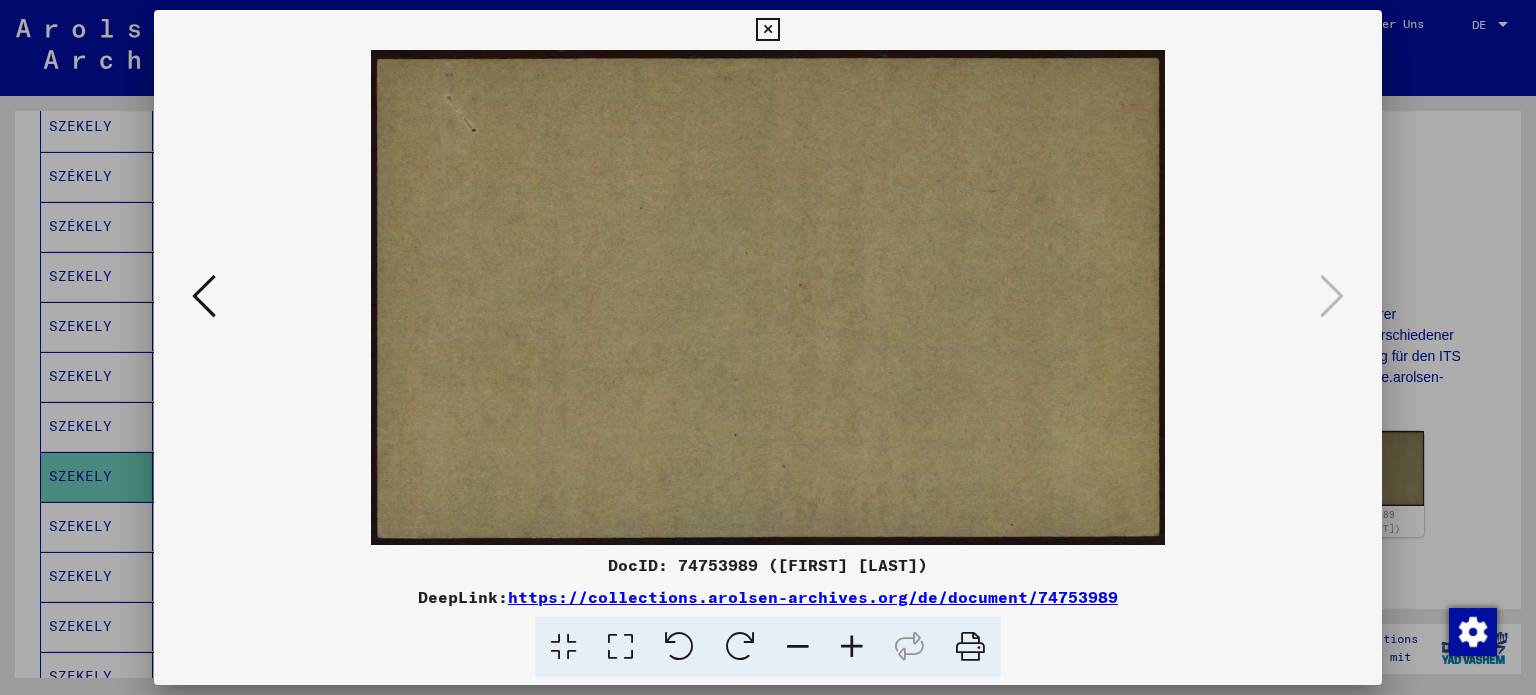 click at bounding box center (768, 347) 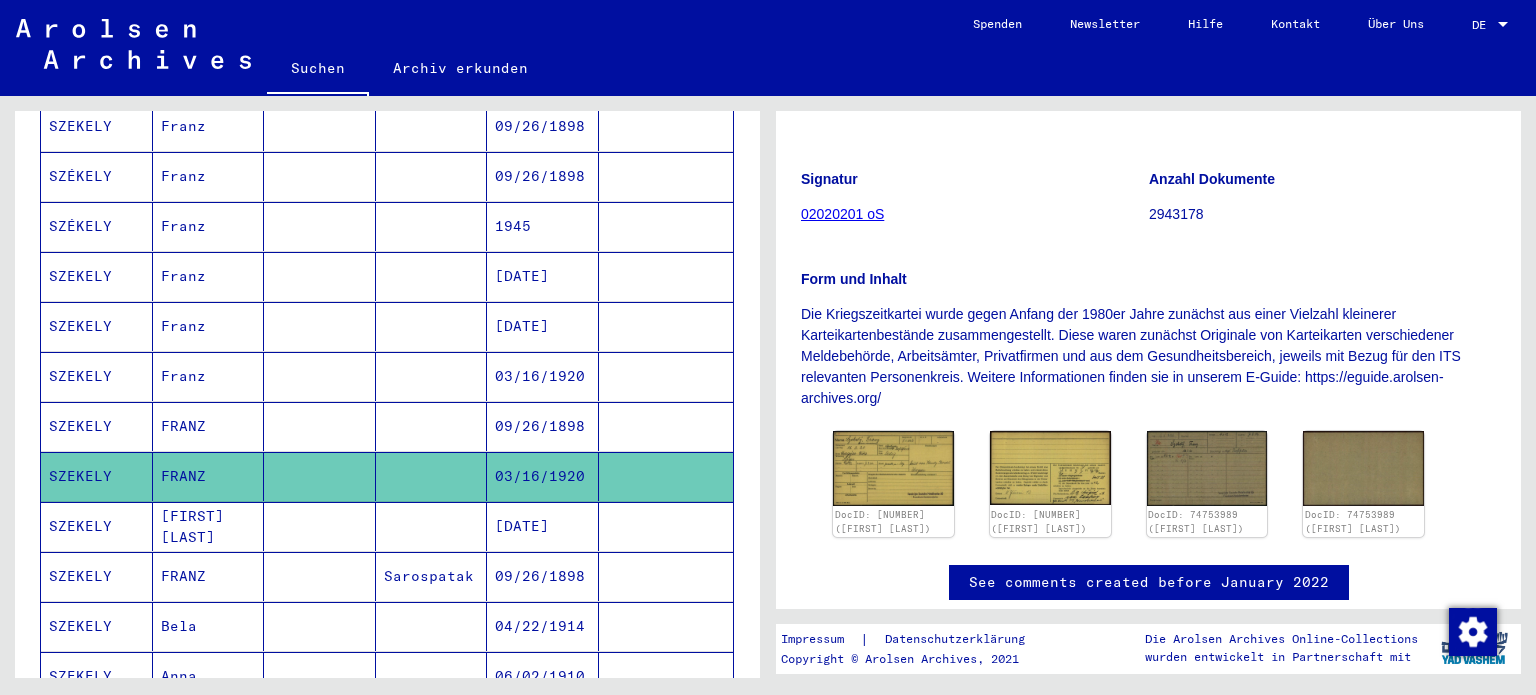 click on "[DATE]" at bounding box center [543, 576] 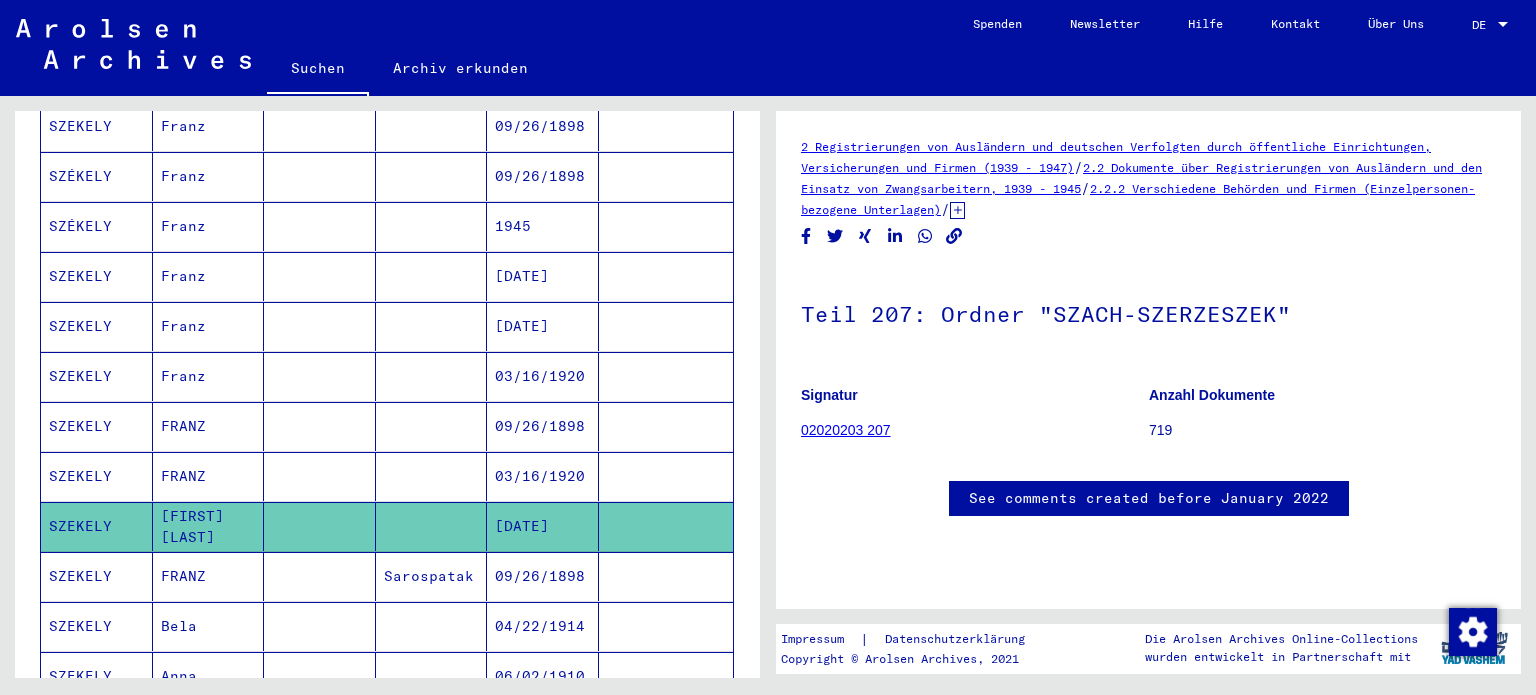 scroll, scrollTop: 0, scrollLeft: 0, axis: both 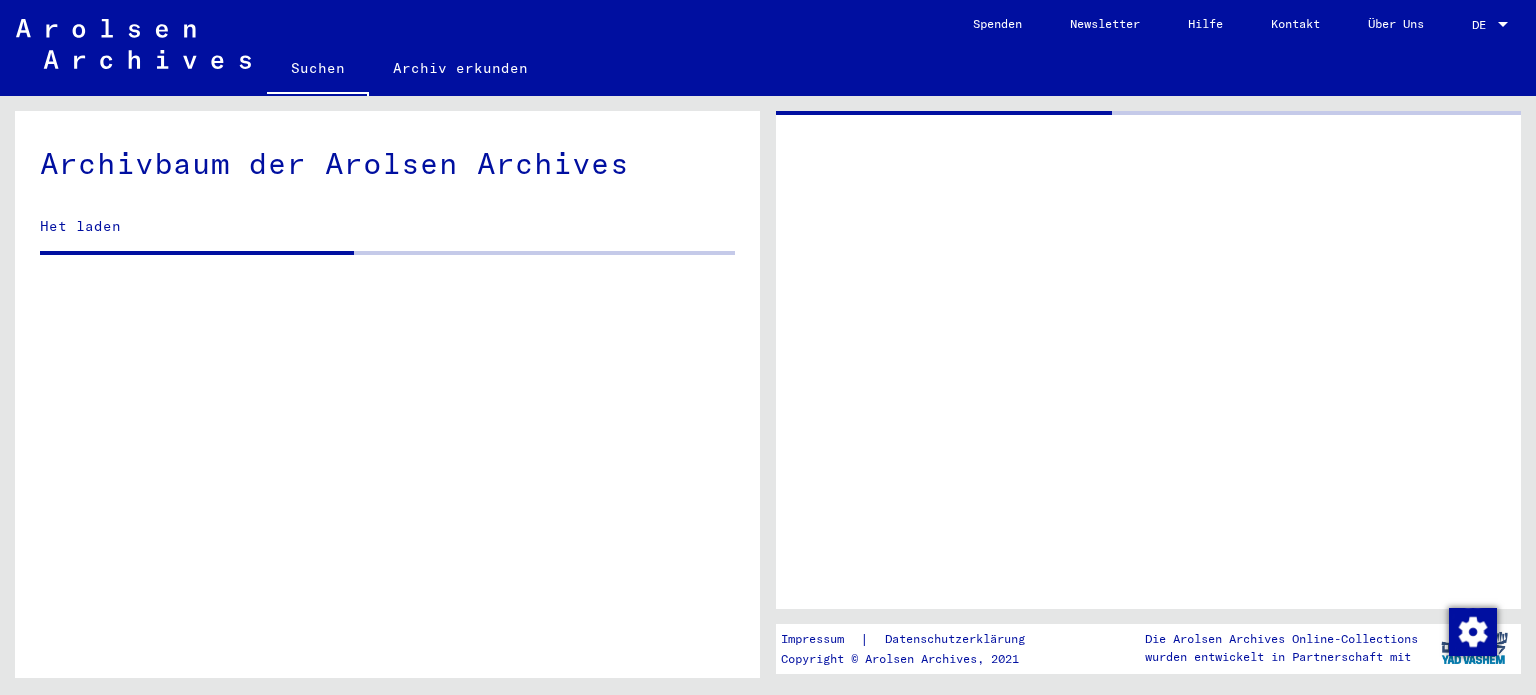 click 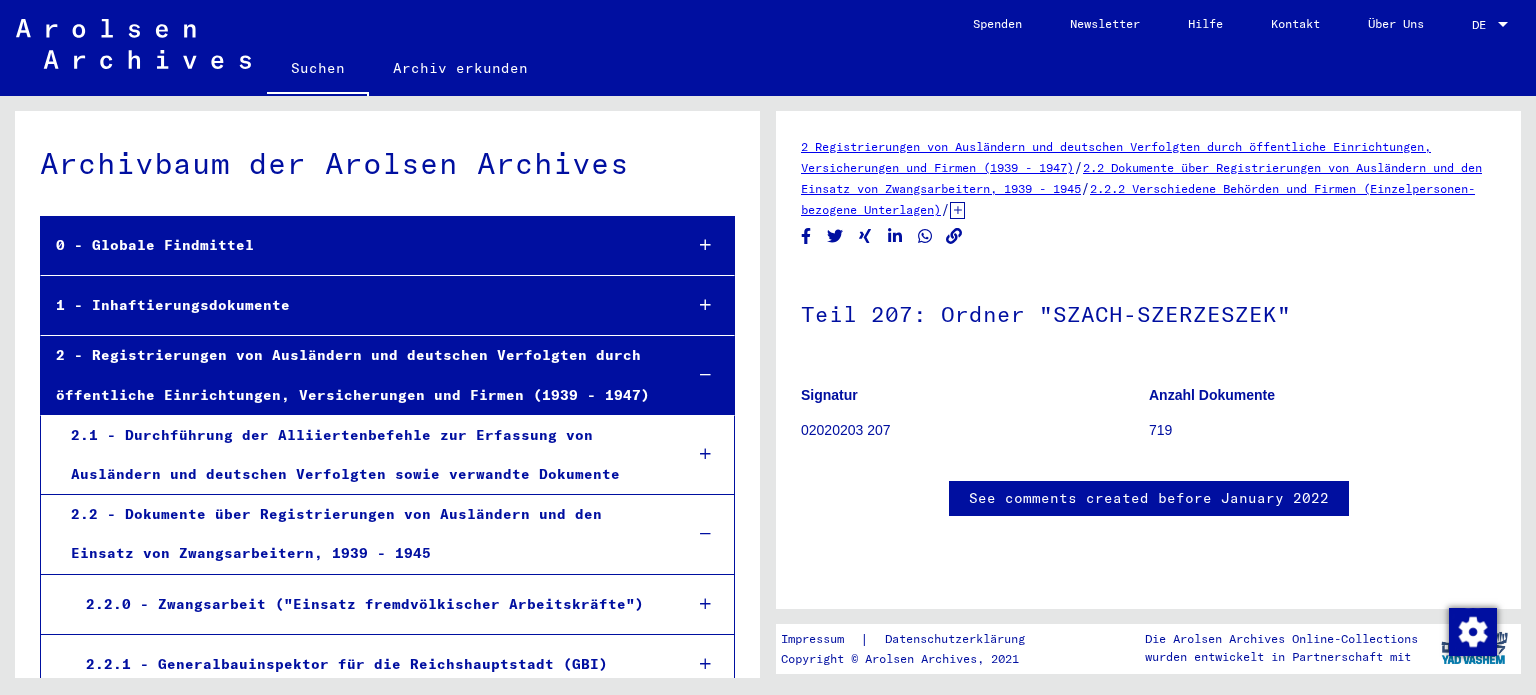 scroll, scrollTop: 30631, scrollLeft: 0, axis: vertical 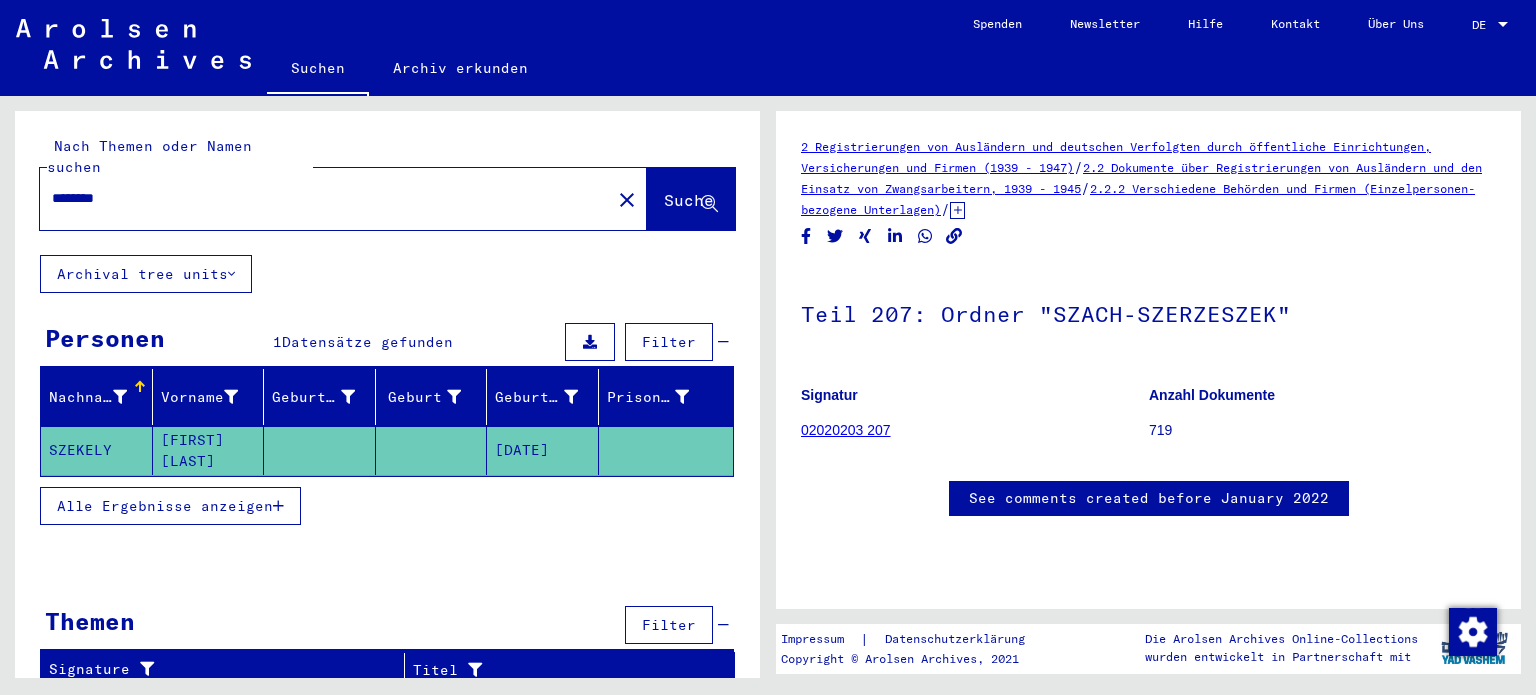 type on "**********" 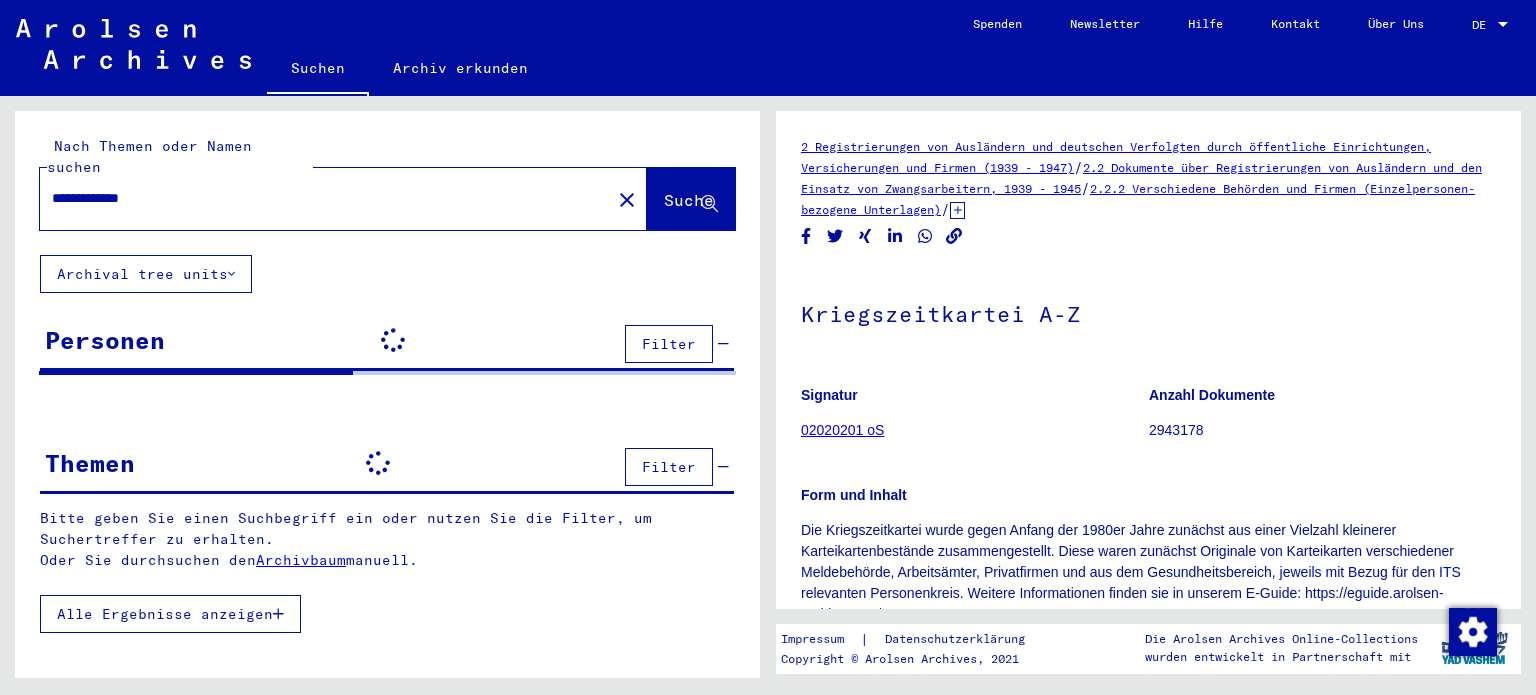 scroll, scrollTop: 0, scrollLeft: 0, axis: both 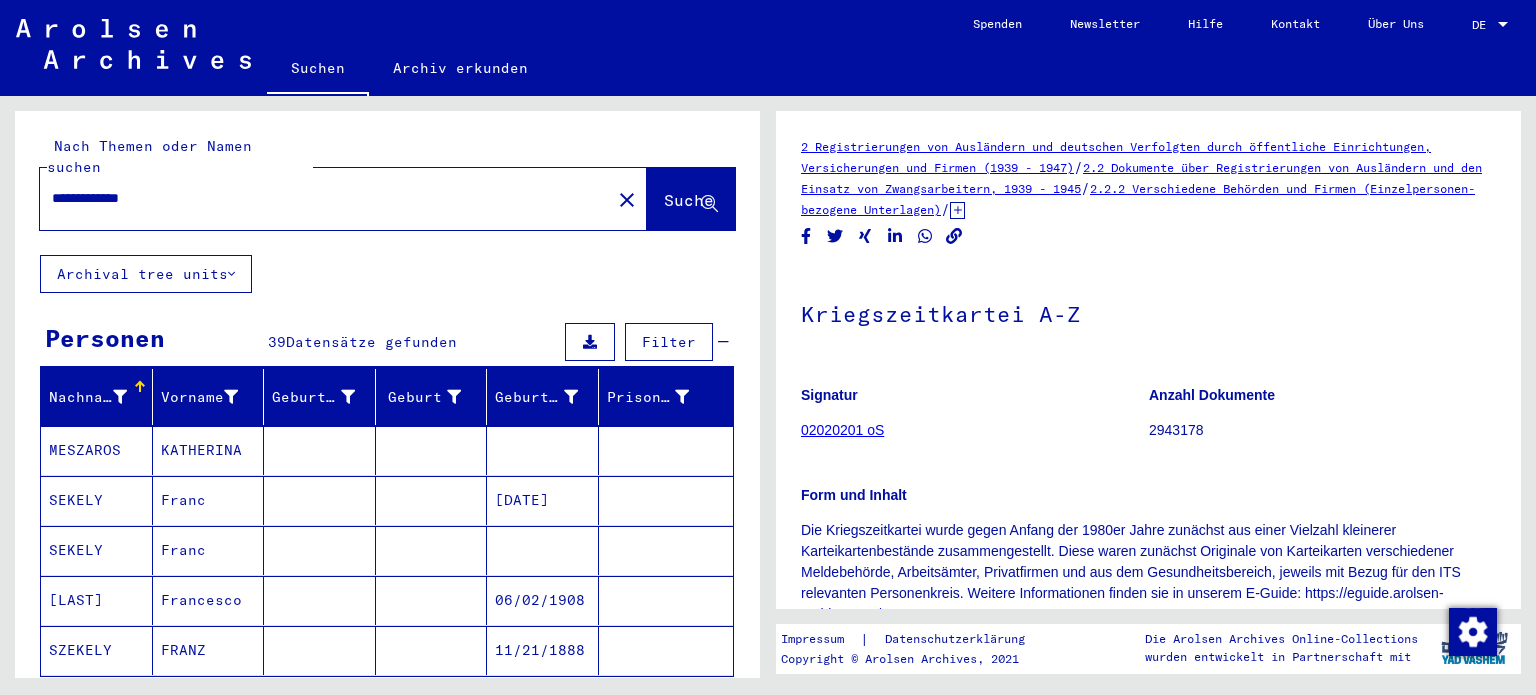 click on "Alle Ergebnisse anzeigen" at bounding box center [165, 706] 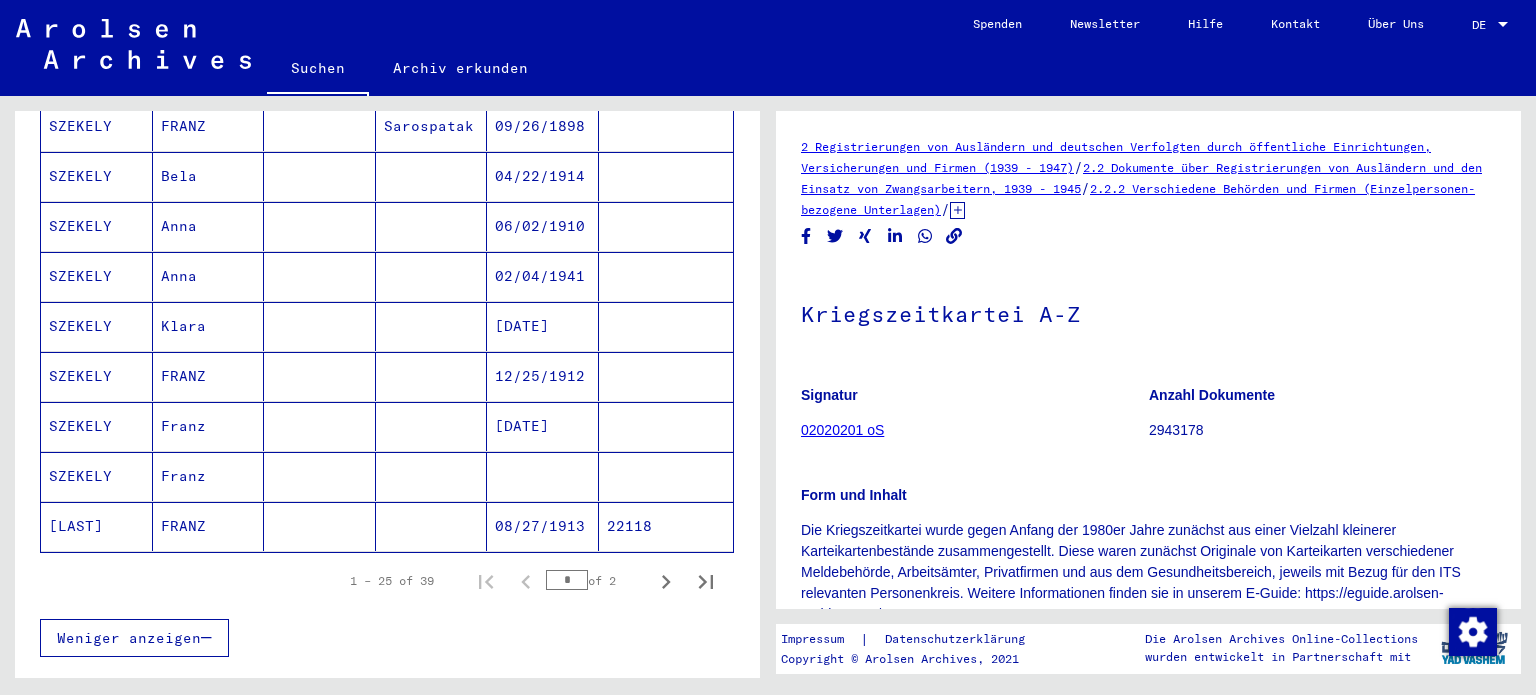 scroll, scrollTop: 1128, scrollLeft: 0, axis: vertical 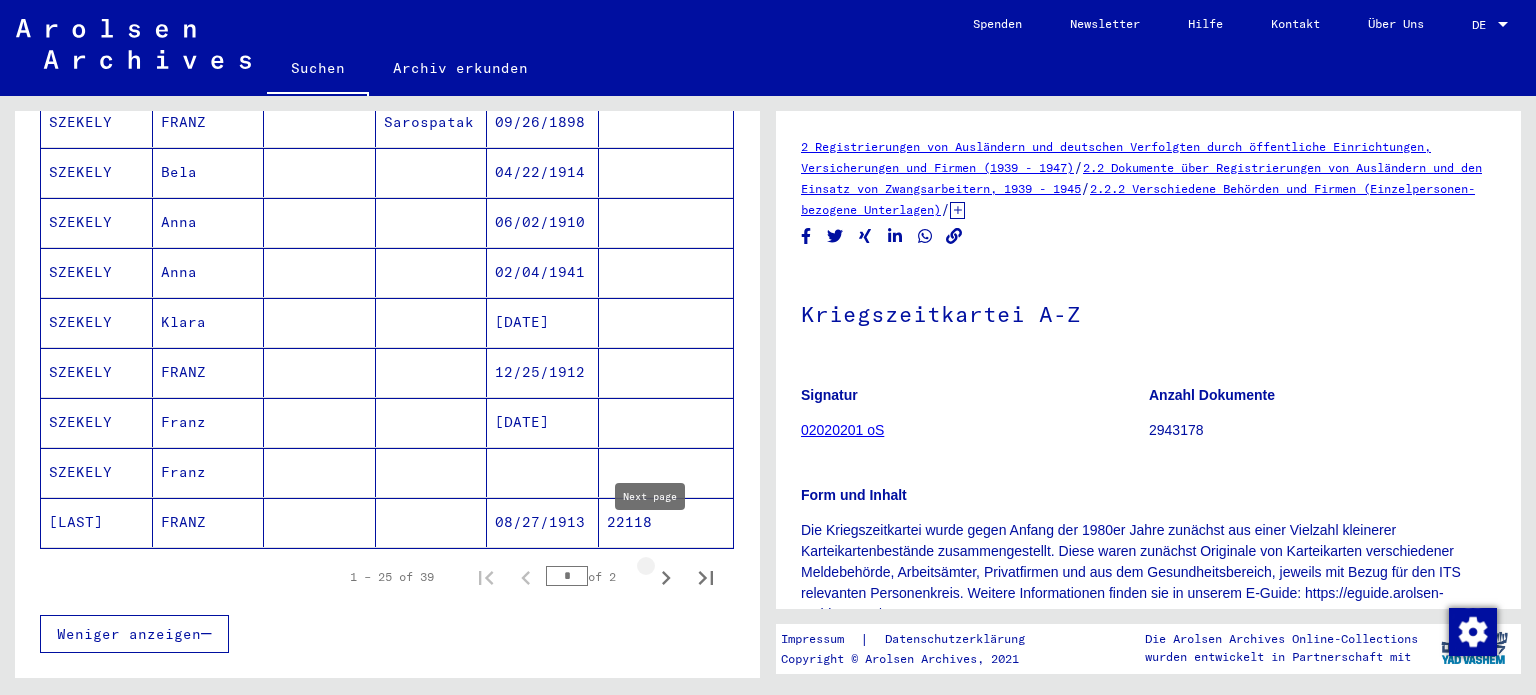 click 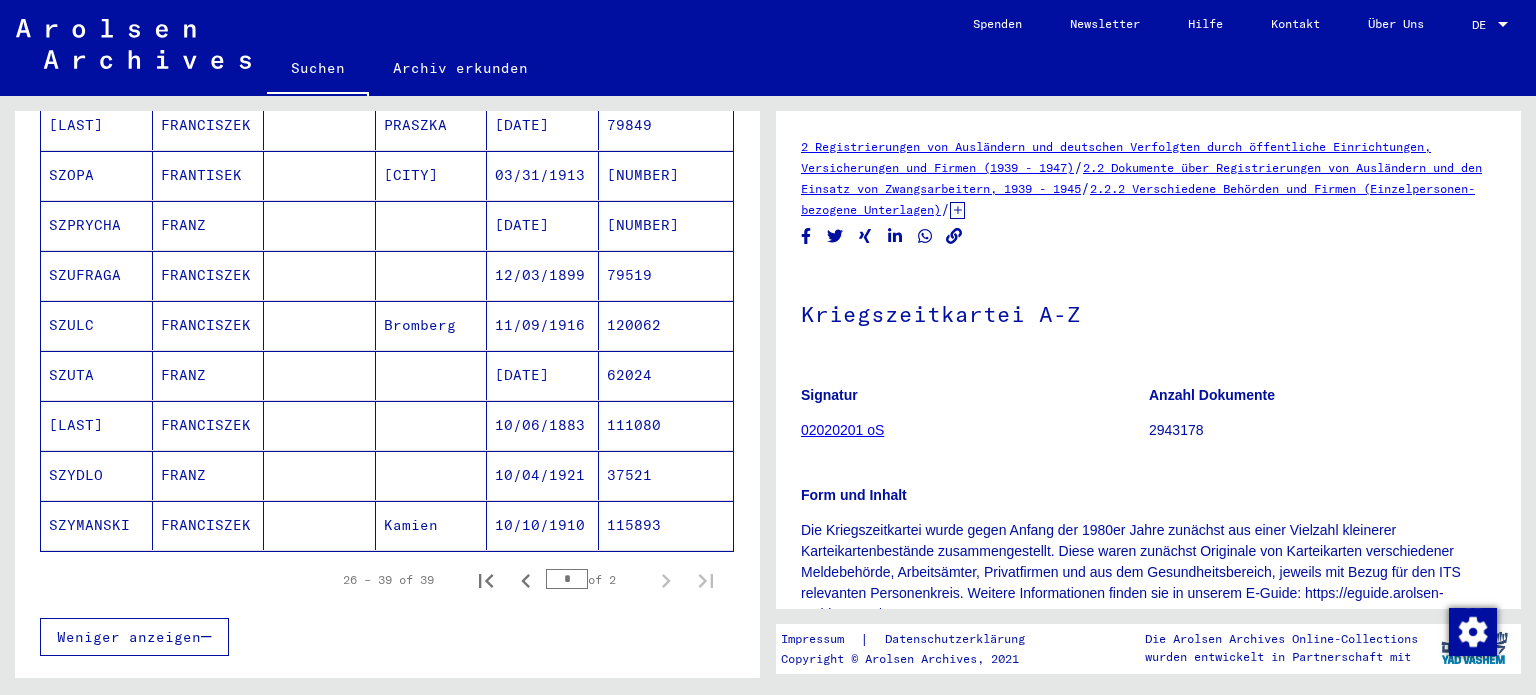 scroll, scrollTop: 577, scrollLeft: 0, axis: vertical 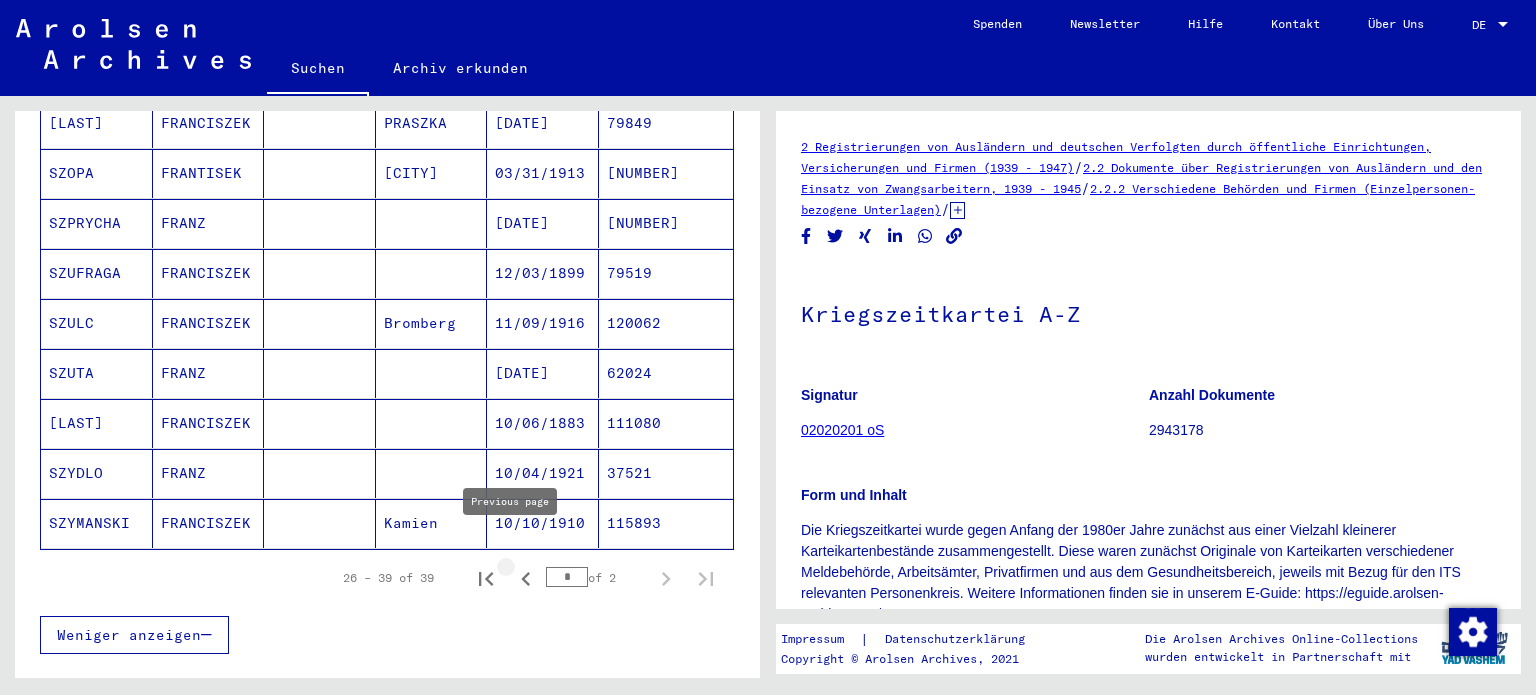 click 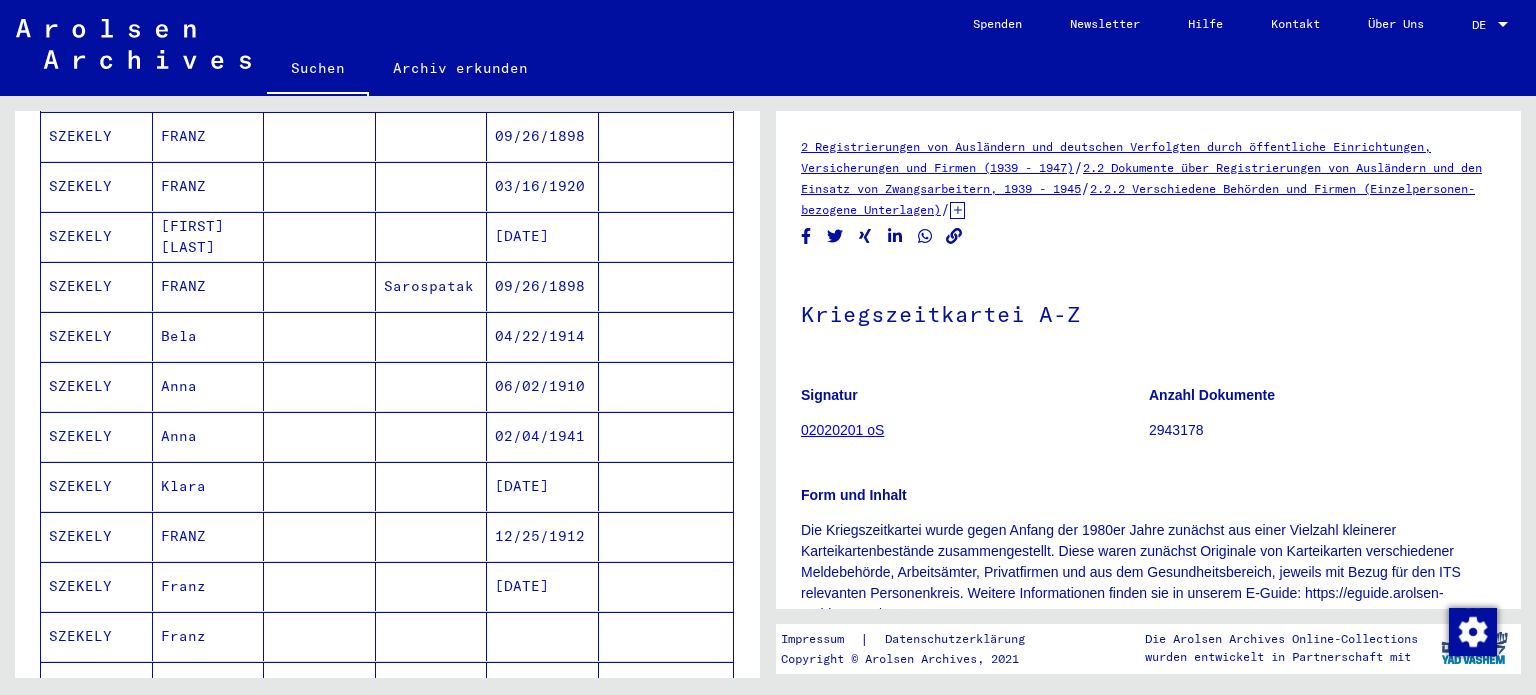 scroll, scrollTop: 966, scrollLeft: 0, axis: vertical 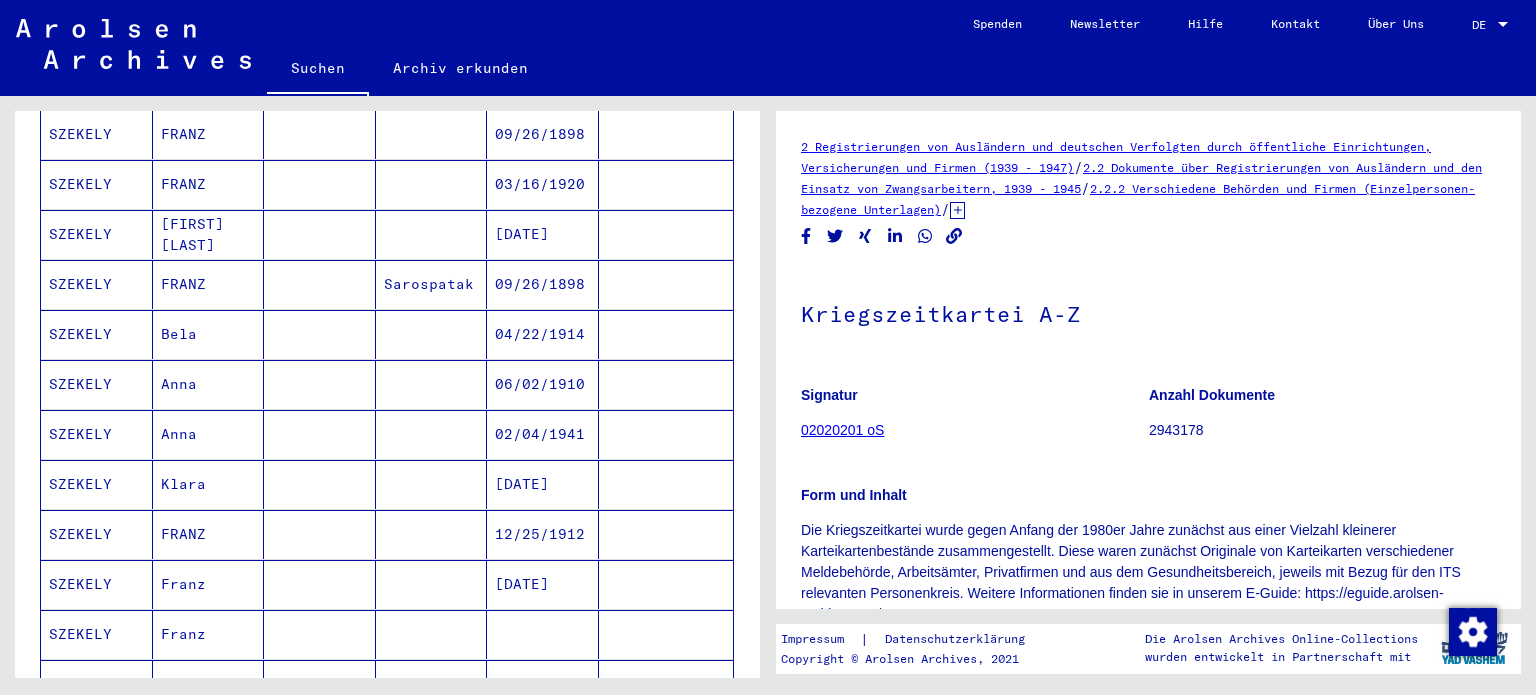 click on "[DATE]" at bounding box center [543, 634] 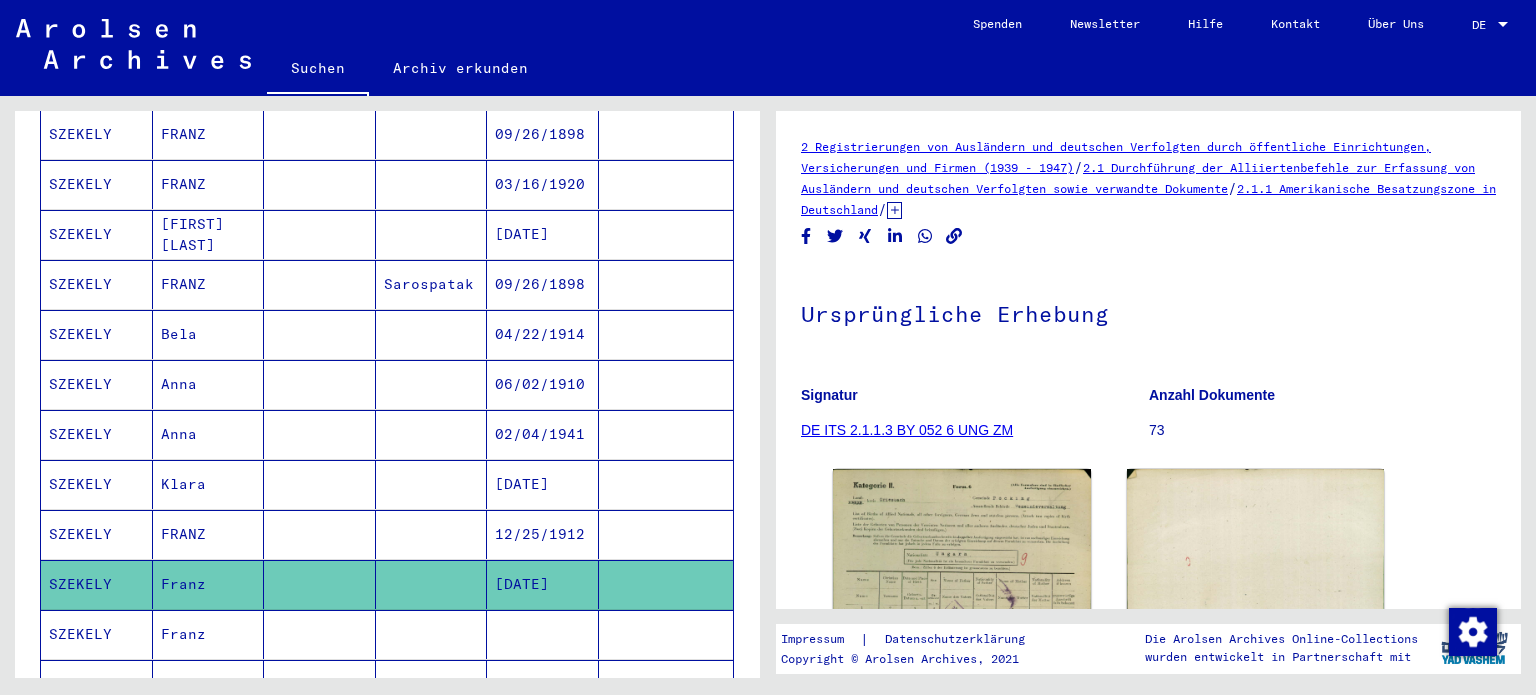 scroll, scrollTop: 0, scrollLeft: 0, axis: both 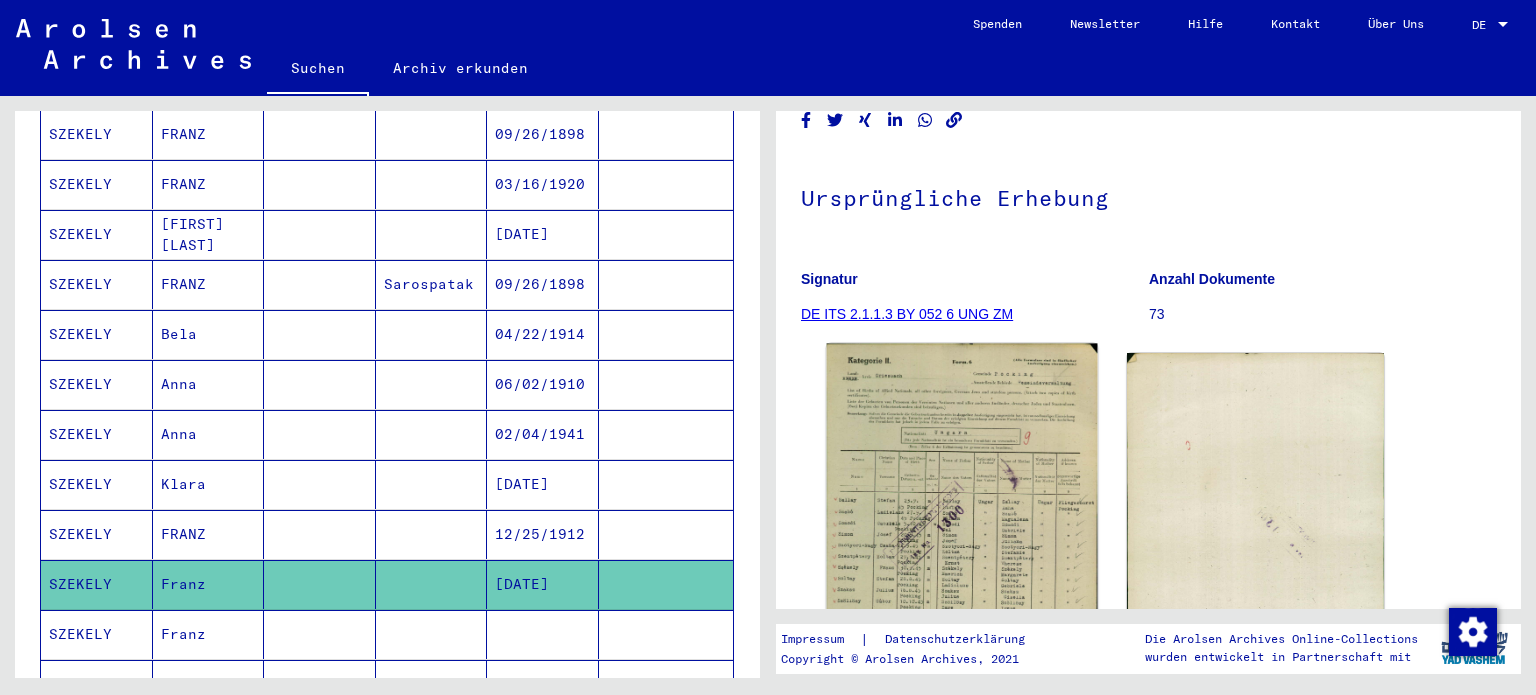 click 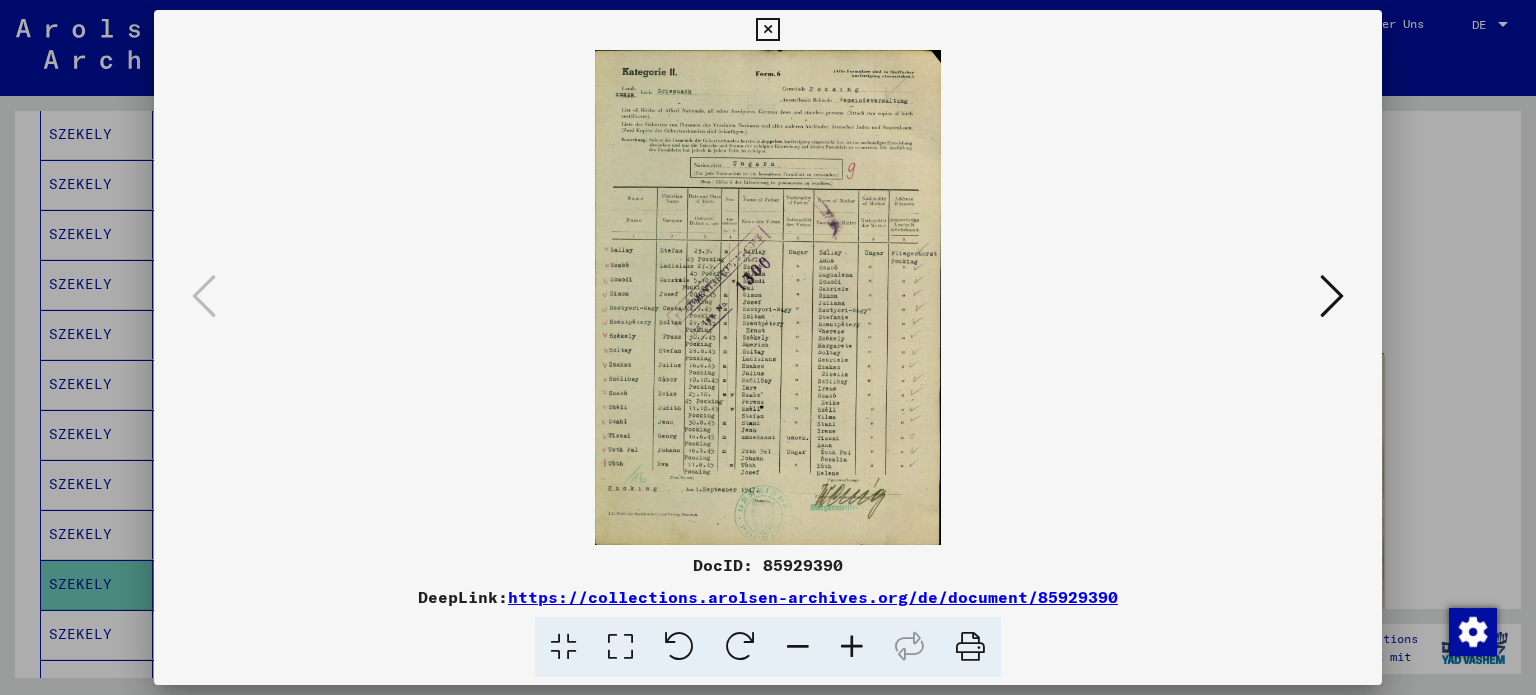 click at bounding box center (852, 647) 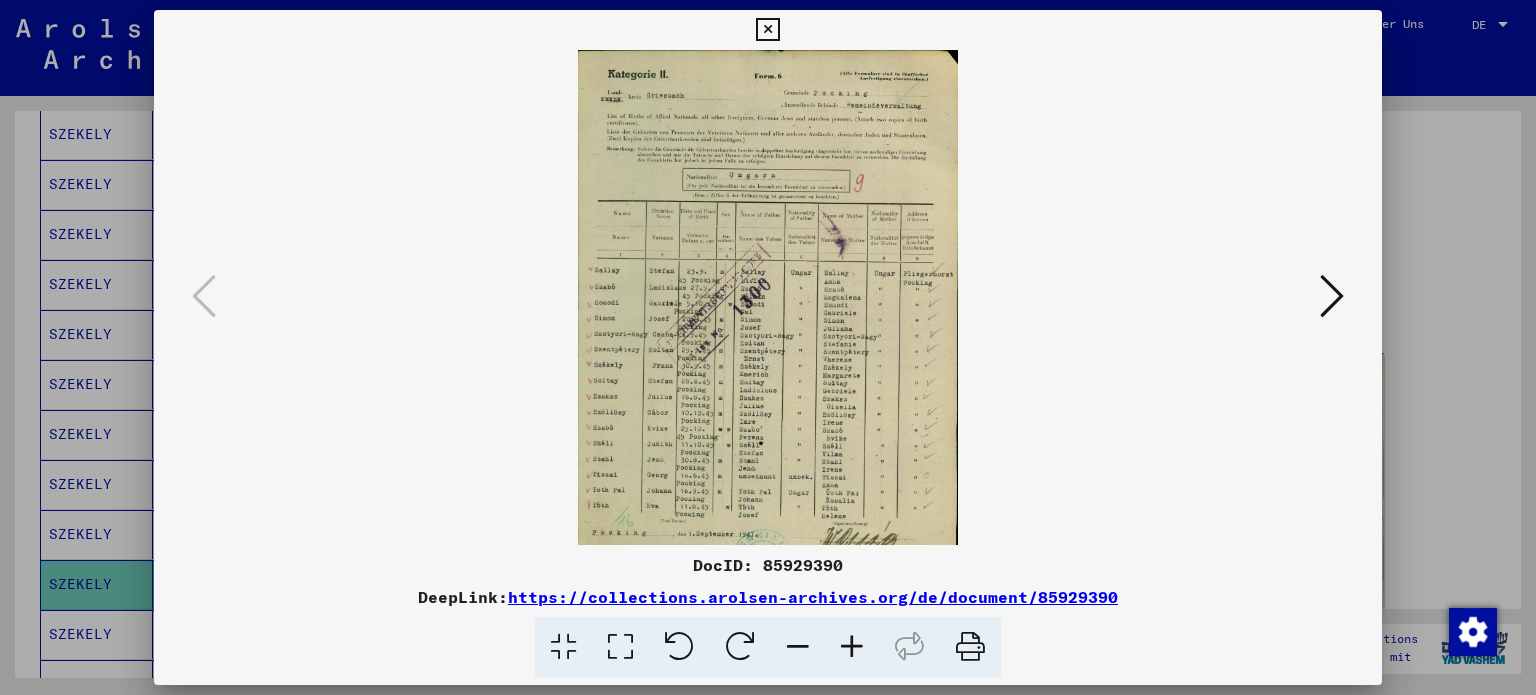 click at bounding box center [852, 647] 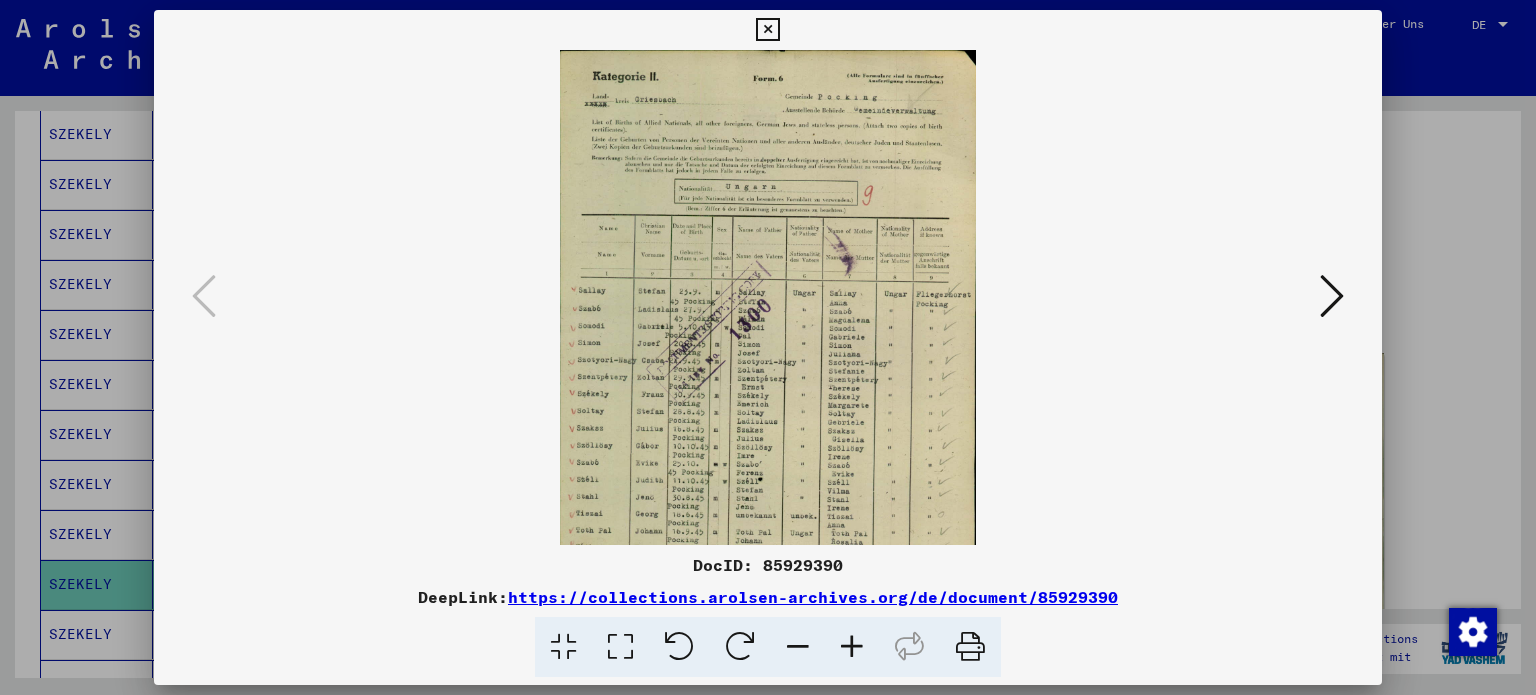 click at bounding box center [852, 647] 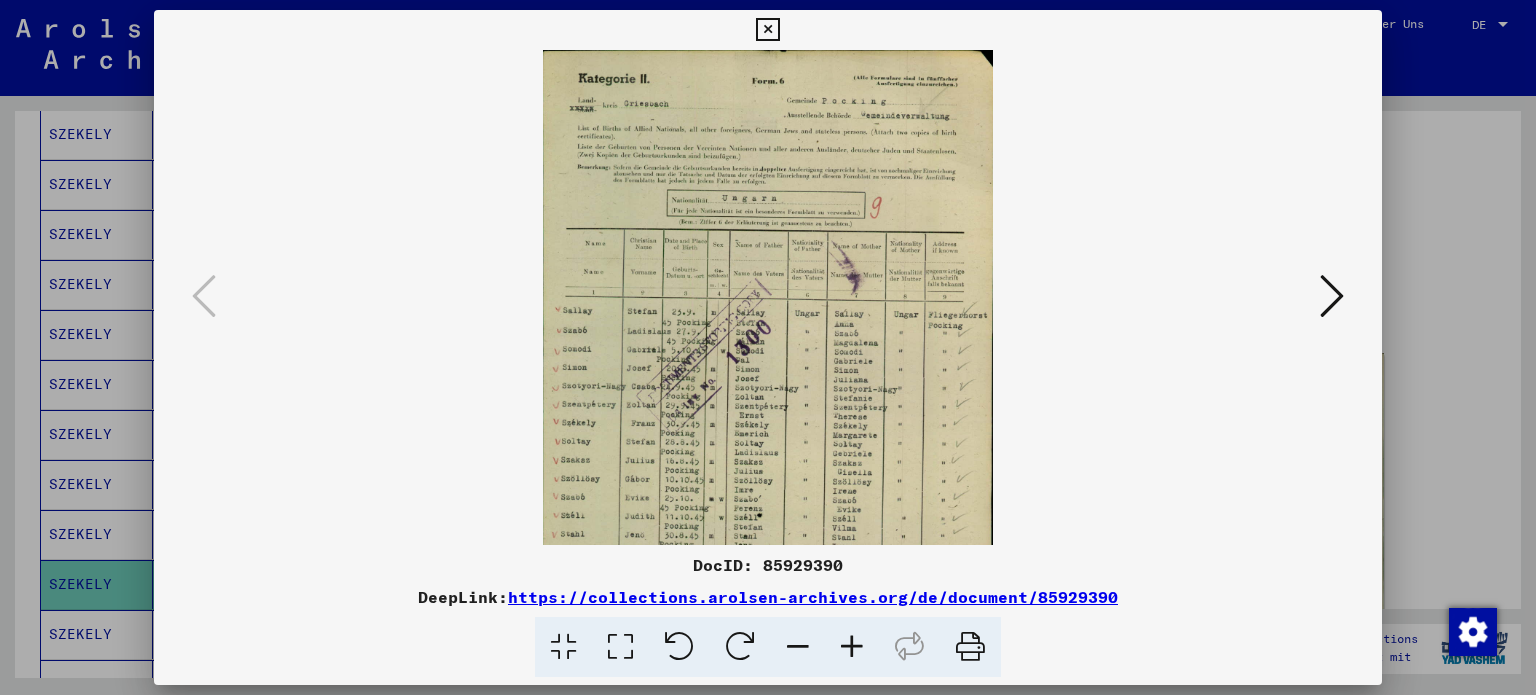 click at bounding box center (852, 647) 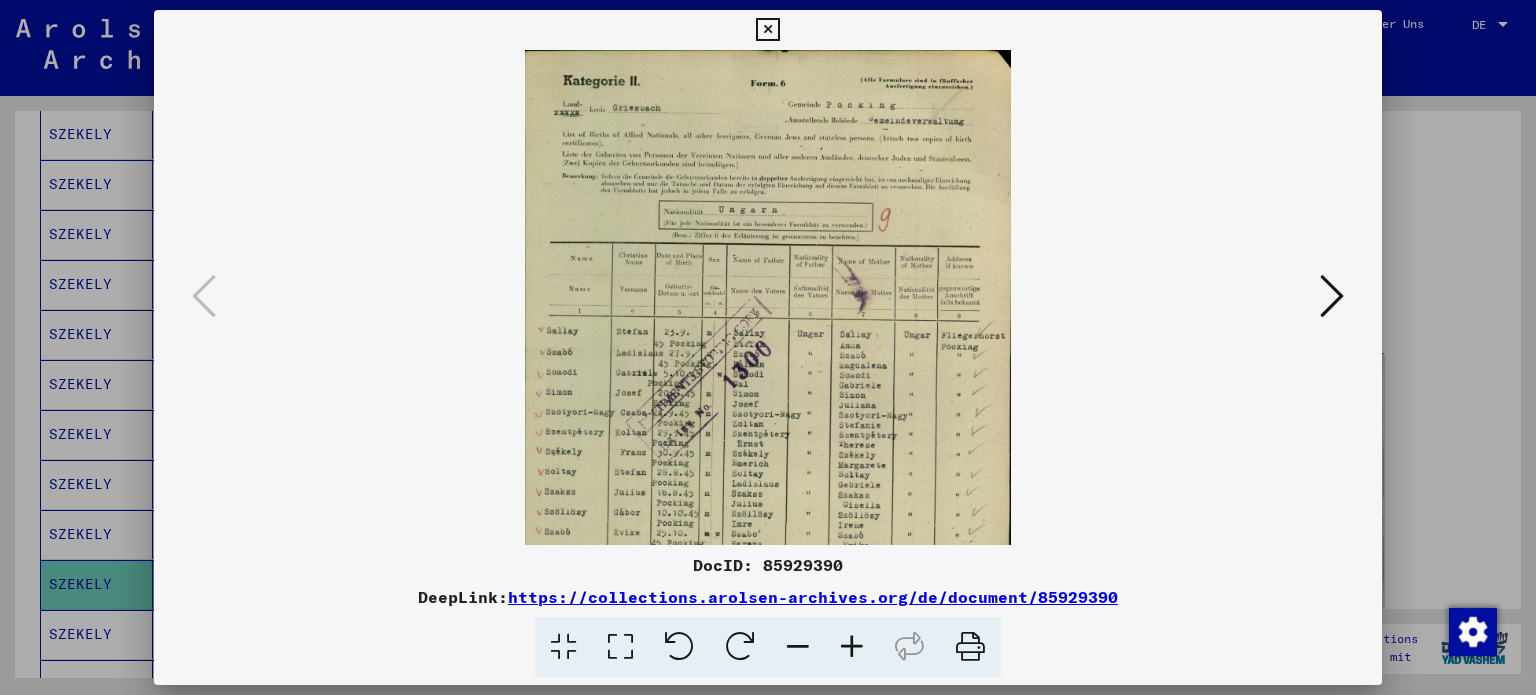 click at bounding box center (852, 647) 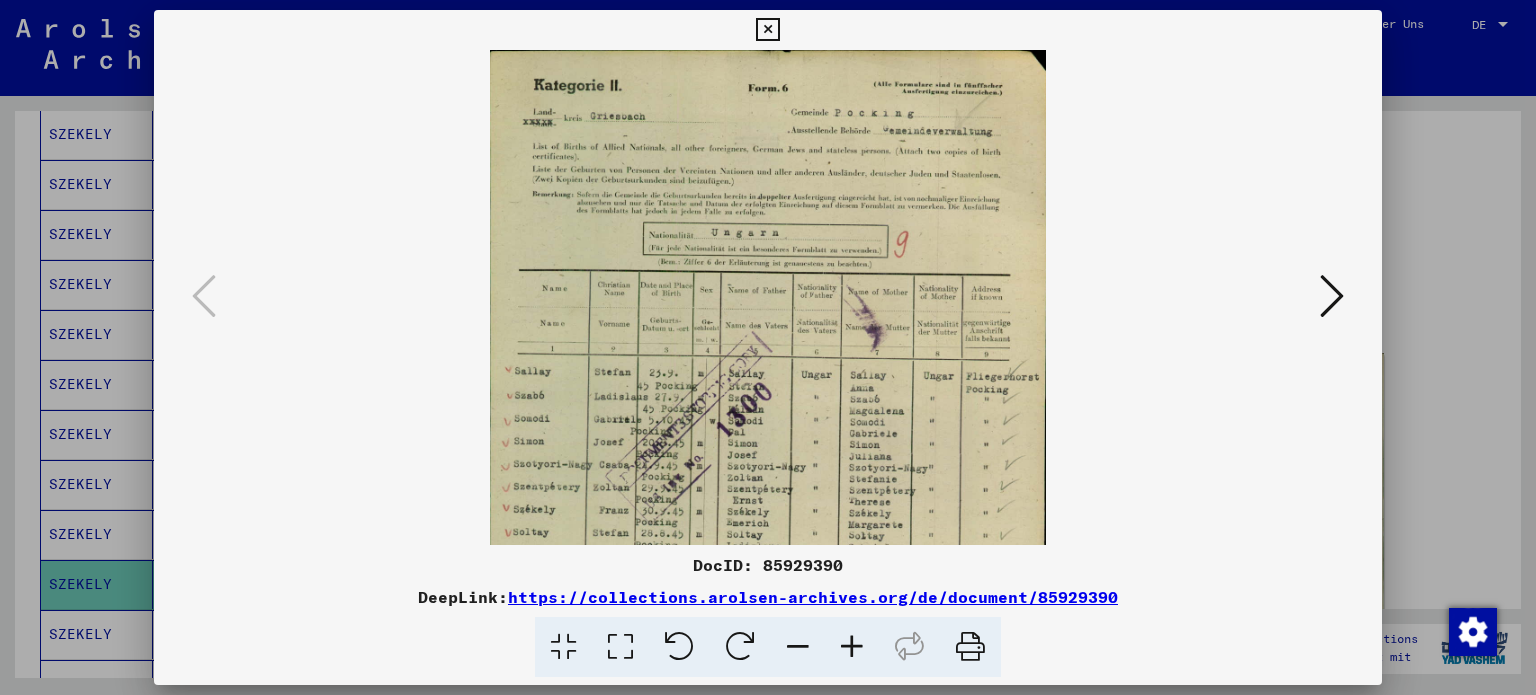 click at bounding box center [852, 647] 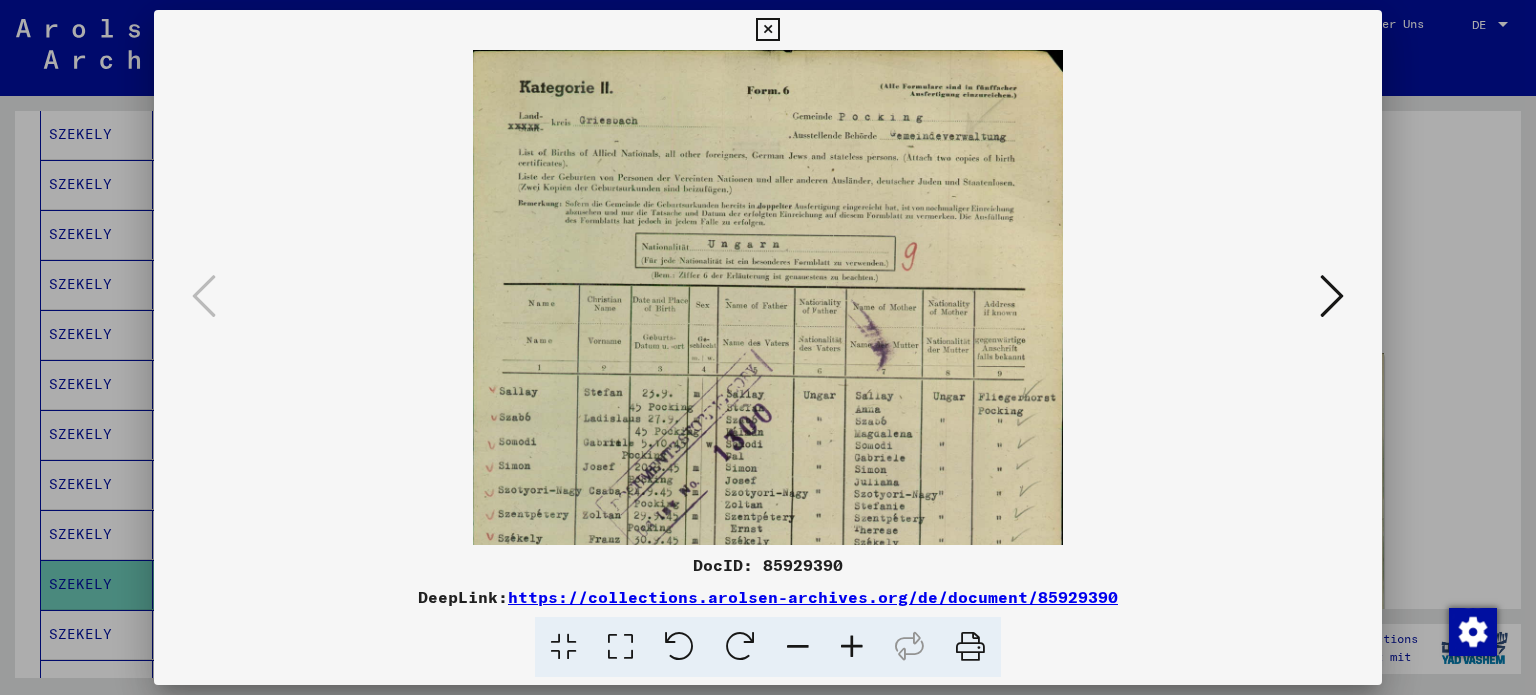 click at bounding box center [852, 647] 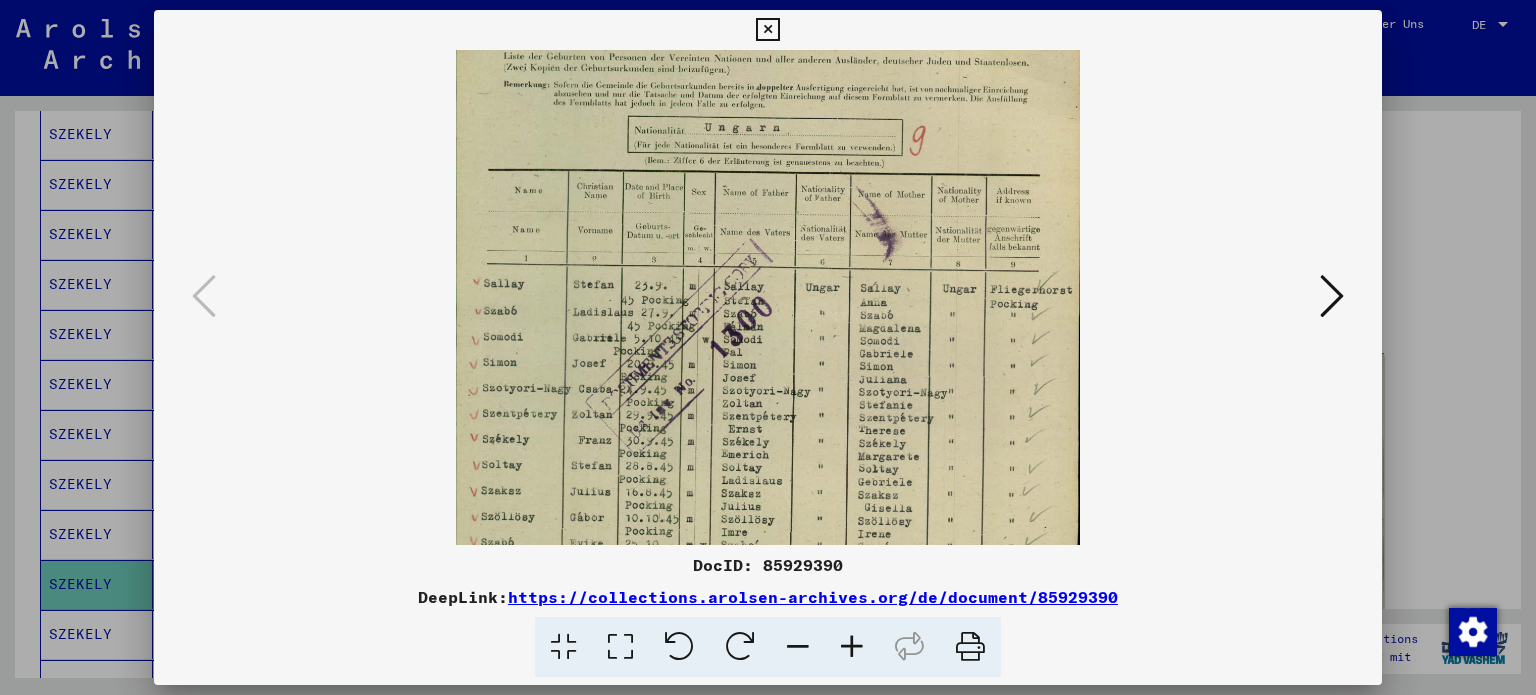 scroll, scrollTop: 209, scrollLeft: 0, axis: vertical 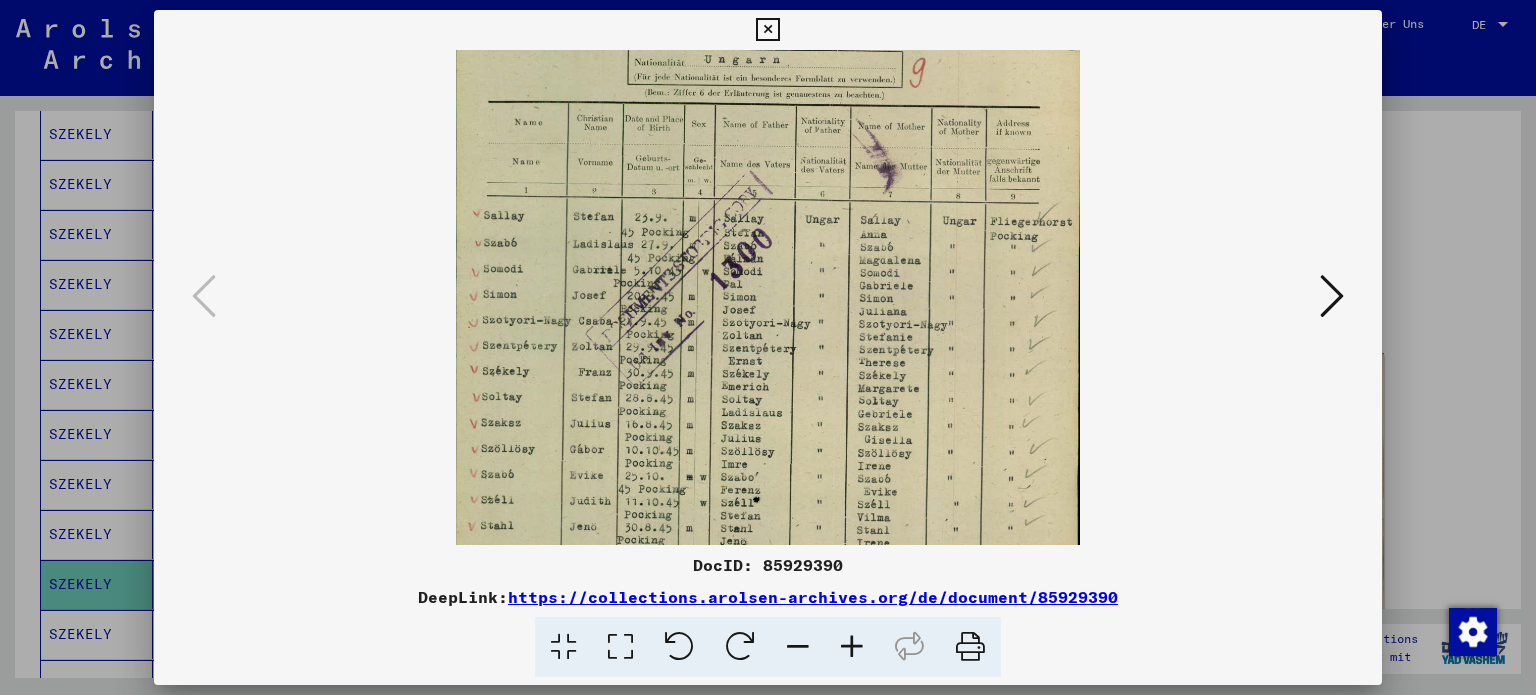 drag, startPoint x: 944, startPoint y: 365, endPoint x: 916, endPoint y: 107, distance: 259.51492 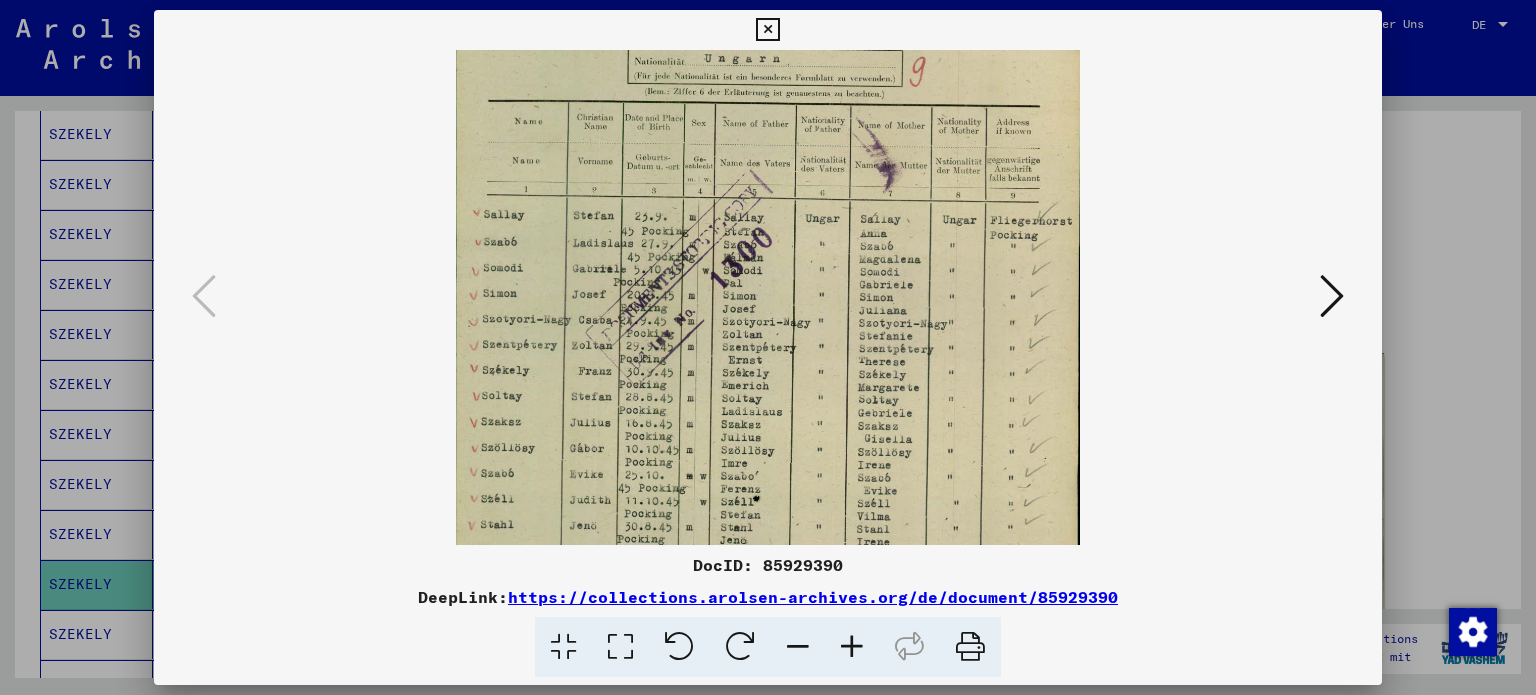 click at bounding box center [768, 300] 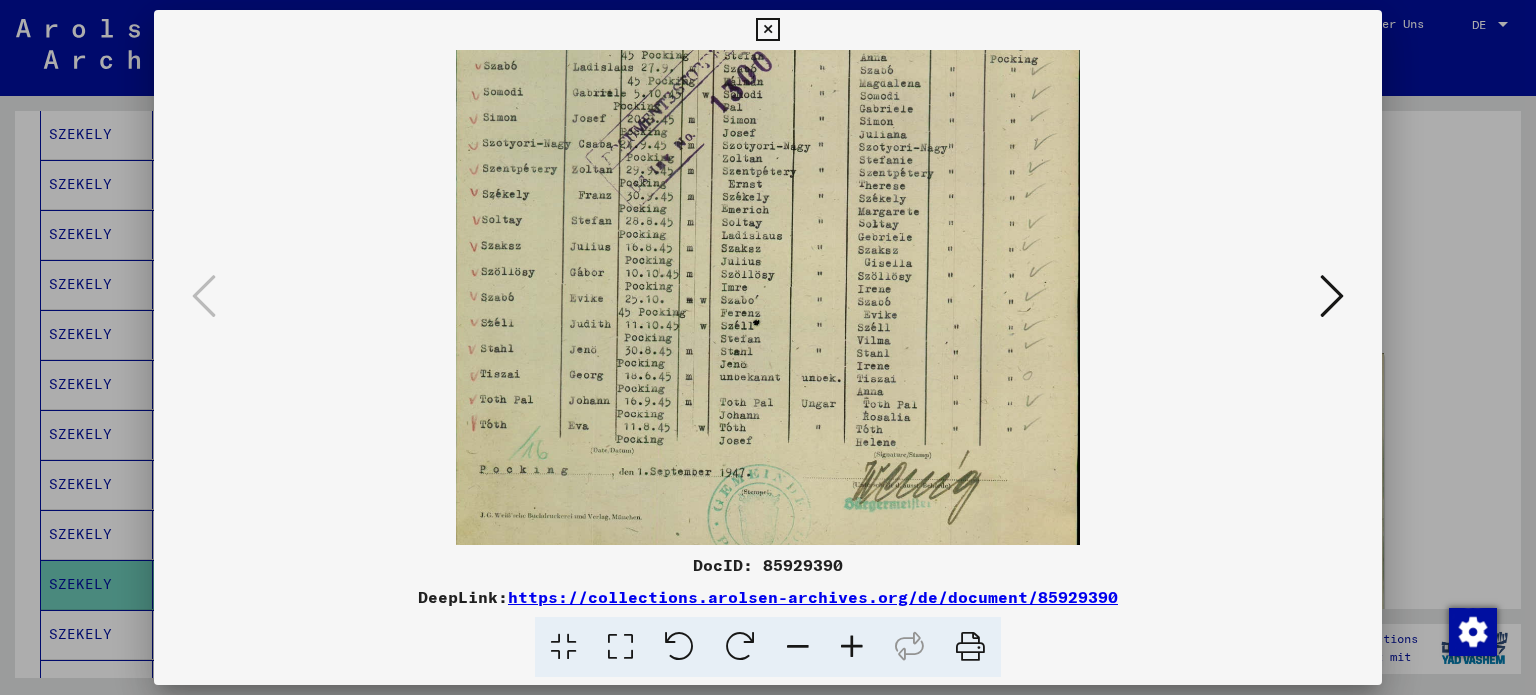 scroll, scrollTop: 382, scrollLeft: 0, axis: vertical 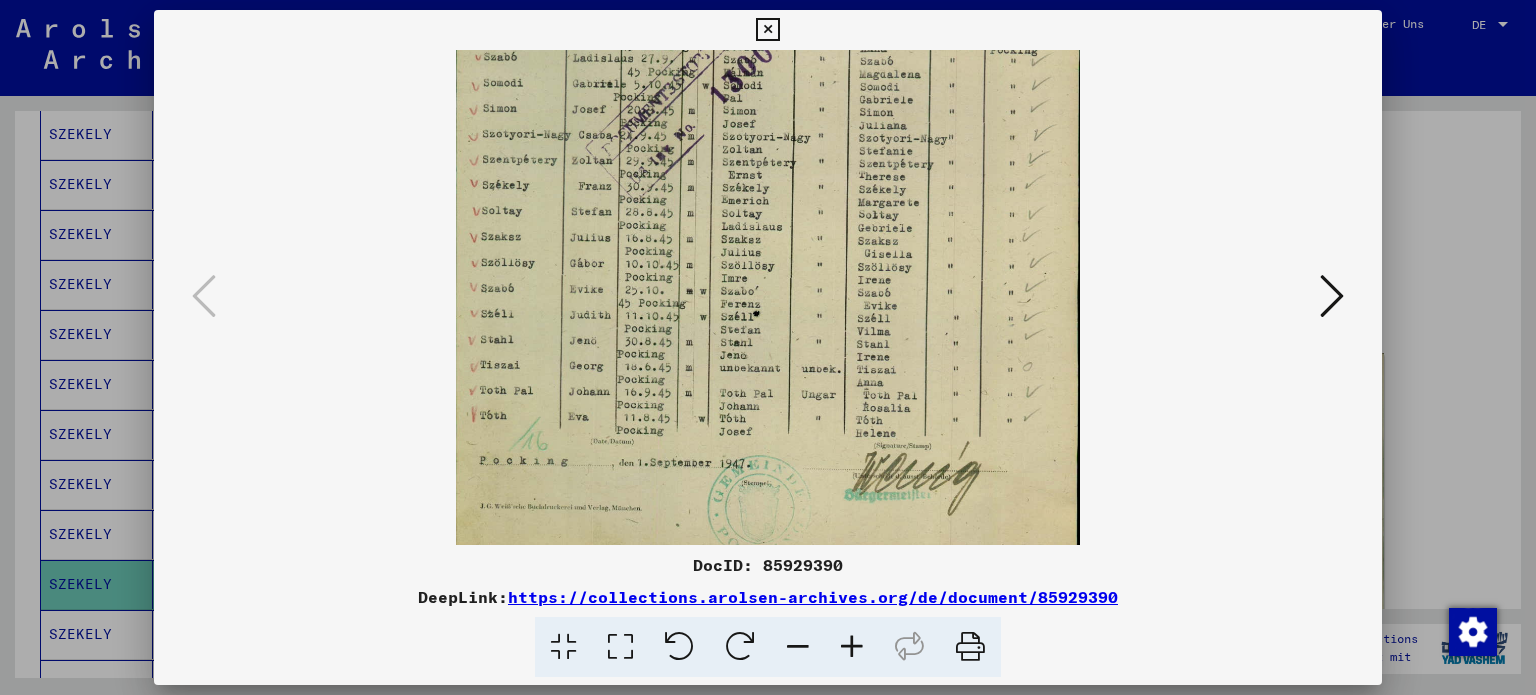 drag, startPoint x: 747, startPoint y: 361, endPoint x: 672, endPoint y: 189, distance: 187.64061 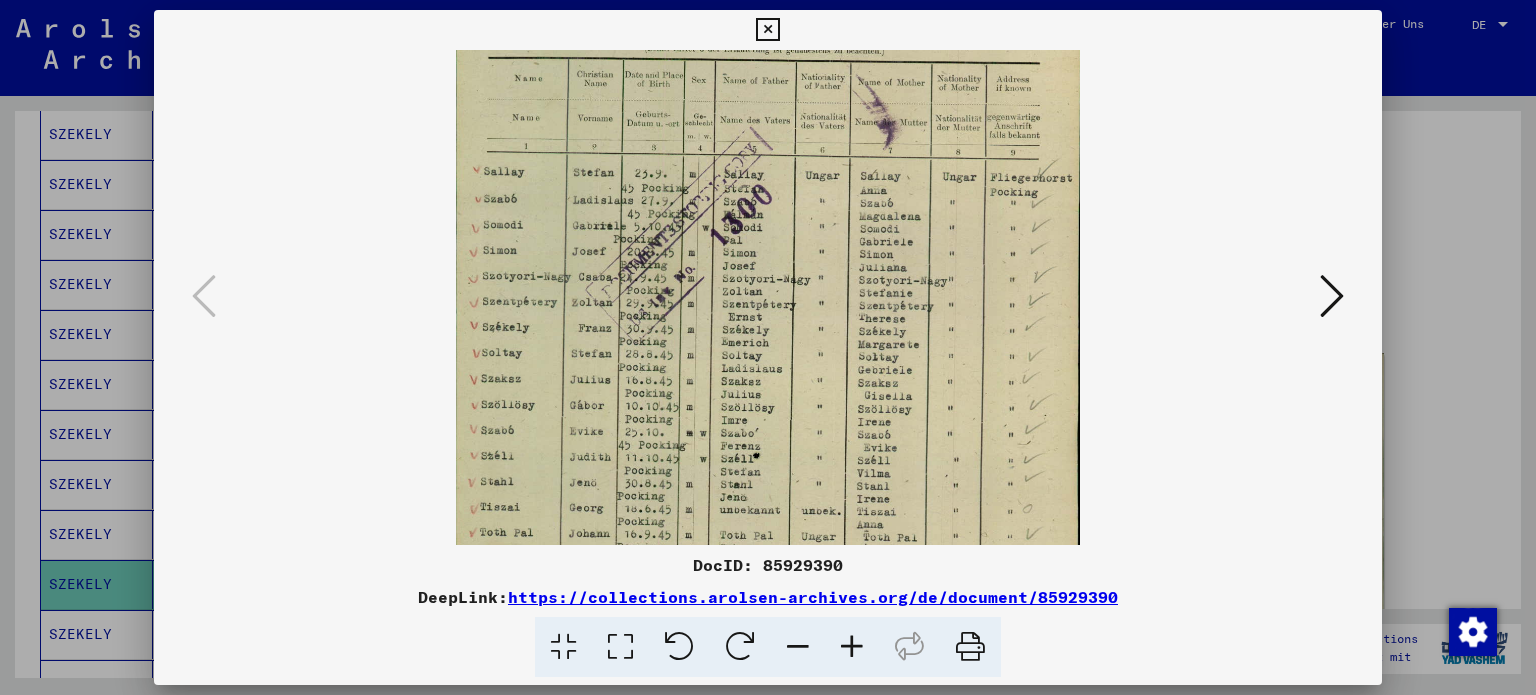 scroll, scrollTop: 245, scrollLeft: 0, axis: vertical 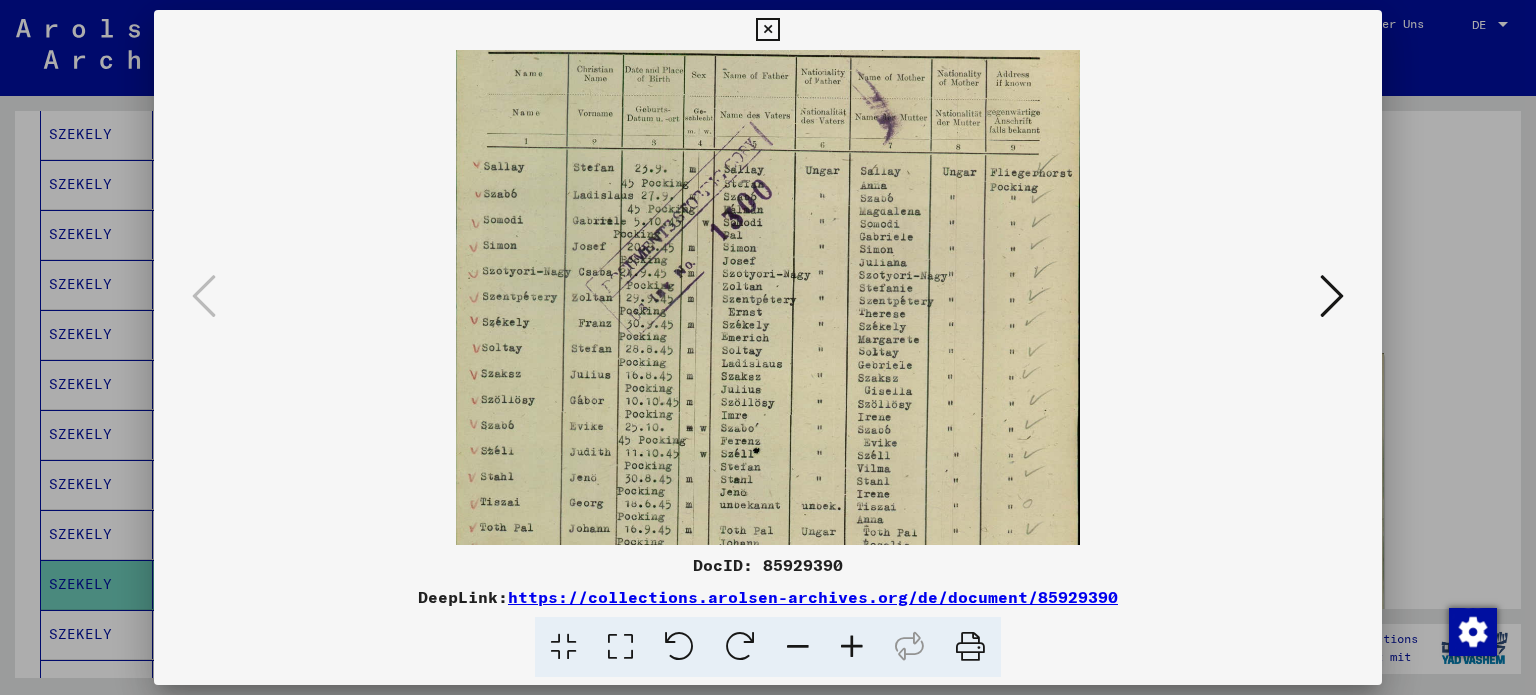 drag, startPoint x: 674, startPoint y: 198, endPoint x: 748, endPoint y: 337, distance: 157.47063 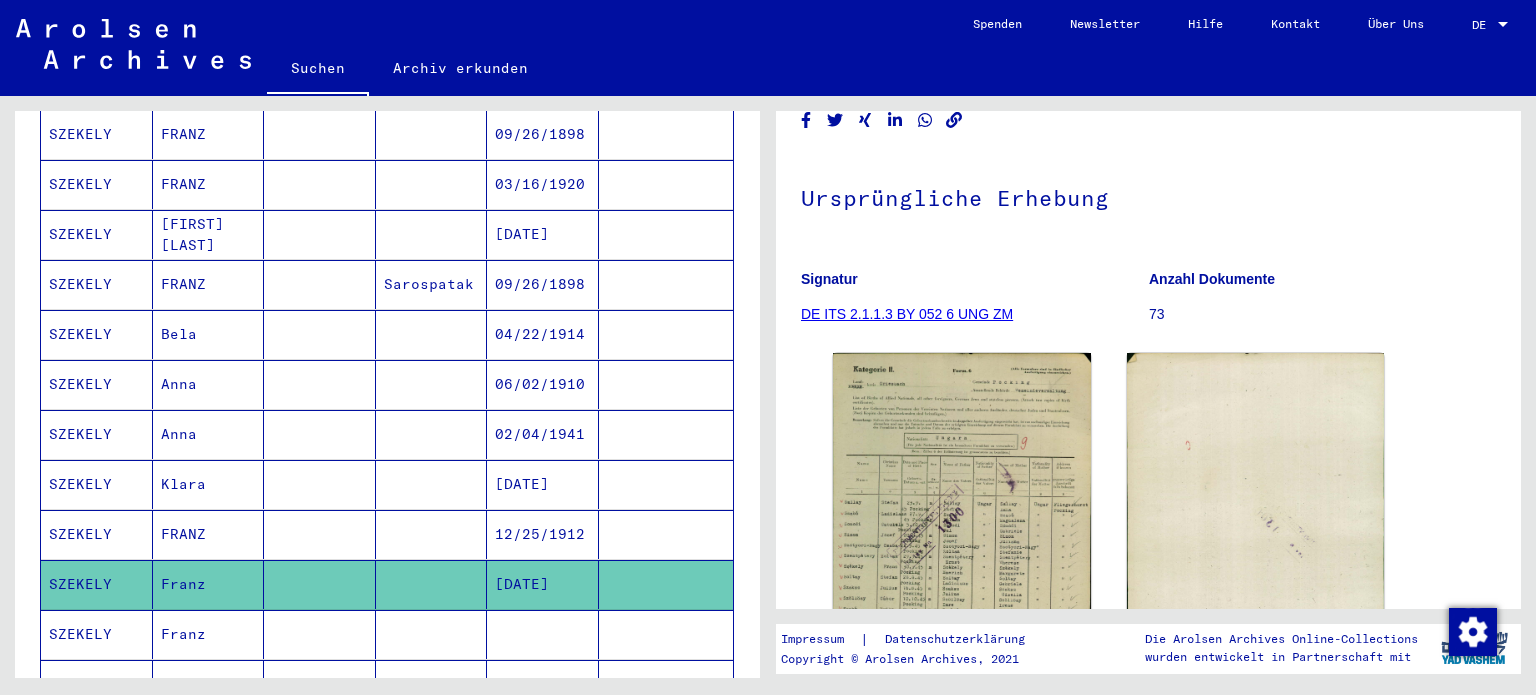 scroll, scrollTop: 1055, scrollLeft: 0, axis: vertical 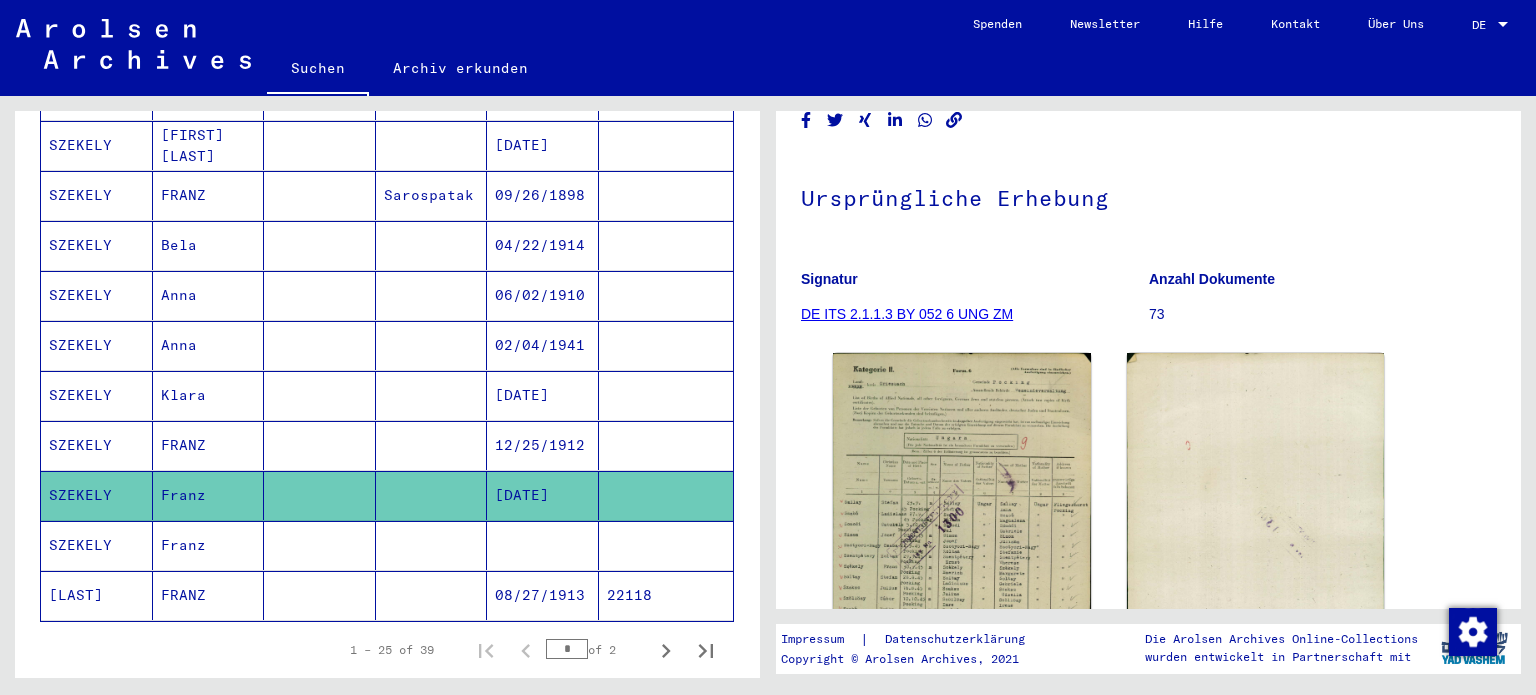 drag, startPoint x: 120, startPoint y: 499, endPoint x: 71, endPoint y: 518, distance: 52.554733 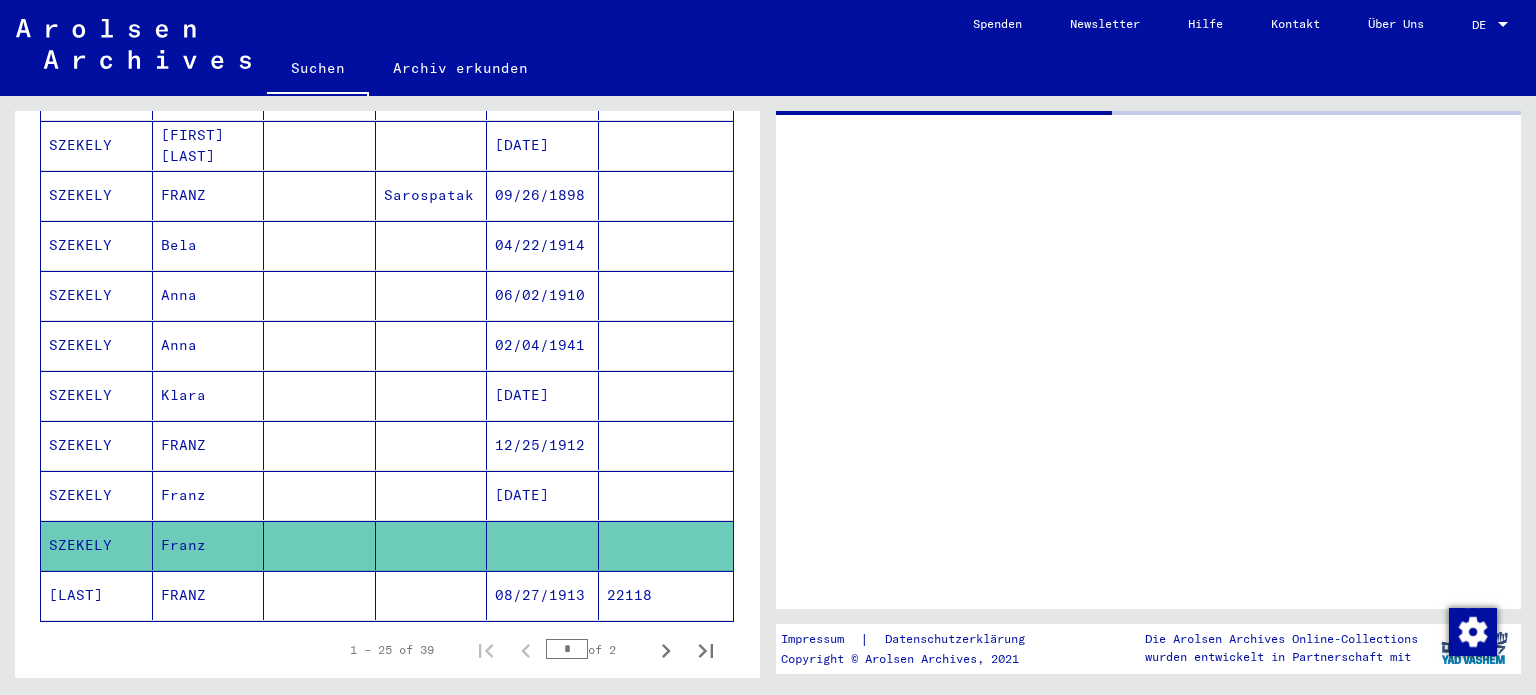 scroll, scrollTop: 0, scrollLeft: 0, axis: both 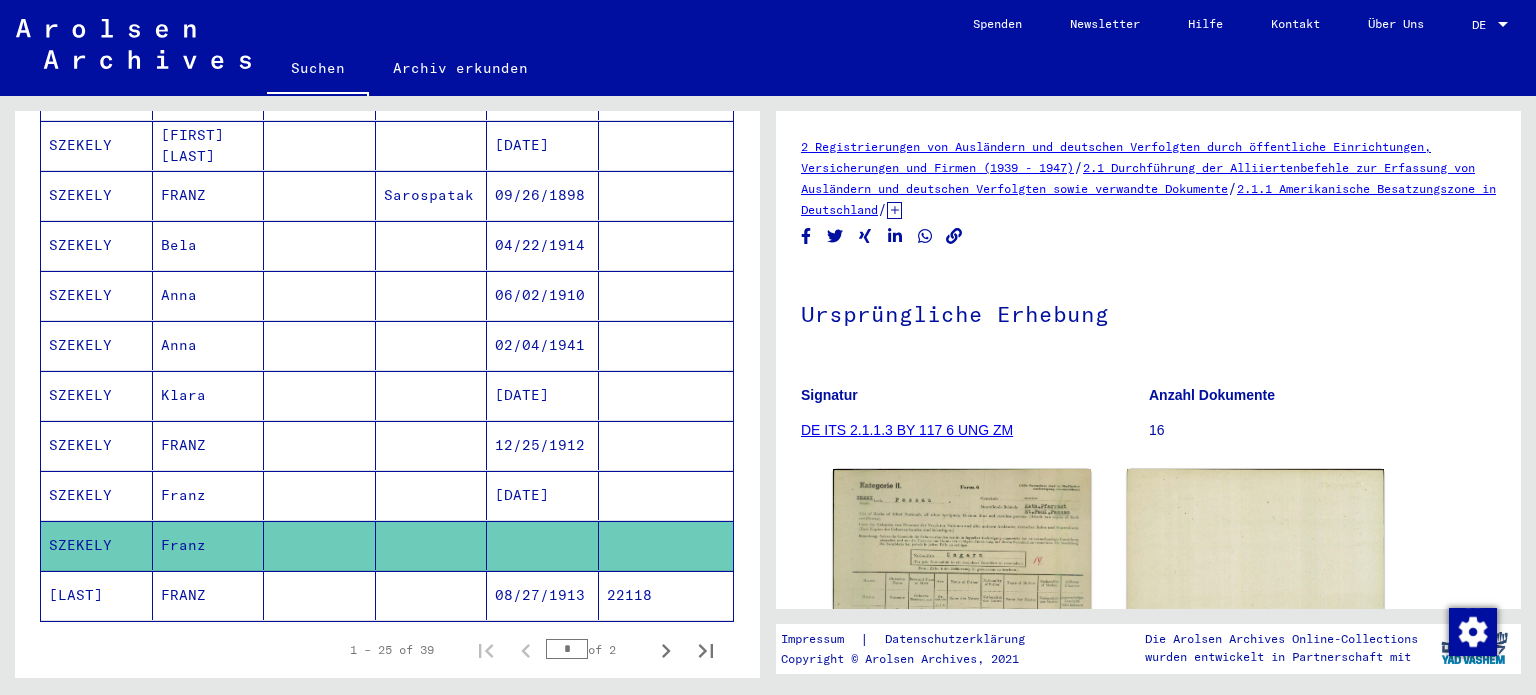 click on "SZEKELY" 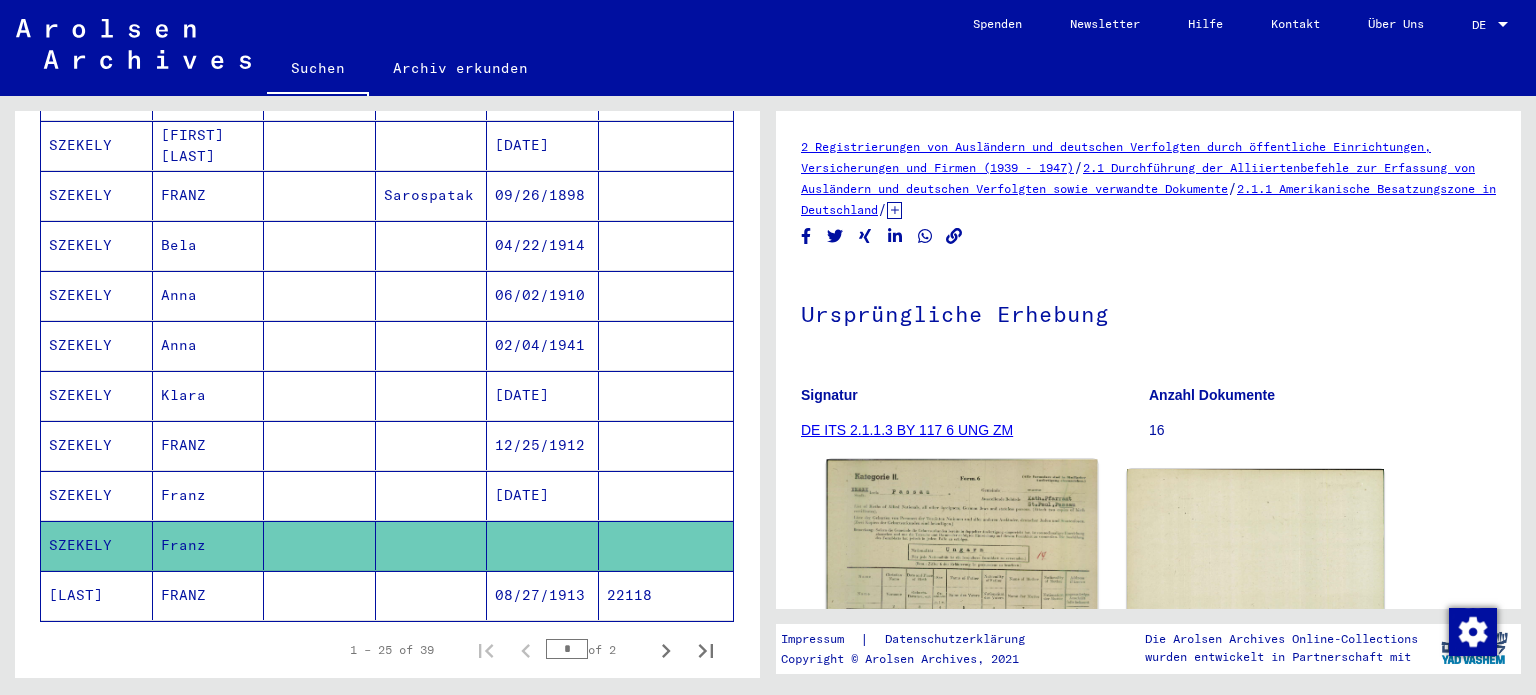 click 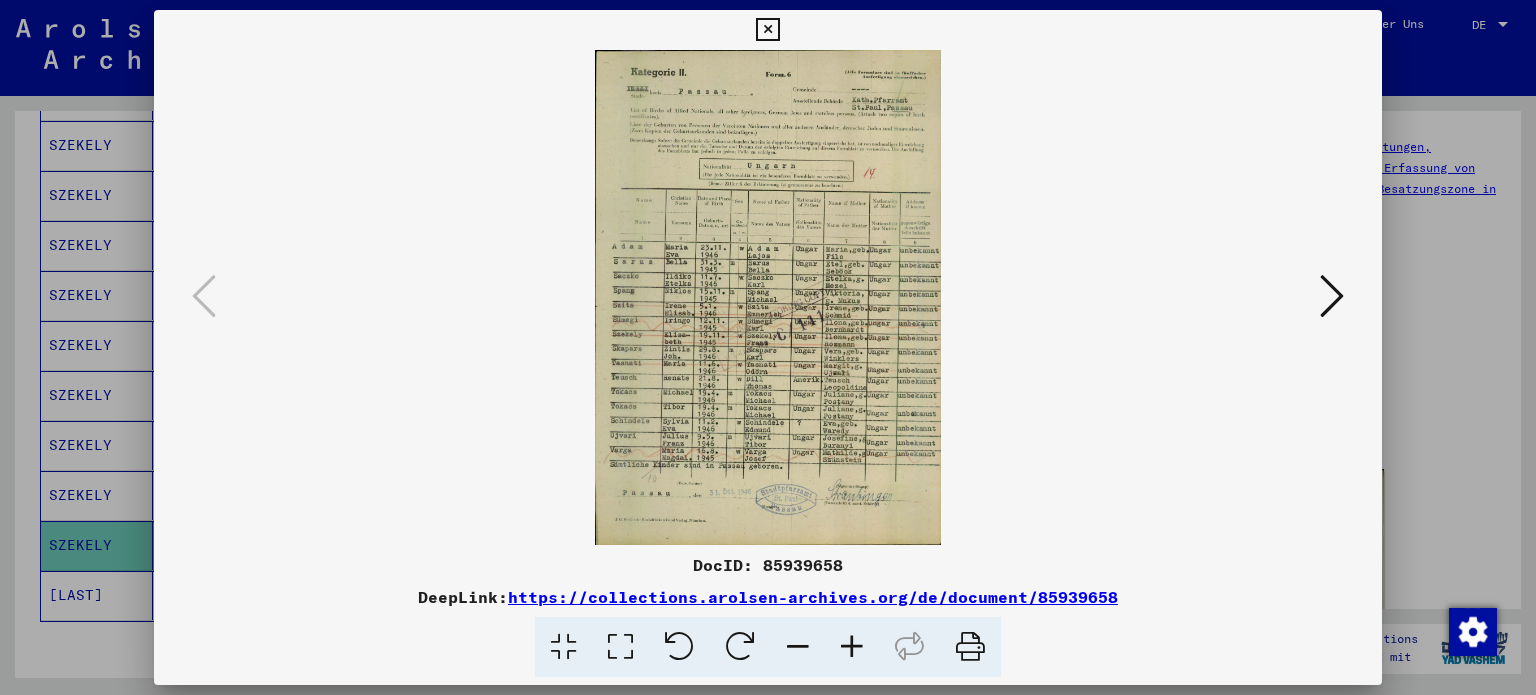 click at bounding box center (852, 647) 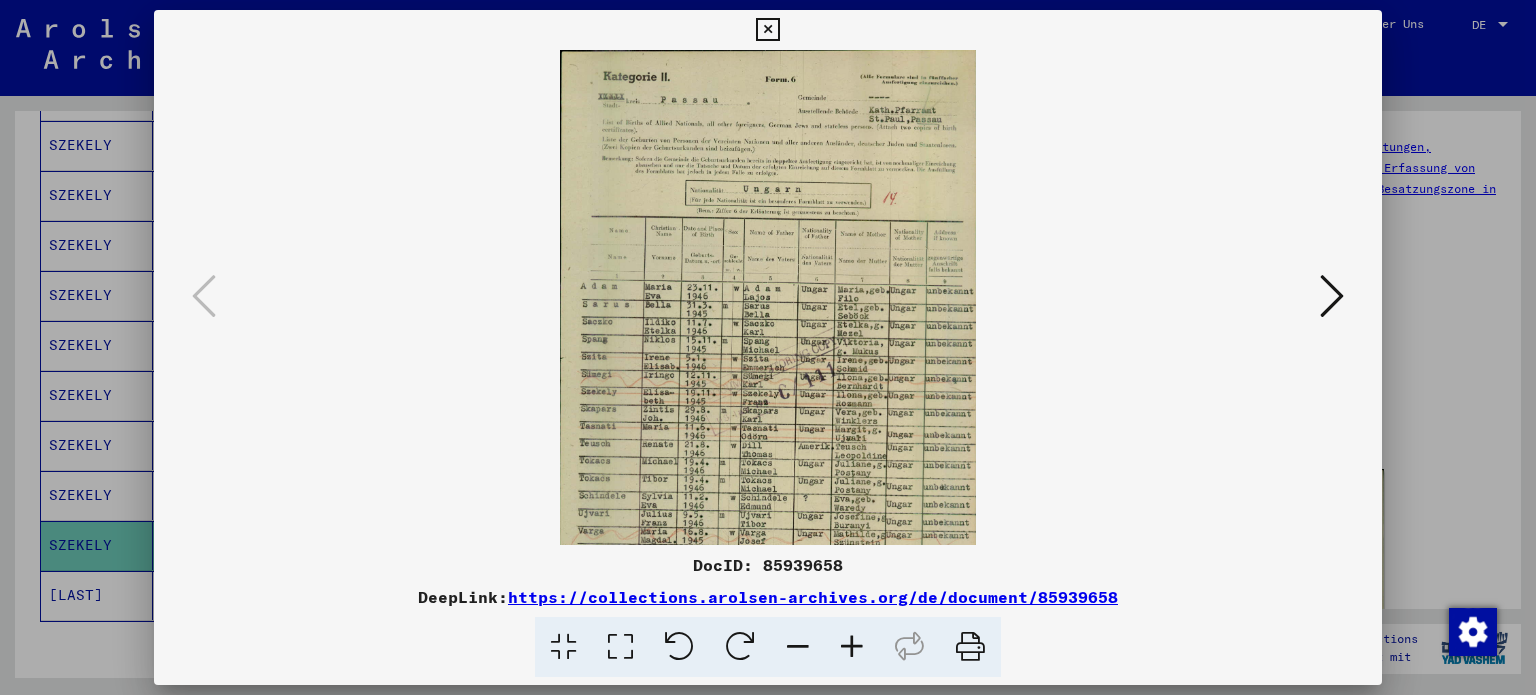click at bounding box center (852, 647) 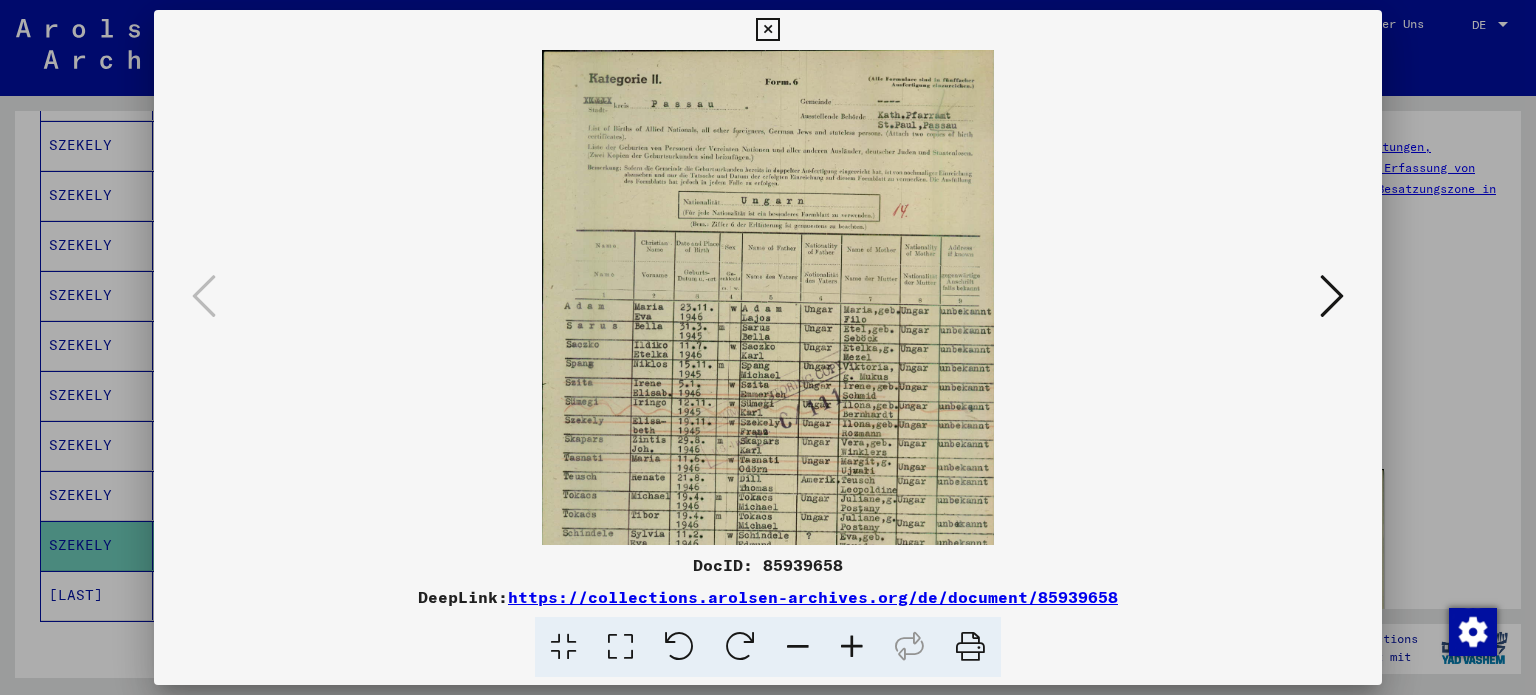 click at bounding box center [852, 647] 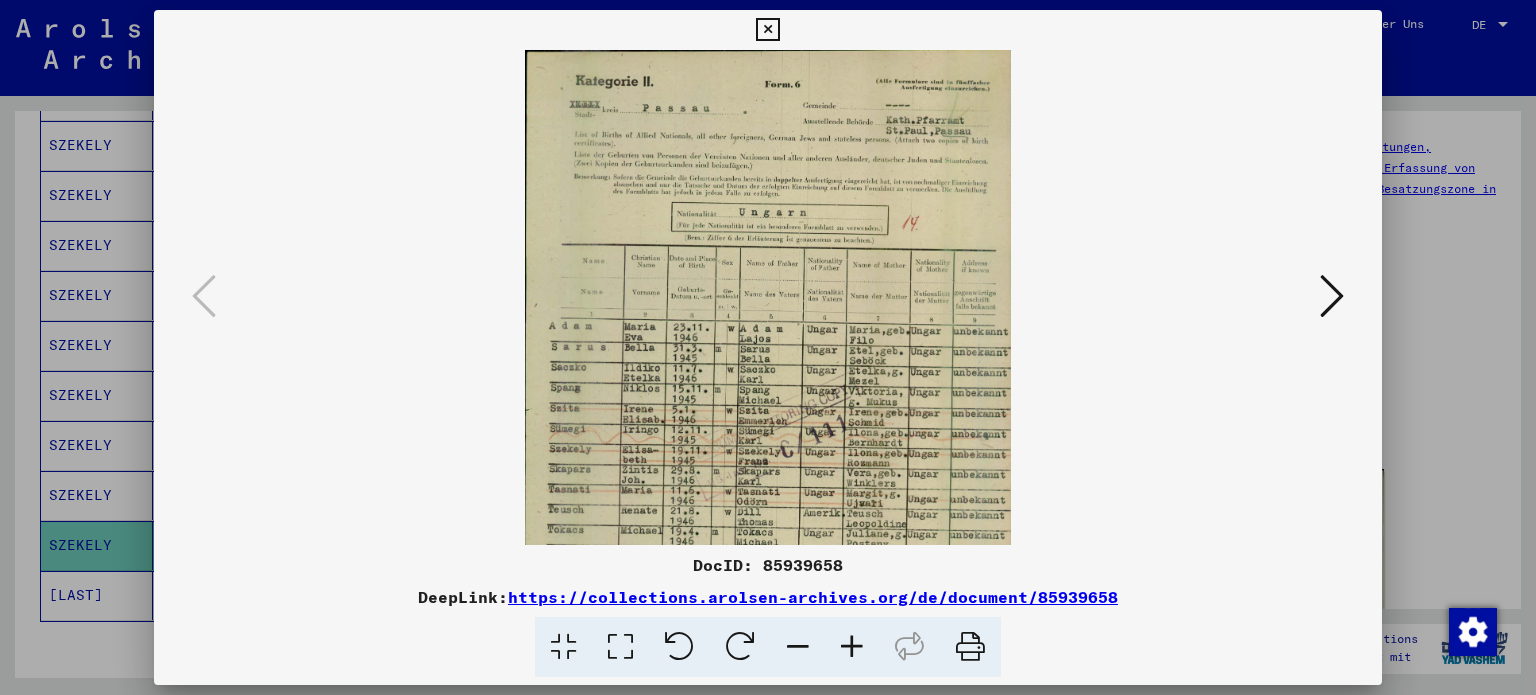 click at bounding box center (852, 647) 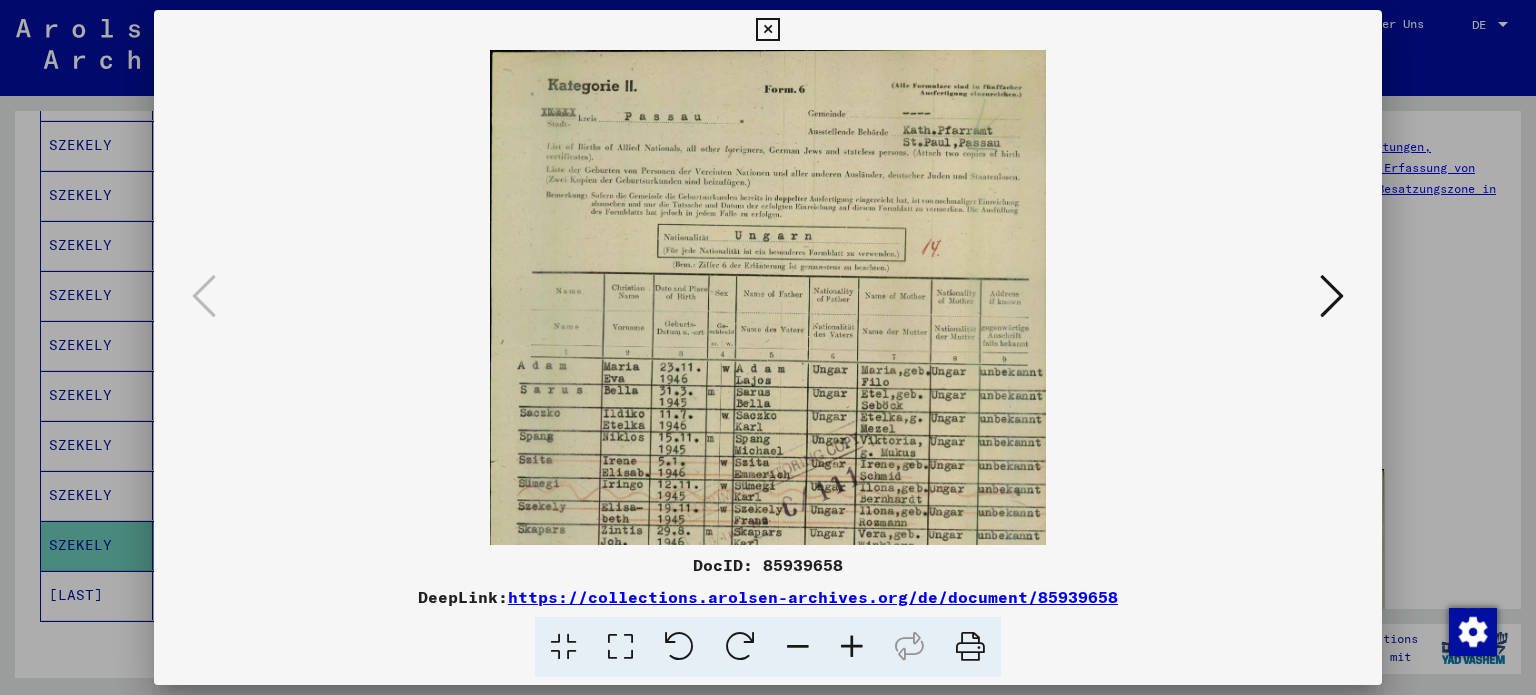 click at bounding box center [852, 647] 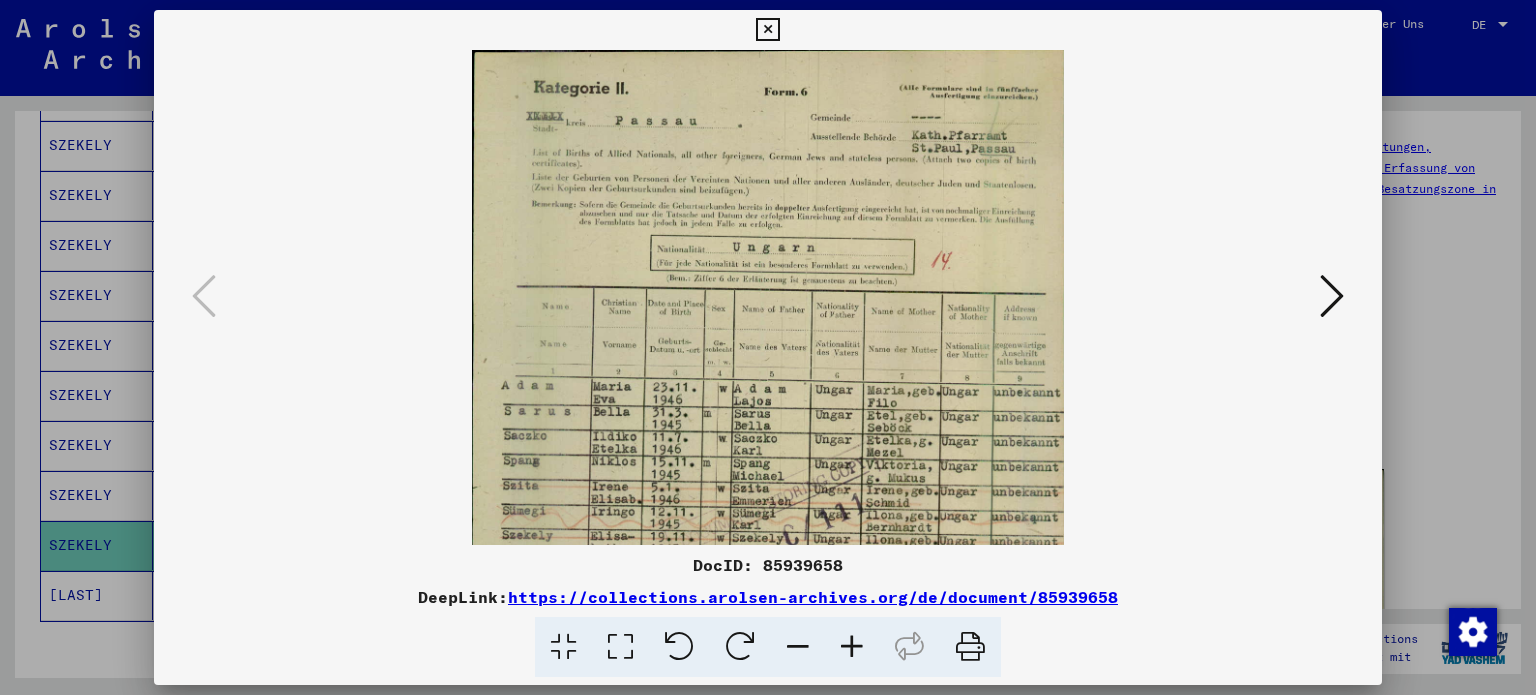 click at bounding box center (852, 647) 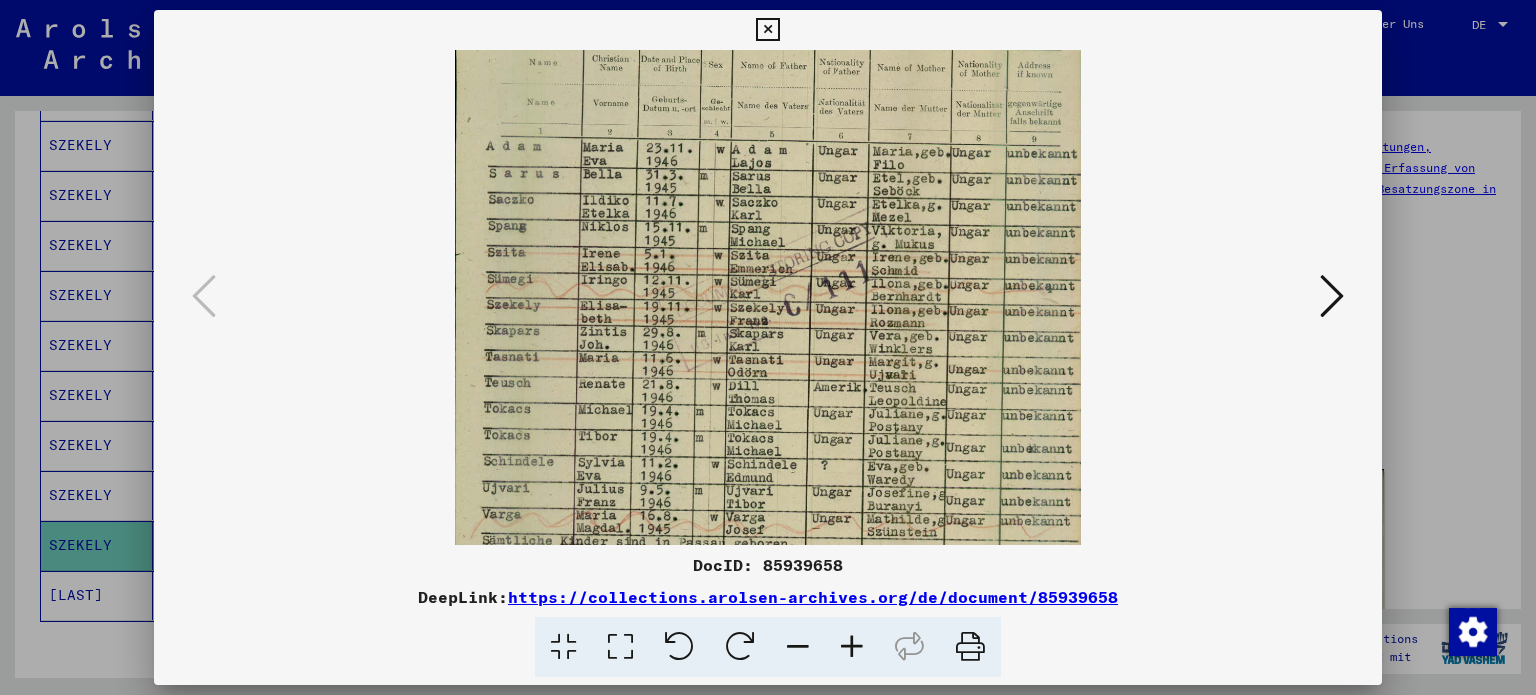 scroll, scrollTop: 400, scrollLeft: 0, axis: vertical 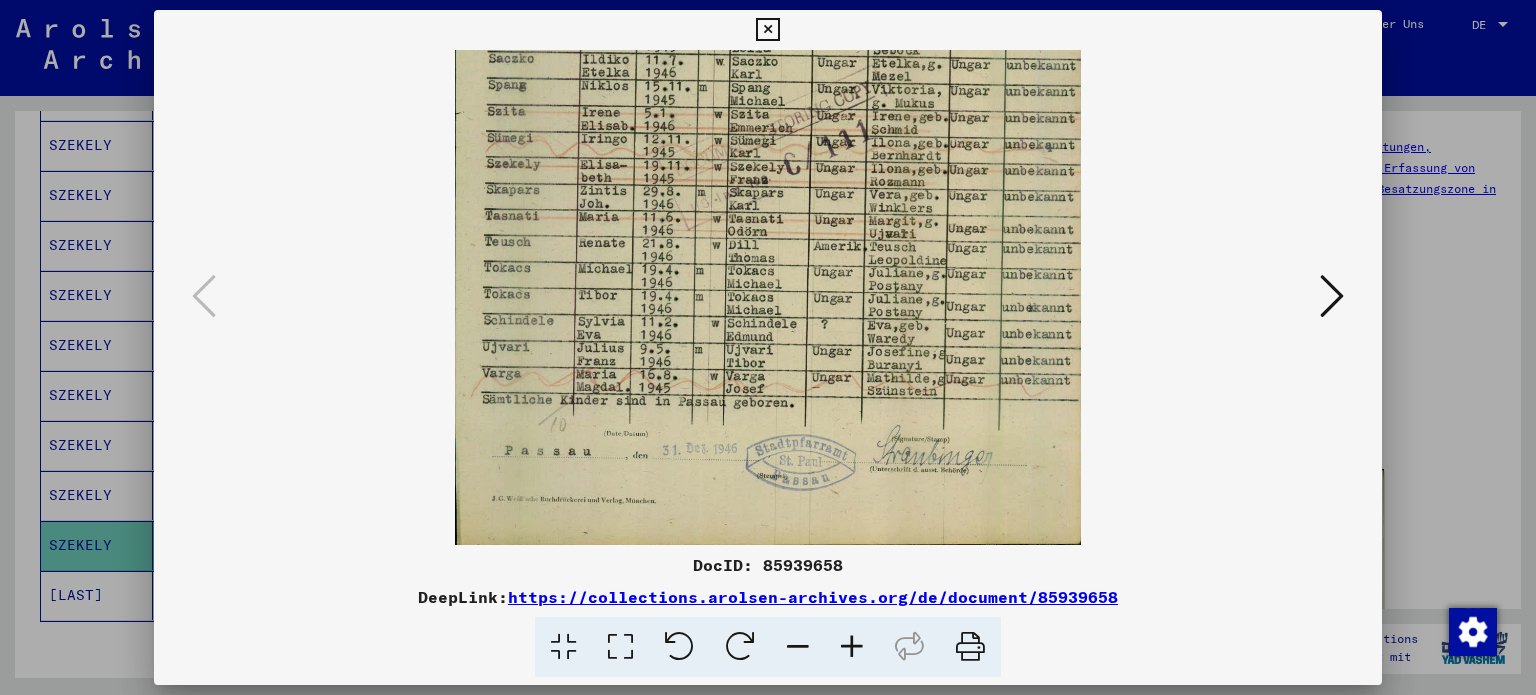 drag, startPoint x: 740, startPoint y: 514, endPoint x: 828, endPoint y: 92, distance: 431.07773 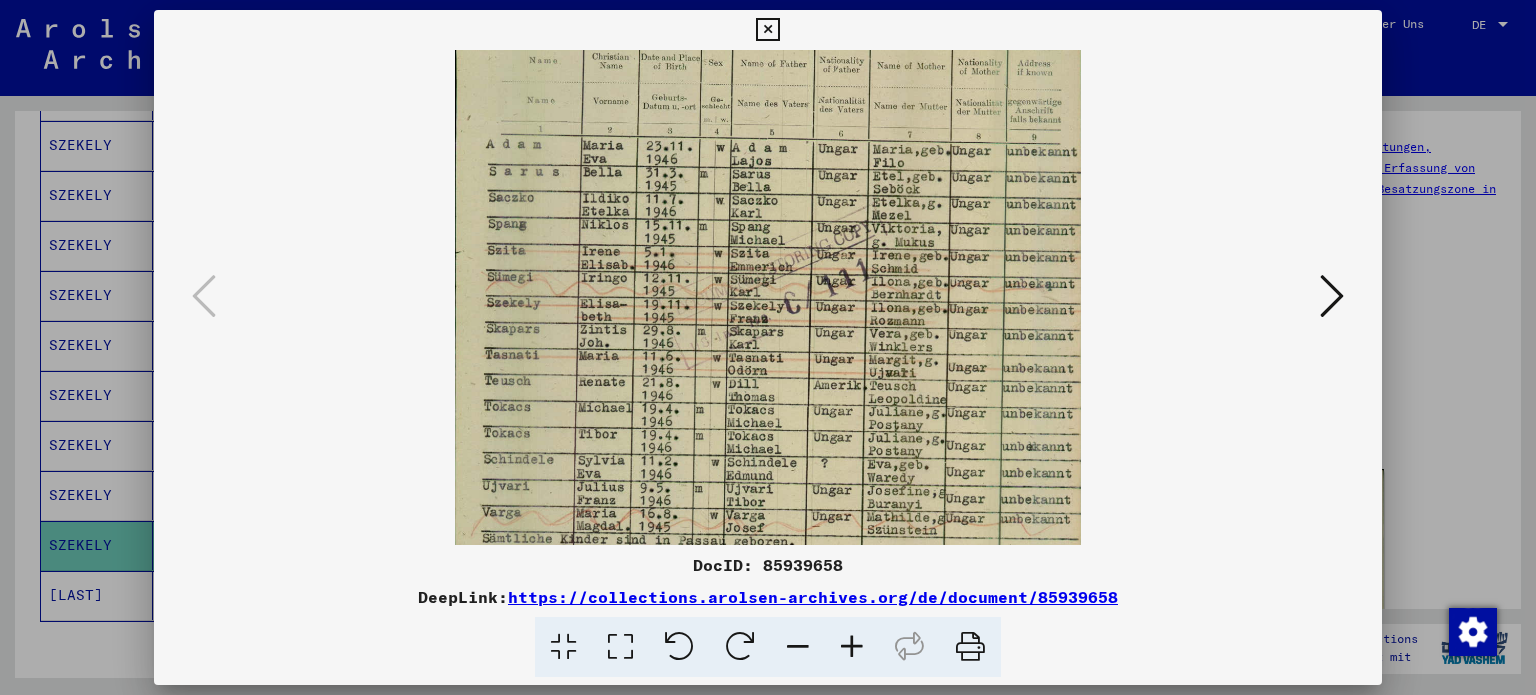 scroll, scrollTop: 267, scrollLeft: 0, axis: vertical 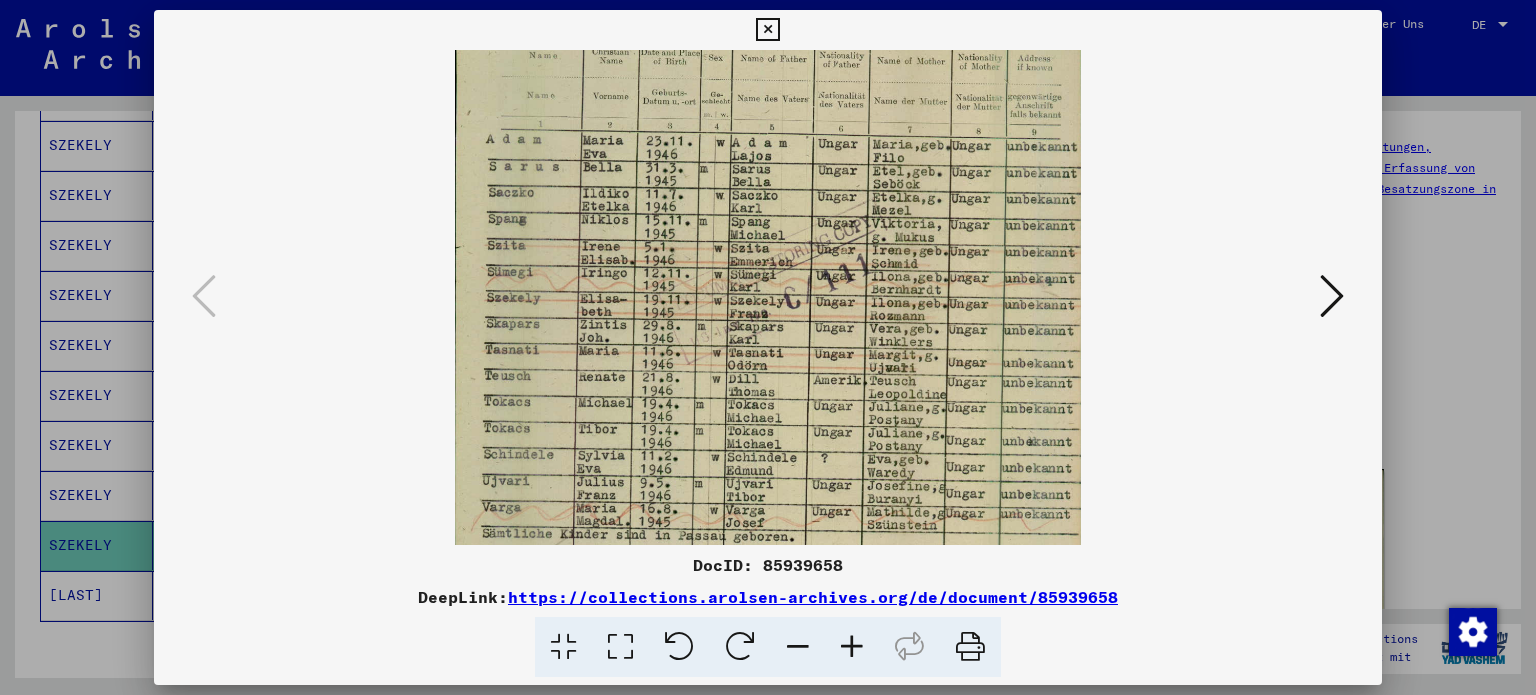 drag, startPoint x: 819, startPoint y: 173, endPoint x: 813, endPoint y: 311, distance: 138.13037 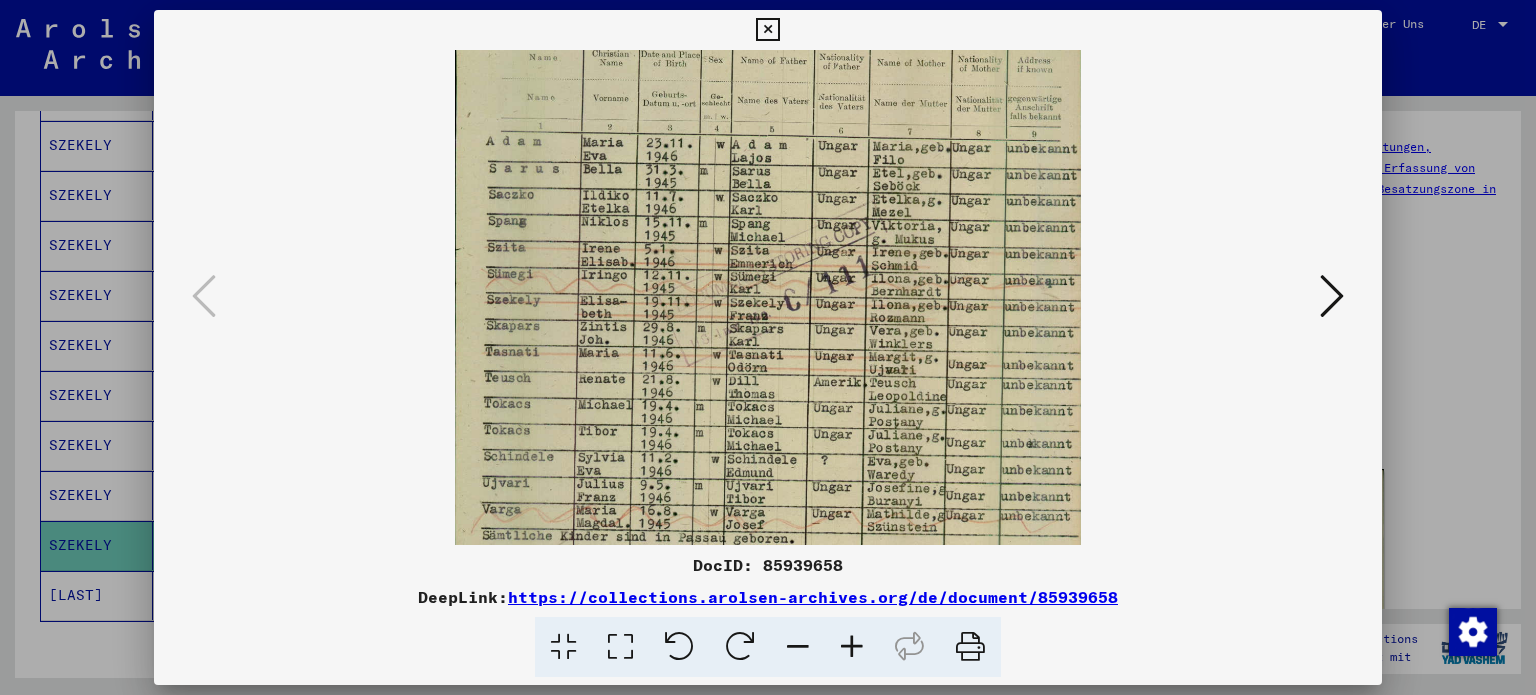 click at bounding box center [768, 347] 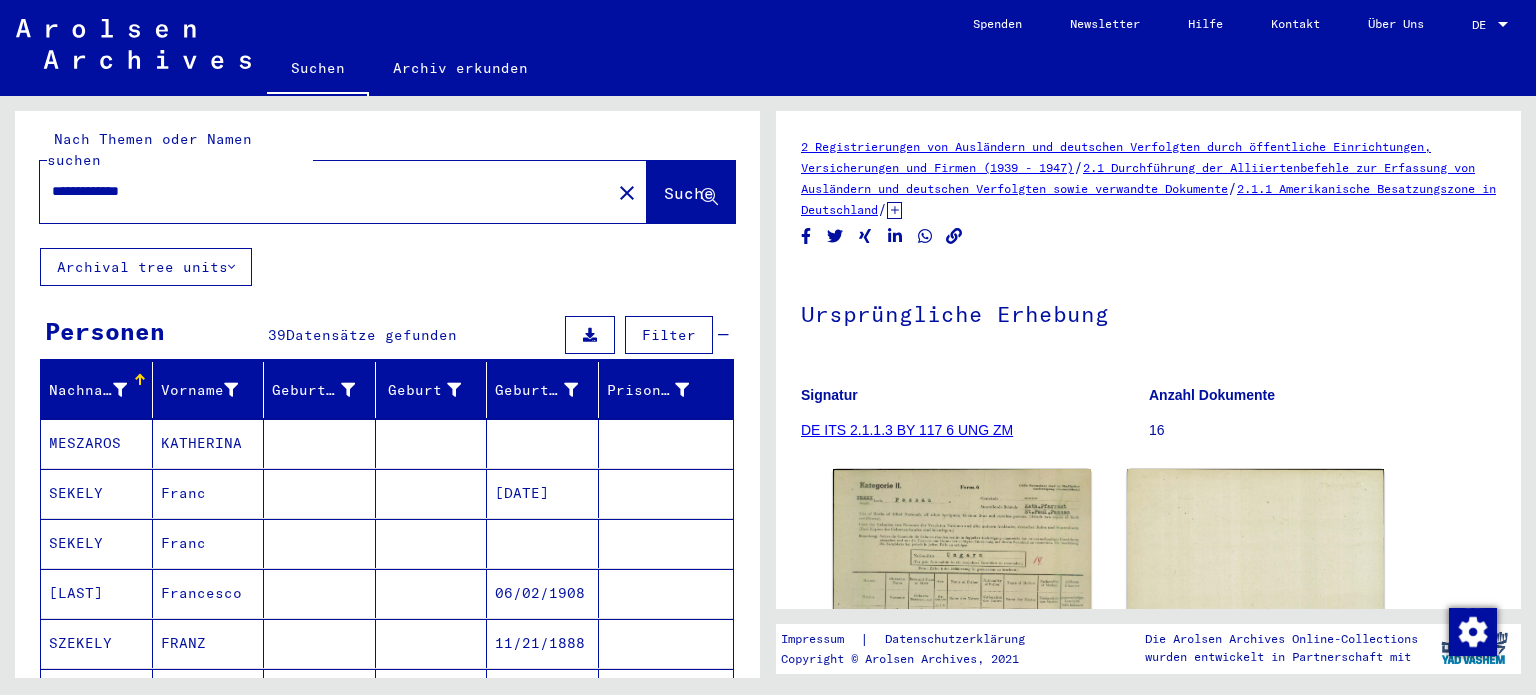 scroll, scrollTop: 4, scrollLeft: 0, axis: vertical 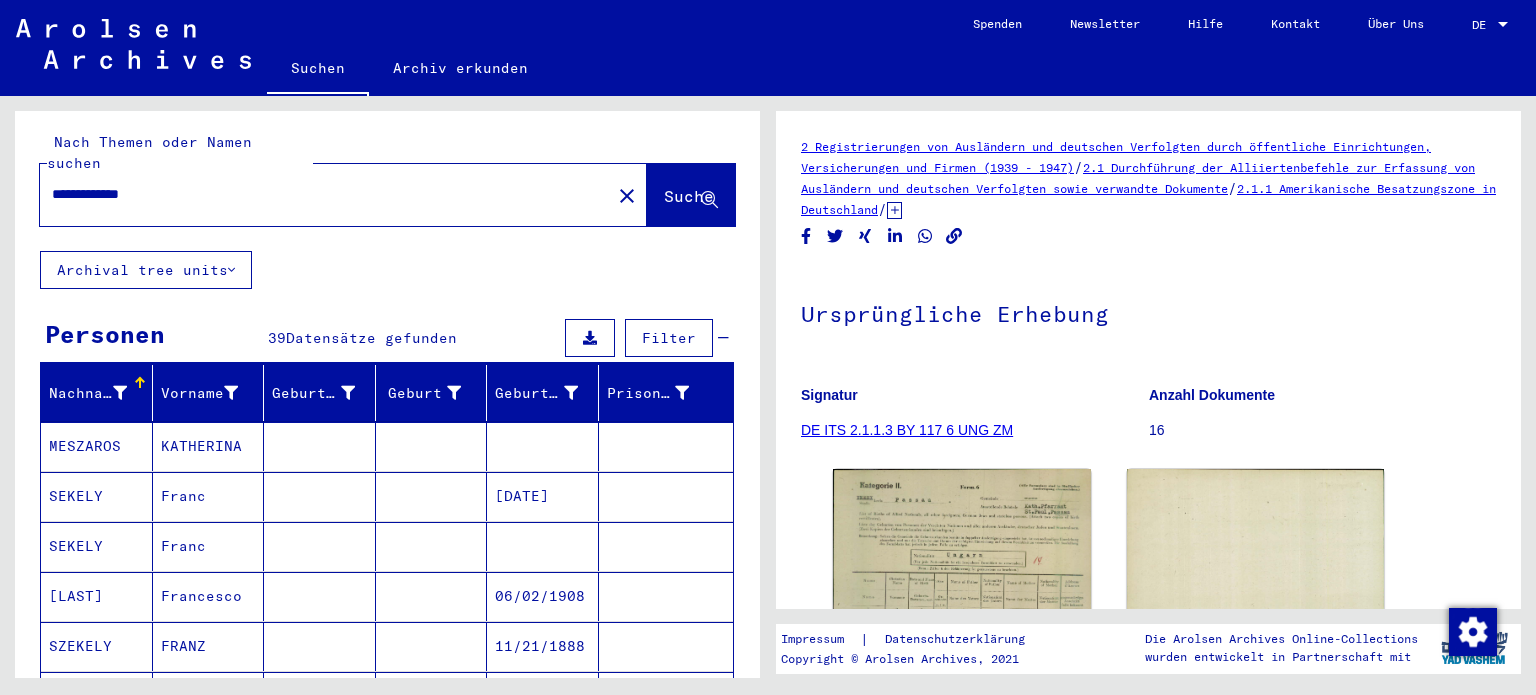 click on "**********" at bounding box center [325, 194] 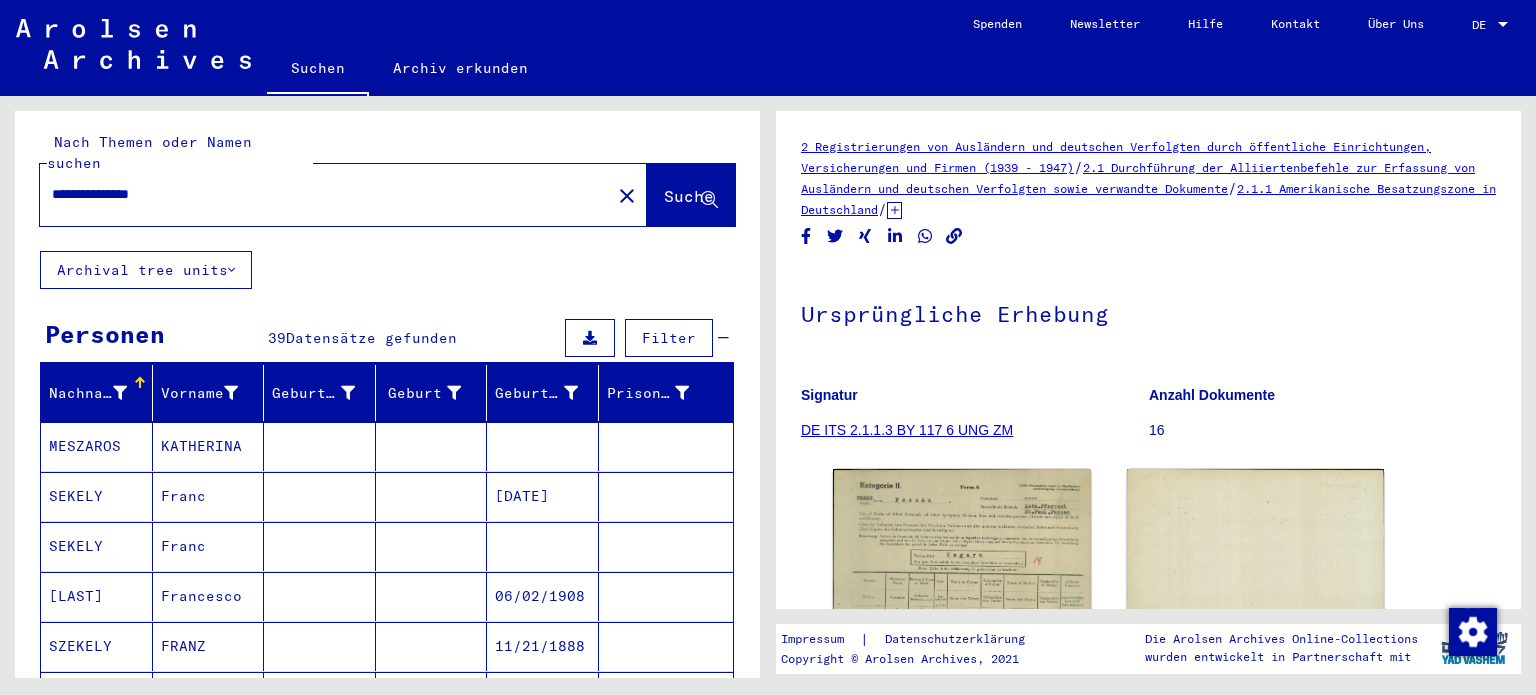 type on "**********" 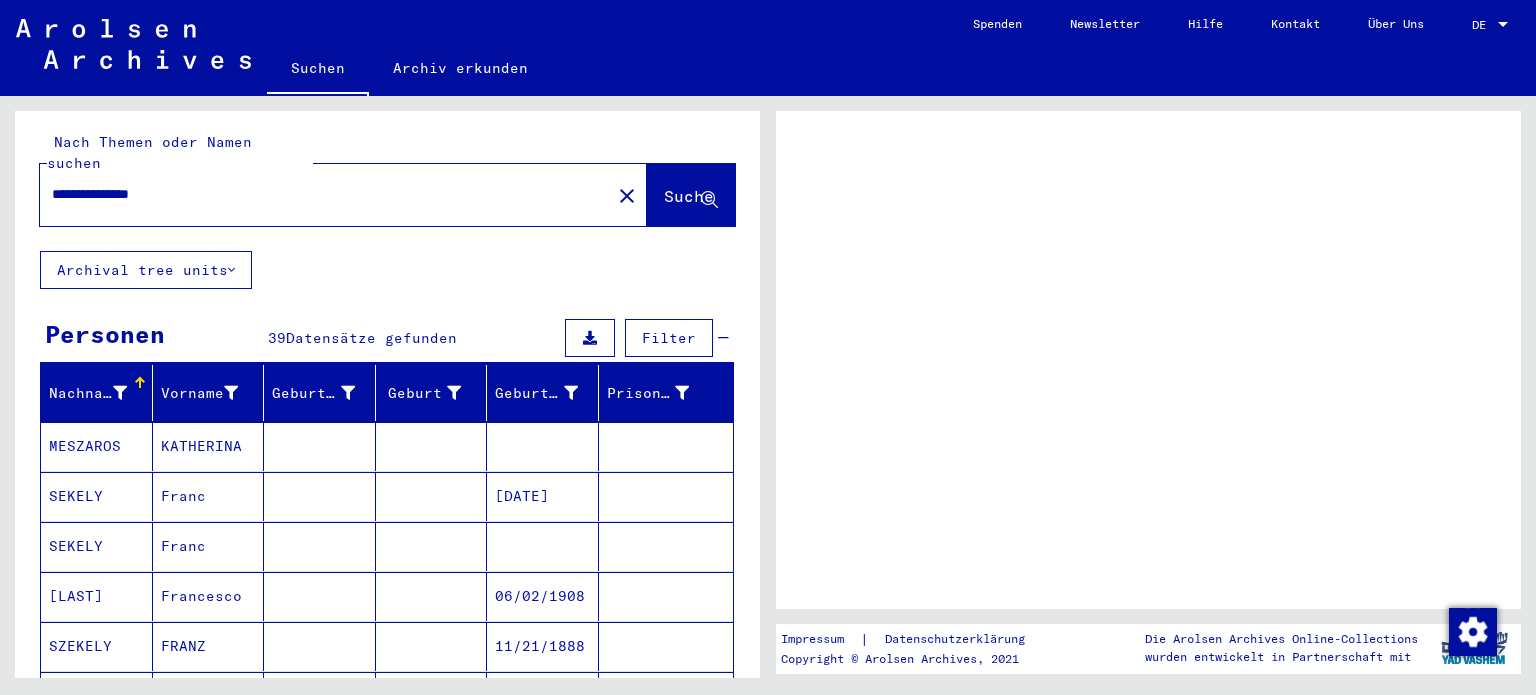 scroll, scrollTop: 0, scrollLeft: 0, axis: both 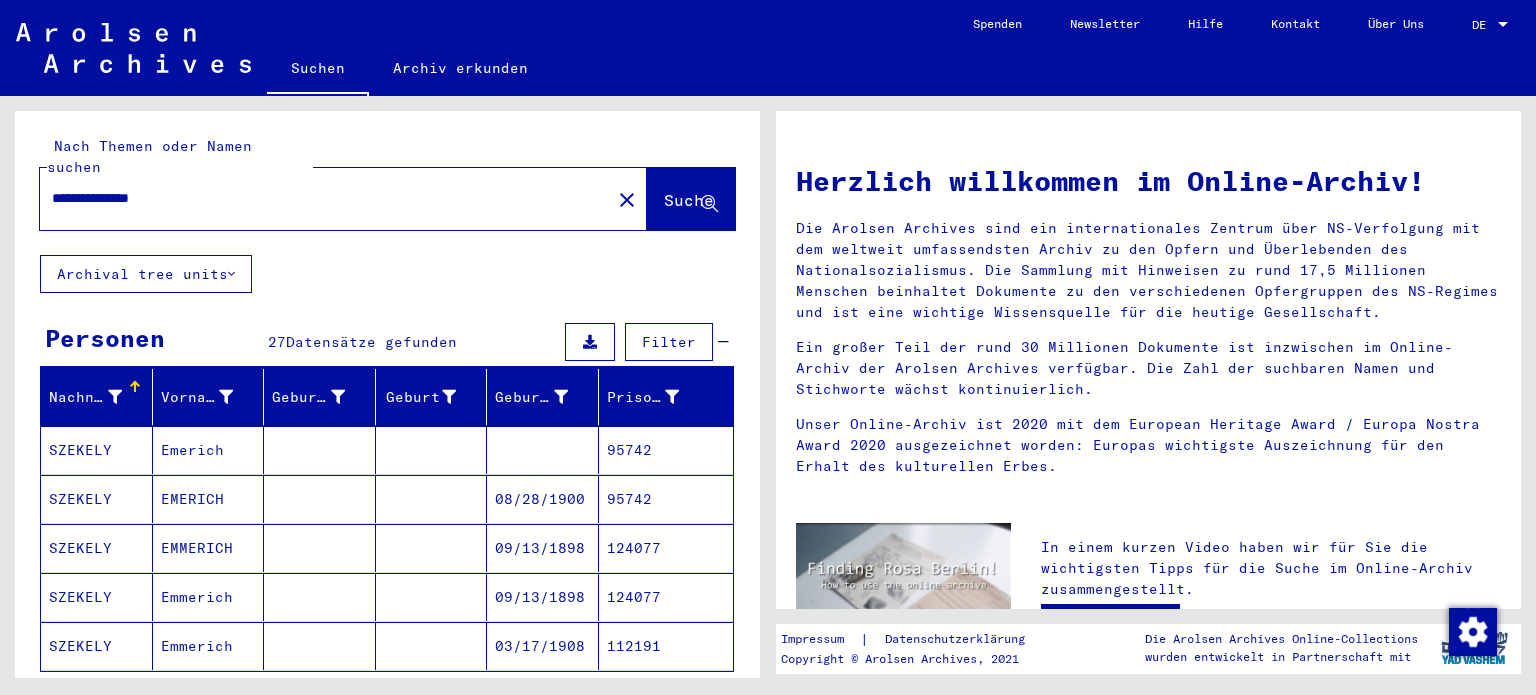 click on "Alle Ergebnisse anzeigen" at bounding box center [165, 701] 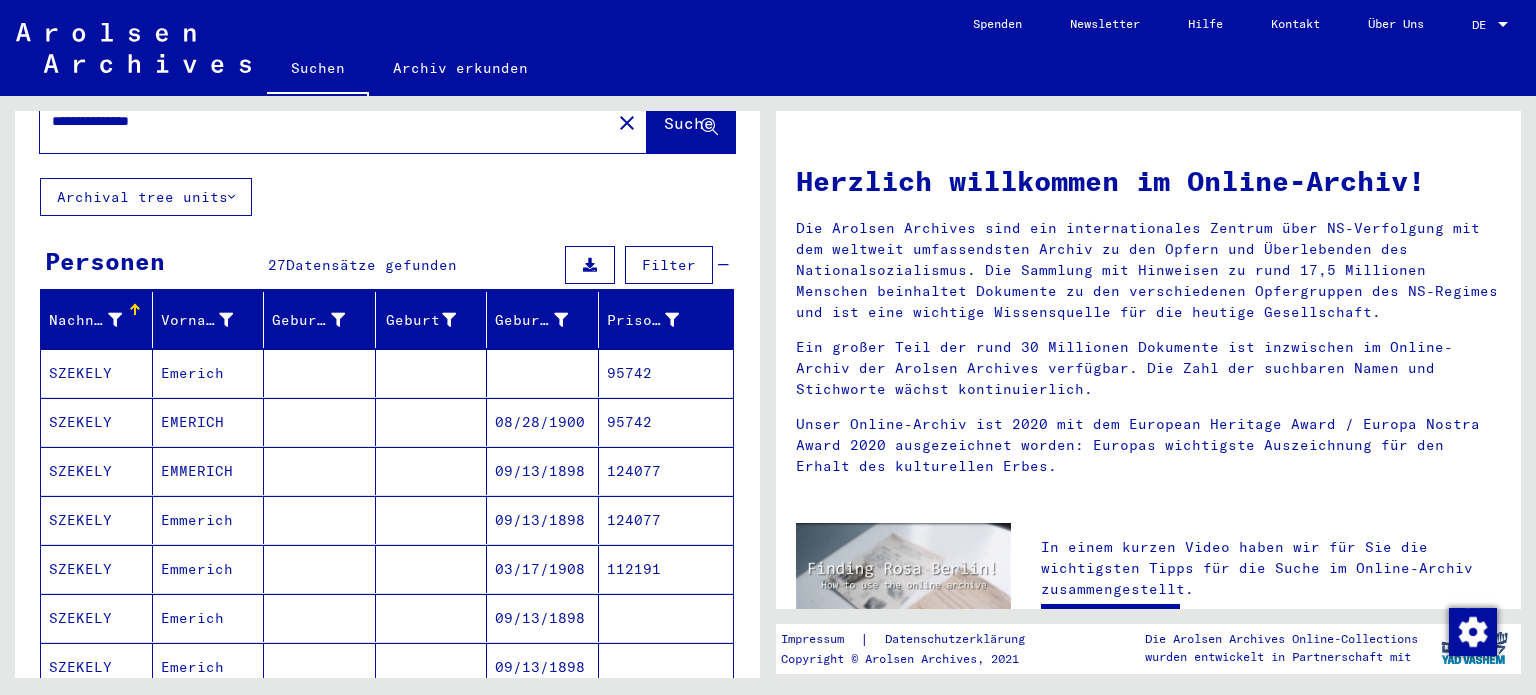 scroll, scrollTop: 0, scrollLeft: 0, axis: both 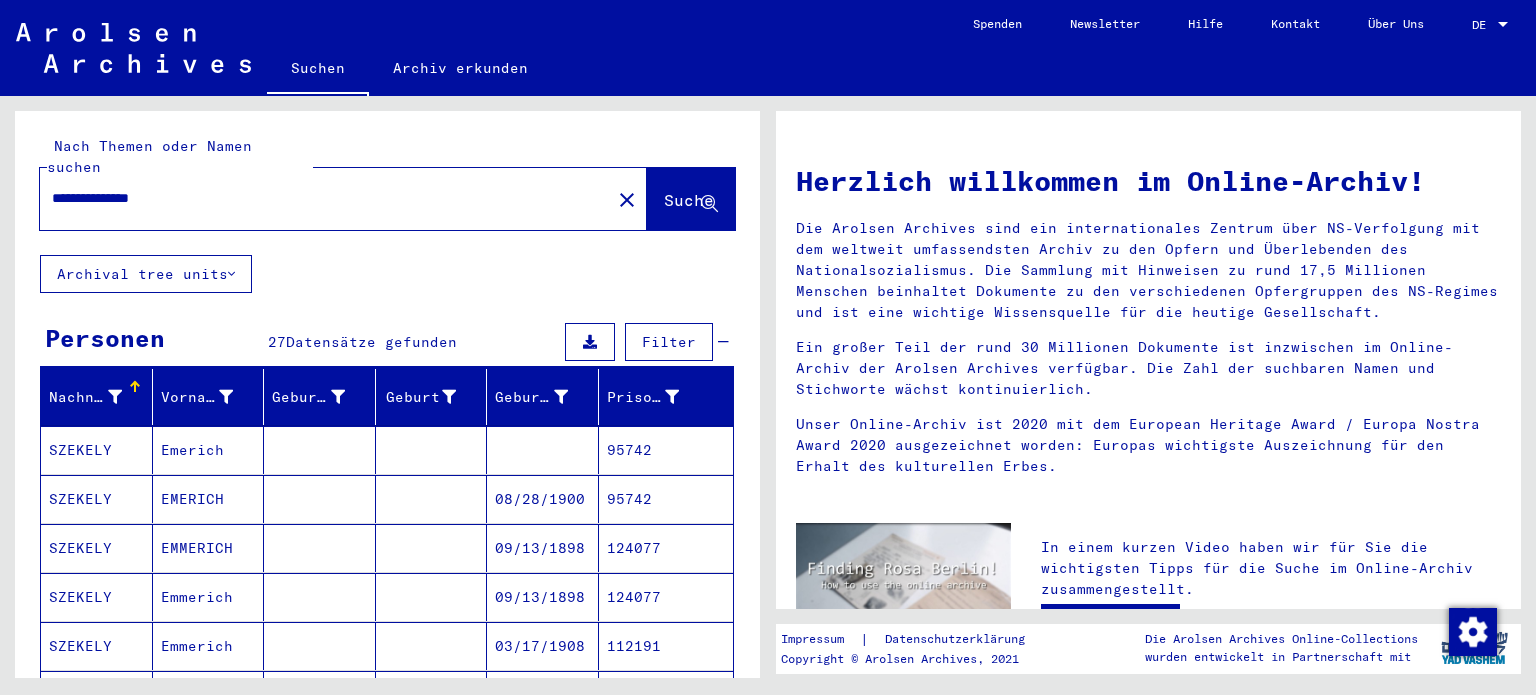 click on "Filter" at bounding box center (669, 342) 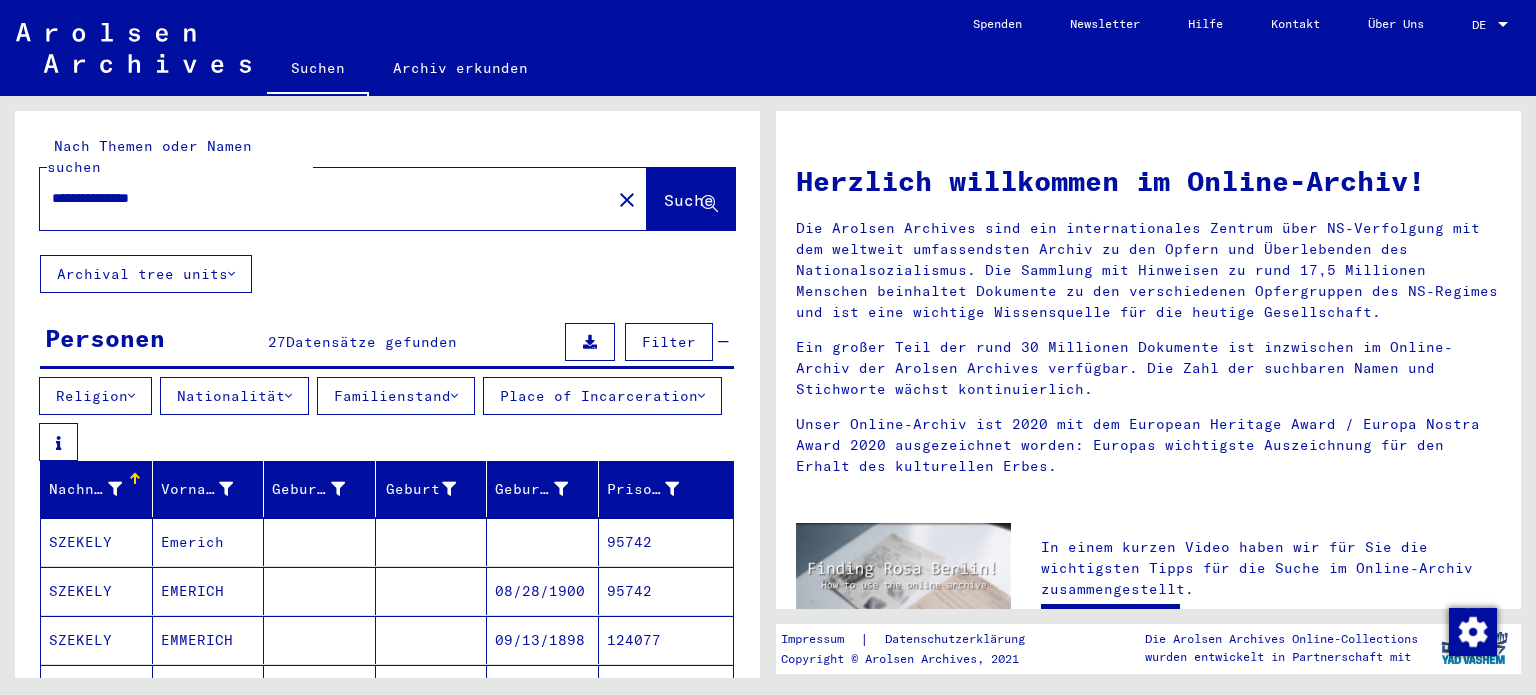 click on "Familienstand" at bounding box center (396, 396) 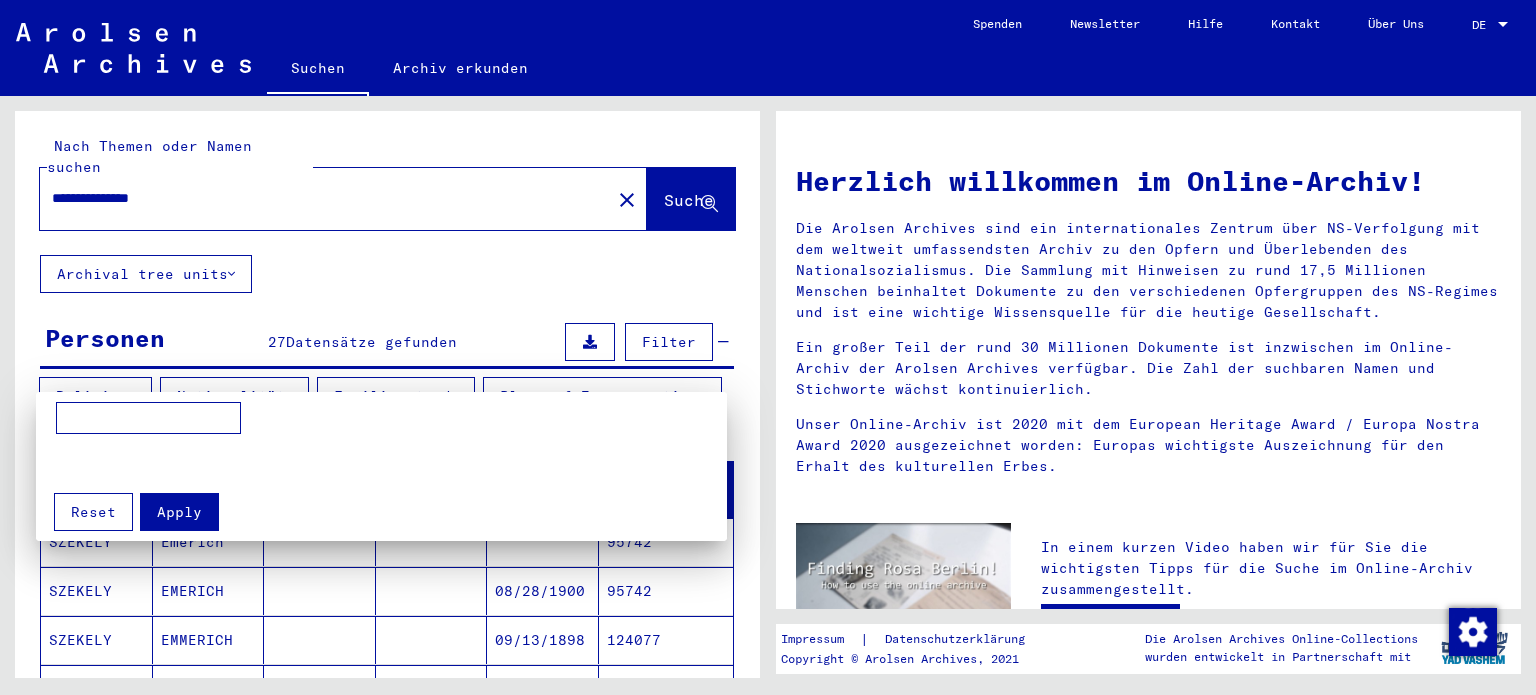 click at bounding box center [768, 347] 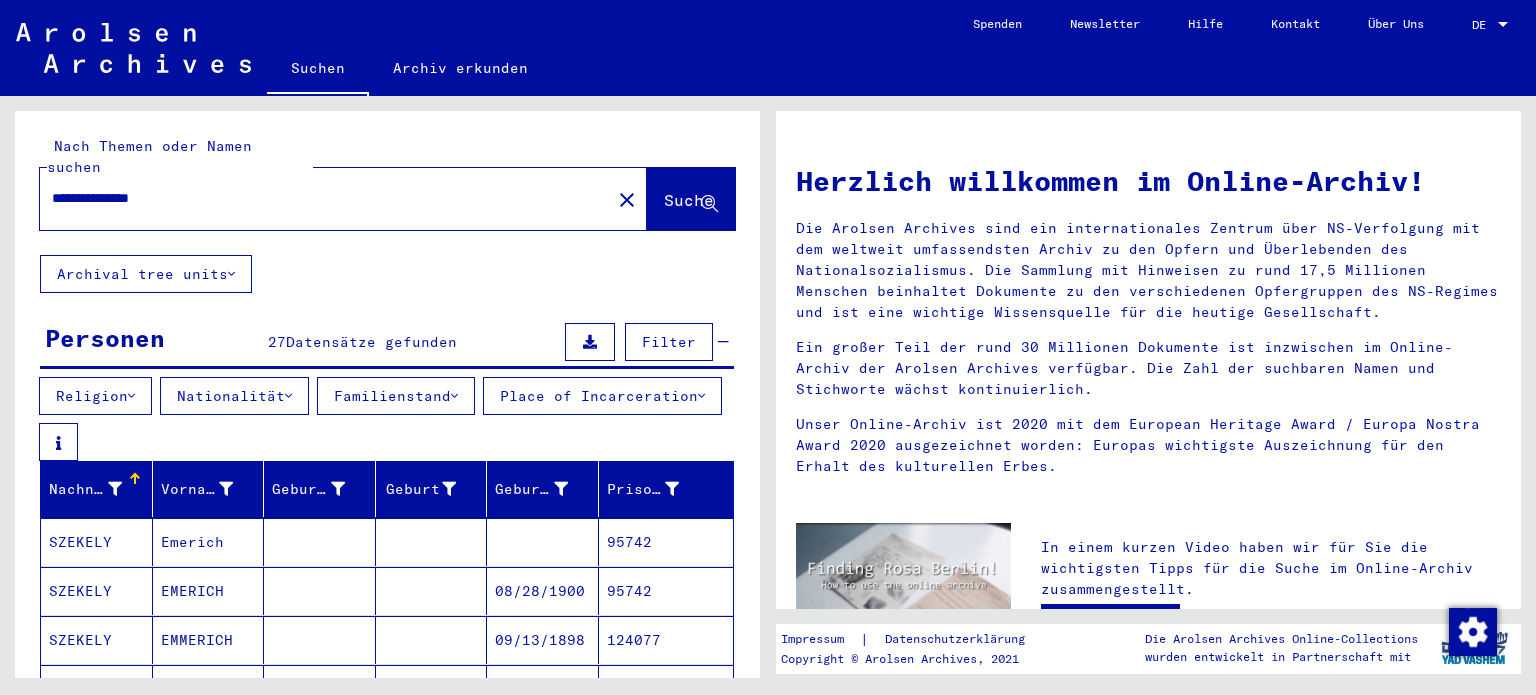 click on "Nationalität" at bounding box center (234, 396) 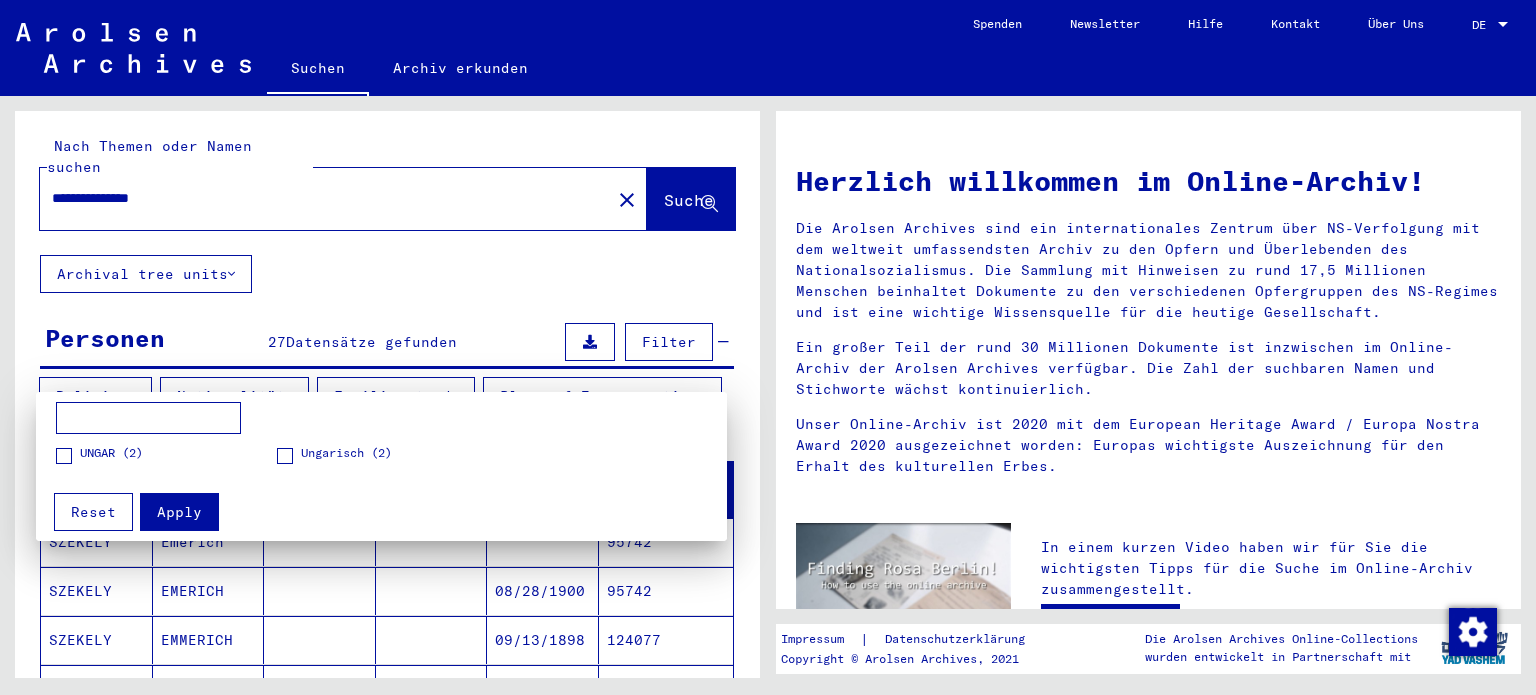 click at bounding box center (768, 347) 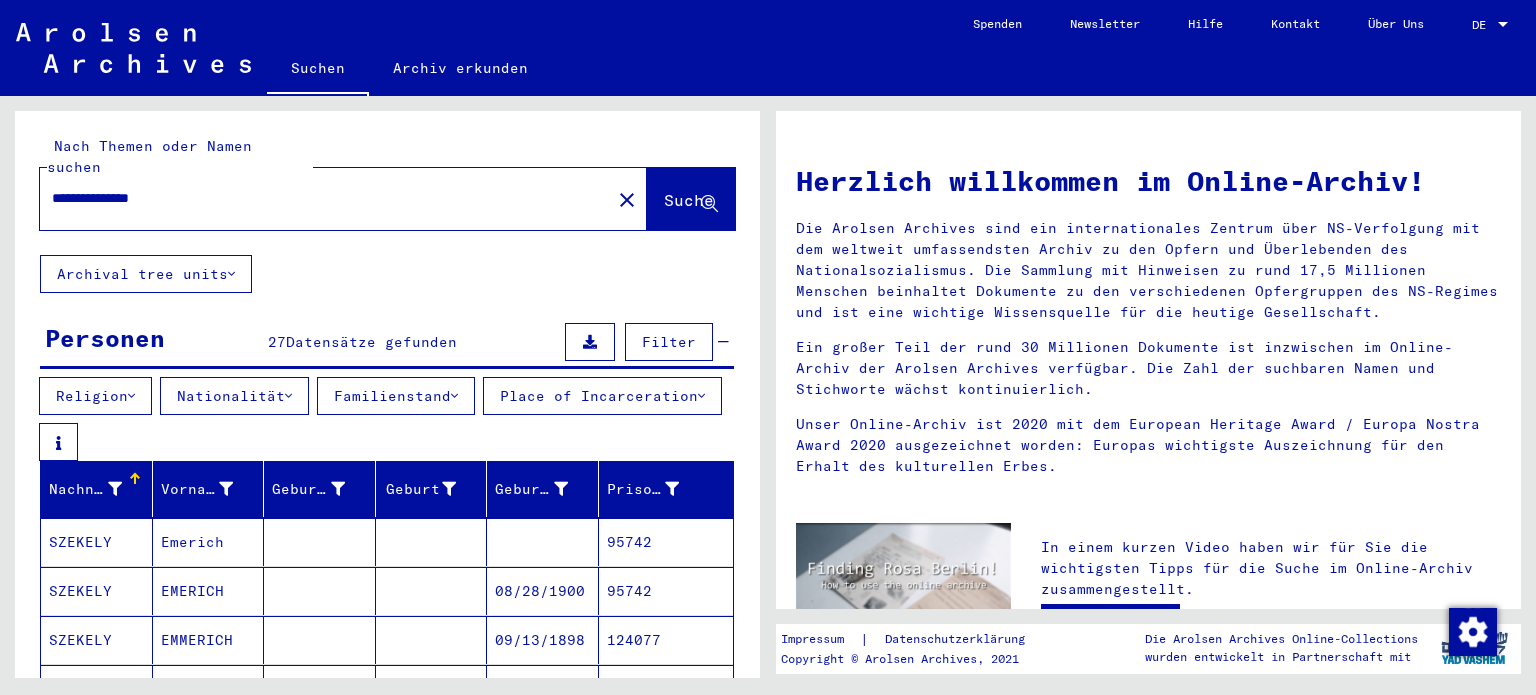 click at bounding box center (131, 396) 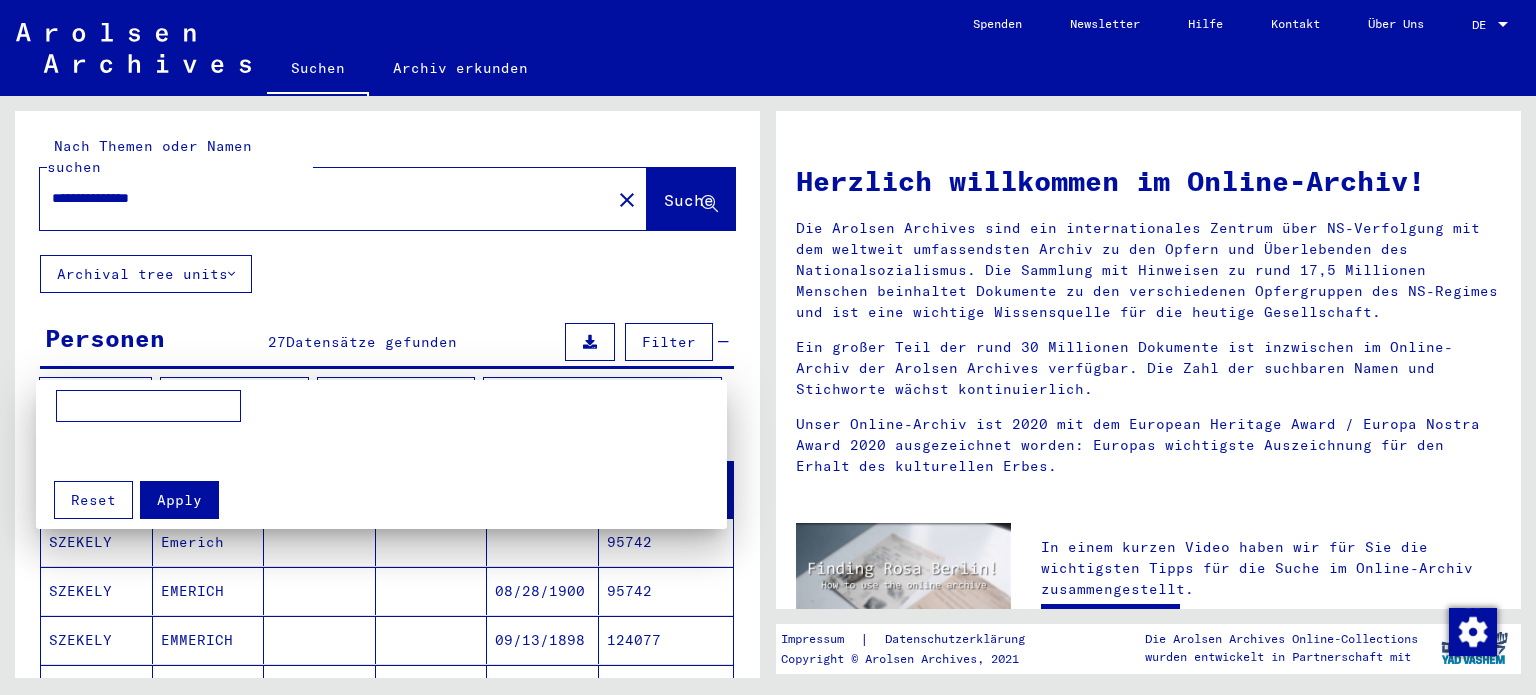 click at bounding box center (768, 347) 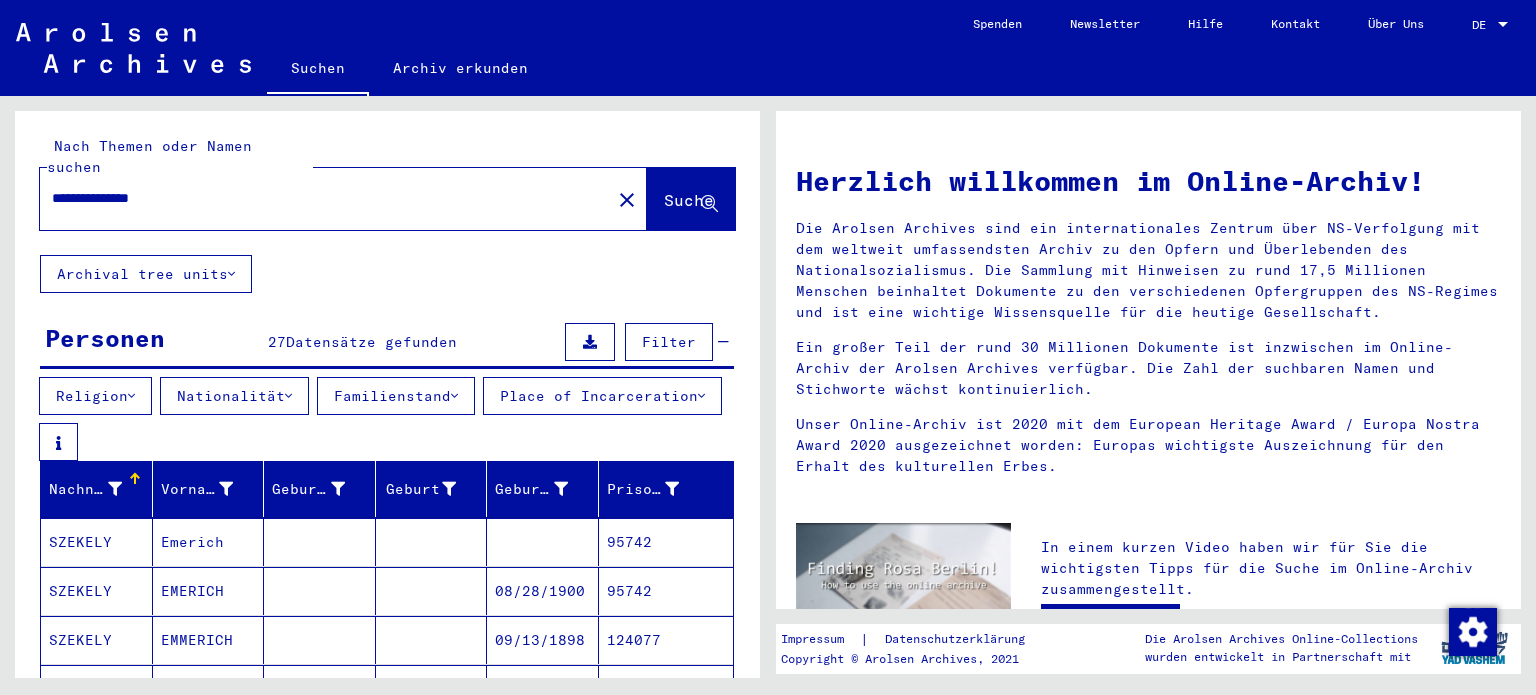 click on "Place of Incarceration" at bounding box center (602, 396) 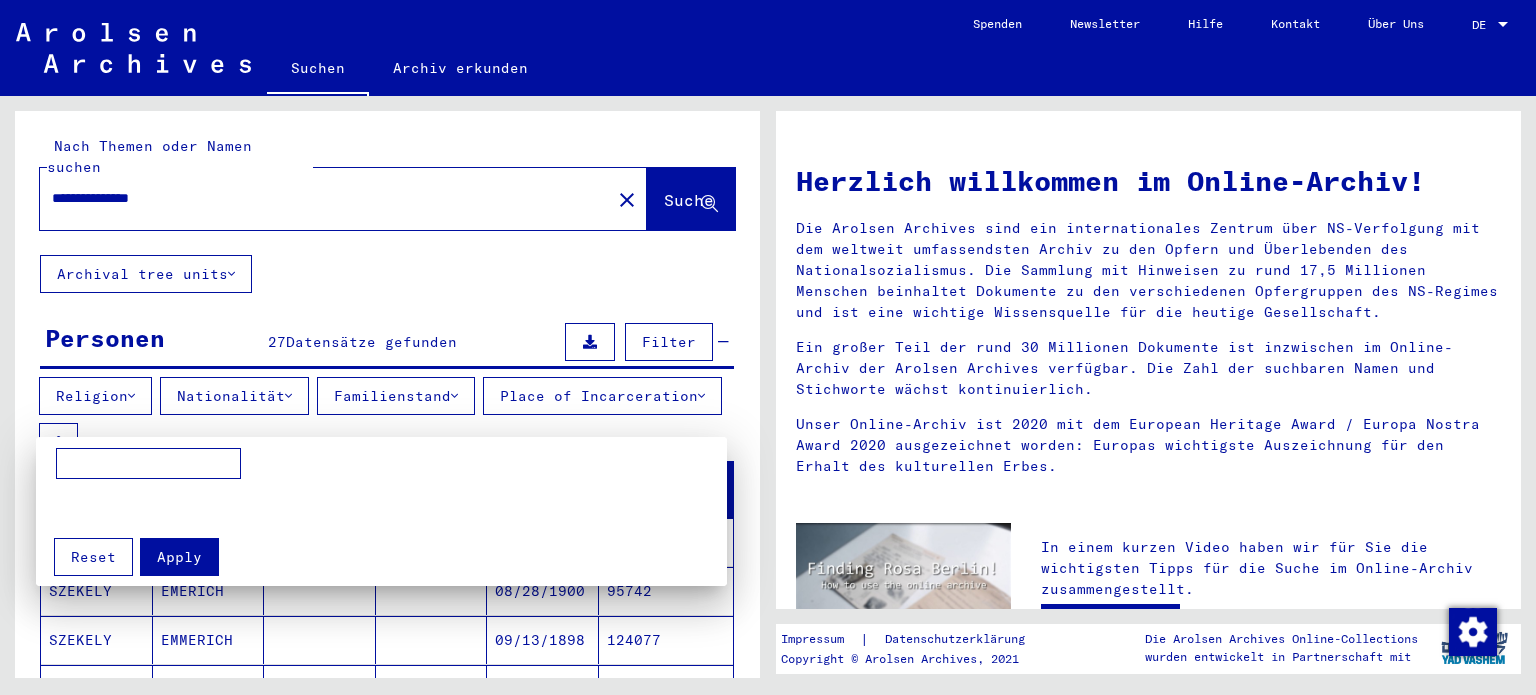 click at bounding box center [768, 347] 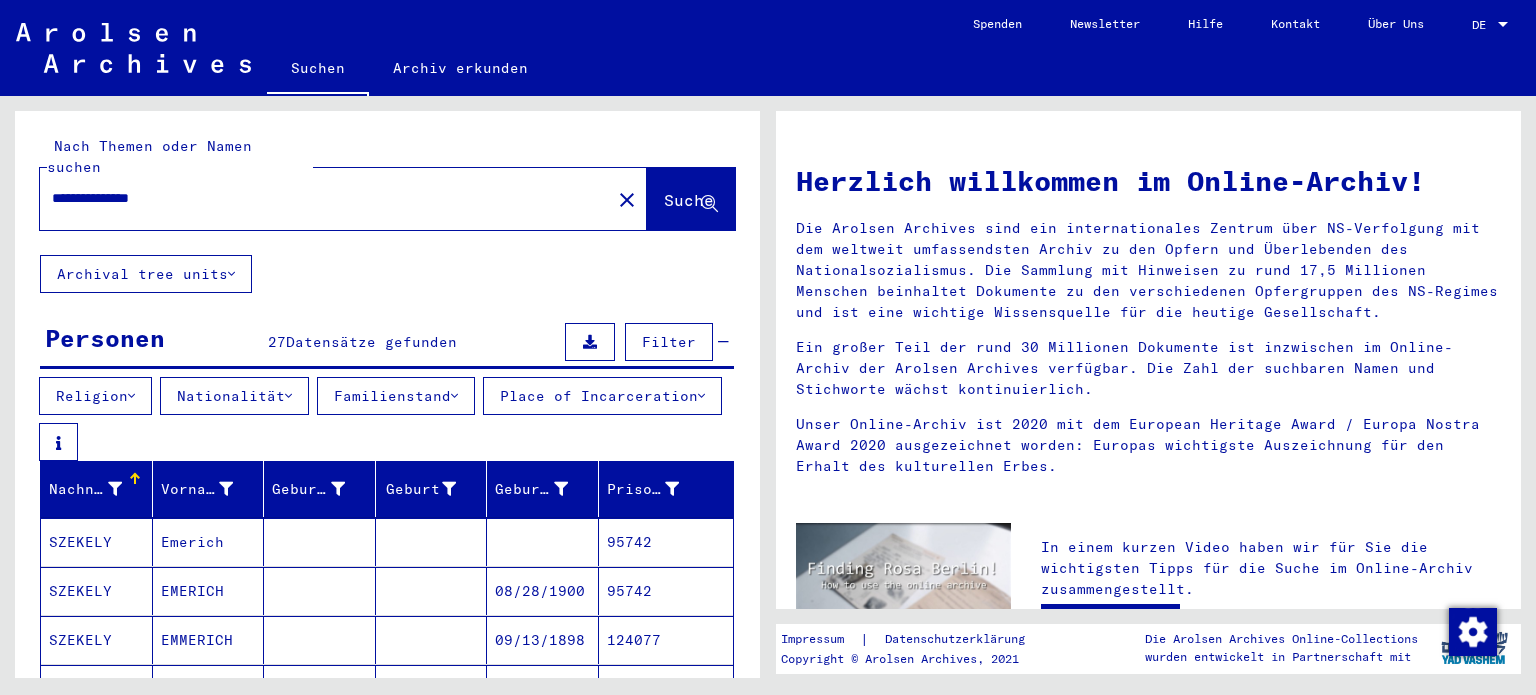 click on "Religion   Nationalität   Familienstand   Place of Incarceration" at bounding box center (387, 419) 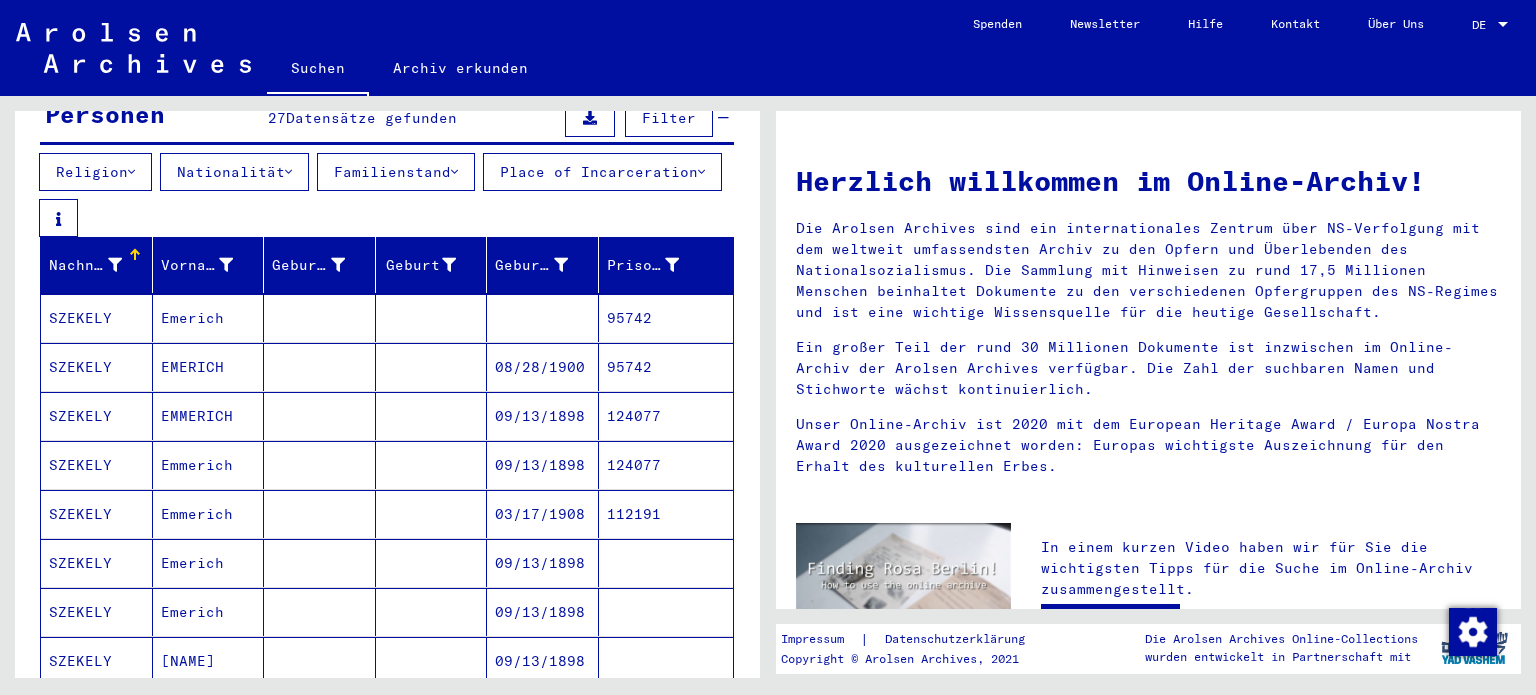scroll, scrollTop: 160, scrollLeft: 0, axis: vertical 